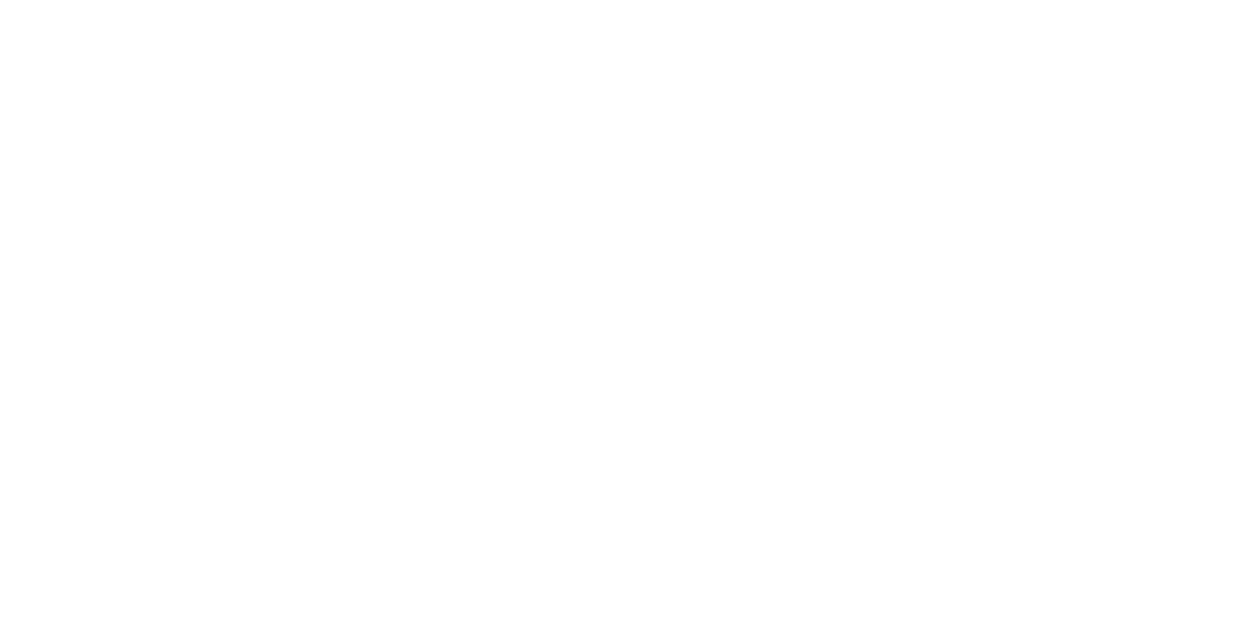 scroll, scrollTop: 0, scrollLeft: 0, axis: both 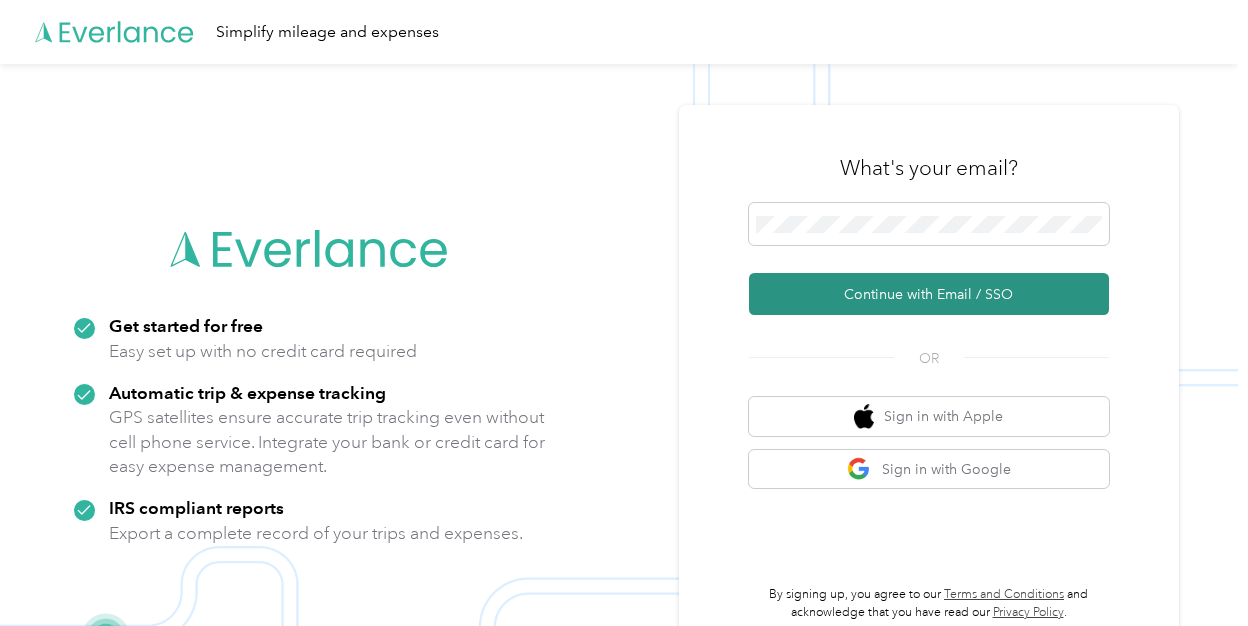 click on "Continue with Email / SSO" at bounding box center (929, 294) 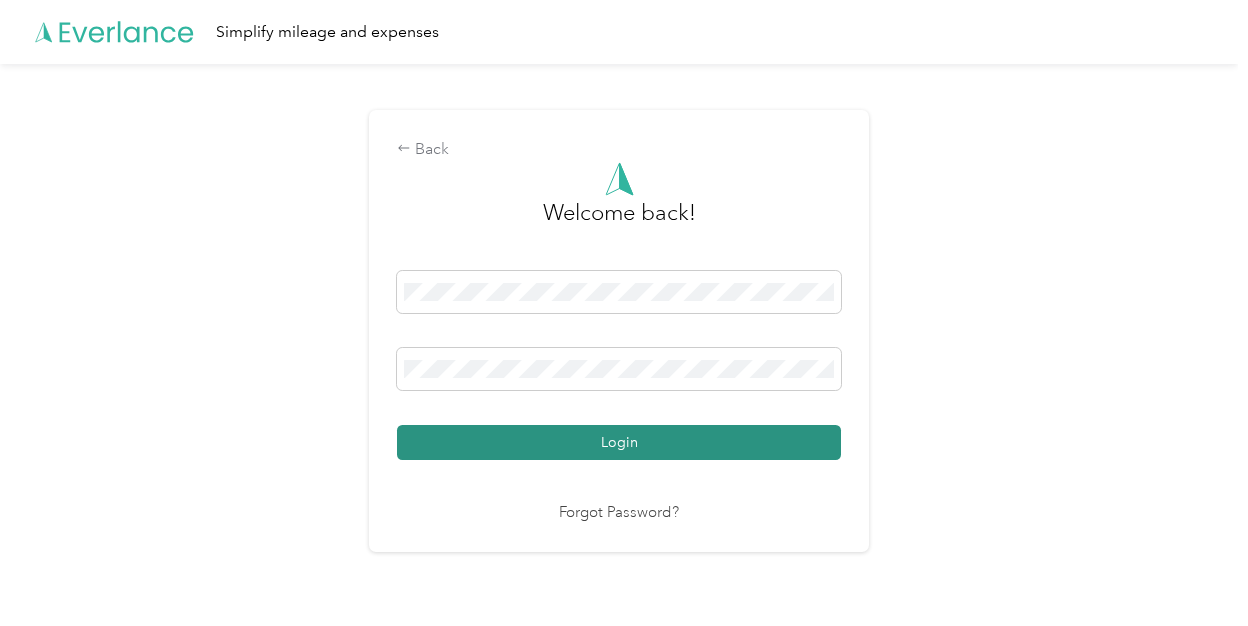 click on "Login" at bounding box center [619, 442] 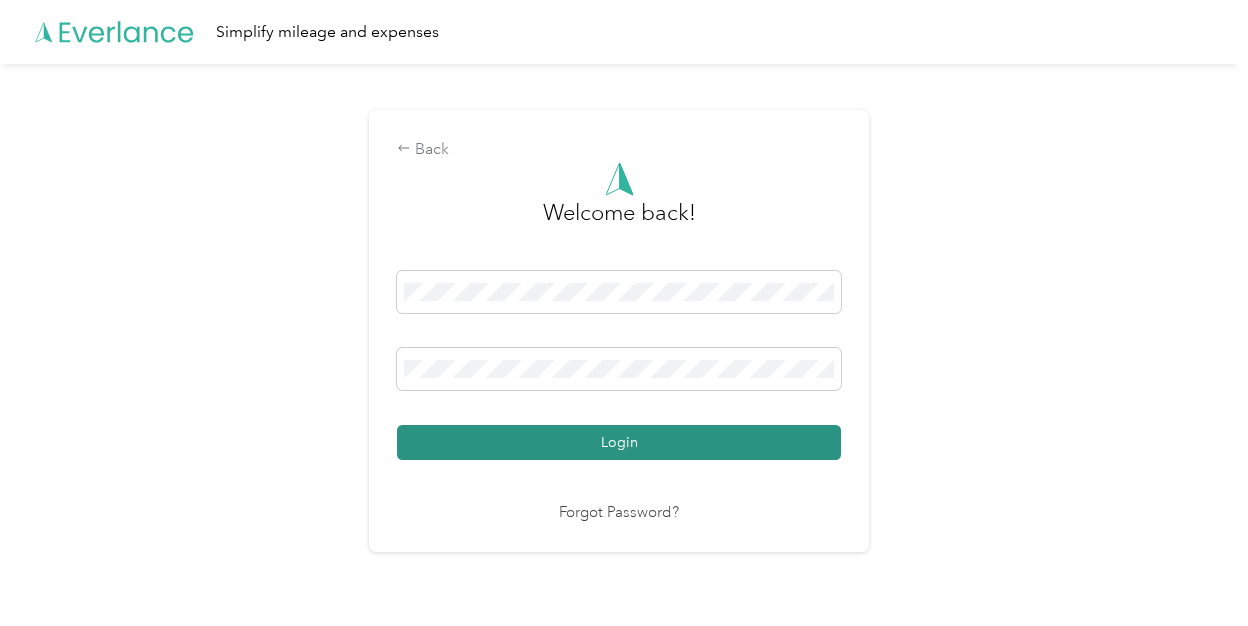 click on "Login" at bounding box center (619, 442) 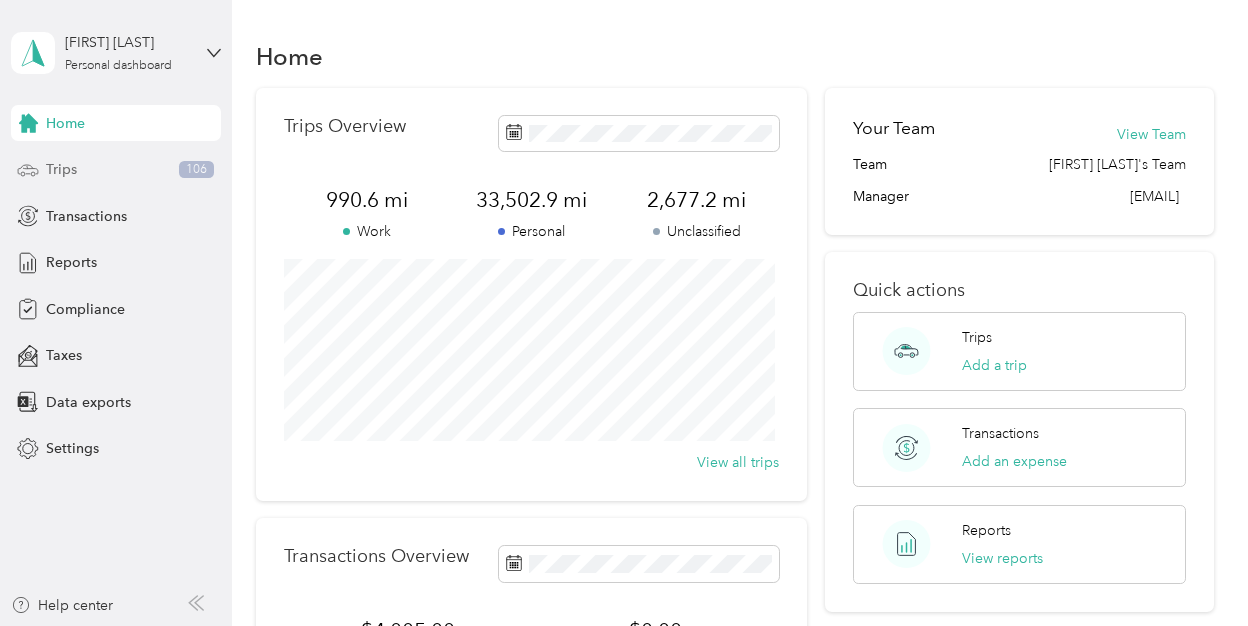 click on "Trips" at bounding box center [61, 169] 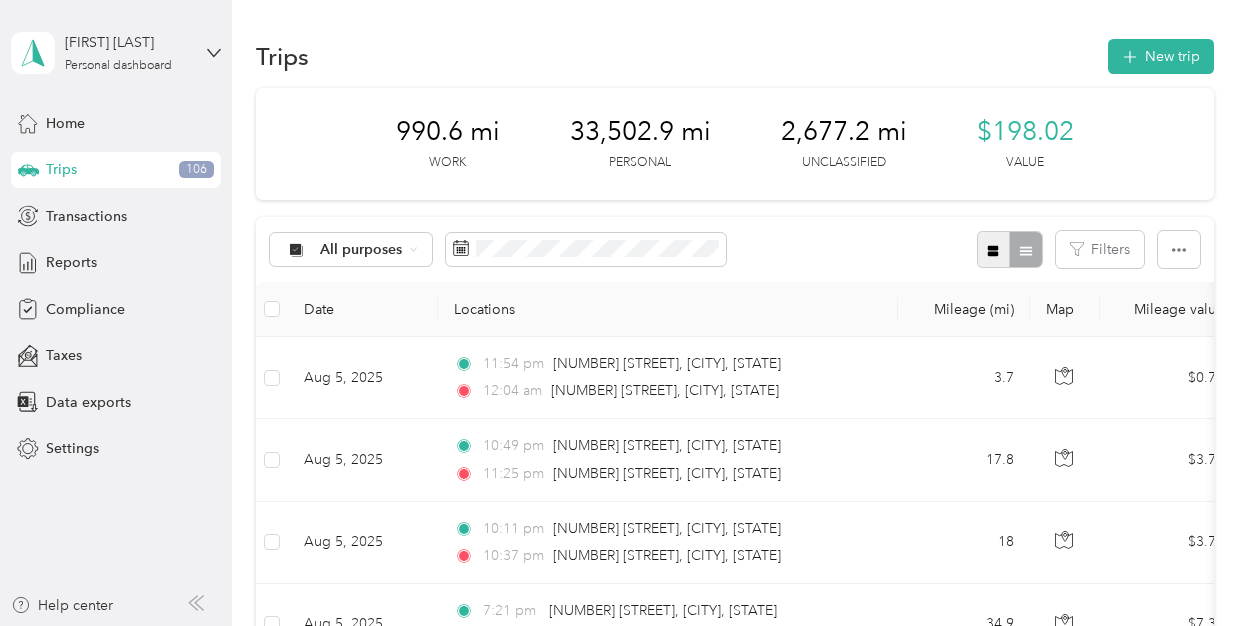 click 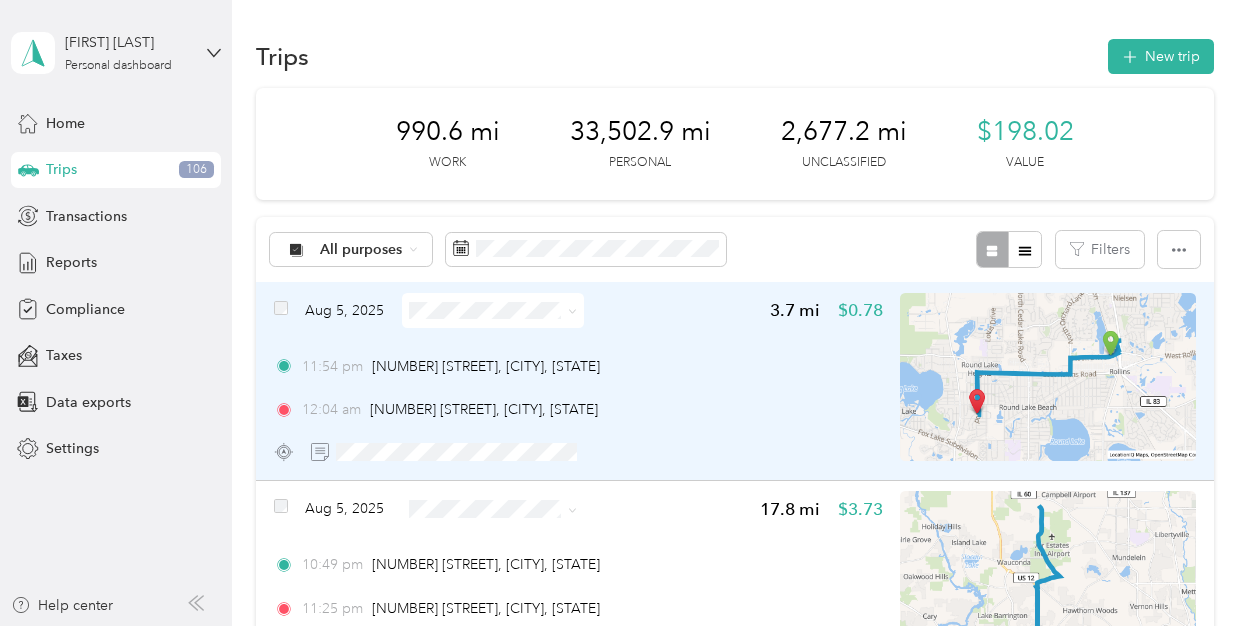 click 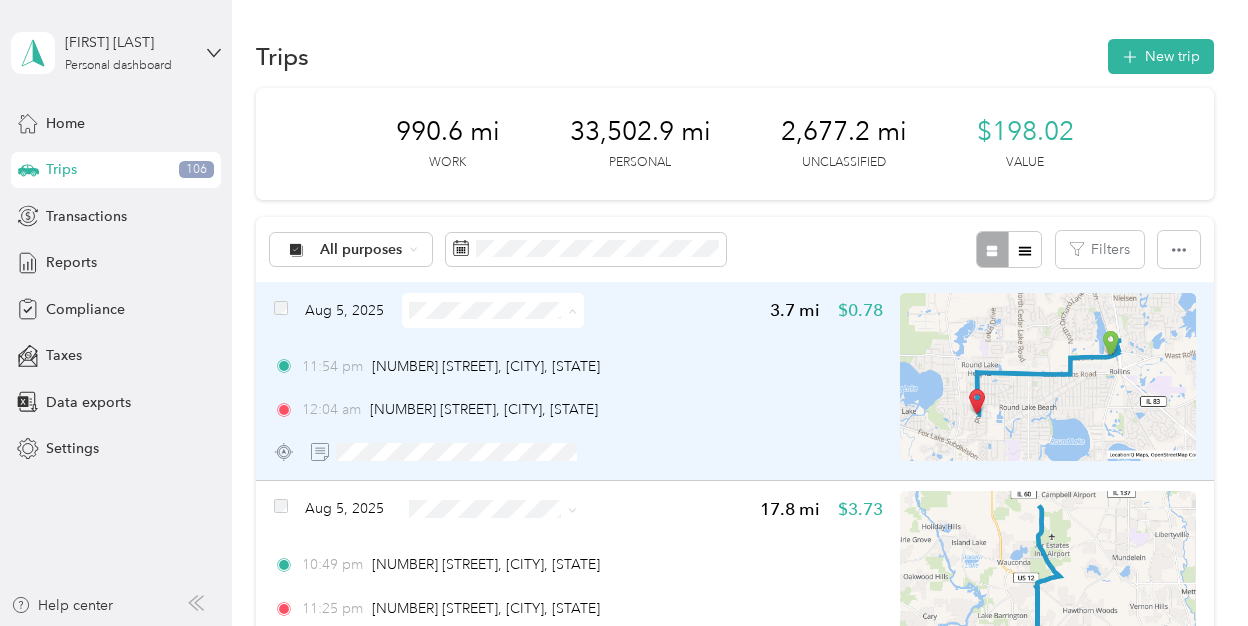 click on "Personal" at bounding box center (491, 381) 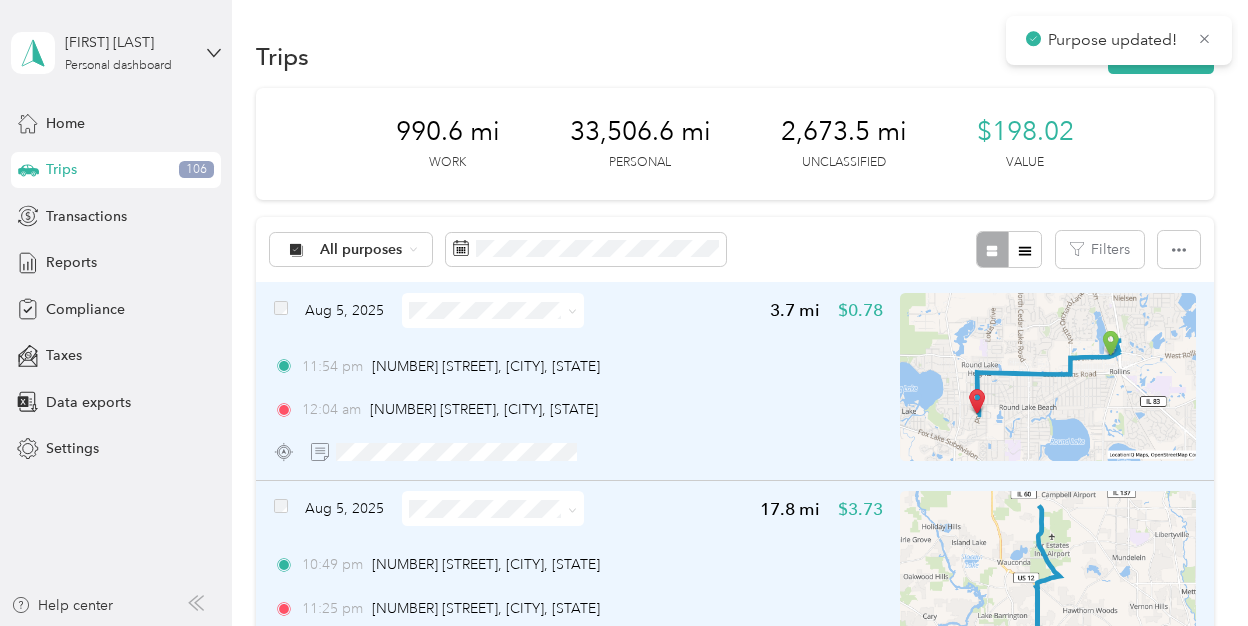 click 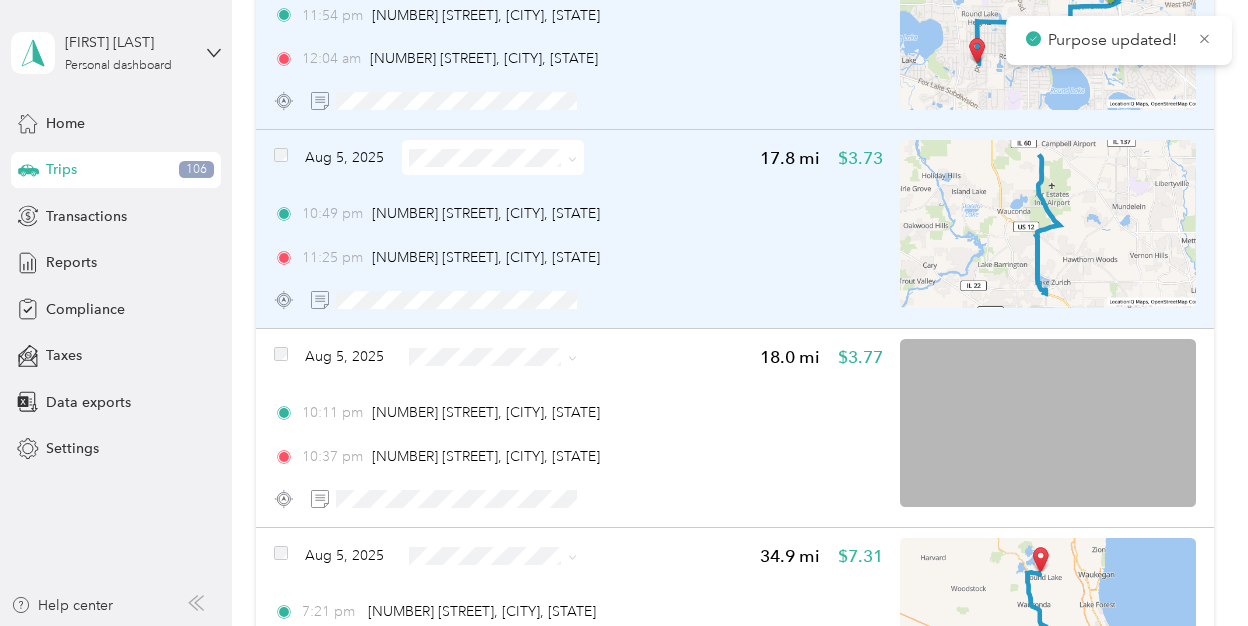 scroll, scrollTop: 356, scrollLeft: 0, axis: vertical 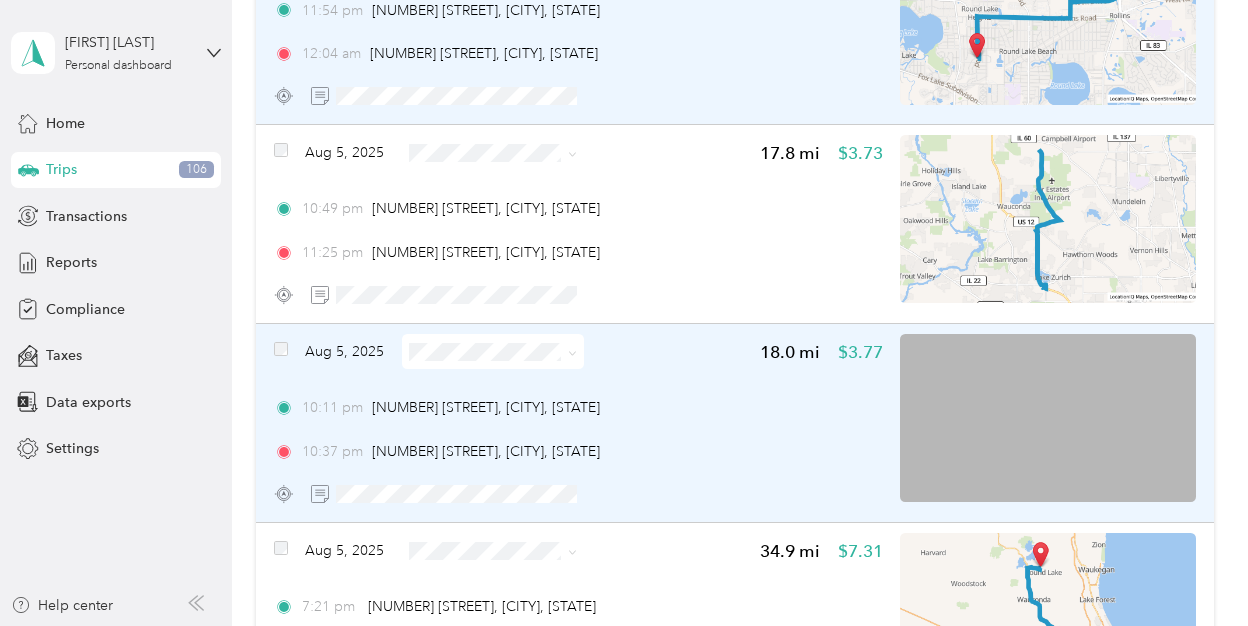 click at bounding box center [493, 351] 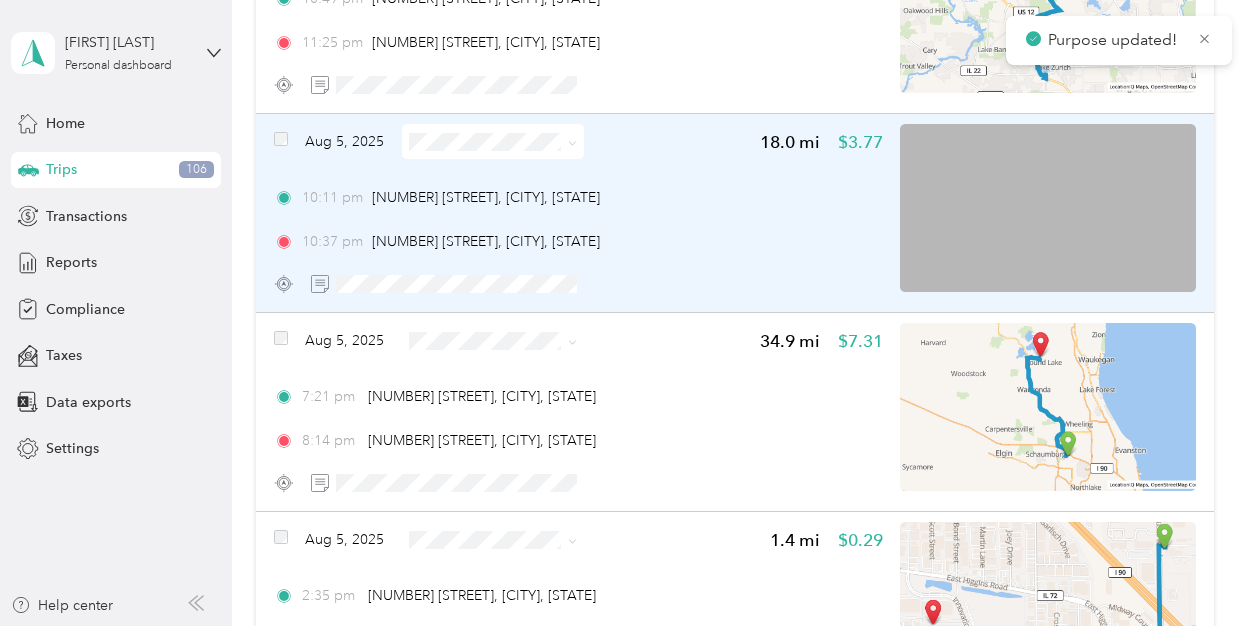 scroll, scrollTop: 567, scrollLeft: 0, axis: vertical 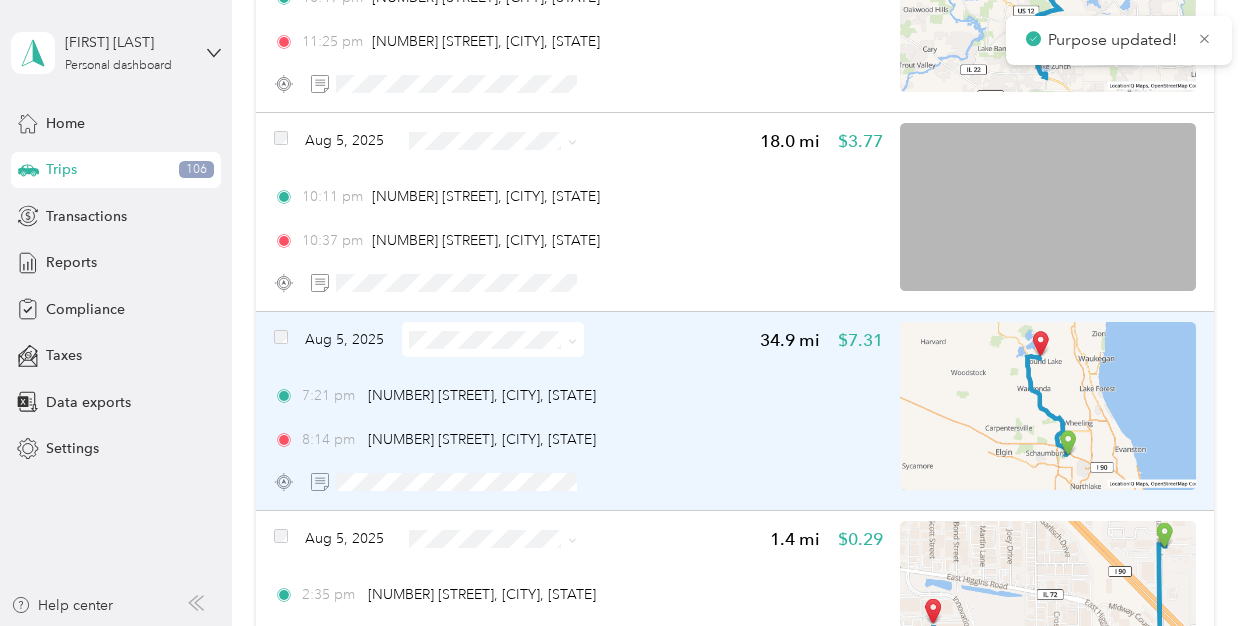 click 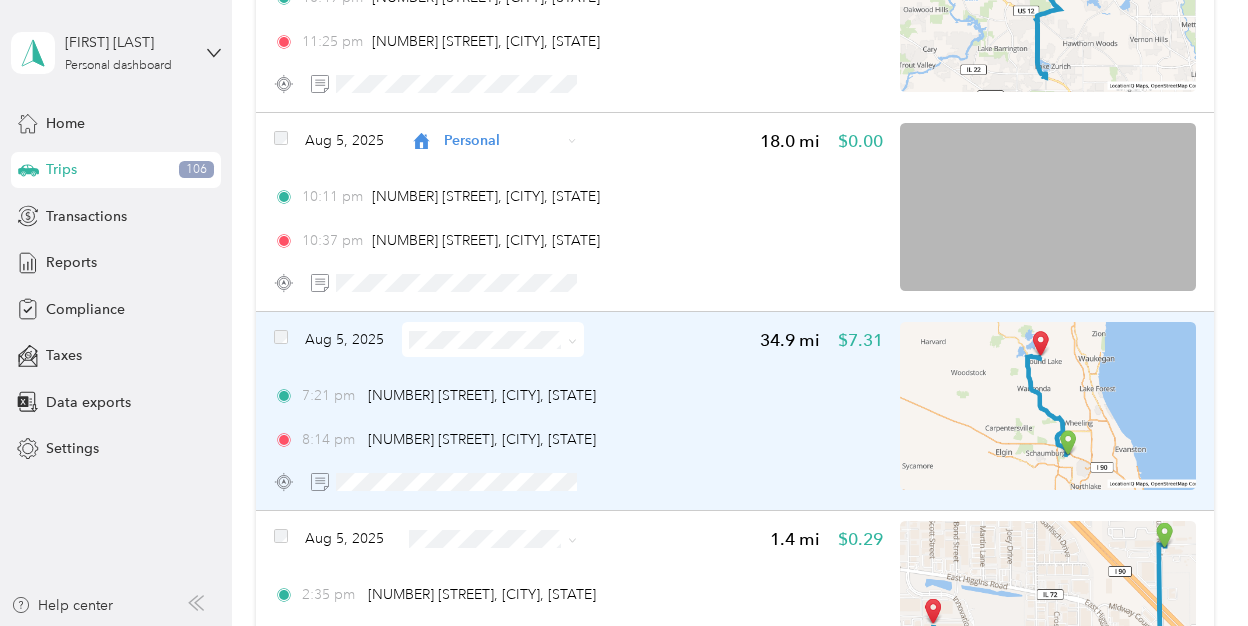 click on "Personal" at bounding box center (491, 410) 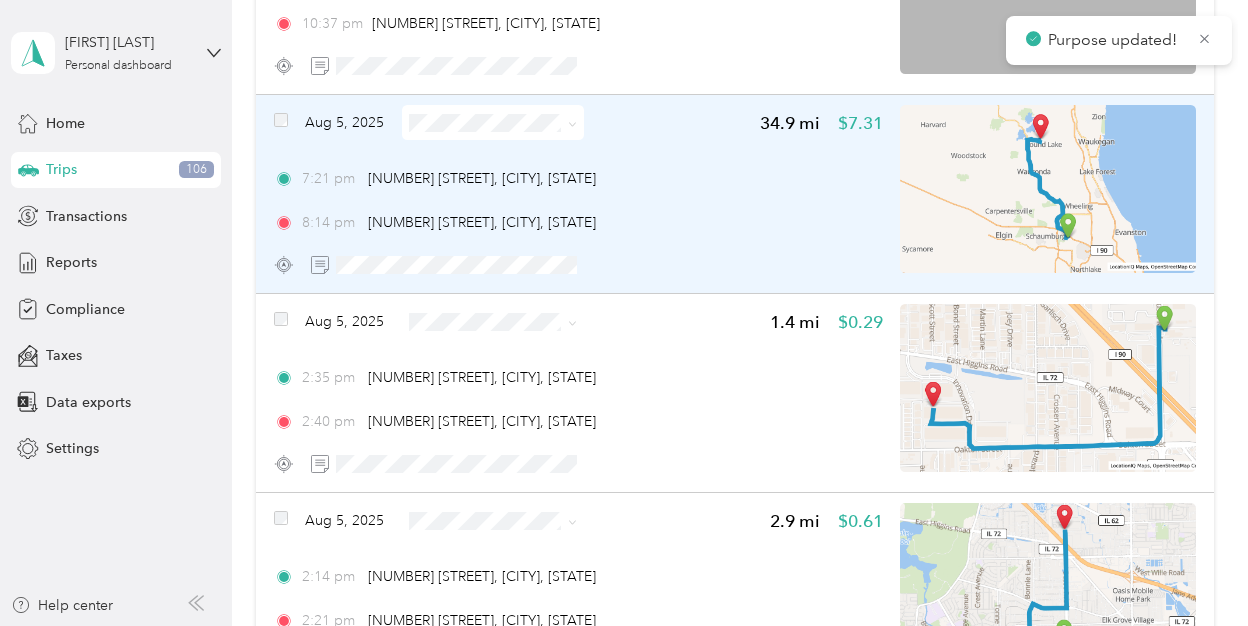 scroll, scrollTop: 788, scrollLeft: 0, axis: vertical 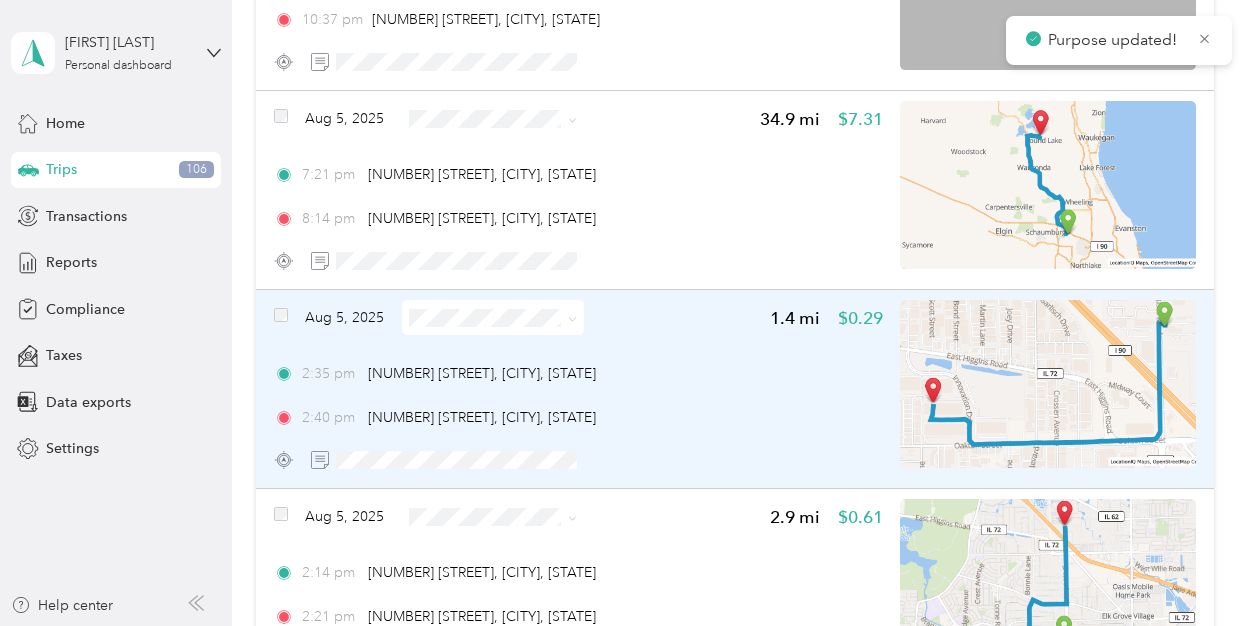 click 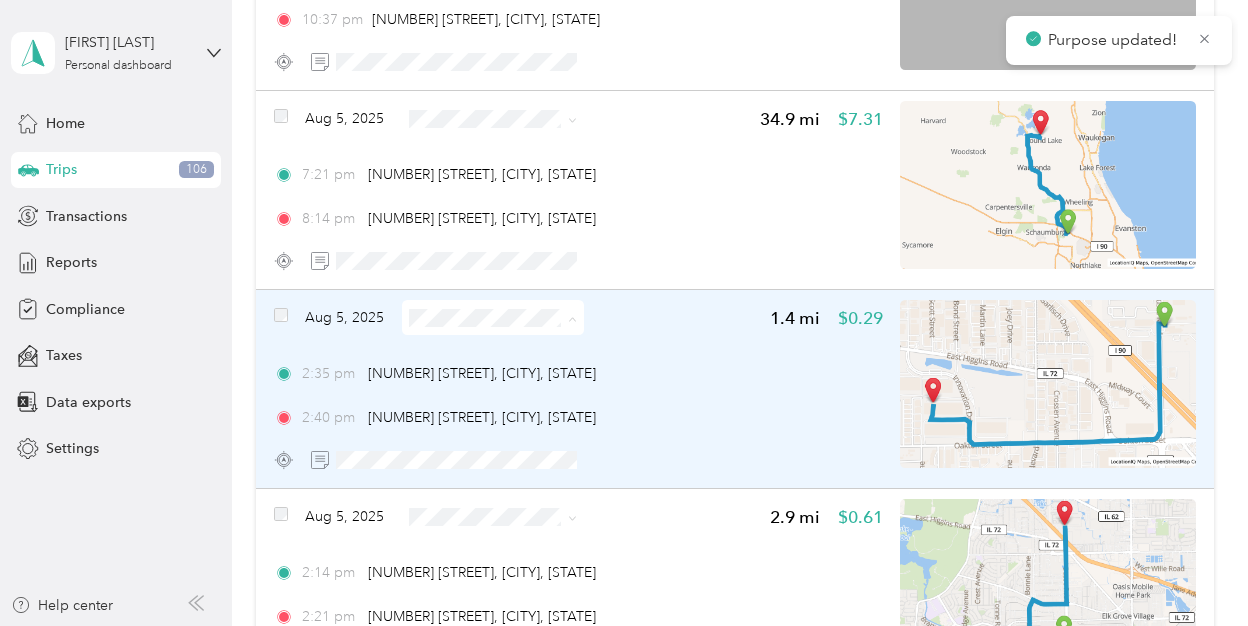 click on "Personal" at bounding box center (508, 389) 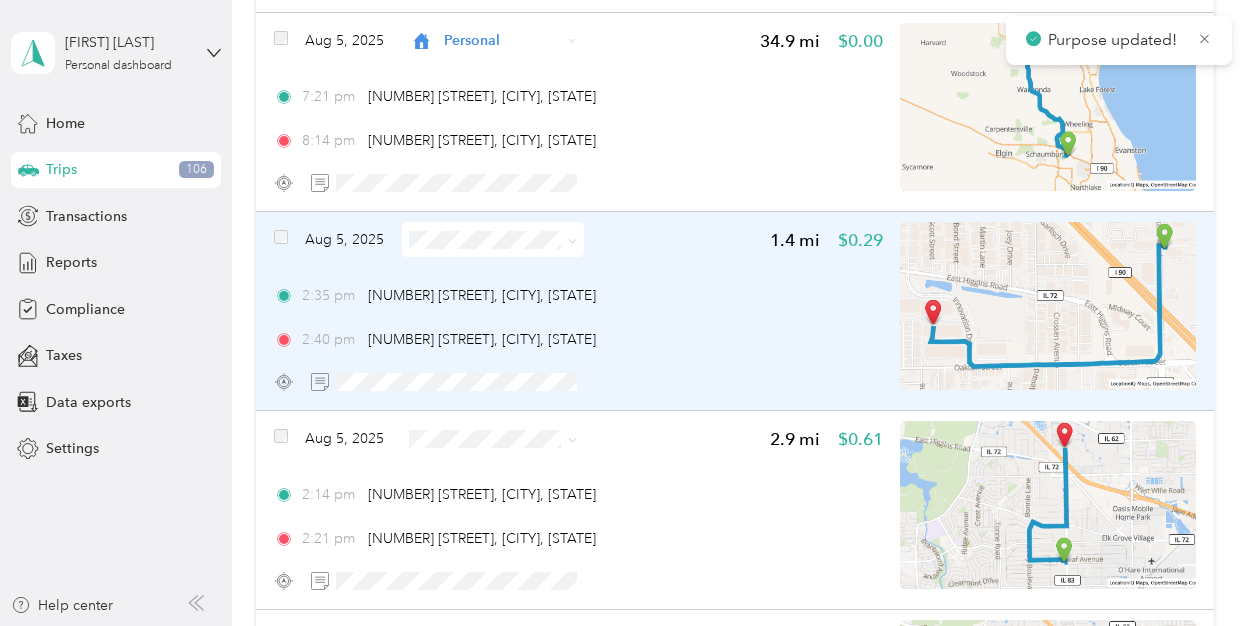 scroll, scrollTop: 981, scrollLeft: 0, axis: vertical 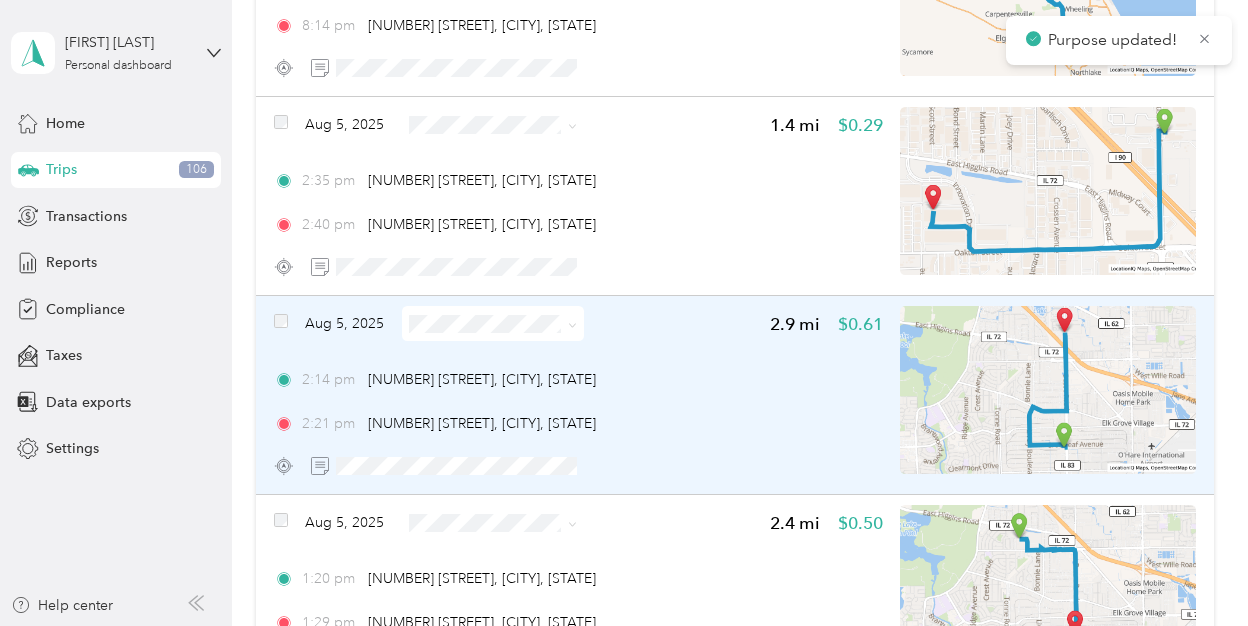 click at bounding box center [572, 323] 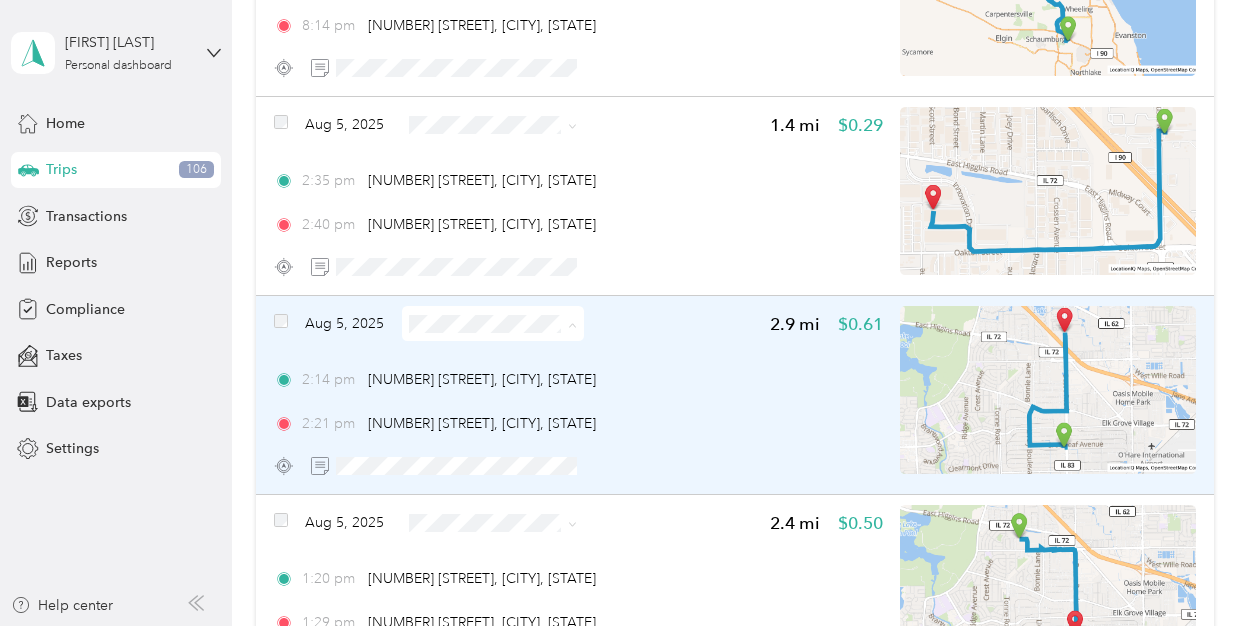 click on "Personal" at bounding box center (491, 394) 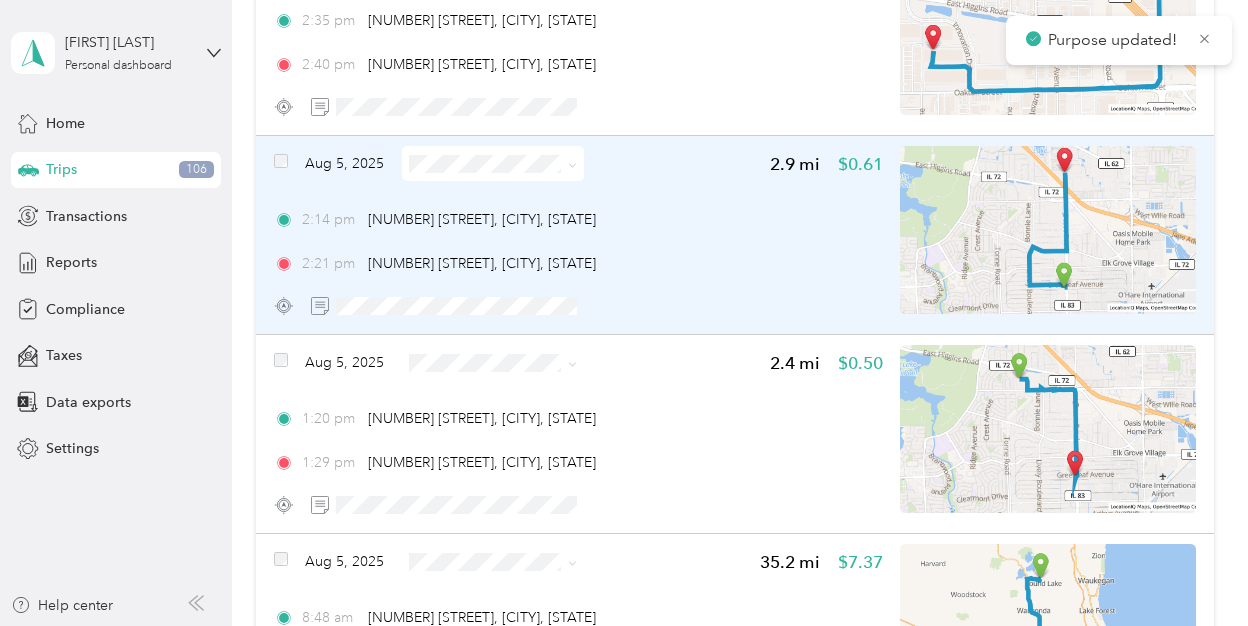 scroll, scrollTop: 1142, scrollLeft: 0, axis: vertical 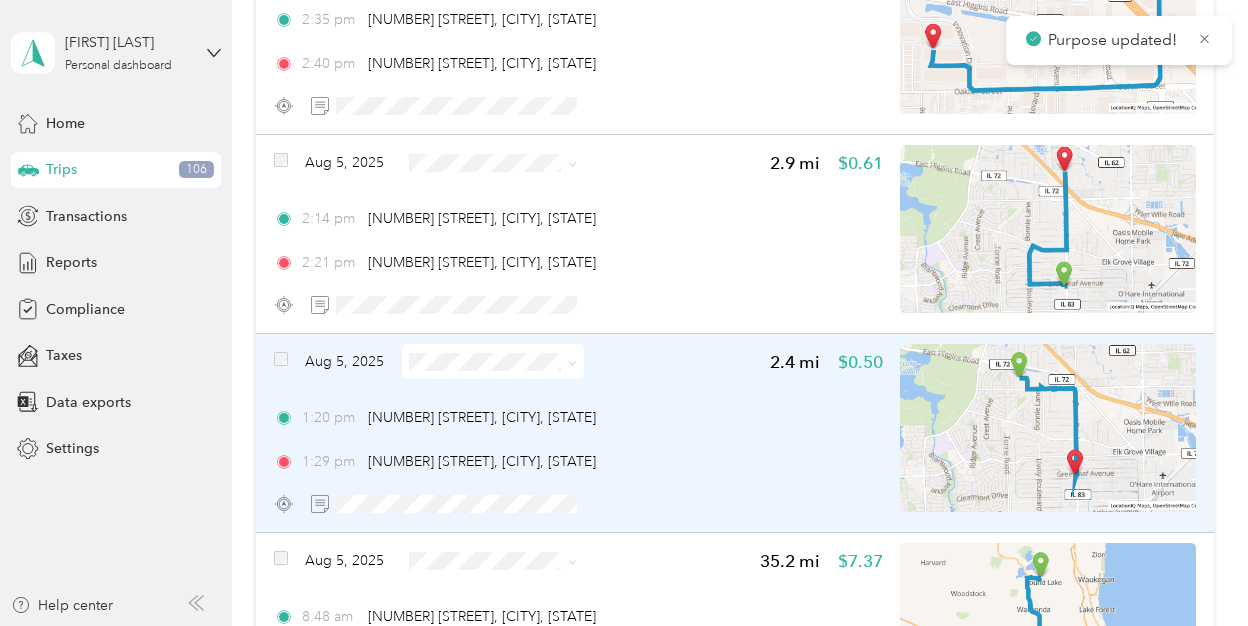 click 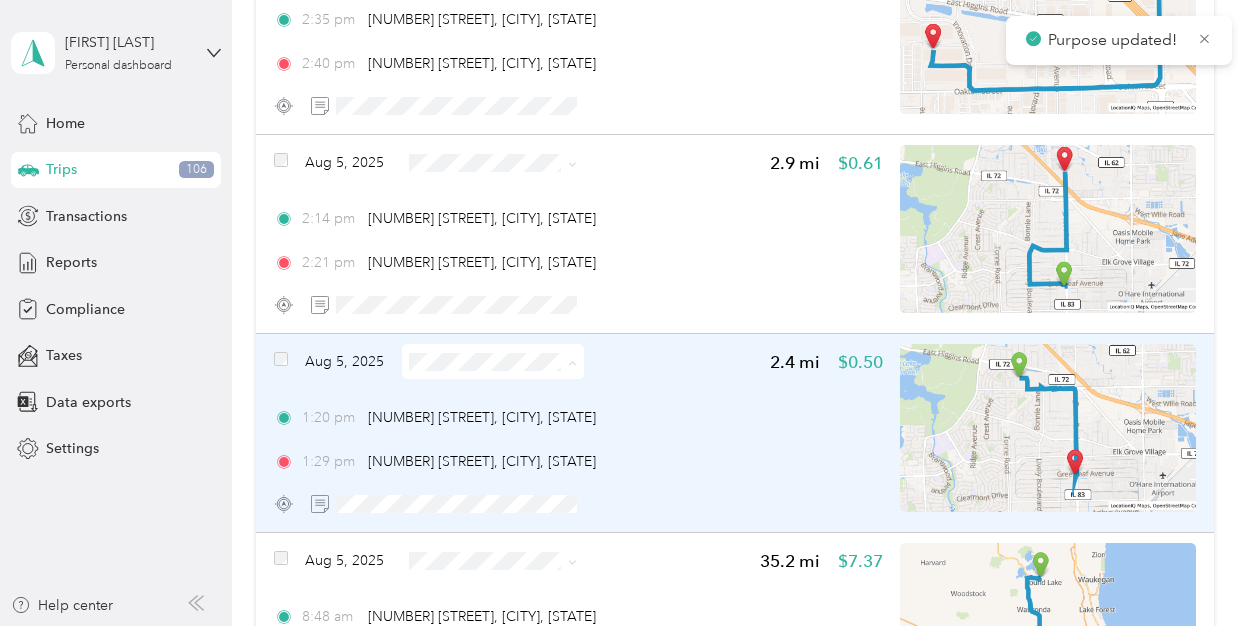 click on "Purpose updated! [FIRST] [LAST] Personal dashboard Home Trips 106 Transactions Reports Compliance Taxes Data exports Settings   Help center Trips New trip 990.6   mi Work 33,581.6   mi Personal 2,598.5   mi Unclassified $198.02 Value All purposes Filters Aug 5, [YEAR] Personal 3.7   mi $0.00 11:54 pm [NUMBER] [STREET], [CITY], [STATE] 12:04 am [NUMBER] [STREET], [CITY], [STATE] Aug 5, [YEAR] Personal 17.8   mi $0.00 10:49 pm [NUMBER] [STREET], [CITY], [STATE] 11:25 pm [NUMBER] [STREET], [CITY], [STATE] Aug 5, [YEAR] Personal 18.0   mi $0.00 10:11 pm [NUMBER] [STREET], [CITY], [STATE] 10:37 pm [NUMBER] [STREET], [CITY], [STATE] Aug 5, [YEAR] Personal 34.9   mi $0.00 7:21 pm [NUMBER] [STREET], [CITY], [STATE] 8:14 pm [NUMBER] [STREET], [CITY], [STATE] Aug 5, [YEAR] Personal 1.4   mi $0.00 2:35 pm [NUMBER] [STREET], [CITY], [STATE] 2:40 pm [NUMBER] [STREET], [CITY], [STATE] Aug 5, [YEAR] 2.9   mi $0.61 2:14 pm [NUMBER] [STREET], [CITY], [STATE] 2:21 pm [NUMBER] [STREET], [CITY], [STATE] 2.4   mi" at bounding box center (619, 313) 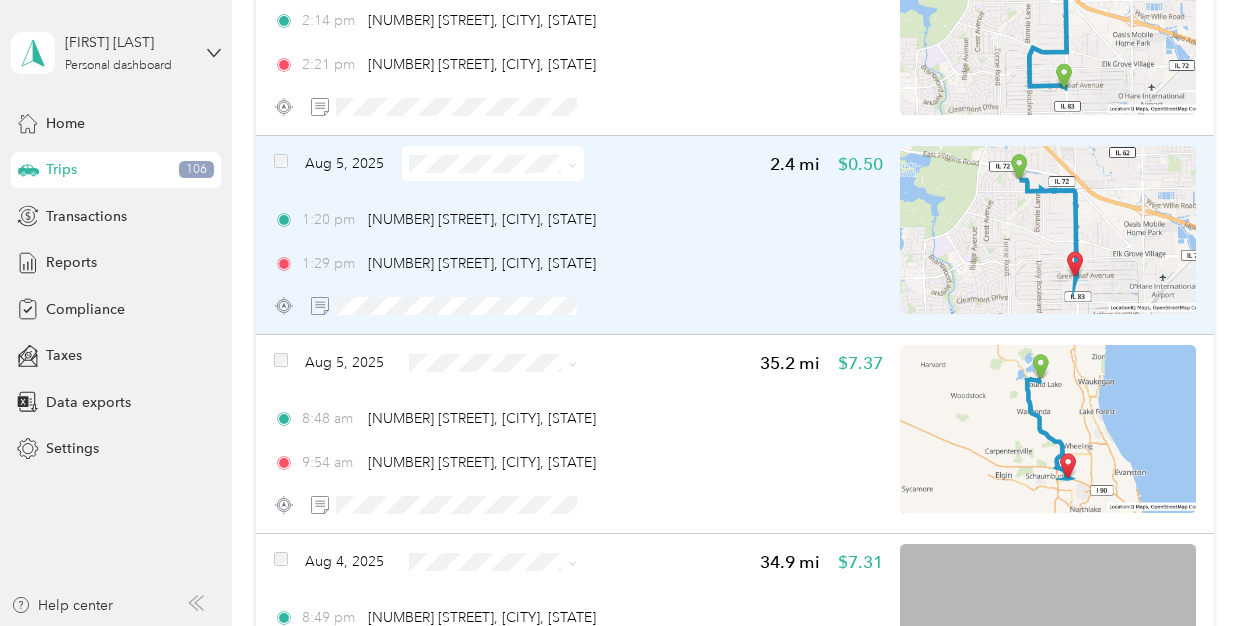 scroll, scrollTop: 1342, scrollLeft: 0, axis: vertical 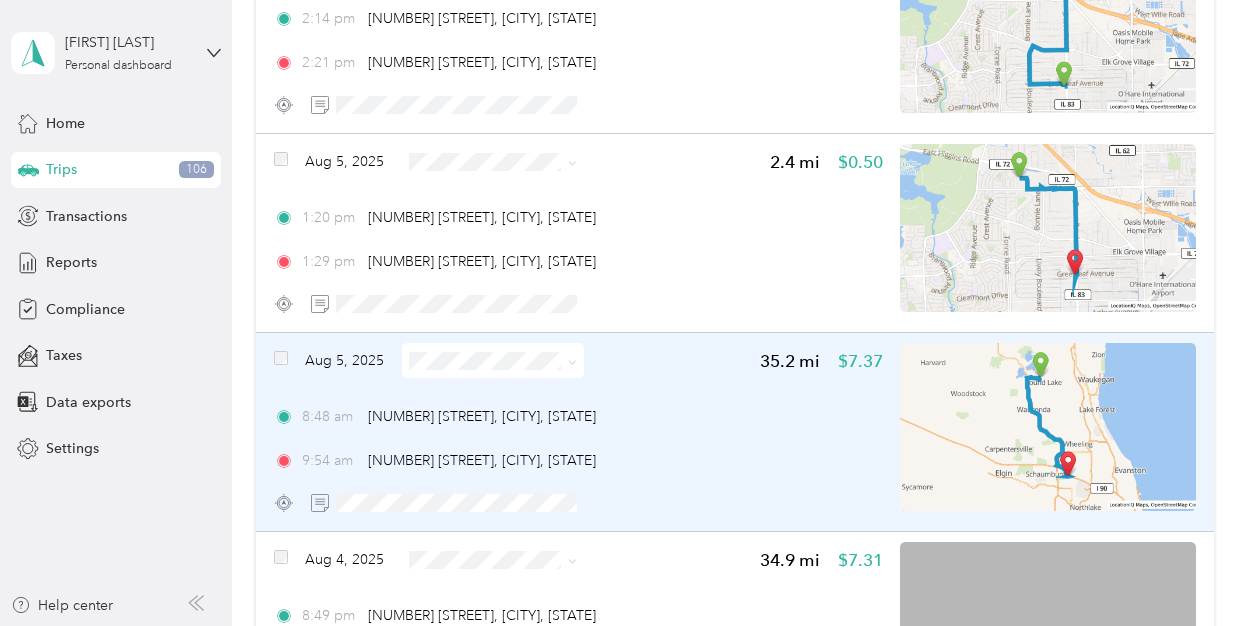 click 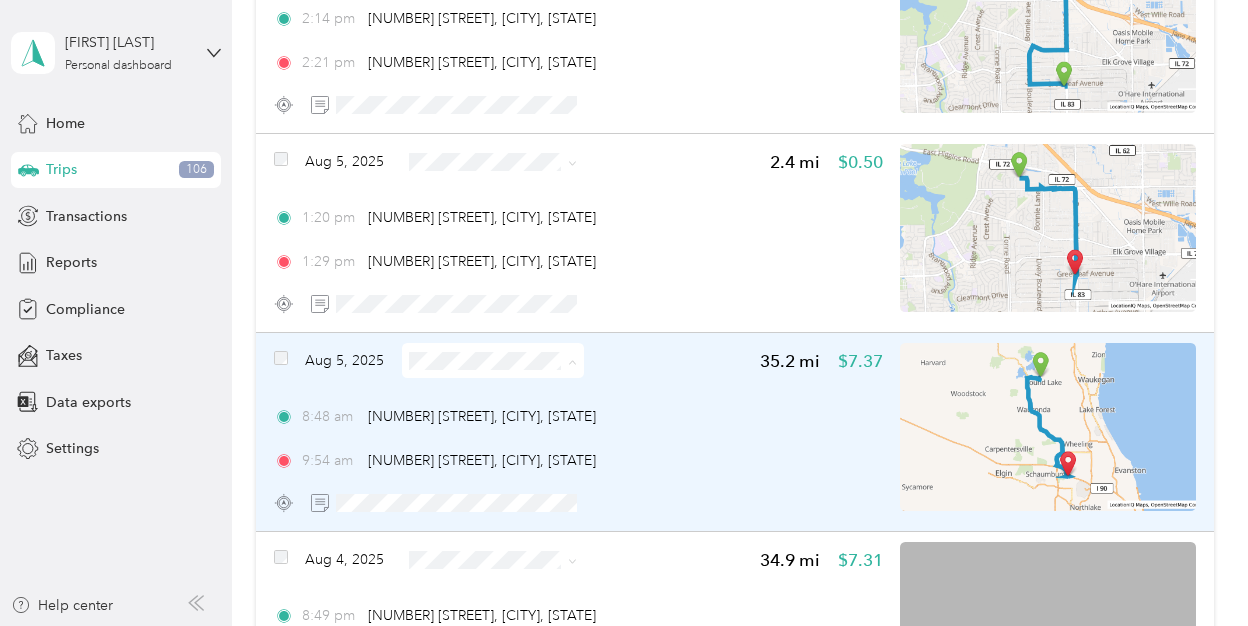 click on "[FIRST] [LAST] Personal dashboard Home Trips 106 Transactions Reports Compliance Taxes Data exports Settings   Help center Trips New trip 990.6   mi Work 33,581.6   mi Personal 2,598.5   mi Unclassified $198.02 Value All purposes Filters Aug 5, [YEAR] Personal 3.7   mi $0.00 11:54 pm [NUMBER] [STREET], [CITY], [STATE] 12:04 am [NUMBER] [STREET], [CITY], [STATE] Aug 5, [YEAR] Personal 17.8   mi $0.00 10:49 pm [NUMBER] [STREET], [CITY], [STATE] 11:25 pm [NUMBER] [STREET], [CITY], [STATE] Aug 5, [YEAR] Personal 18.0   mi $0.00 10:11 pm [NUMBER] [STREET], [CITY], [STATE] 10:37 pm [NUMBER] [STREET], [CITY], [STATE] Aug 5, [YEAR] Personal 34.9   mi $0.00 7:21 pm [NUMBER] [STREET], [CITY], [STATE] 8:14 pm [NUMBER] [STREET], [CITY], [STATE] Aug 5, [YEAR] Personal 1.4   mi $0.00 2:35 pm [NUMBER] [STREET], [CITY], [STATE] 2:40 pm [NUMBER] [STREET], [CITY], [STATE] Aug 5, [YEAR] Personal 2.9   mi $0.00 2:14 pm [NUMBER] [STREET], [CITY], [STATE] 2:21 pm [NUMBER] [STREET], [CITY], [STATE] Aug 5, [YEAR] 2.4" at bounding box center (619, 313) 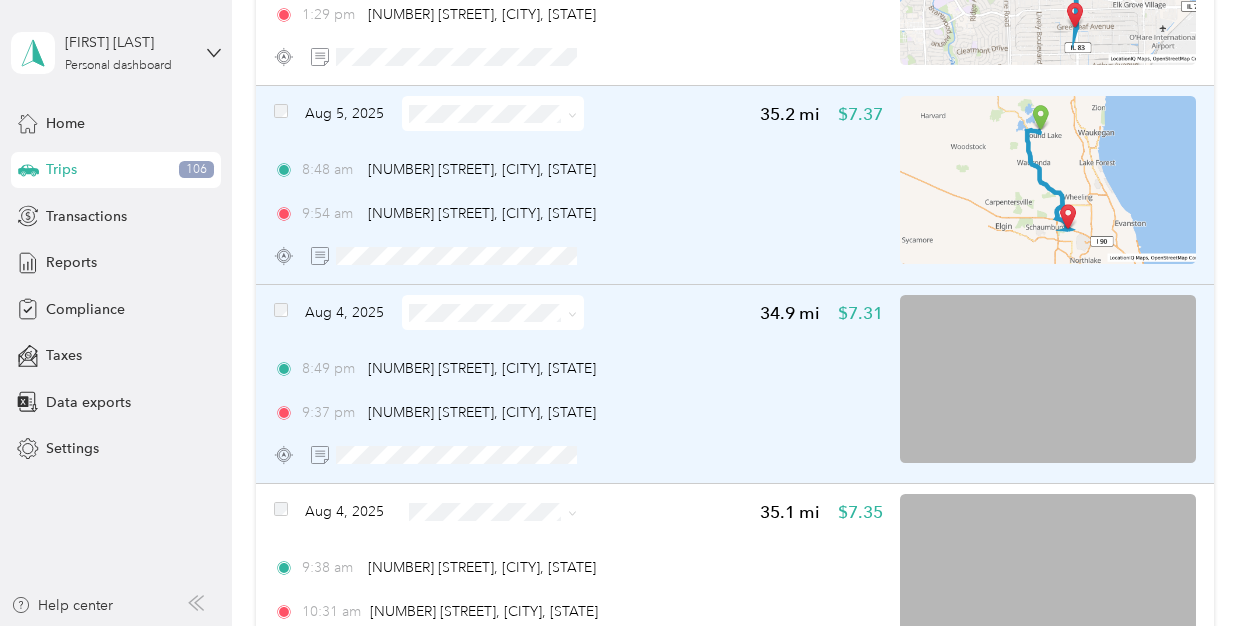 scroll, scrollTop: 1594, scrollLeft: 0, axis: vertical 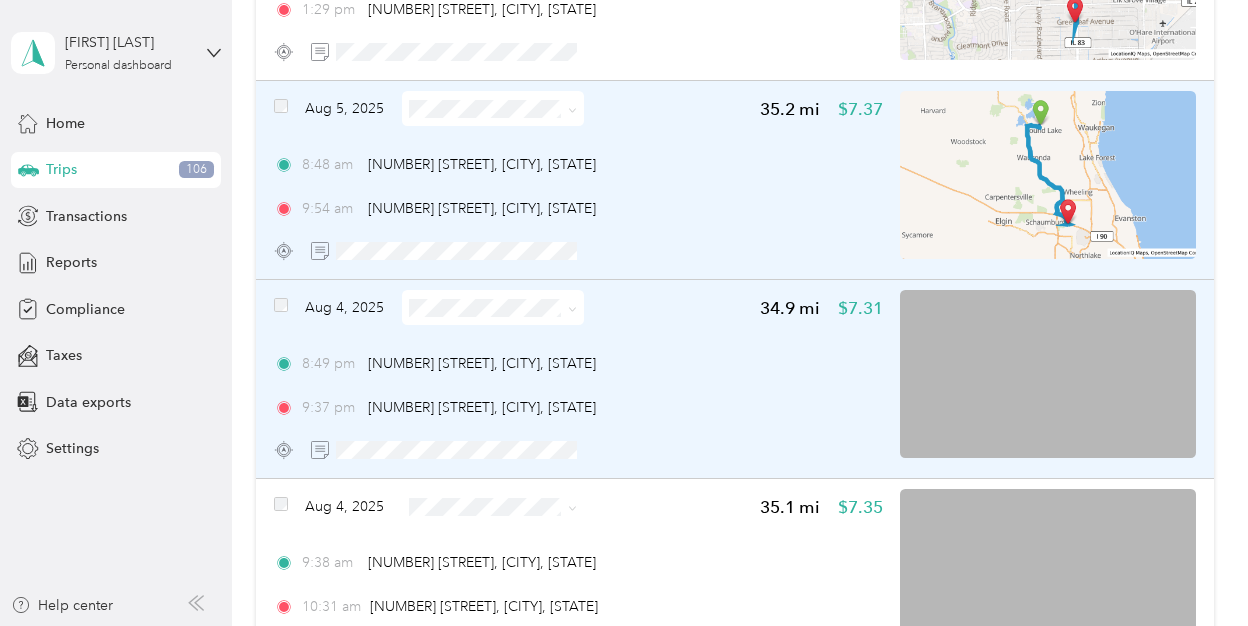 click 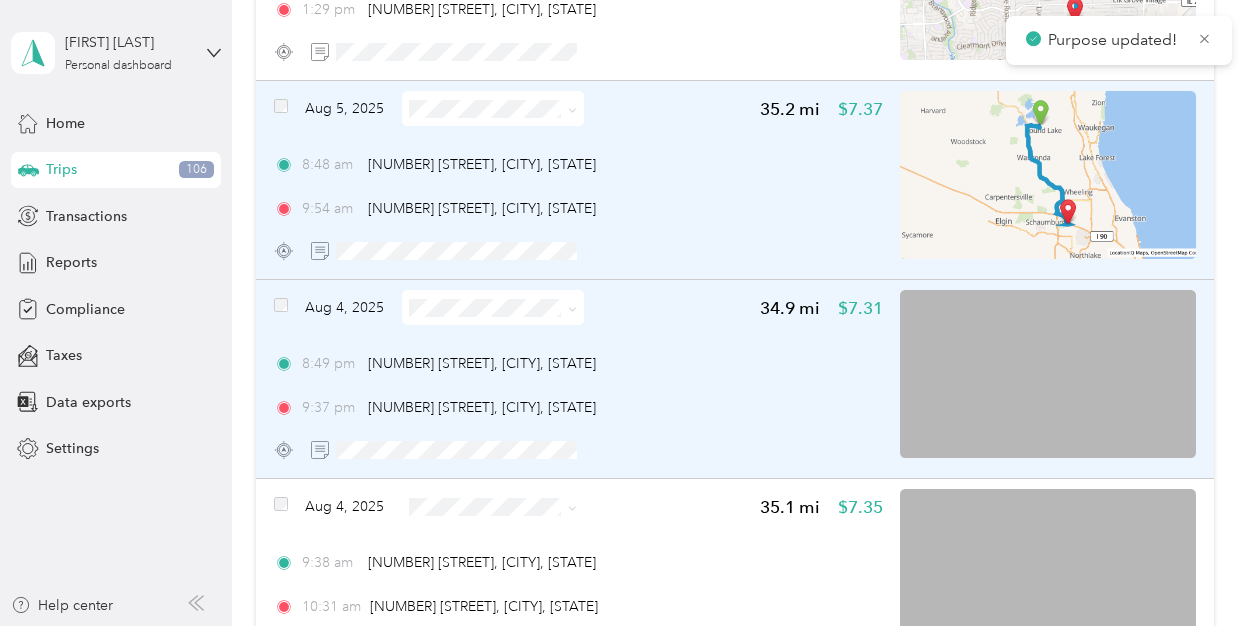 scroll, scrollTop: 1760, scrollLeft: 0, axis: vertical 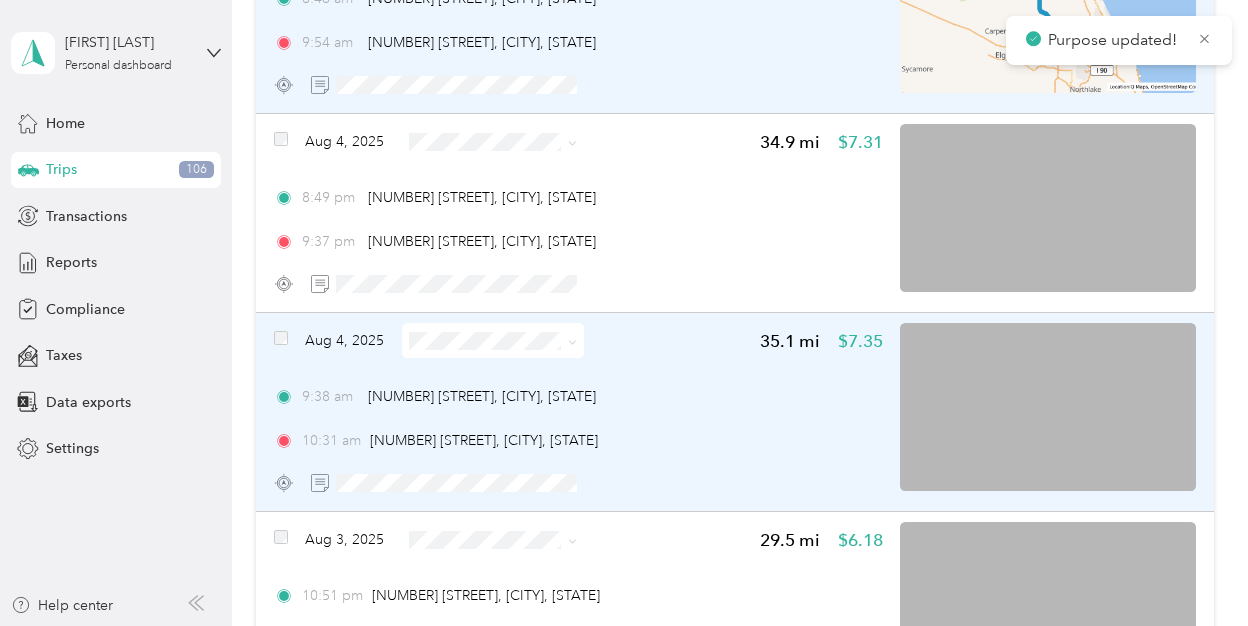 click 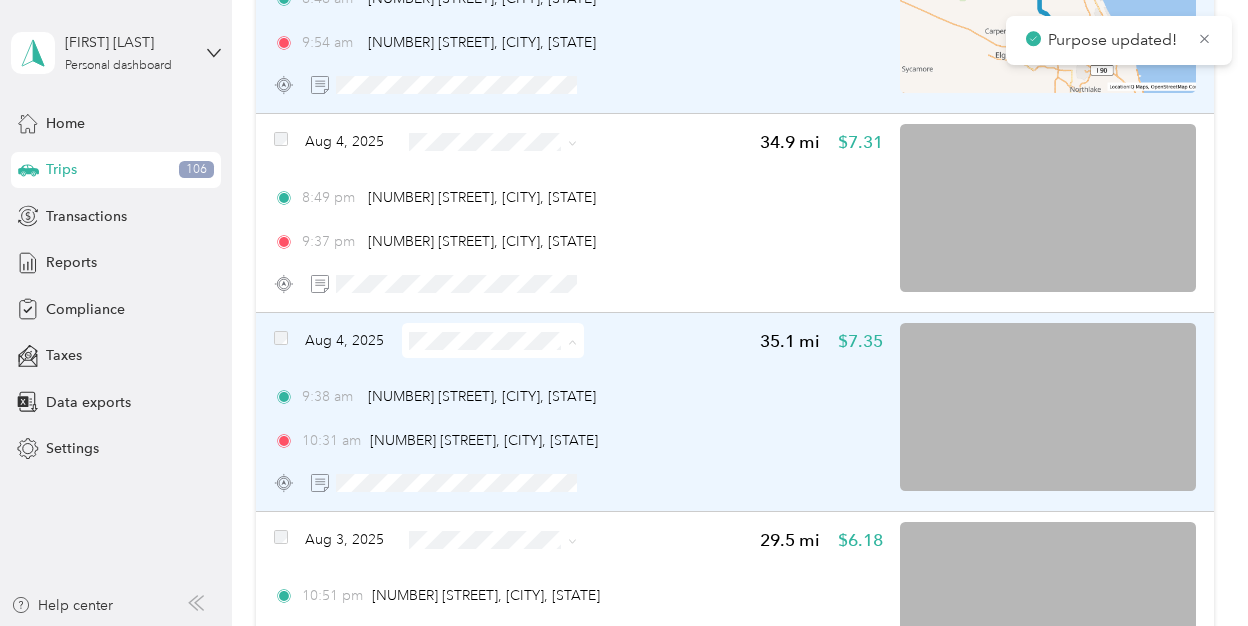 click on "Personal" at bounding box center [508, 412] 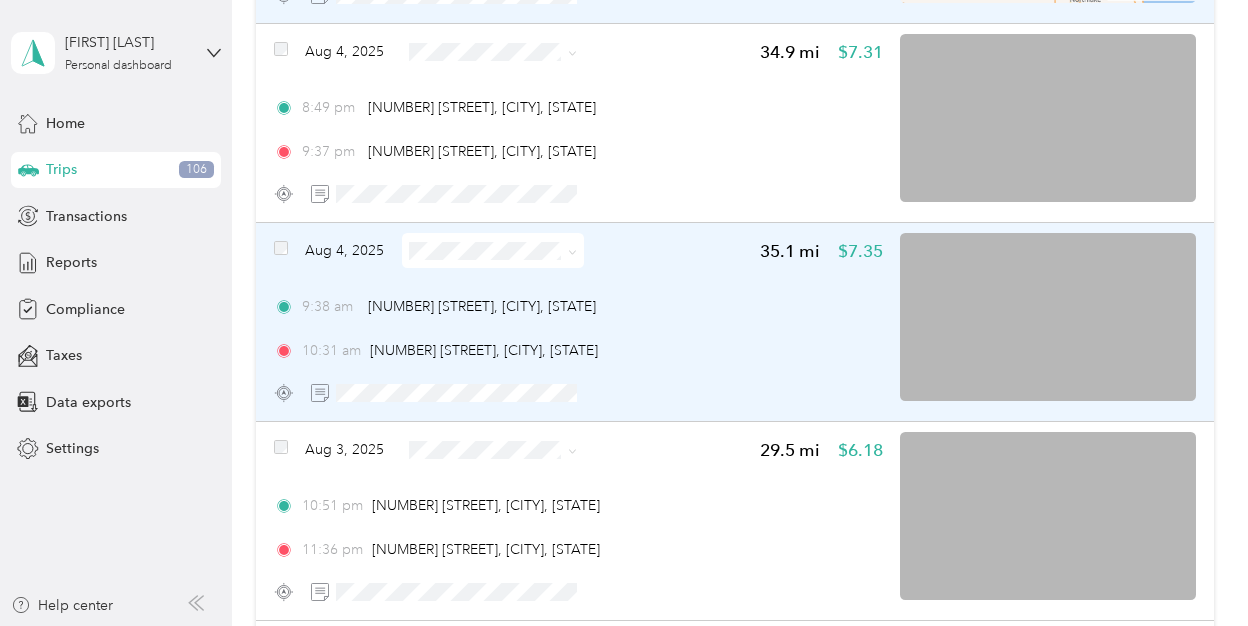 scroll, scrollTop: 1870, scrollLeft: 0, axis: vertical 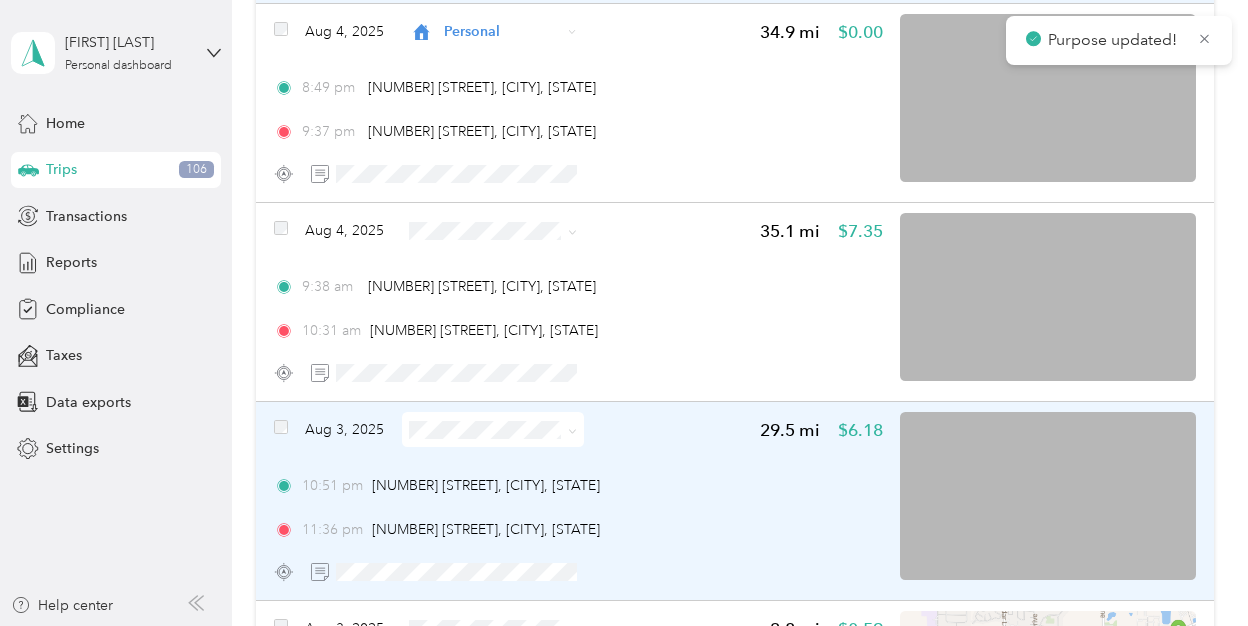click 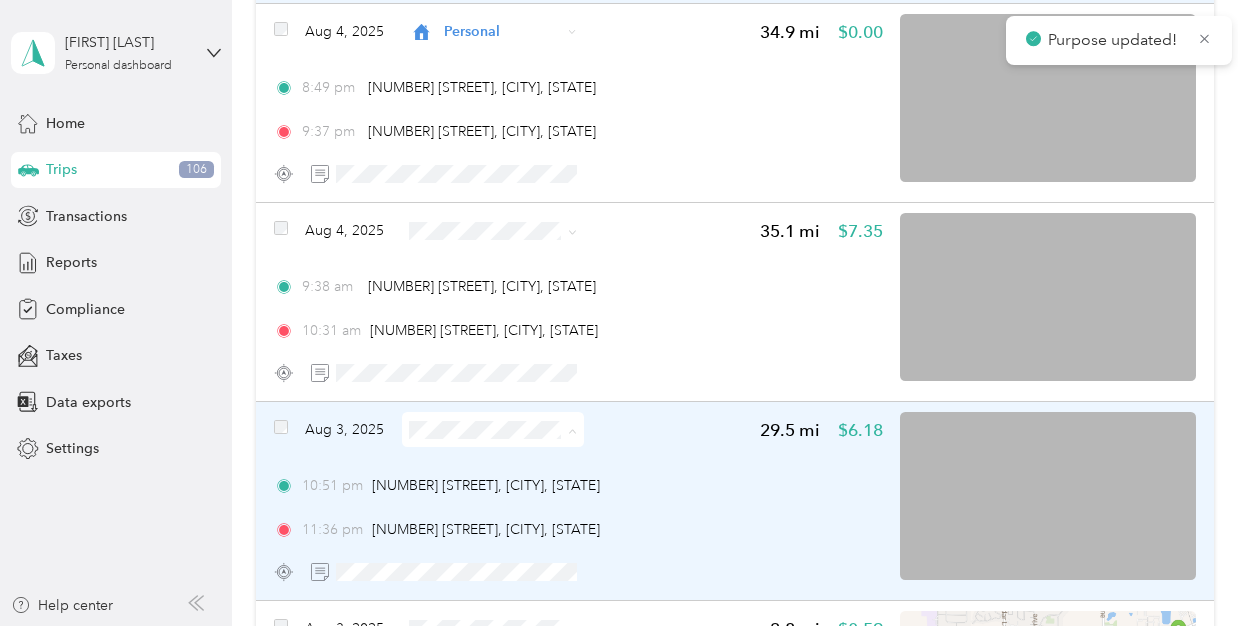 click on "Personal" at bounding box center [508, 501] 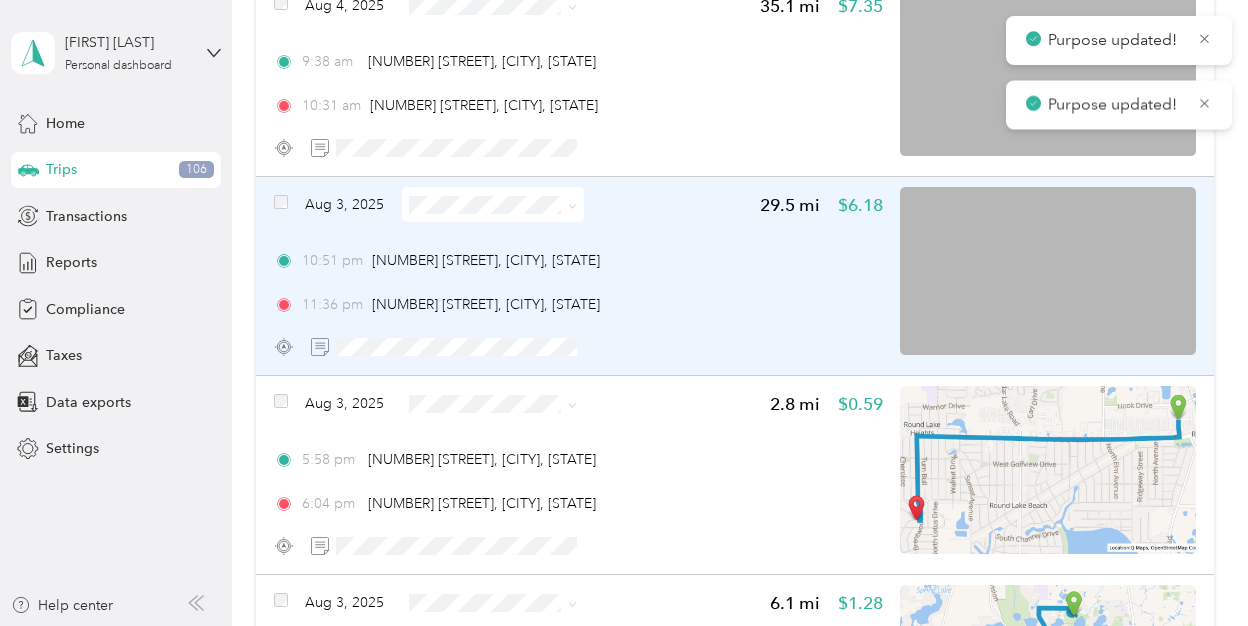 scroll, scrollTop: 2097, scrollLeft: 0, axis: vertical 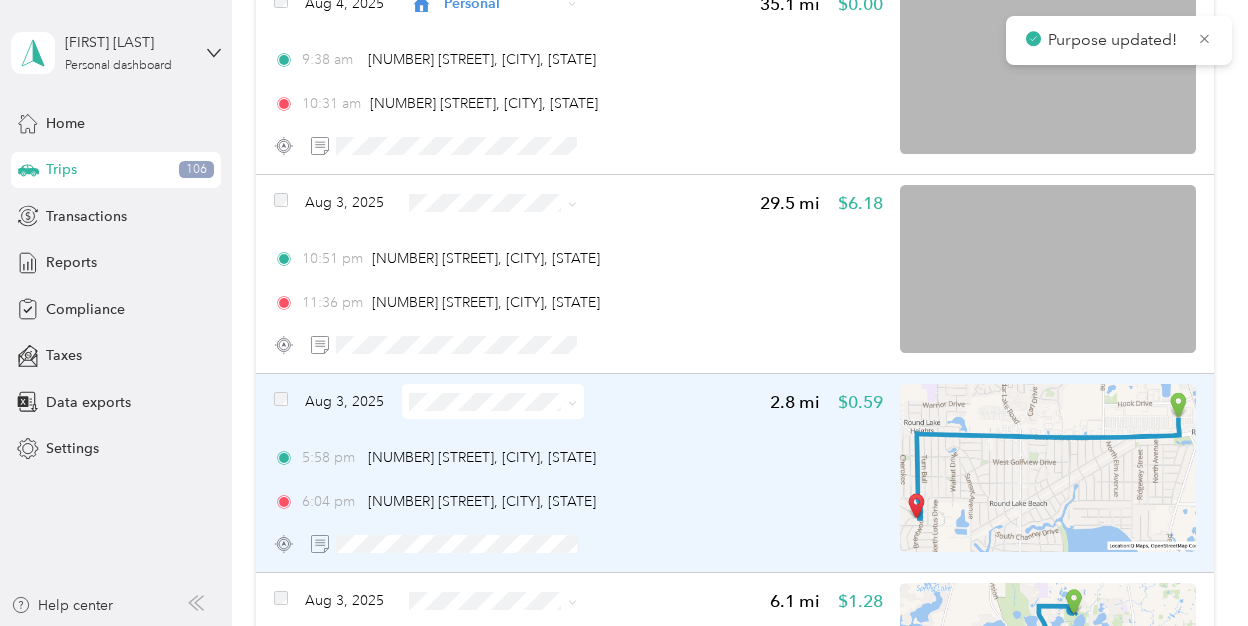 click 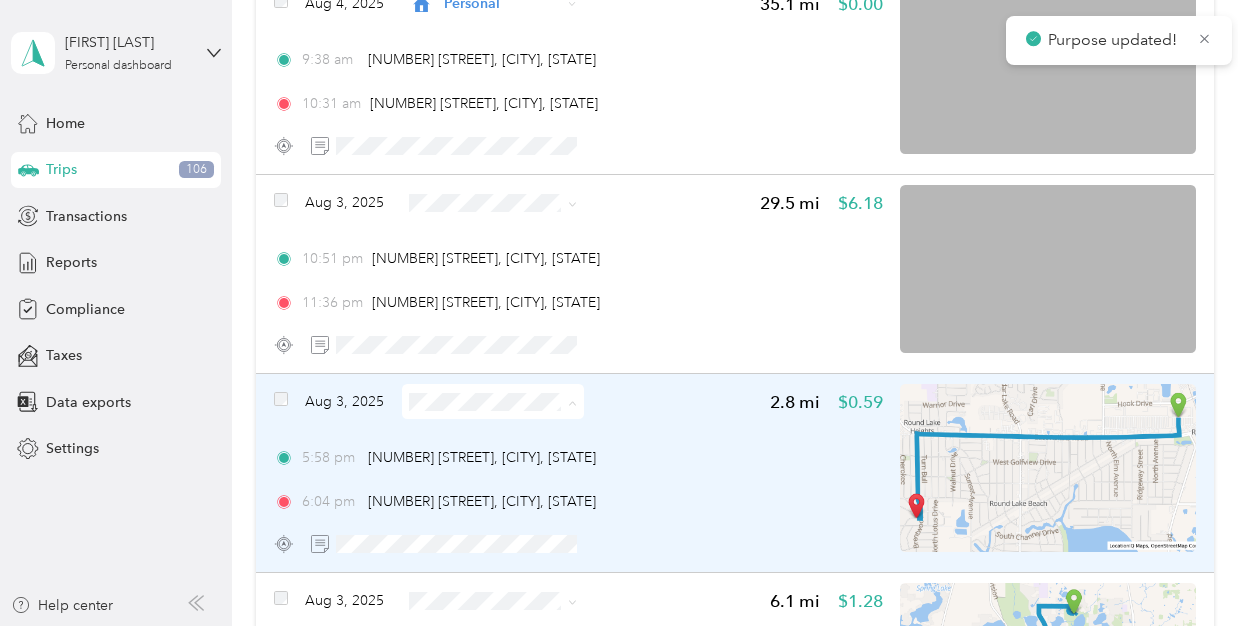 click on "Personal" at bounding box center (508, 472) 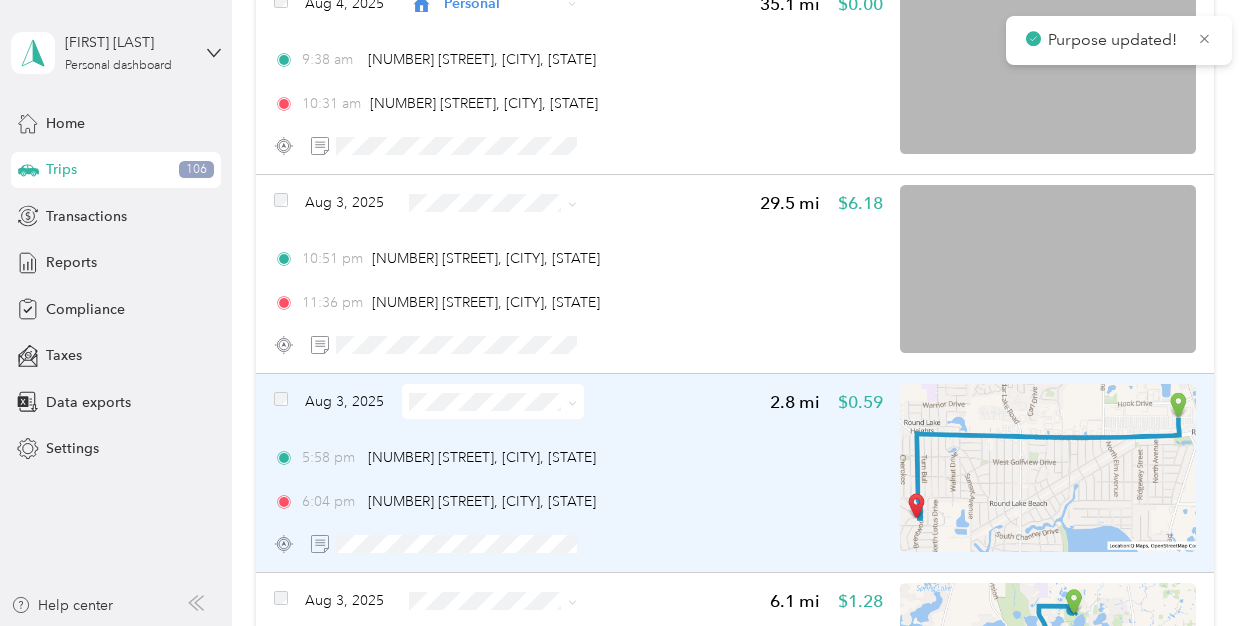 scroll, scrollTop: 2328, scrollLeft: 0, axis: vertical 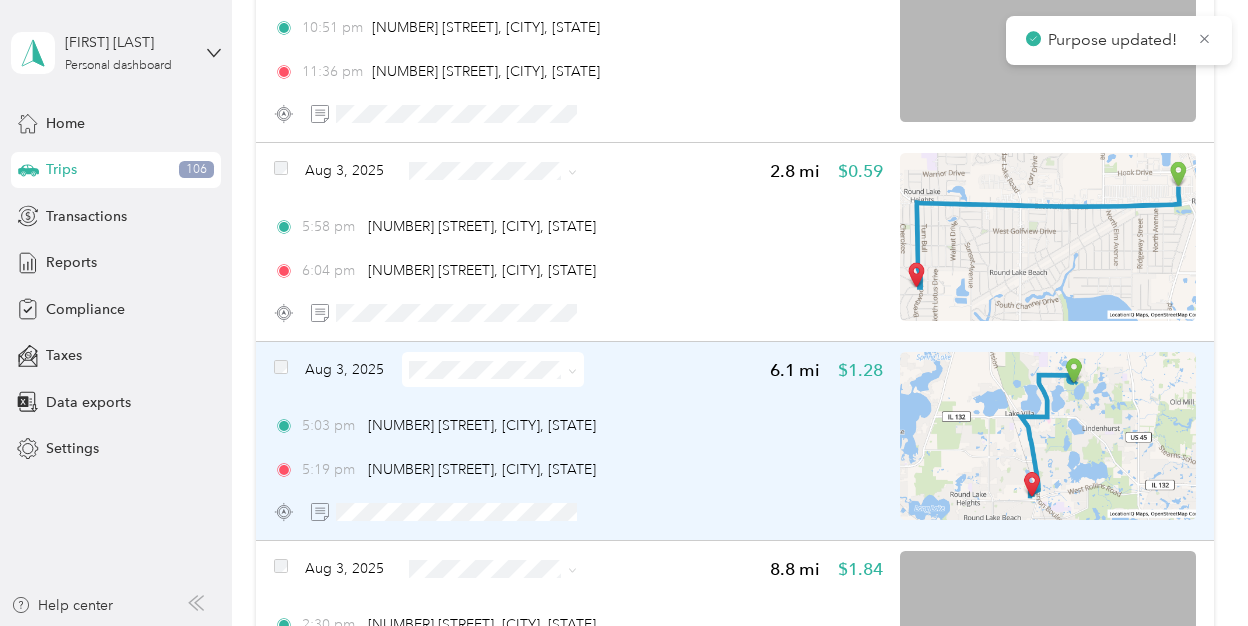 click 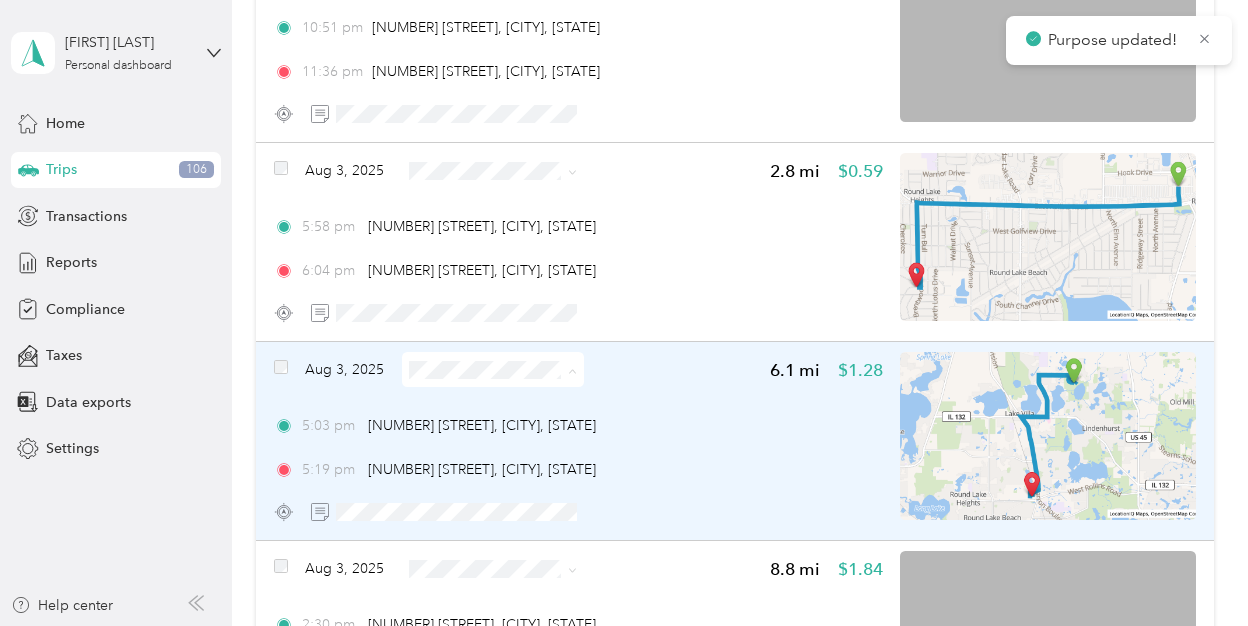 click on "Personal" at bounding box center [508, 441] 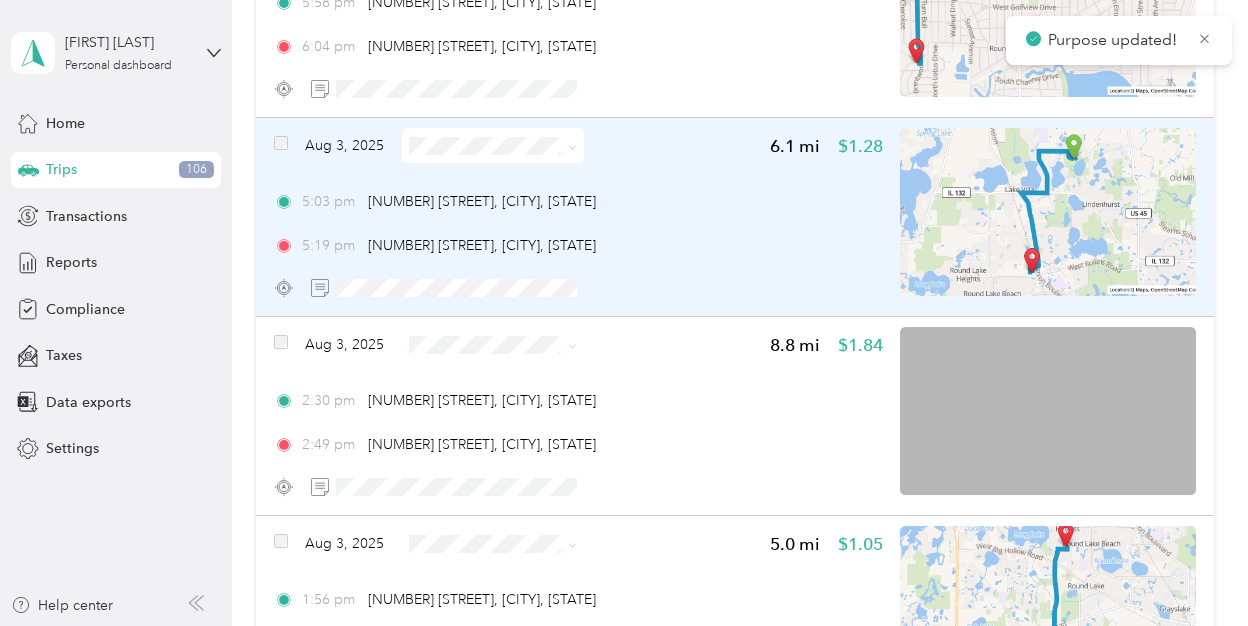 scroll, scrollTop: 2554, scrollLeft: 0, axis: vertical 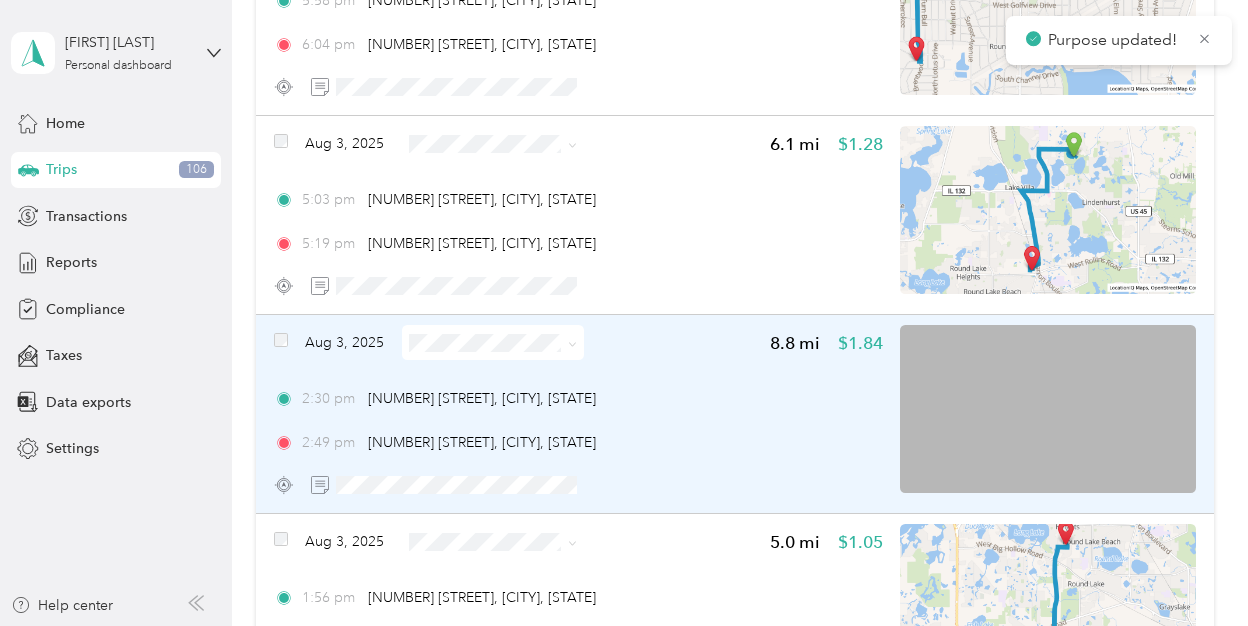 click 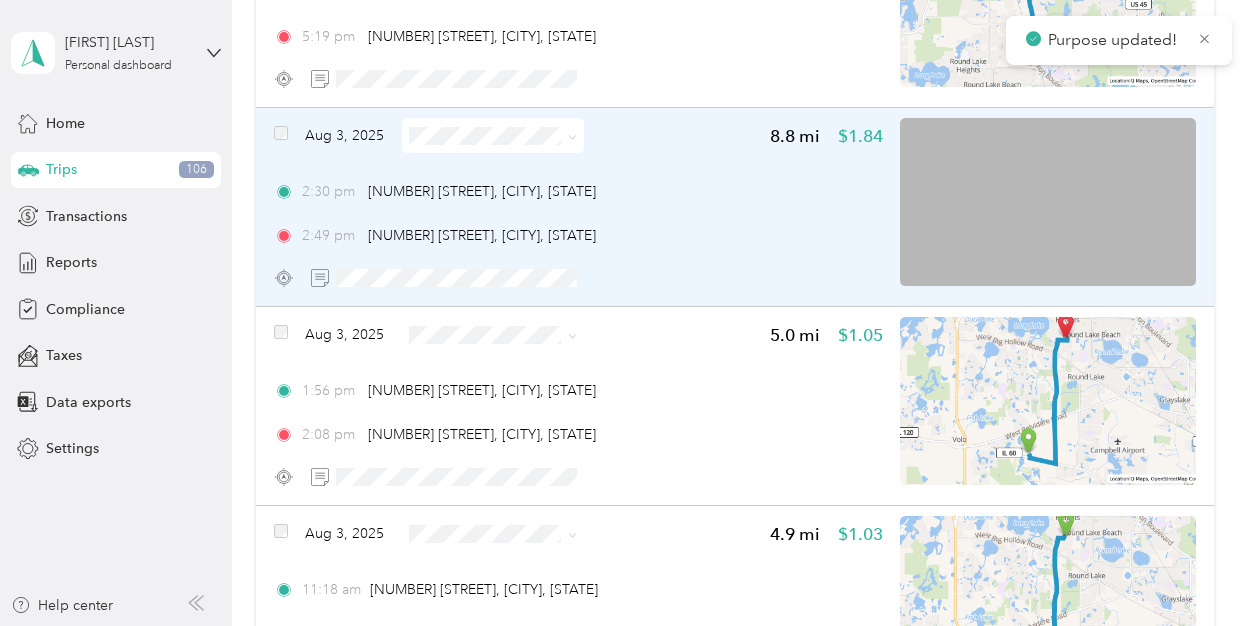 scroll, scrollTop: 2767, scrollLeft: 0, axis: vertical 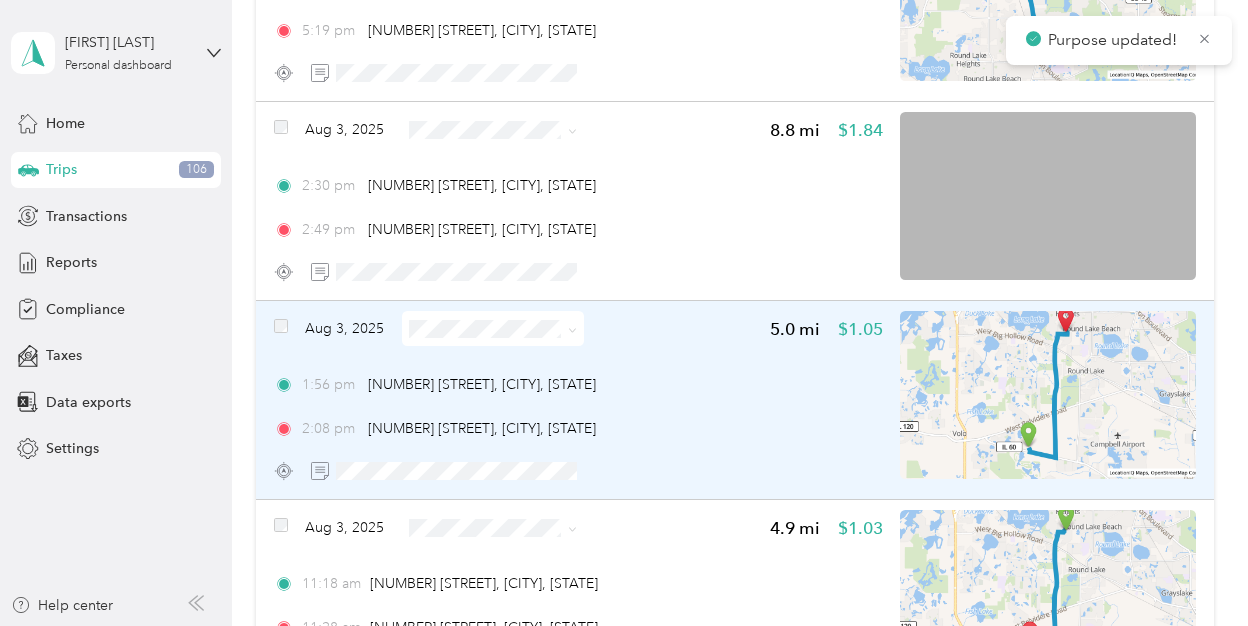 click 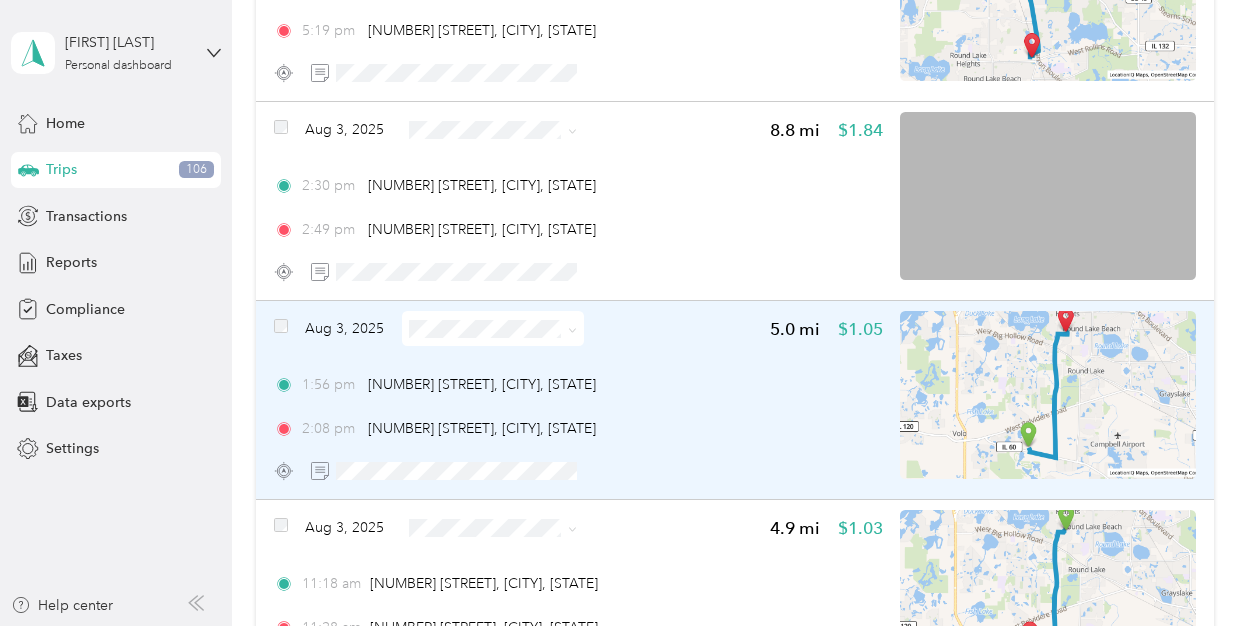 click on "Personal" at bounding box center [491, 399] 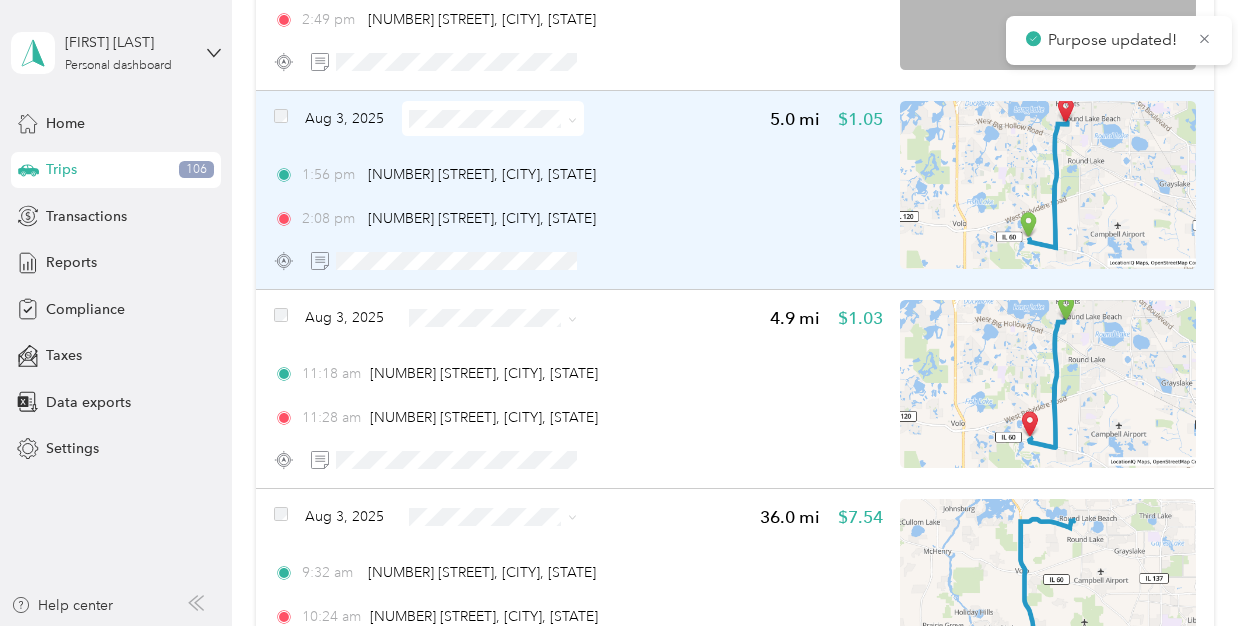 scroll, scrollTop: 2985, scrollLeft: 0, axis: vertical 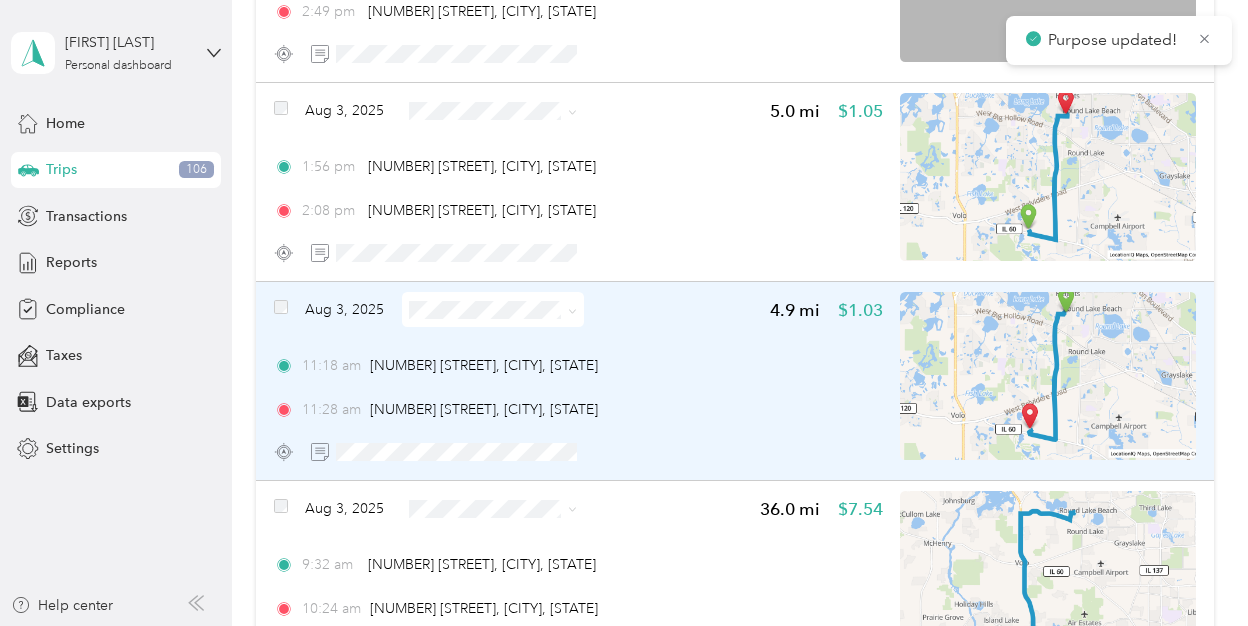 click 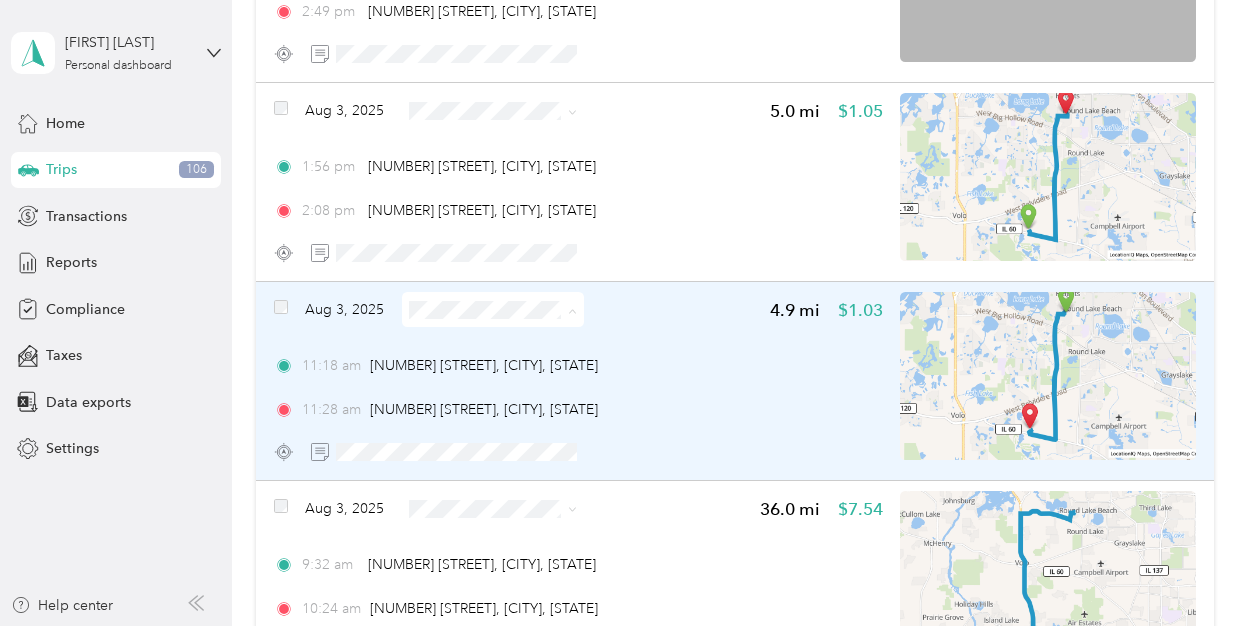 click on "Personal" at bounding box center (491, 380) 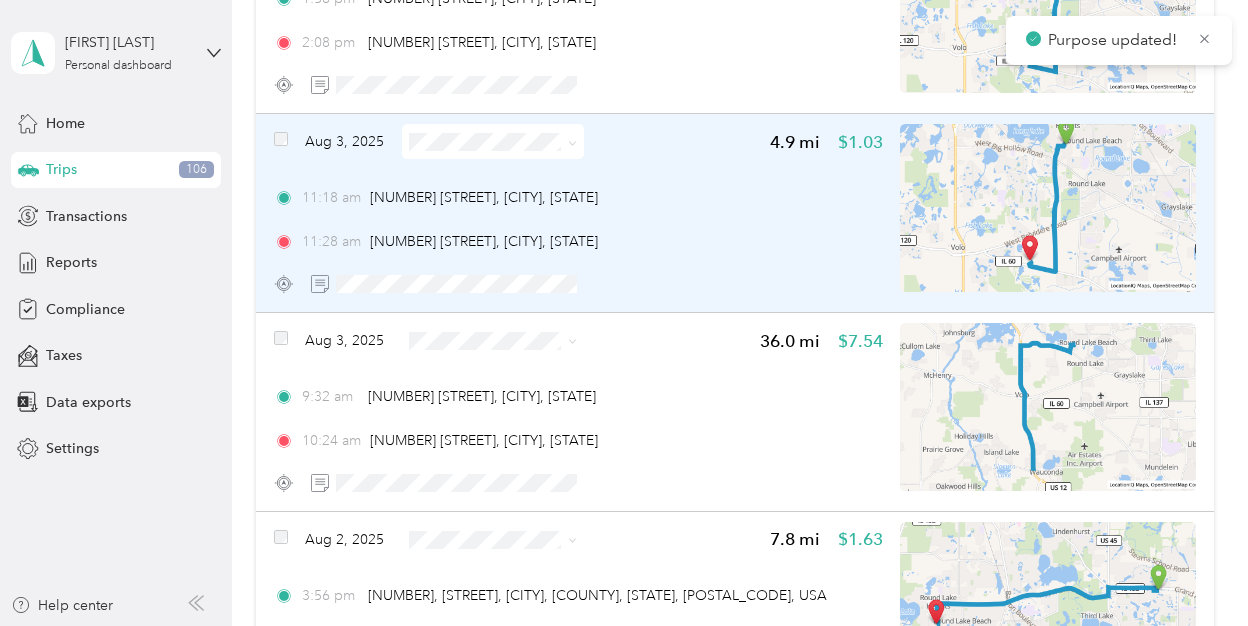 scroll, scrollTop: 3154, scrollLeft: 0, axis: vertical 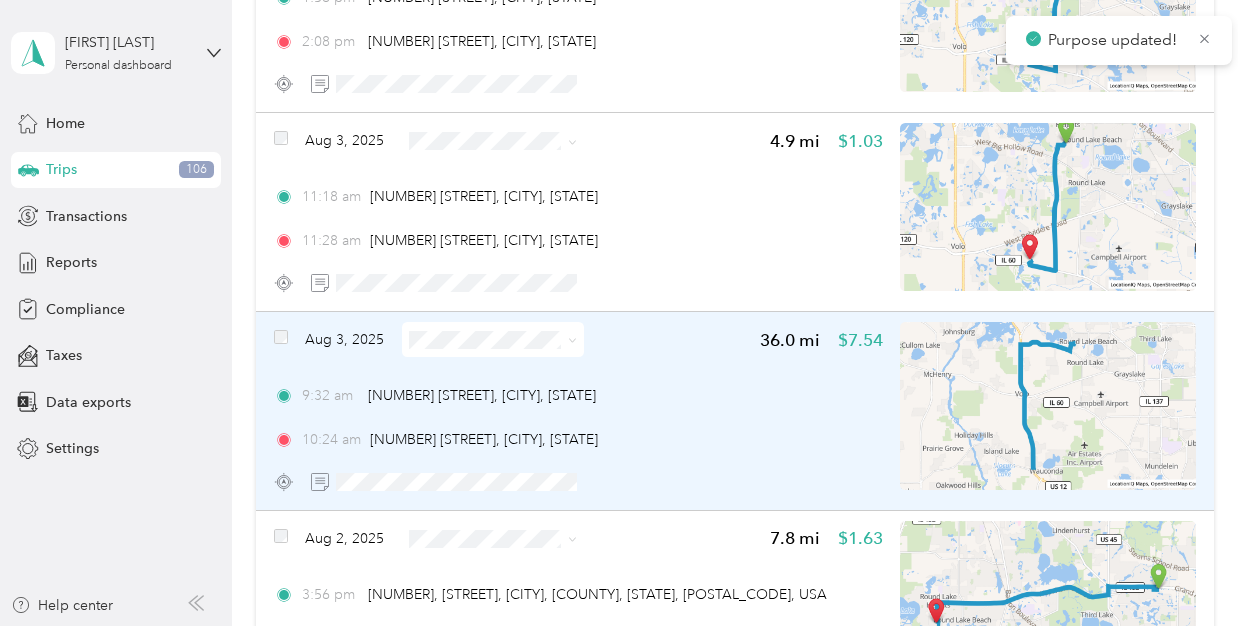 click 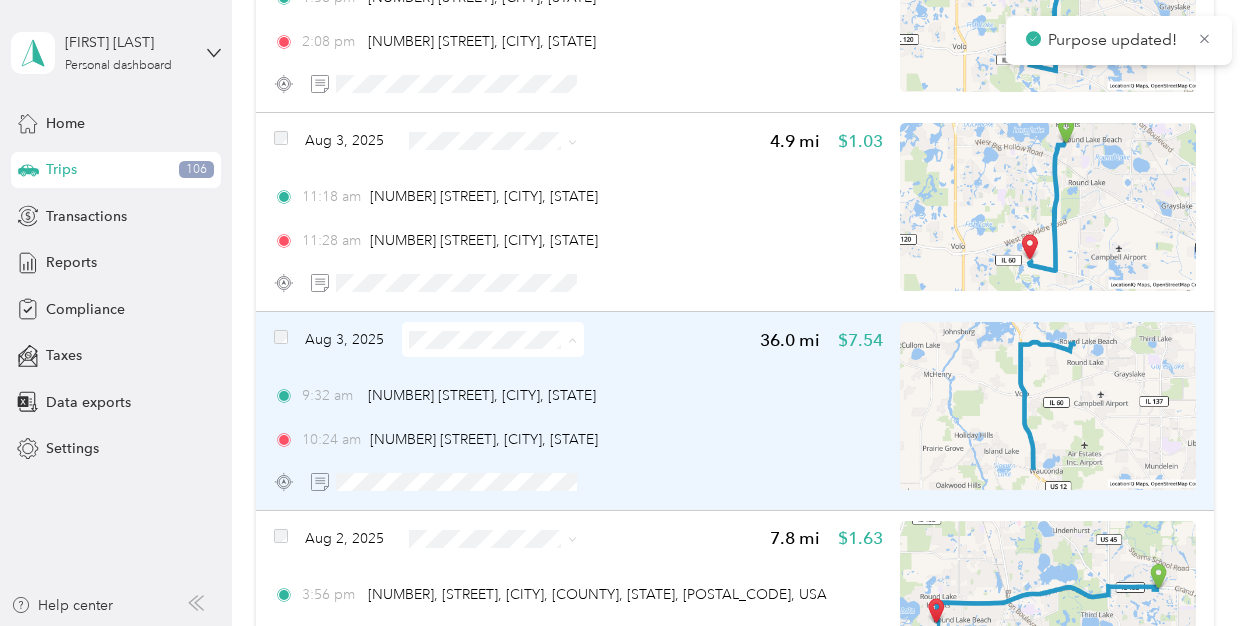 click on "Personal" at bounding box center [491, 411] 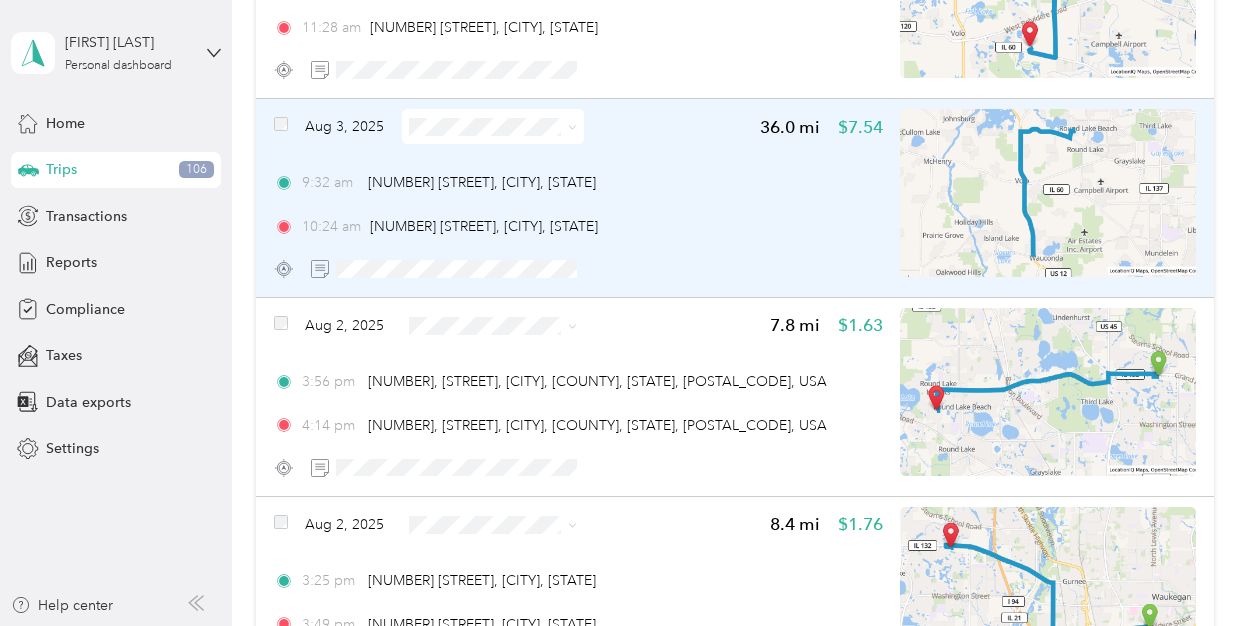 scroll, scrollTop: 3375, scrollLeft: 0, axis: vertical 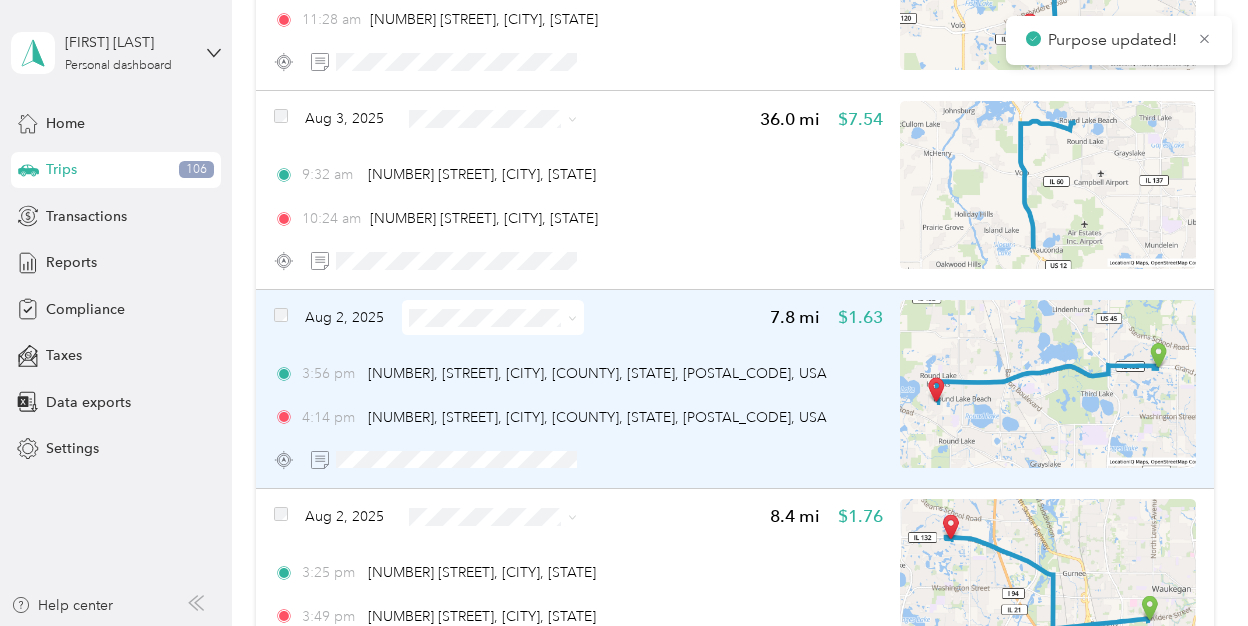click 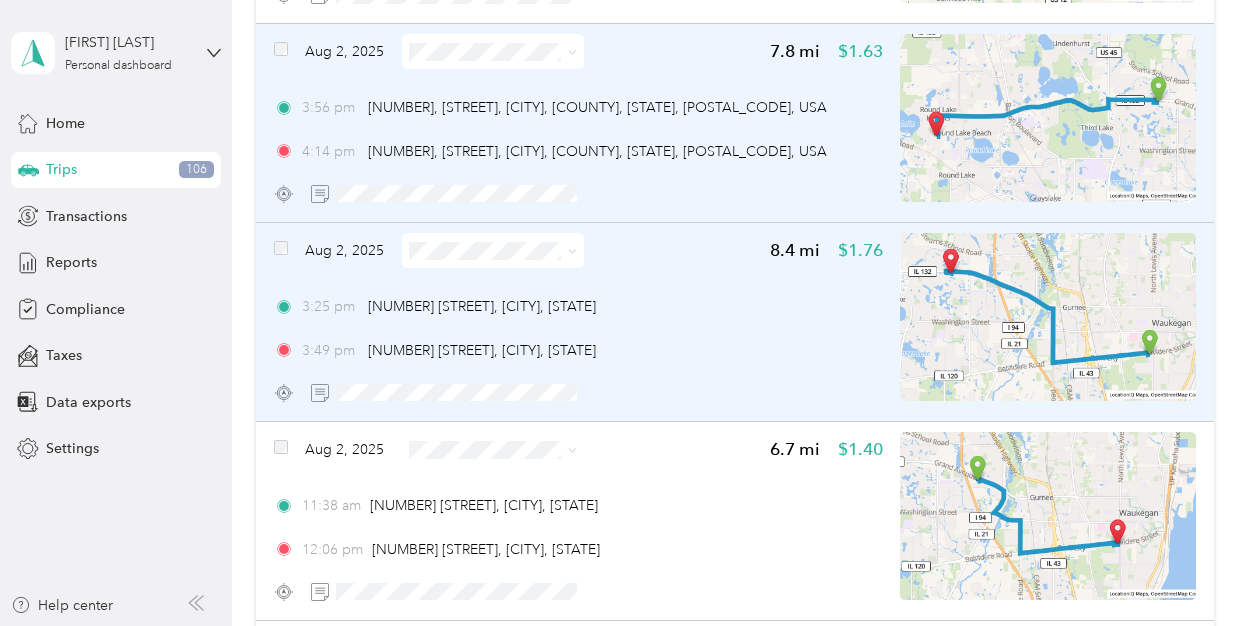 scroll, scrollTop: 3644, scrollLeft: 0, axis: vertical 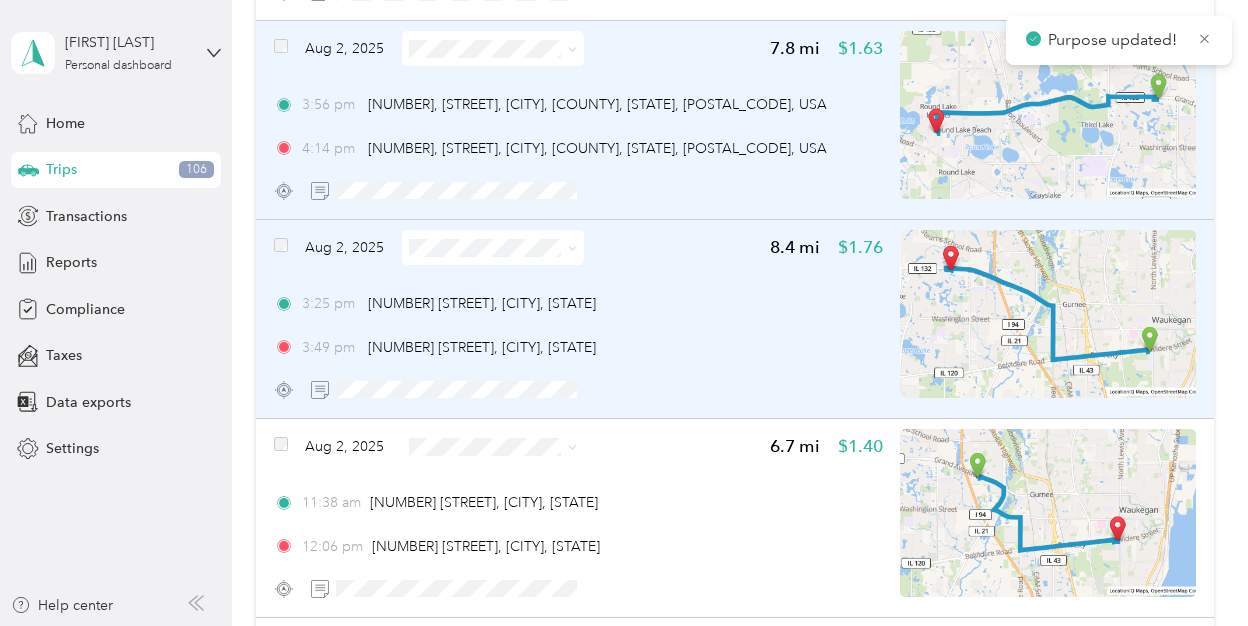 click 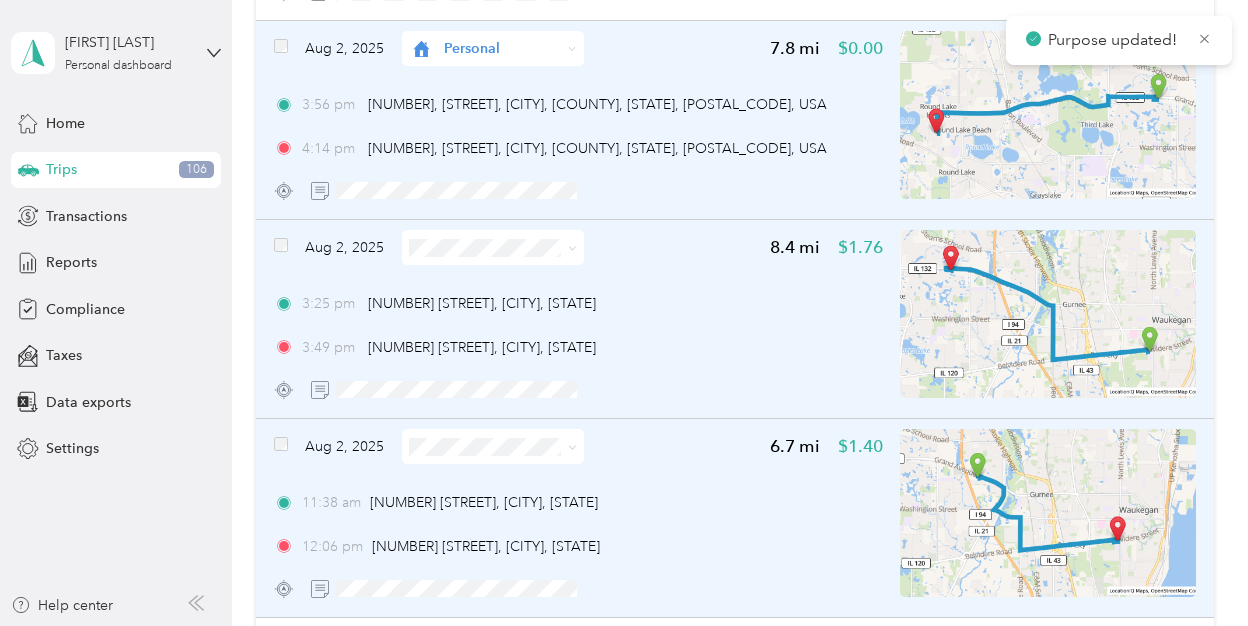 click 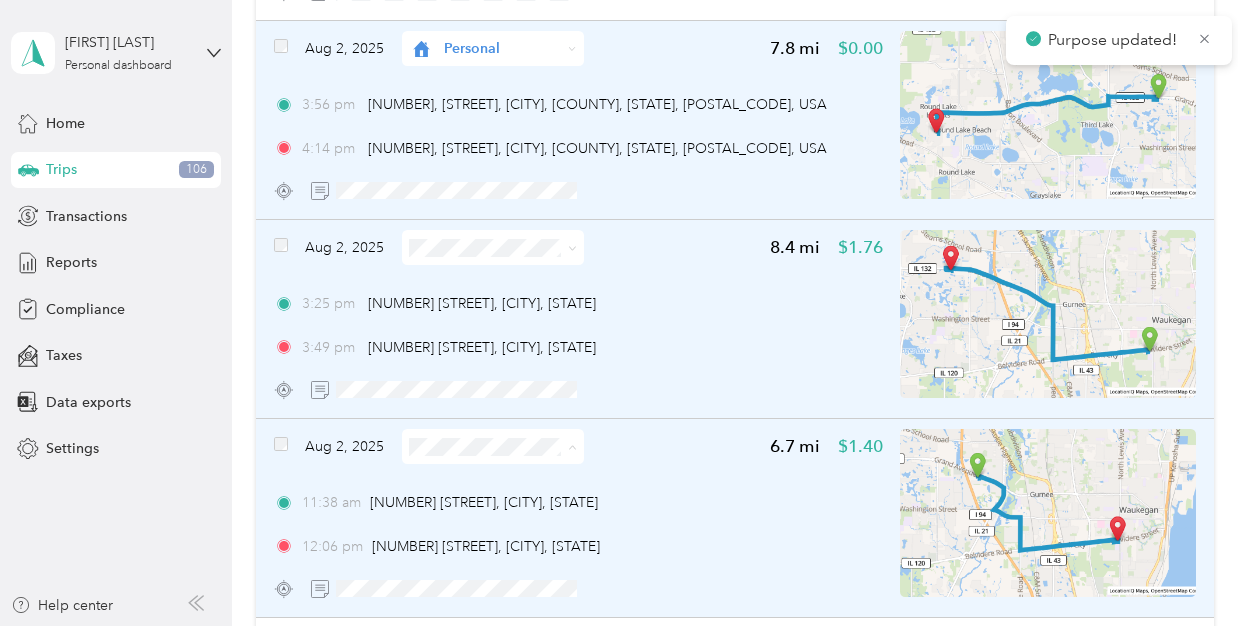 click on "Purpose updated! [FIRST] [LAST] Personal dashboard Home Trips 106 Transactions Reports Compliance Taxes Data exports Settings   Help center Trips New trip 990.6   mi Work 33,760.9   mi Personal 2,419.2   mi Unclassified $198.02 Value All purposes Filters Aug 5, [YEAR] Personal 3.7   mi $0.00 11:54 pm [NUMBER] [STREET], [CITY], [STATE] 12:04 am [NUMBER] [STREET], [CITY], [STATE] Aug 5, [YEAR] Personal 17.8   mi $0.00 10:49 pm [NUMBER] [STREET], [CITY], [STATE] 11:25 pm [NUMBER] [STREET], [CITY], [STATE] Aug 5, [YEAR] Personal 18.0   mi $0.00 10:11 pm [NUMBER] [STREET], [CITY], [STATE] 10:37 pm [NUMBER] [STREET], [CITY], [STATE] Aug 5, [YEAR] Personal 34.9   mi $0.00 7:21 pm [NUMBER] [STREET], [CITY], [STATE] 8:14 pm [NUMBER] [STREET], [CITY], [STATE] Aug 5, [YEAR] Personal 1.4   mi $0.00 2:35 pm [NUMBER] [STREET], [CITY], [STATE] 2:40 pm [NUMBER] [STREET], [CITY], [STATE] Aug 5, [YEAR] Personal 2.9   mi $0.00 2:14 pm [NUMBER] [STREET], [CITY], [STATE] 2:21 pm [NUMBER] [STREET], [CITY], [STATE]" at bounding box center (619, 313) 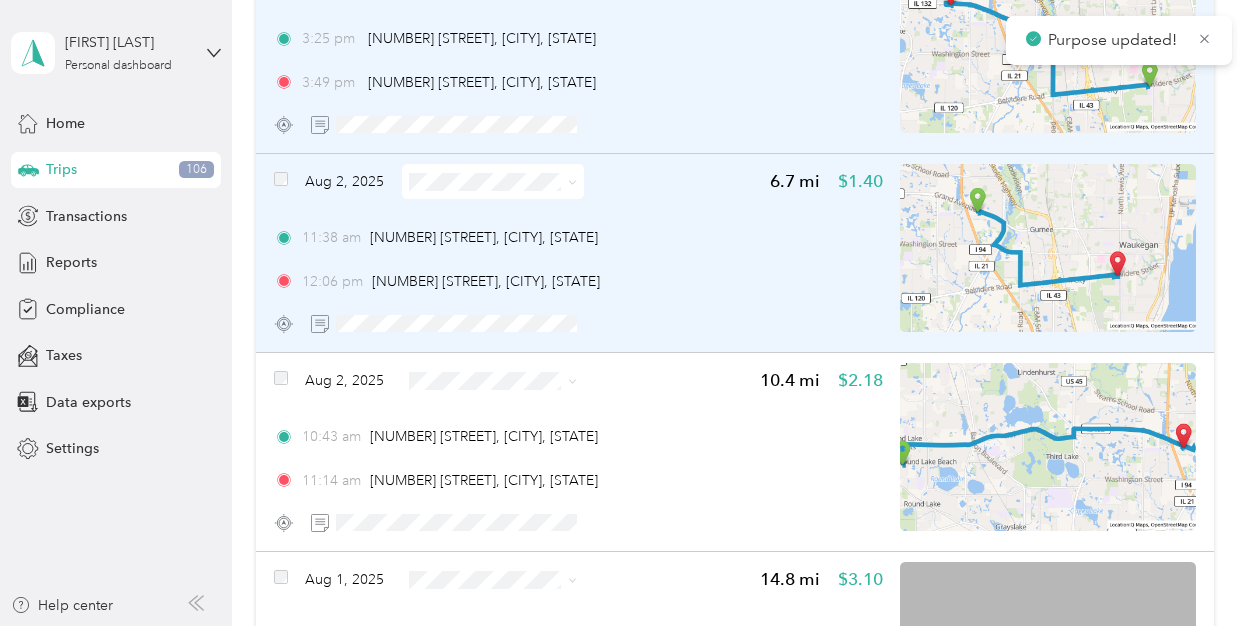 scroll, scrollTop: 3915, scrollLeft: 0, axis: vertical 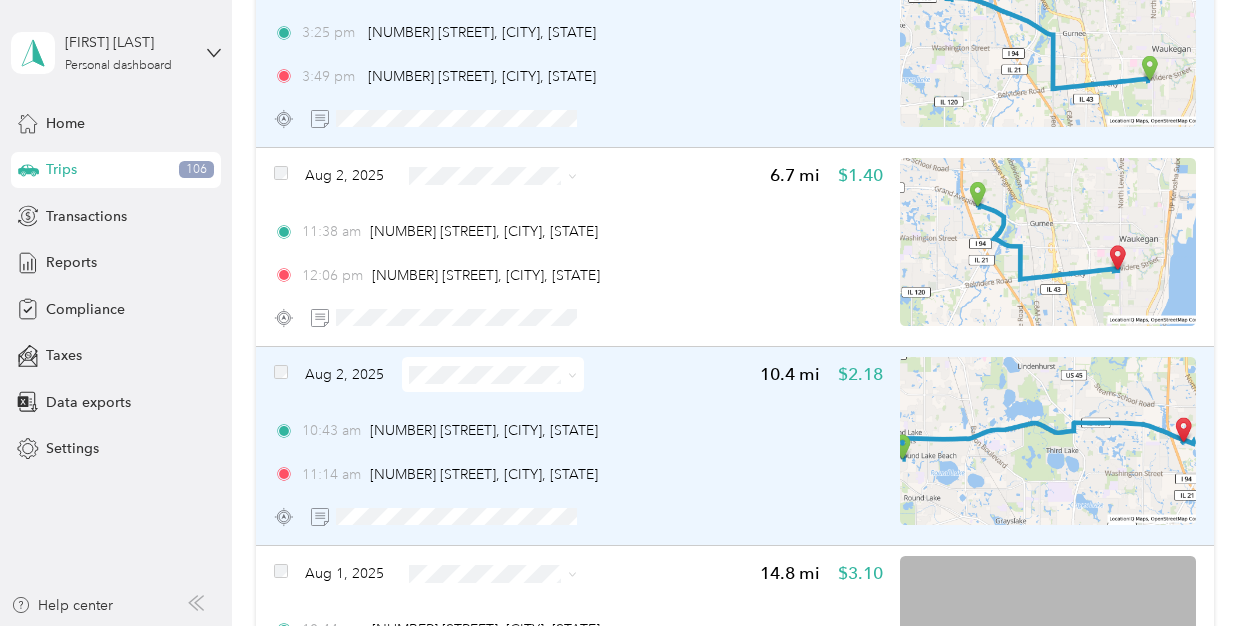 click 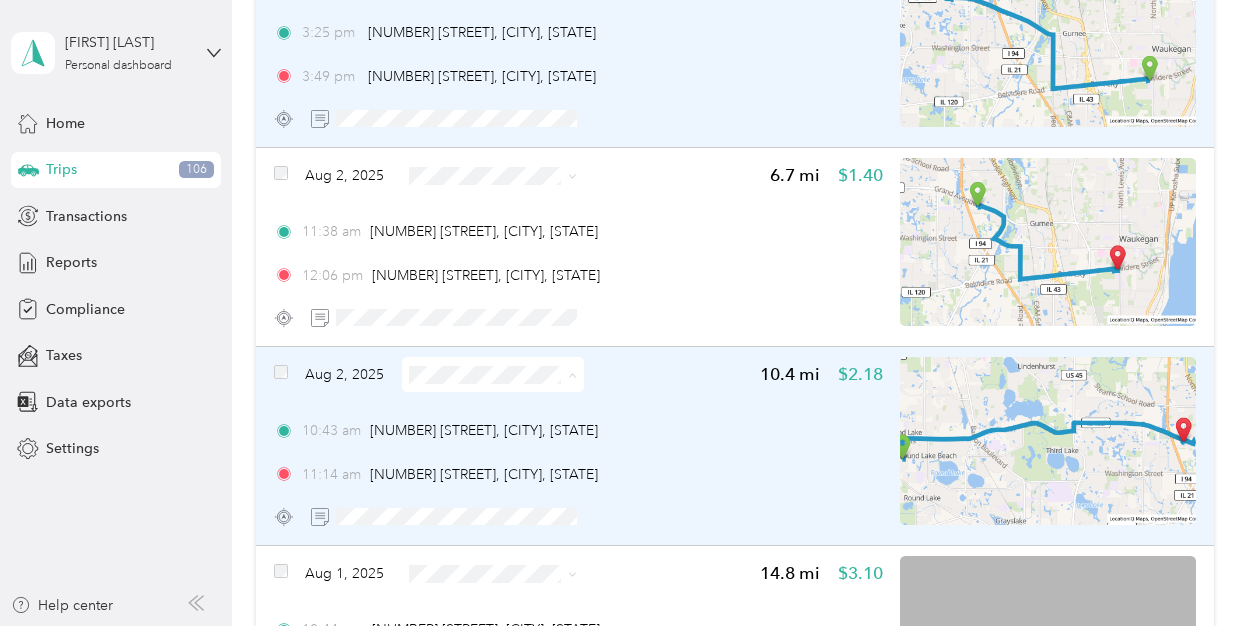 click on "Personal" at bounding box center (491, 445) 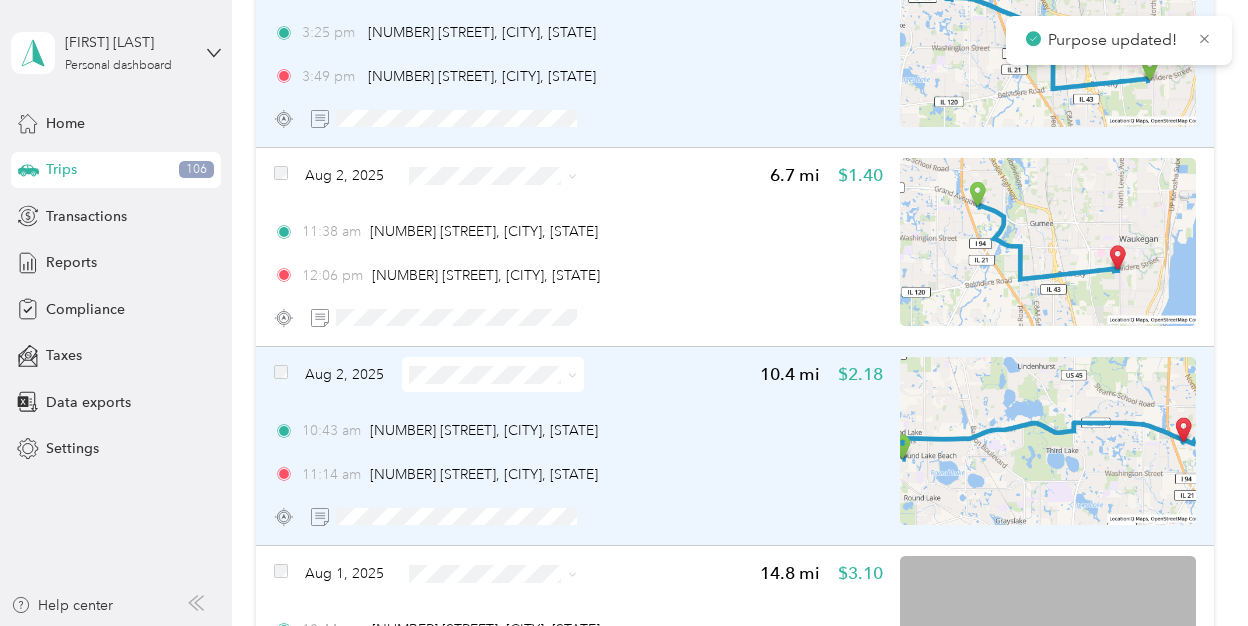 scroll, scrollTop: 4150, scrollLeft: 0, axis: vertical 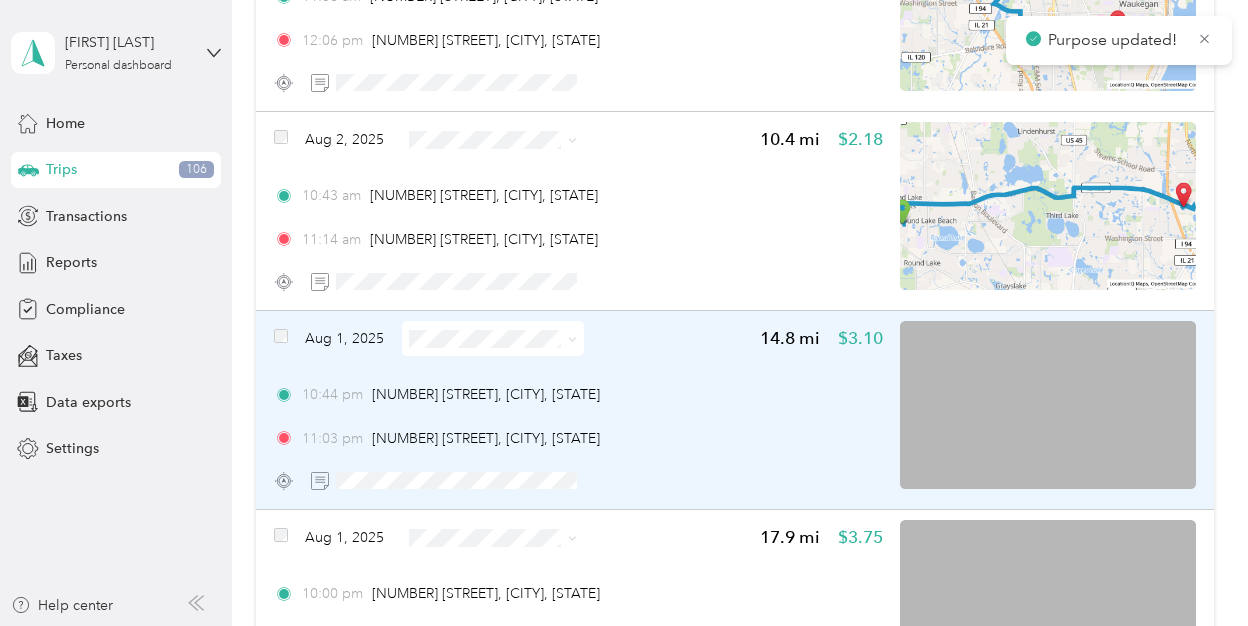 click 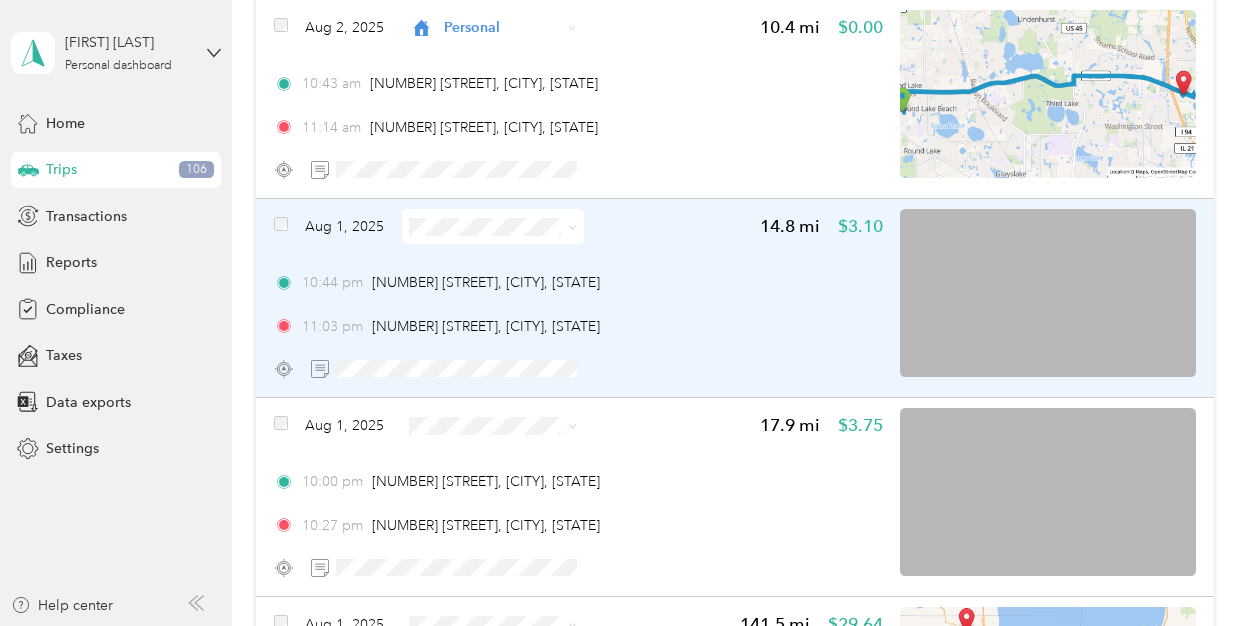 scroll, scrollTop: 4342, scrollLeft: 0, axis: vertical 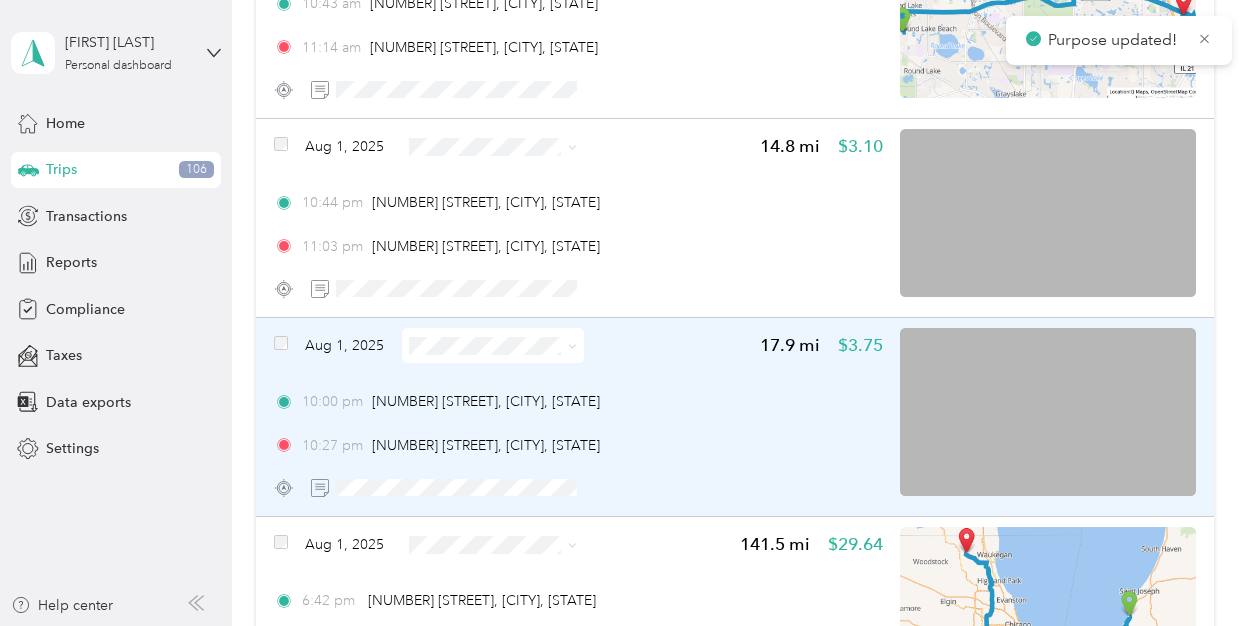 click 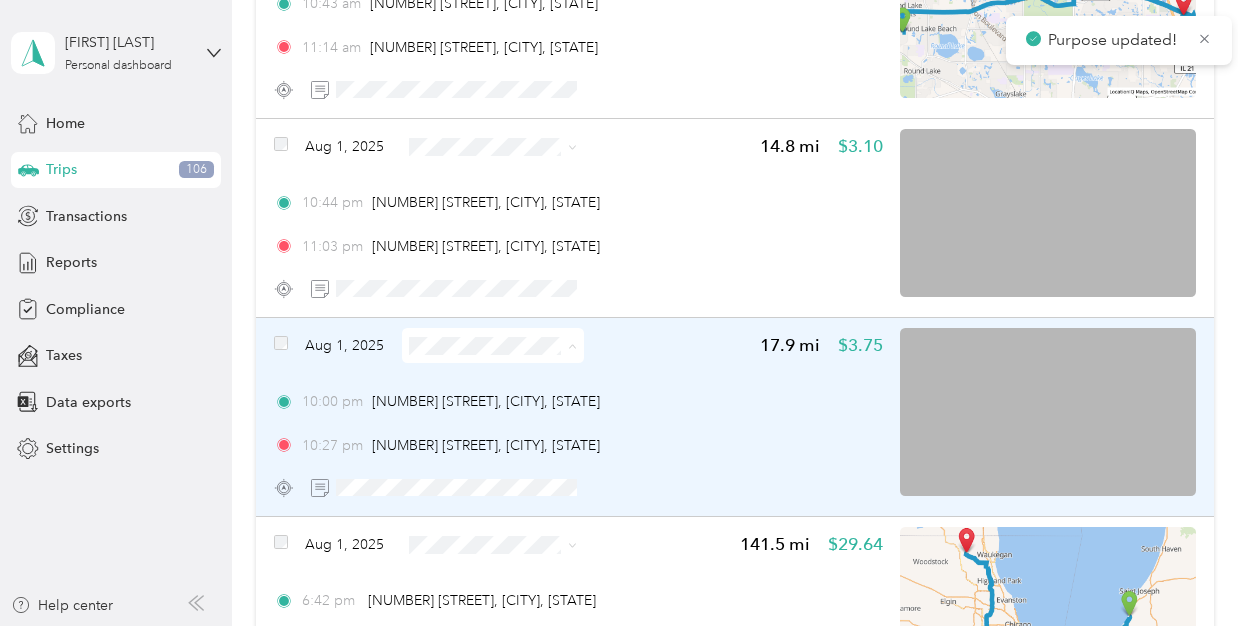 click on "Personal" at bounding box center (491, 417) 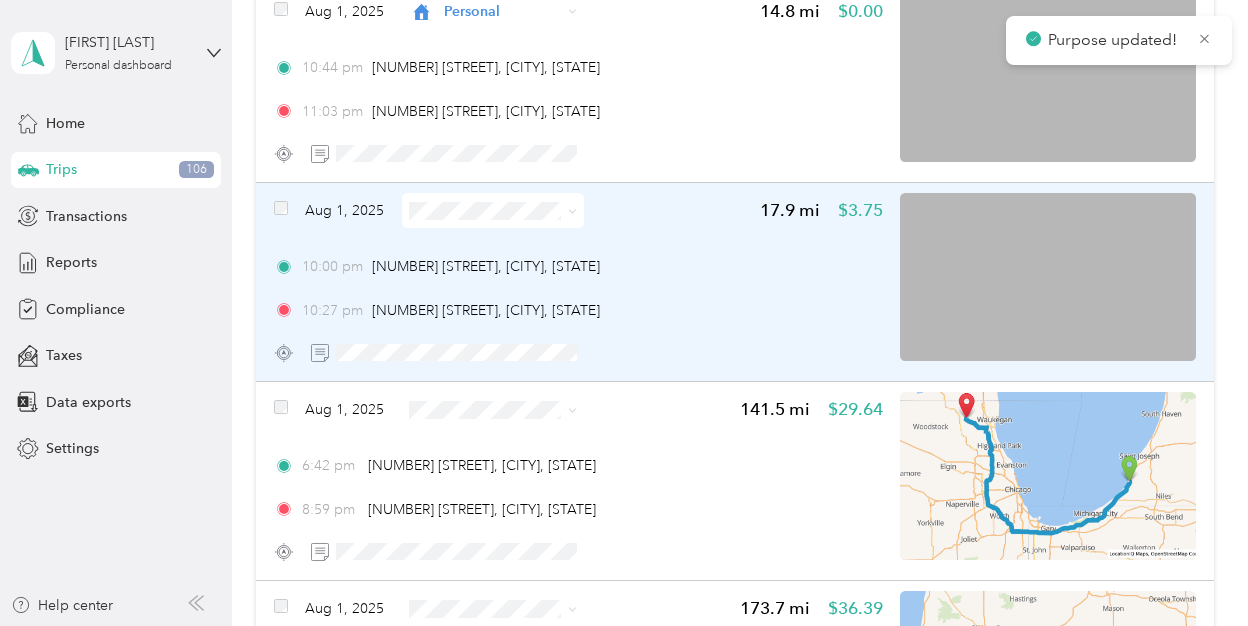 scroll, scrollTop: 4479, scrollLeft: 0, axis: vertical 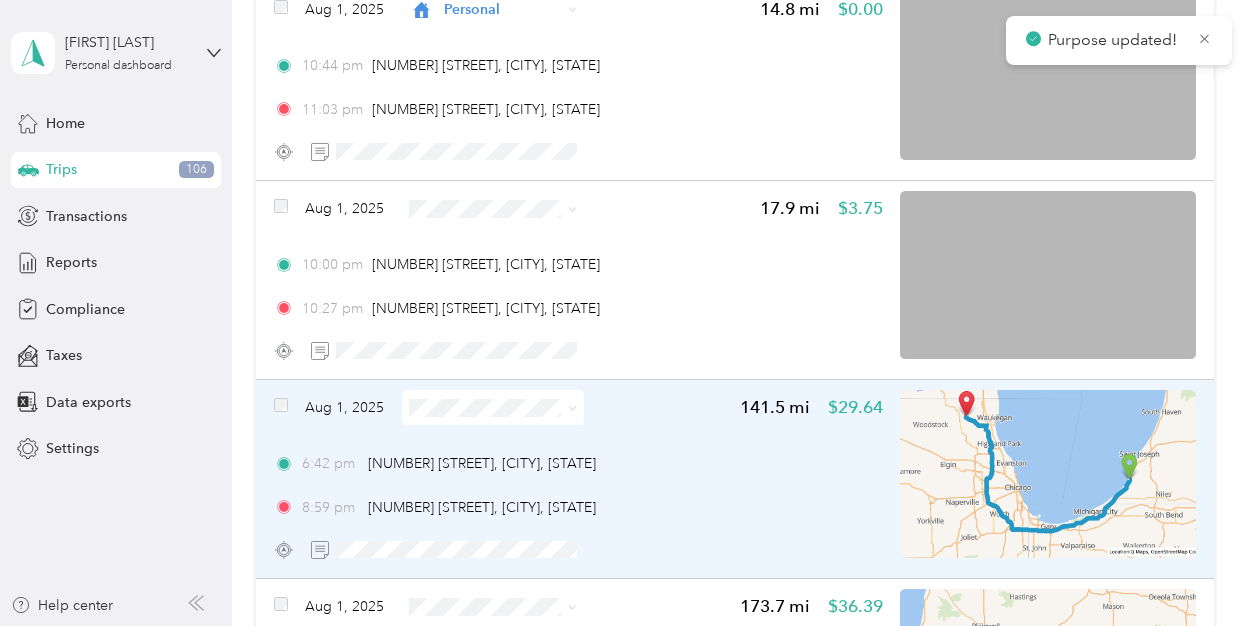 click 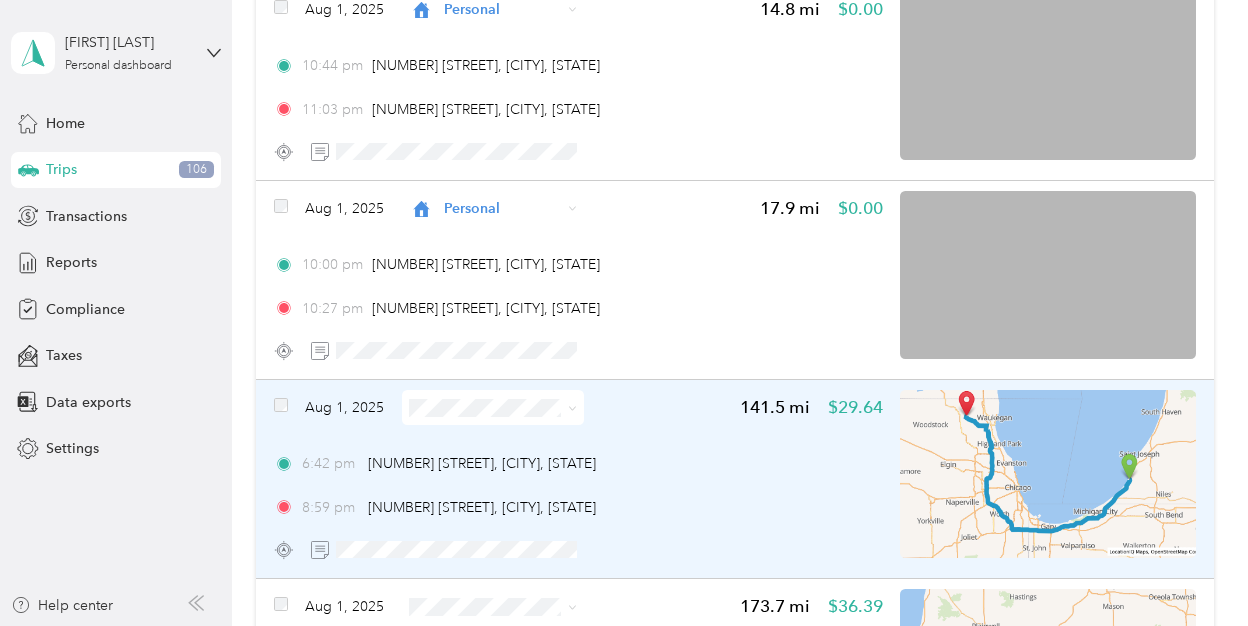click on "Personal" at bounding box center [508, 473] 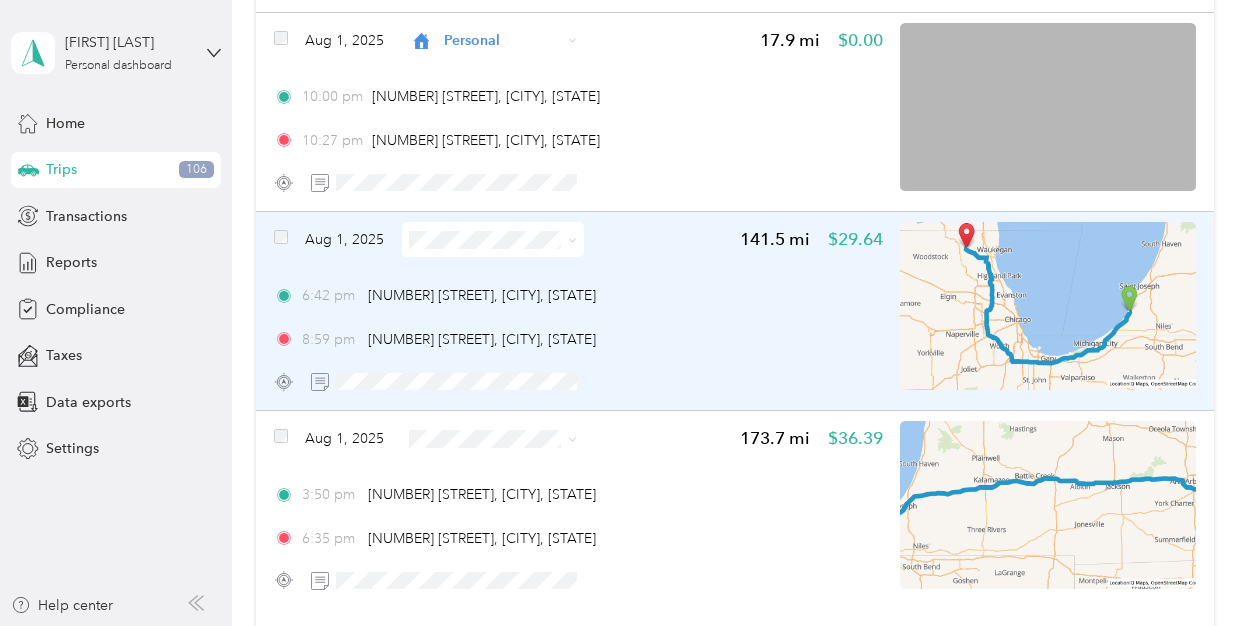 scroll, scrollTop: 4648, scrollLeft: 0, axis: vertical 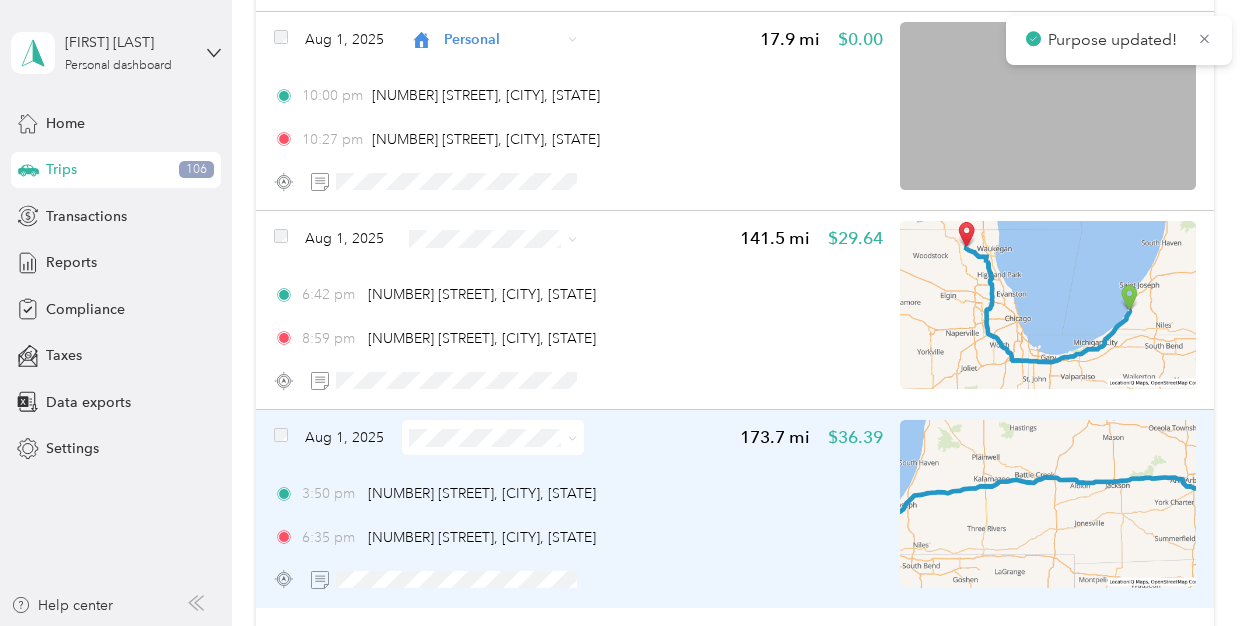 click 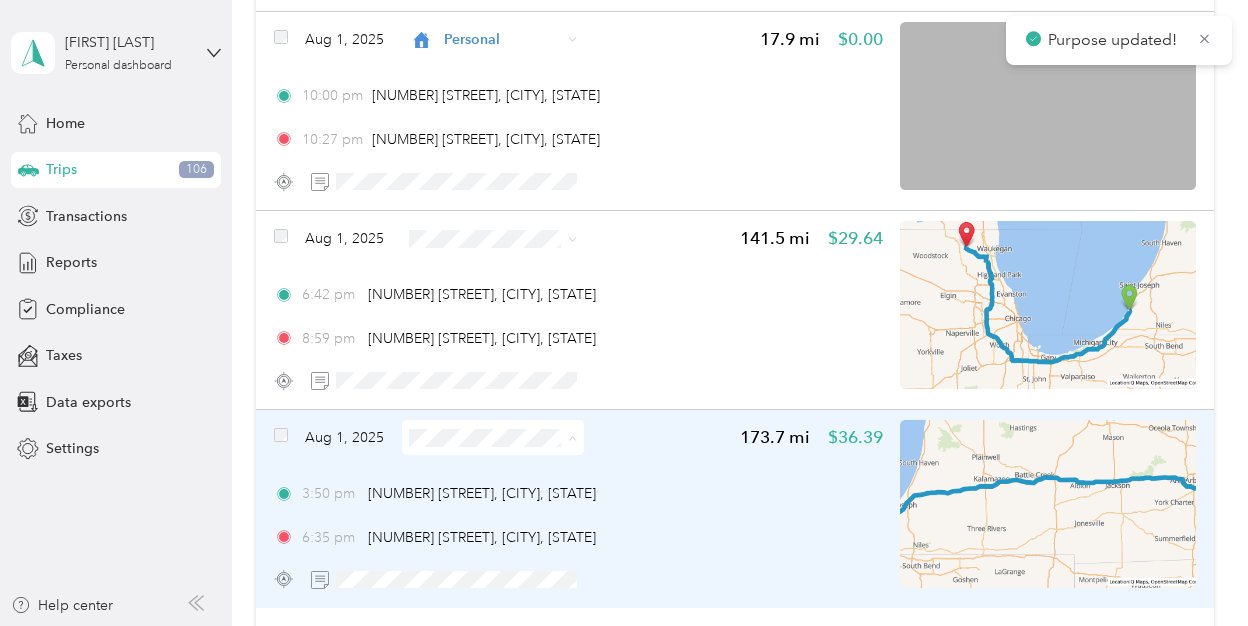 click on "Personal" at bounding box center (508, 509) 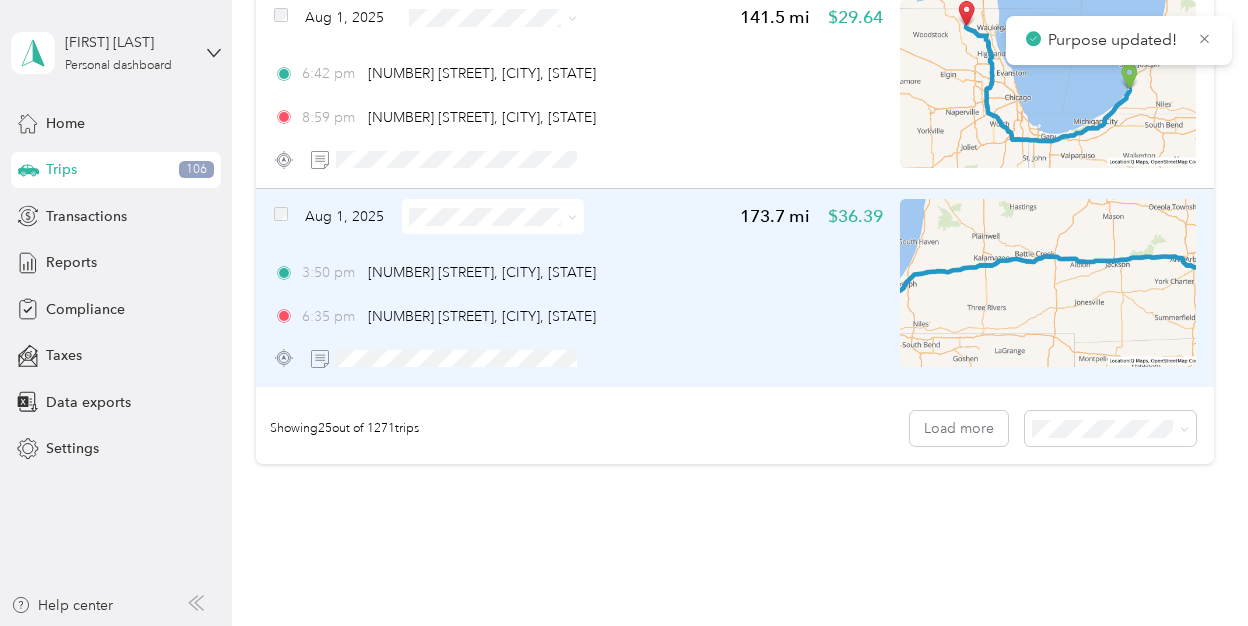 scroll, scrollTop: 4881, scrollLeft: 0, axis: vertical 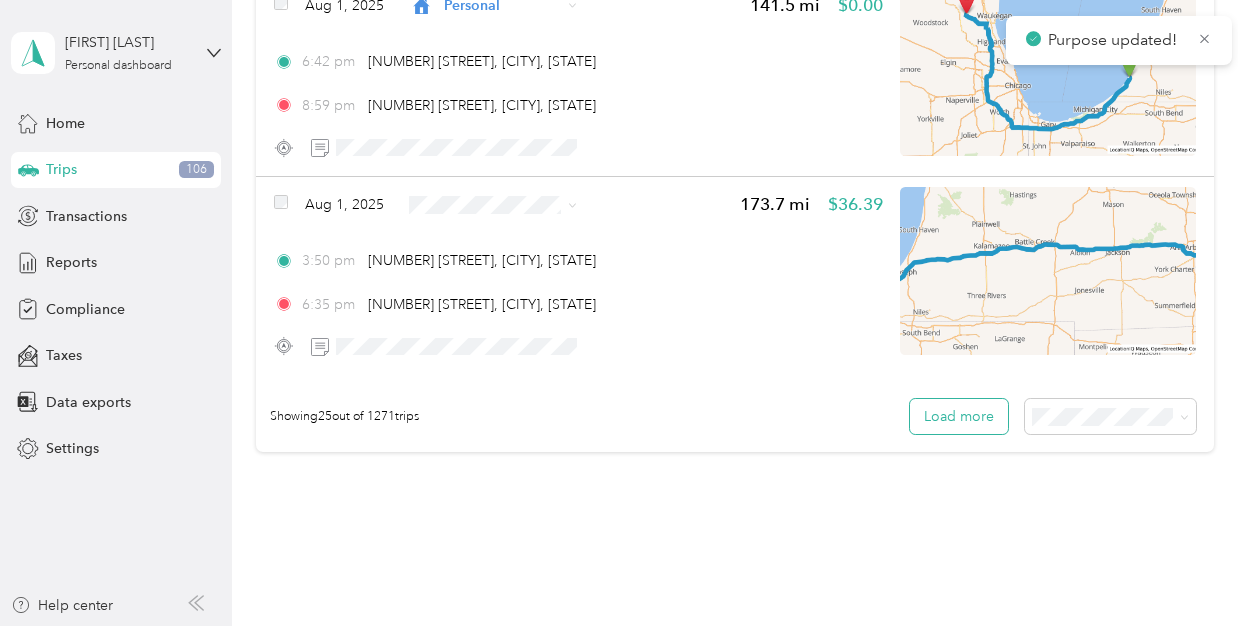 click on "Load more" at bounding box center (959, 416) 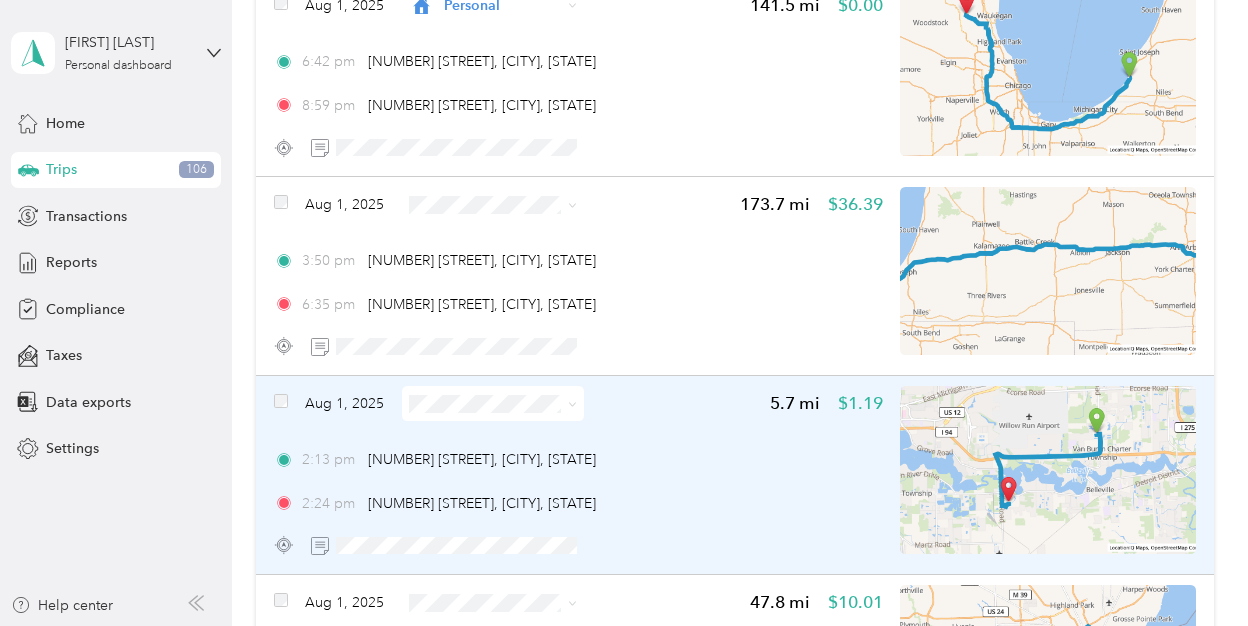click 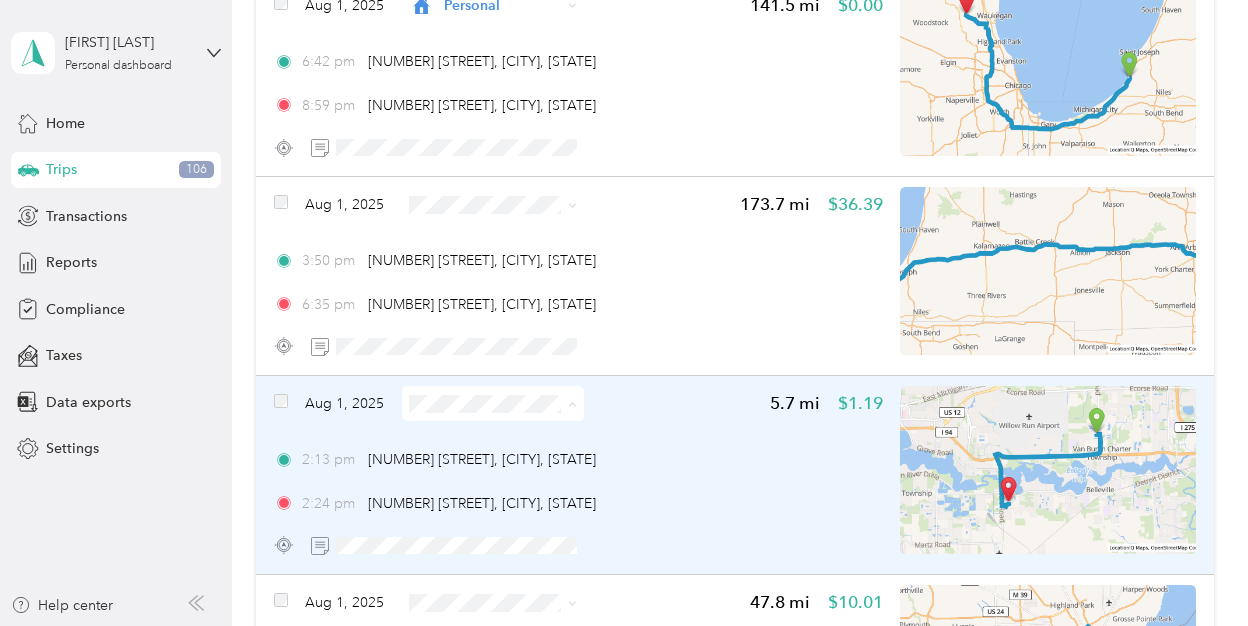 click on "Personal" at bounding box center [508, 474] 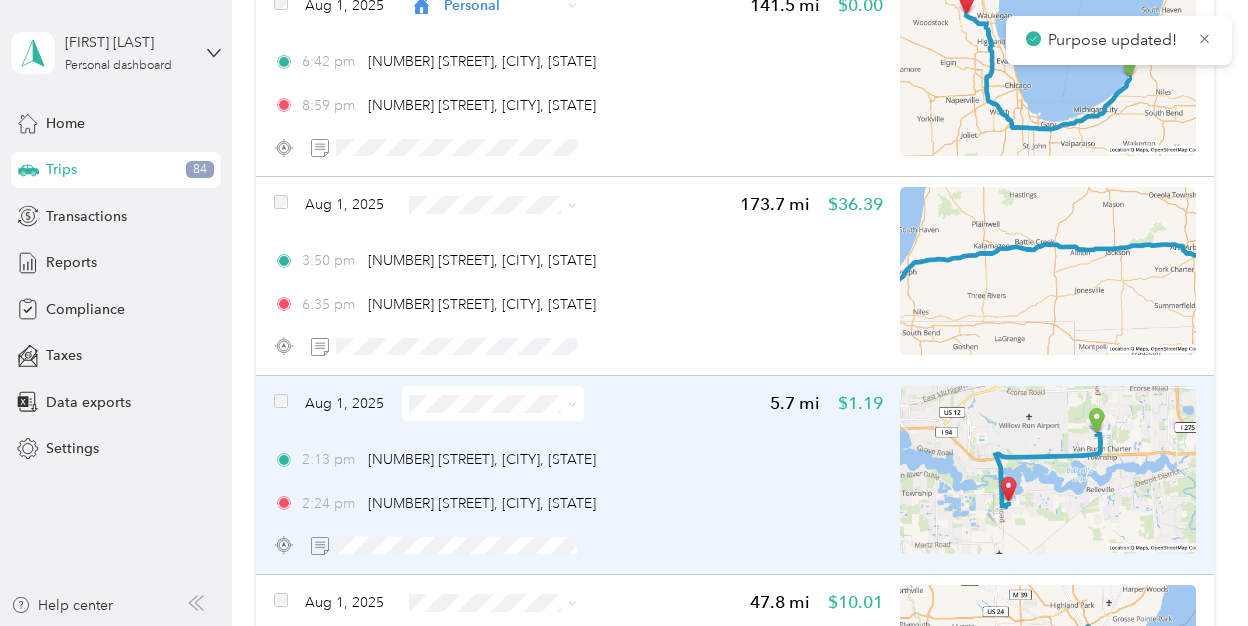 click 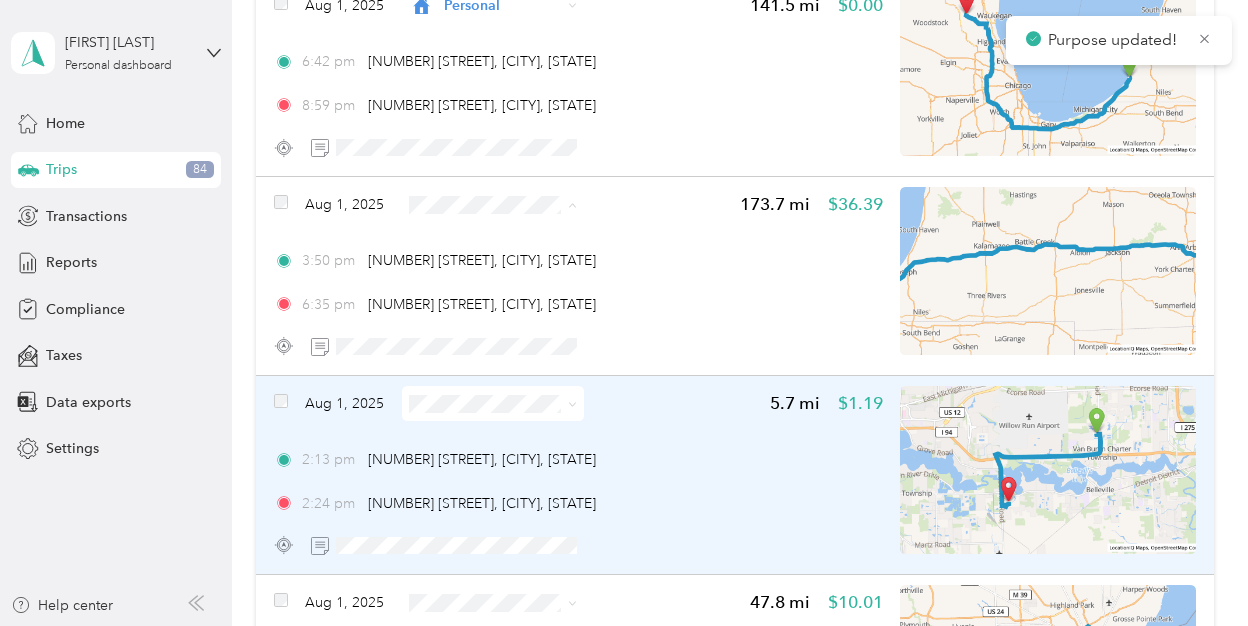 click on "Personal" at bounding box center (508, 275) 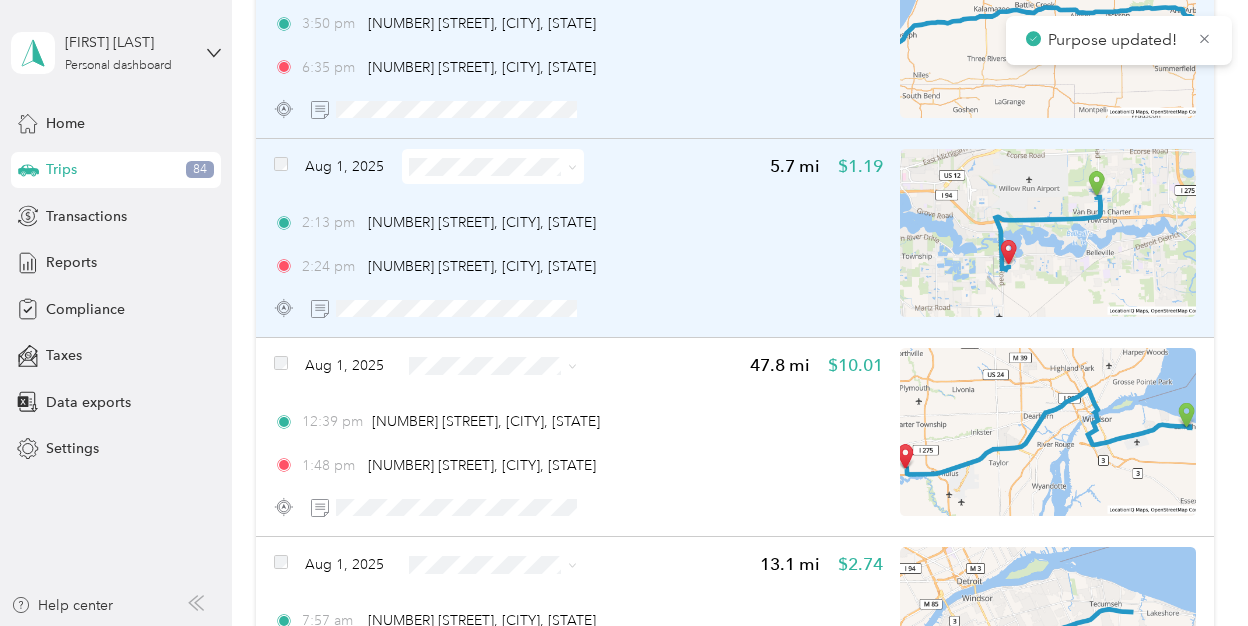 scroll, scrollTop: 5120, scrollLeft: 0, axis: vertical 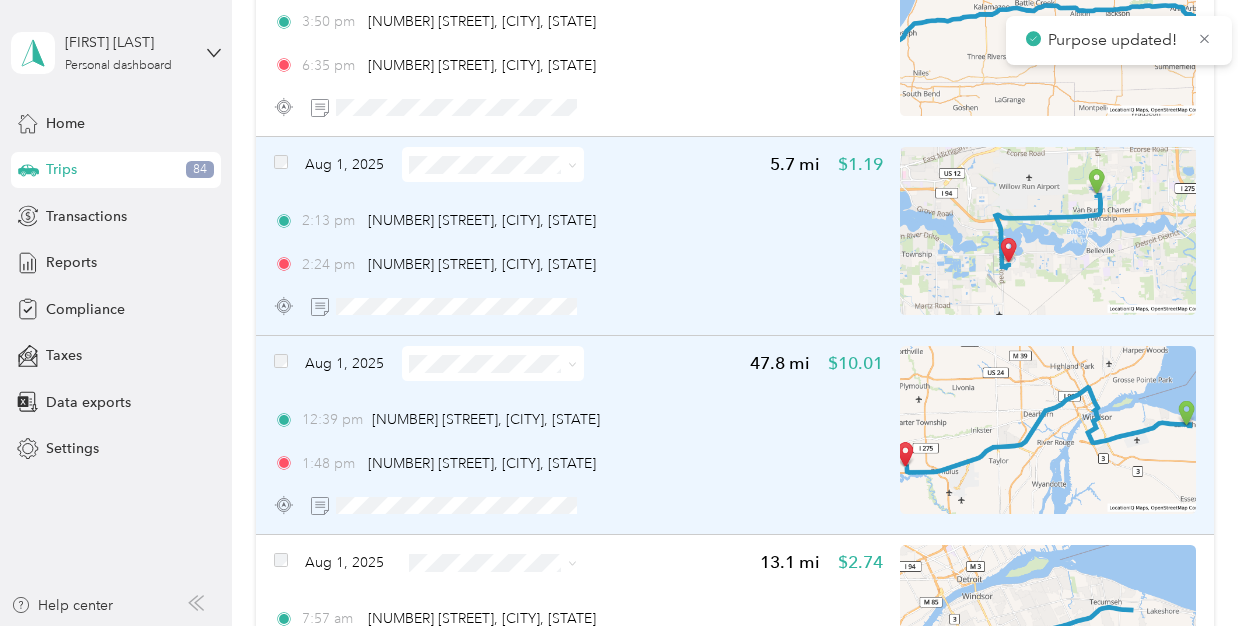 click 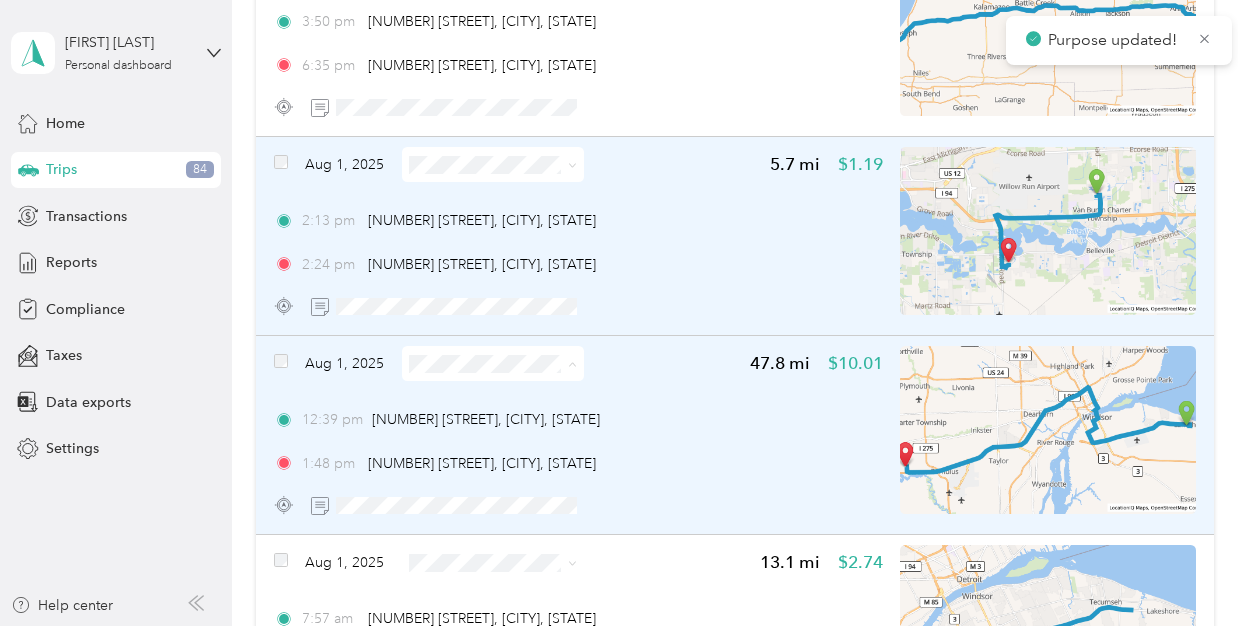 click on "Purpose updated! [FIRST] [LAST] Personal dashboard Home Trips 84 Transactions Reports Compliance Taxes Data exports Settings   Help center Trips New trip 990.6   mi Work 34,124.9   mi Personal 2,055.2   mi Unclassified $198.02 Value All purposes Filters Aug 5, [YEAR] Personal 3.7   mi $0.00 11:54 pm [NUMBER] [STREET], [CITY], [STATE] 12:04 am [NUMBER] [STREET], [CITY], [STATE] Aug 5, [YEAR] Personal 17.8   mi $0.00 10:49 pm [NUMBER] [STREET], [CITY], [STATE] 11:25 pm [NUMBER] [STREET], [CITY], [STATE] Aug 5, [YEAR] Personal 18.0   mi $0.00 10:11 pm [NUMBER] [STREET], [CITY], [STATE] 10:37 pm [NUMBER] [STREET], [CITY], [STATE] Aug 5, [YEAR] Personal 34.9   mi $0.00 7:21 pm [NUMBER] [STREET], [CITY], [STATE] 8:14 pm [NUMBER] [STREET], [CITY], [STATE] Aug 5, [YEAR] Personal 1.4   mi $0.00 2:35 pm [NUMBER] [STREET], [CITY], [STATE] 2:40 pm [NUMBER] [STREET], [CITY], [STATE] Aug 5, [YEAR] Personal 2.9   mi $0.00 2:14 pm [NUMBER] [STREET], [CITY], [STATE] 2:21 pm [NUMBER] [STREET], [CITY], [STATE]" at bounding box center [619, 313] 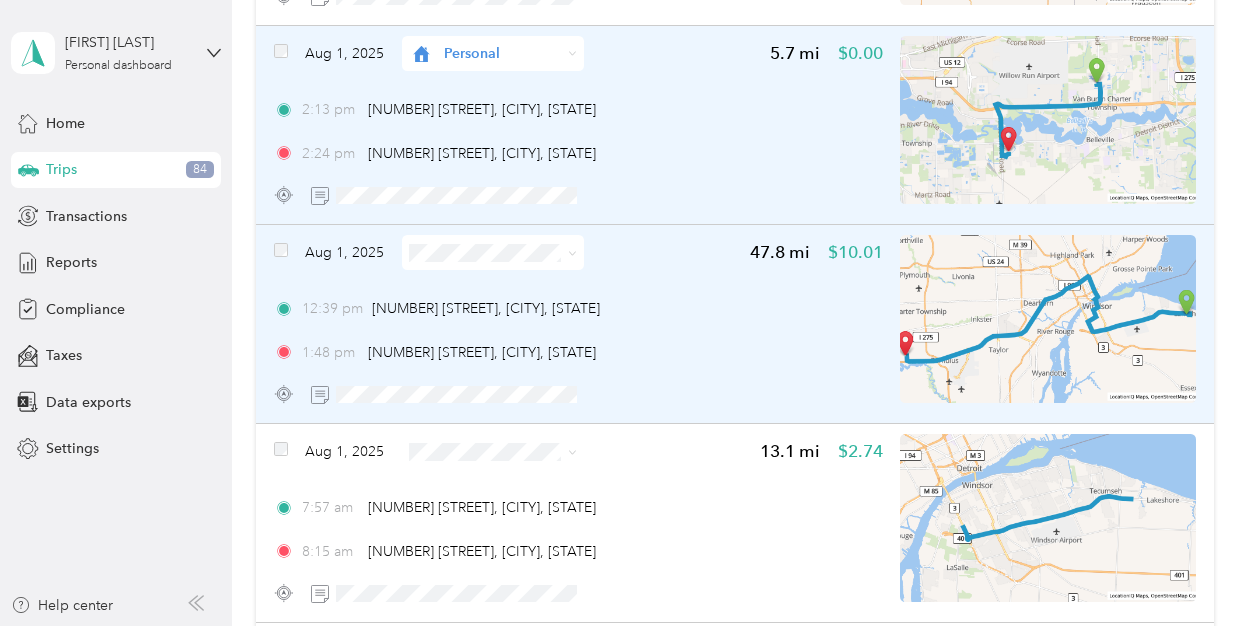 scroll, scrollTop: 5234, scrollLeft: 0, axis: vertical 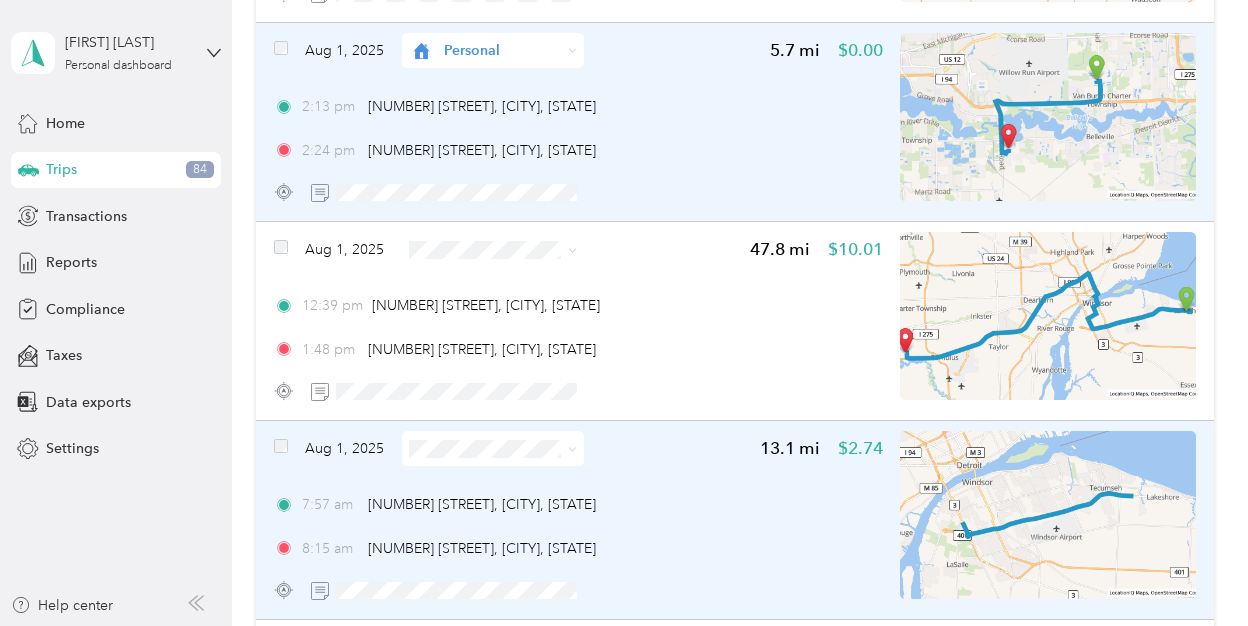 click 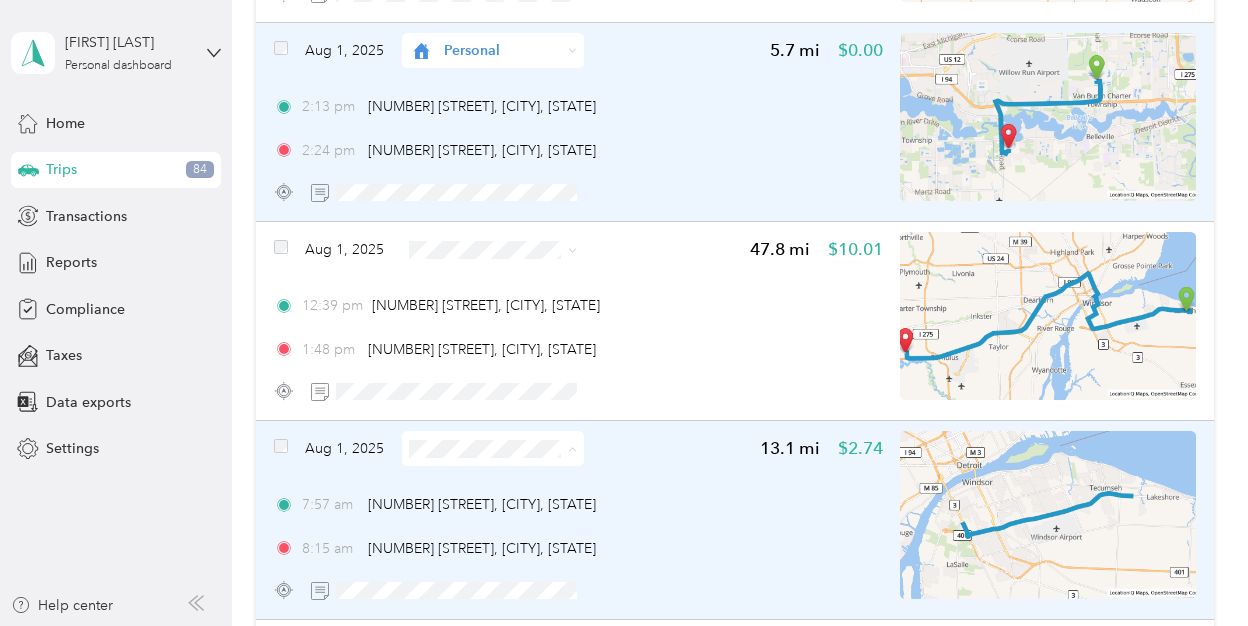 click on "Personal" at bounding box center [508, 520] 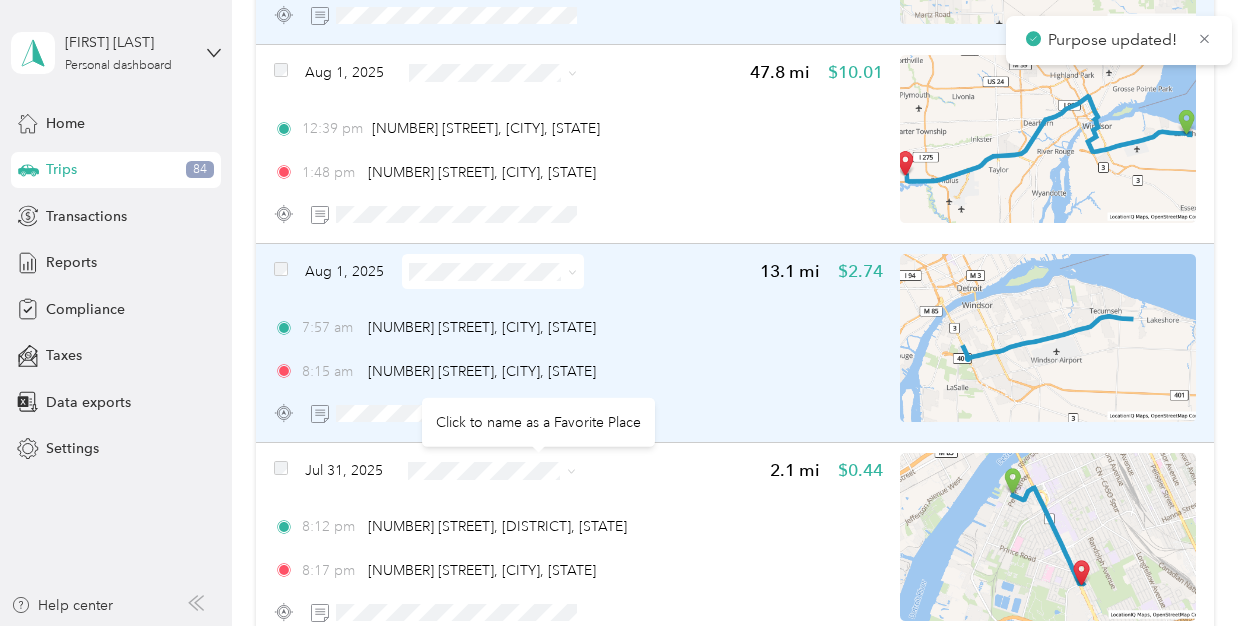 scroll, scrollTop: 5420, scrollLeft: 0, axis: vertical 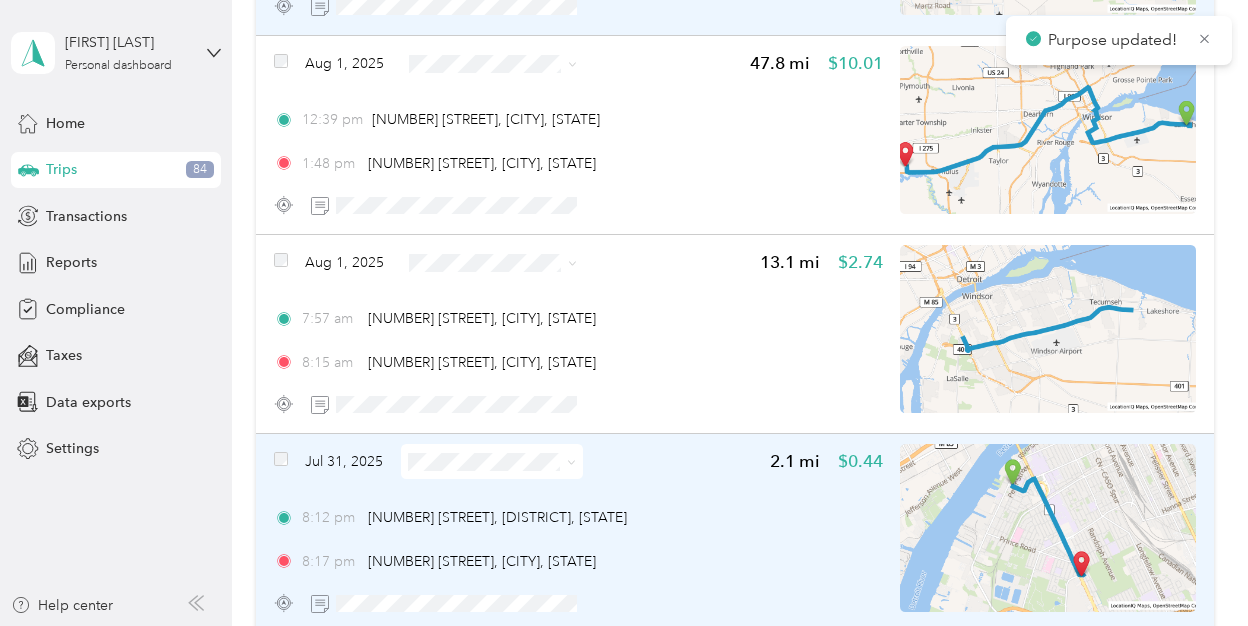 click at bounding box center (492, 461) 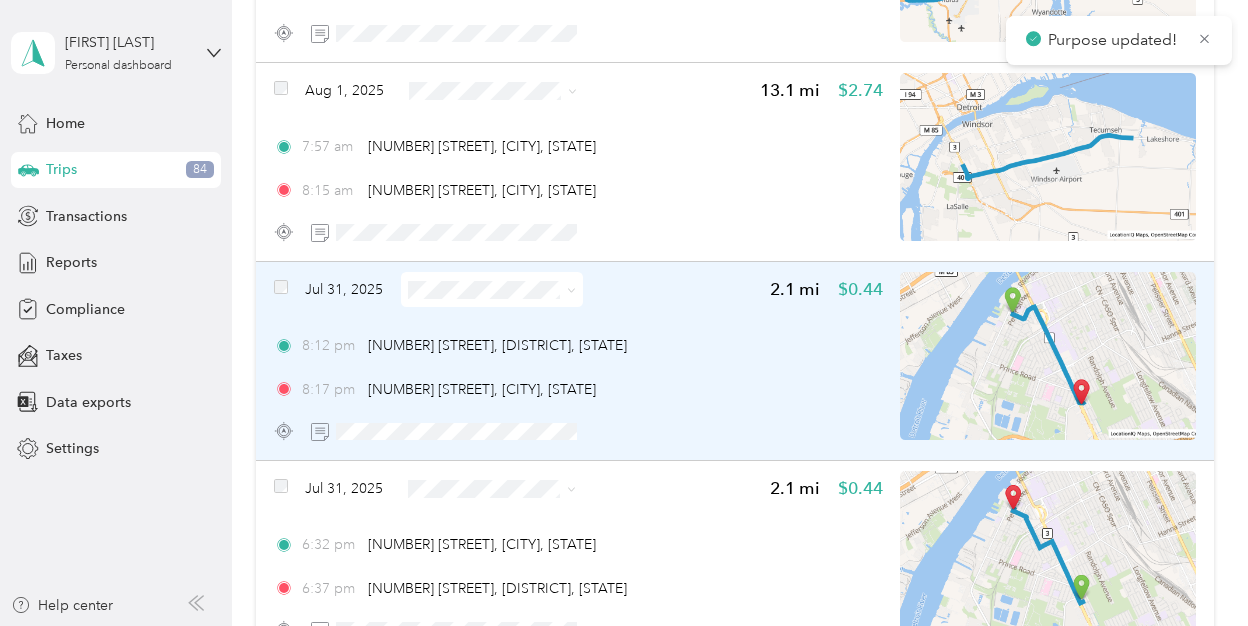 scroll, scrollTop: 5610, scrollLeft: 0, axis: vertical 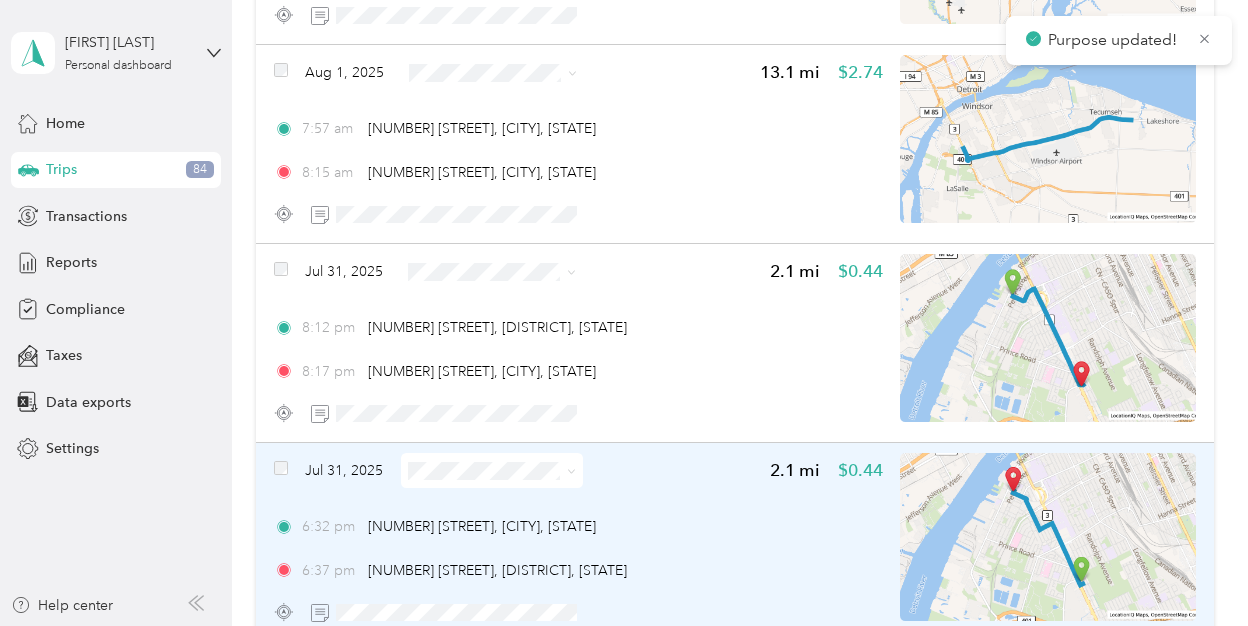 click 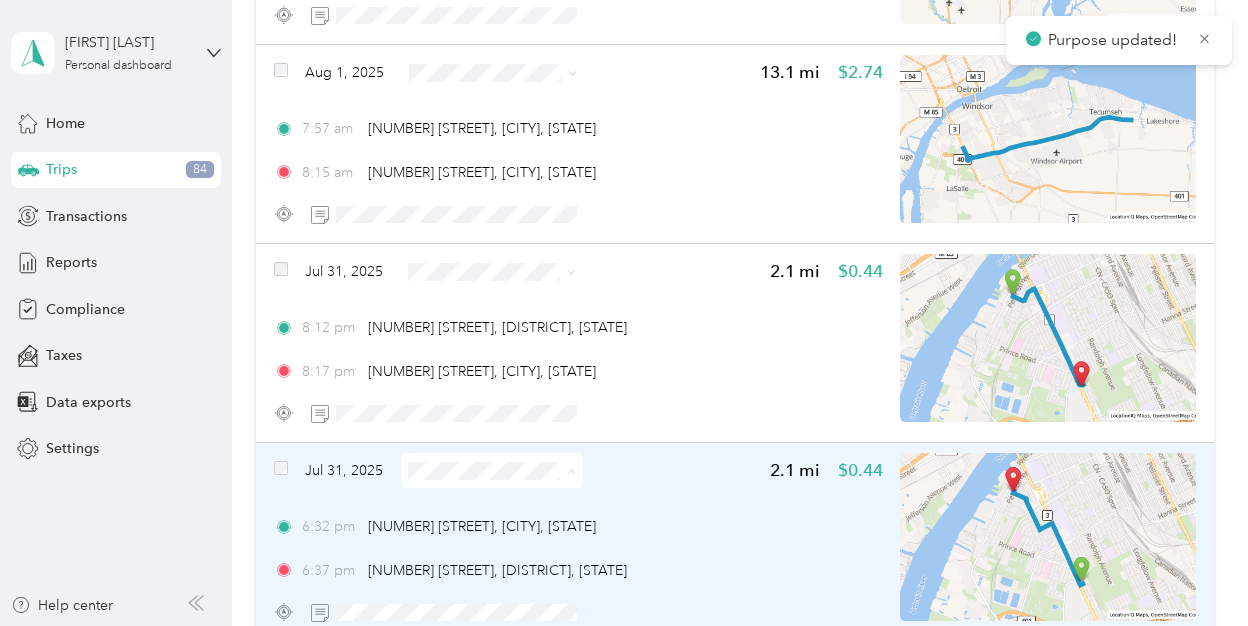 click on "Personal" at bounding box center (491, 542) 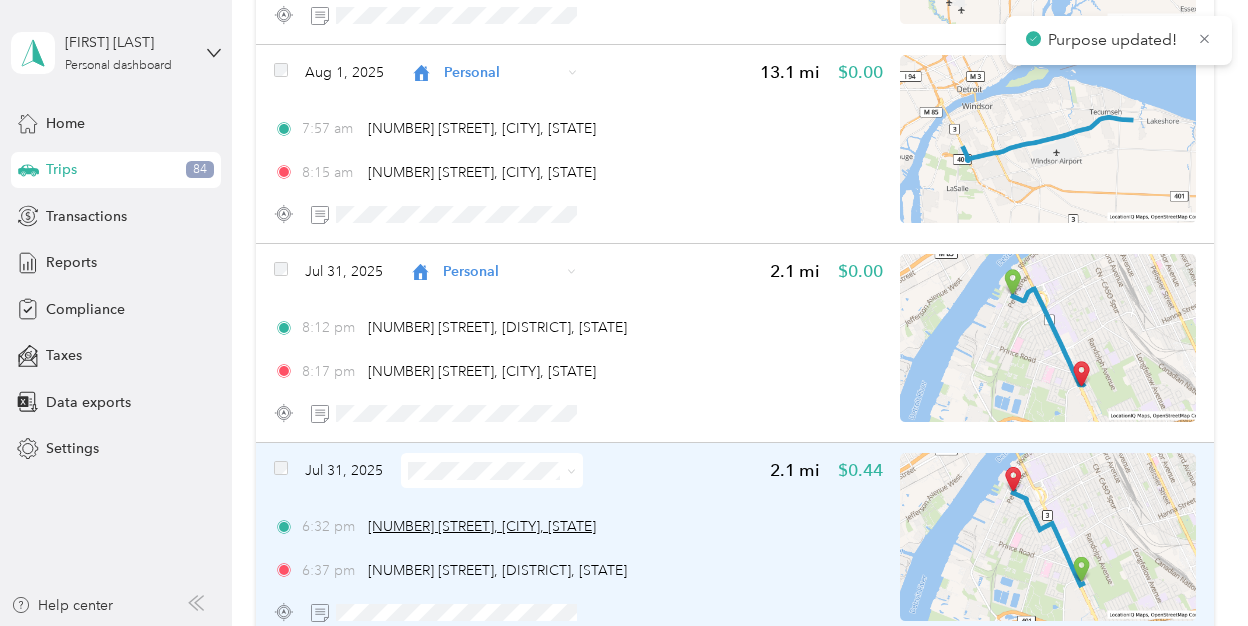scroll, scrollTop: 5763, scrollLeft: 0, axis: vertical 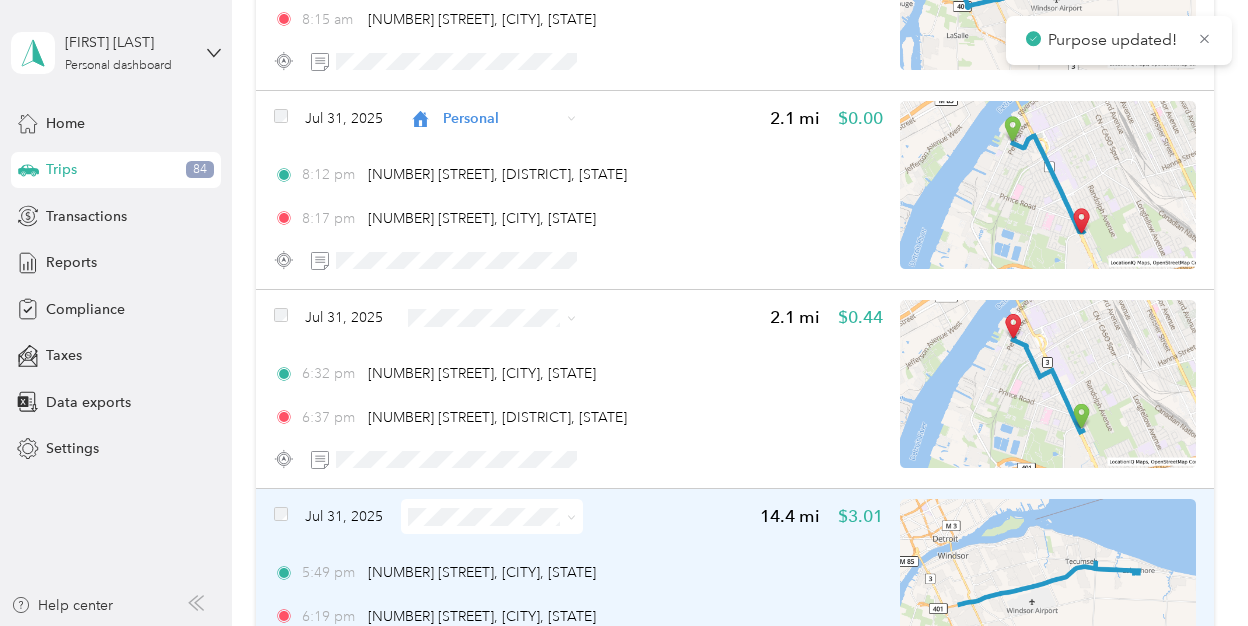 click 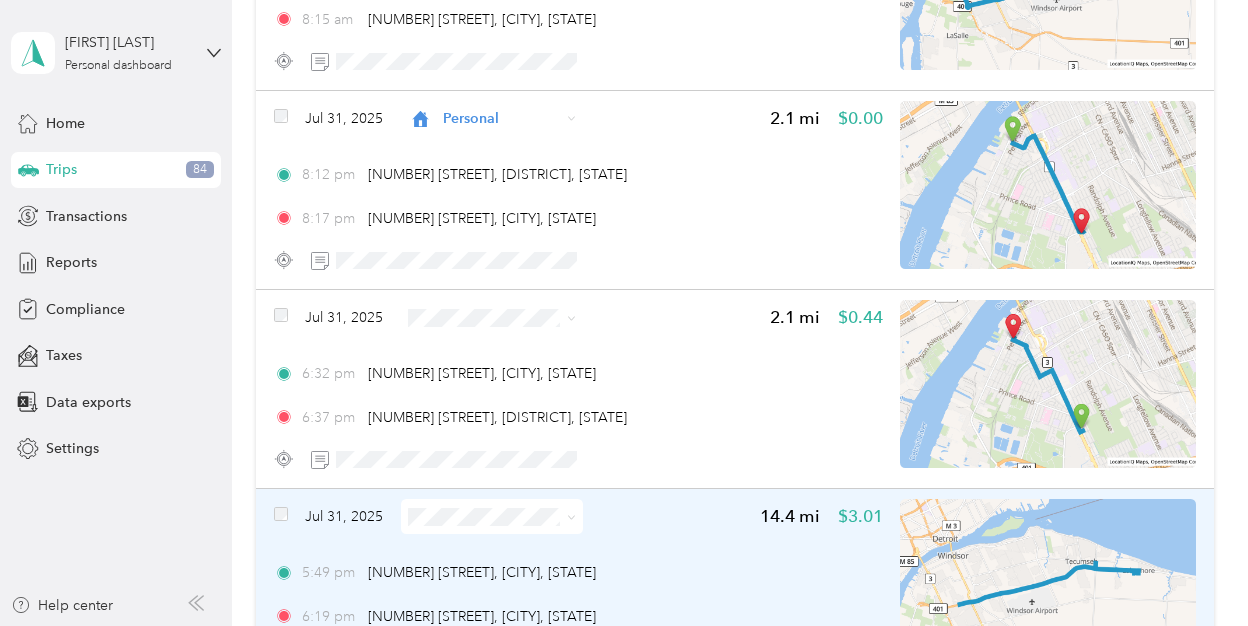 click on "Personal" at bounding box center (491, 587) 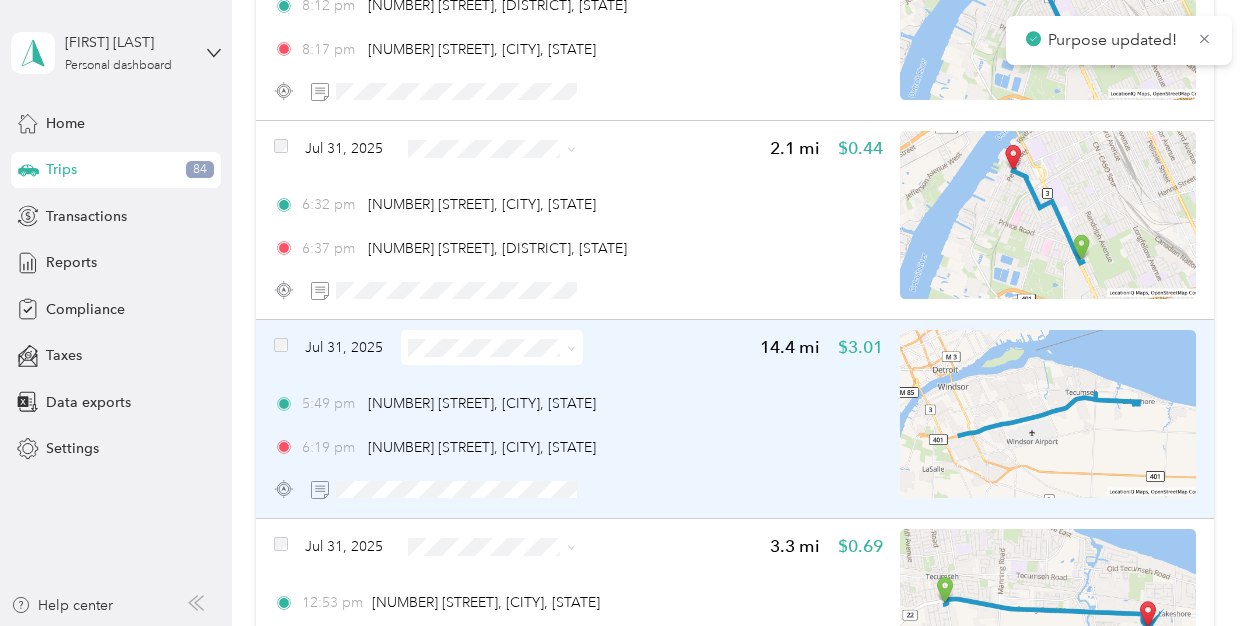 scroll, scrollTop: 5948, scrollLeft: 0, axis: vertical 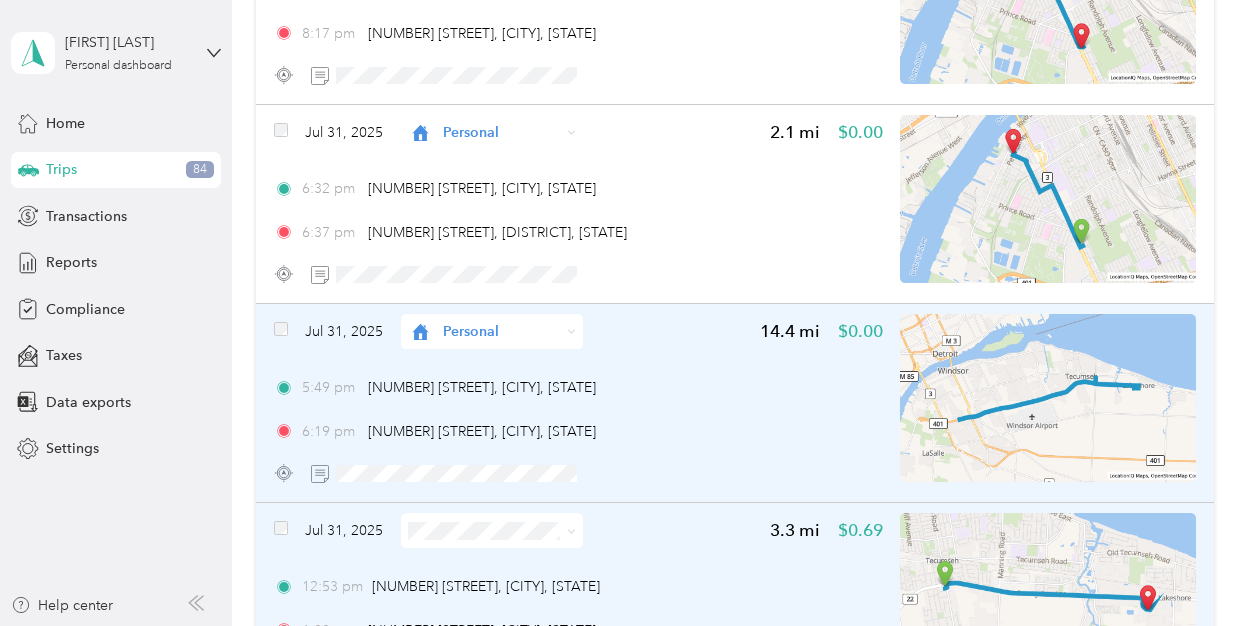 click 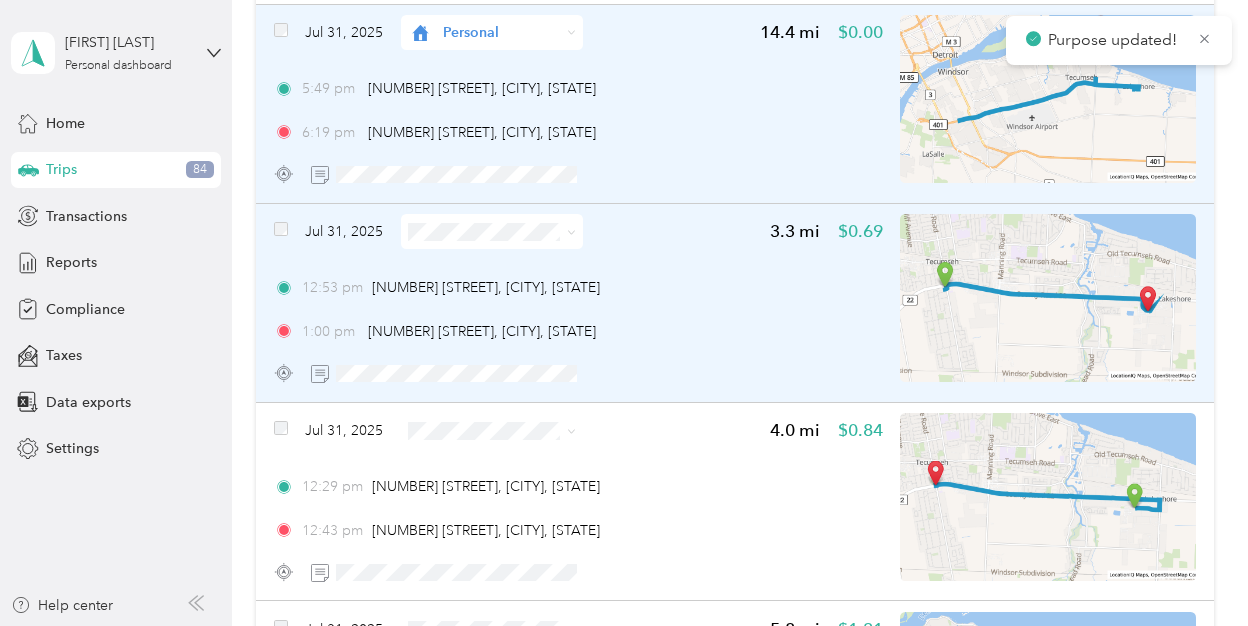 scroll, scrollTop: 6248, scrollLeft: 0, axis: vertical 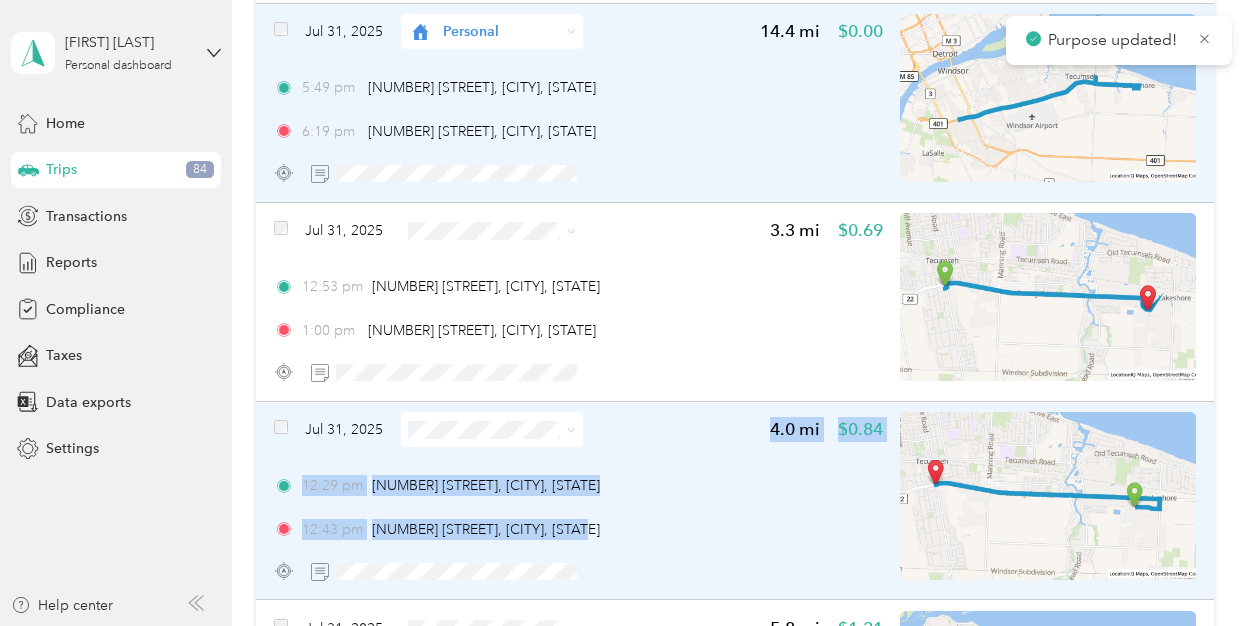 drag, startPoint x: 636, startPoint y: 514, endPoint x: 555, endPoint y: 407, distance: 134.20134 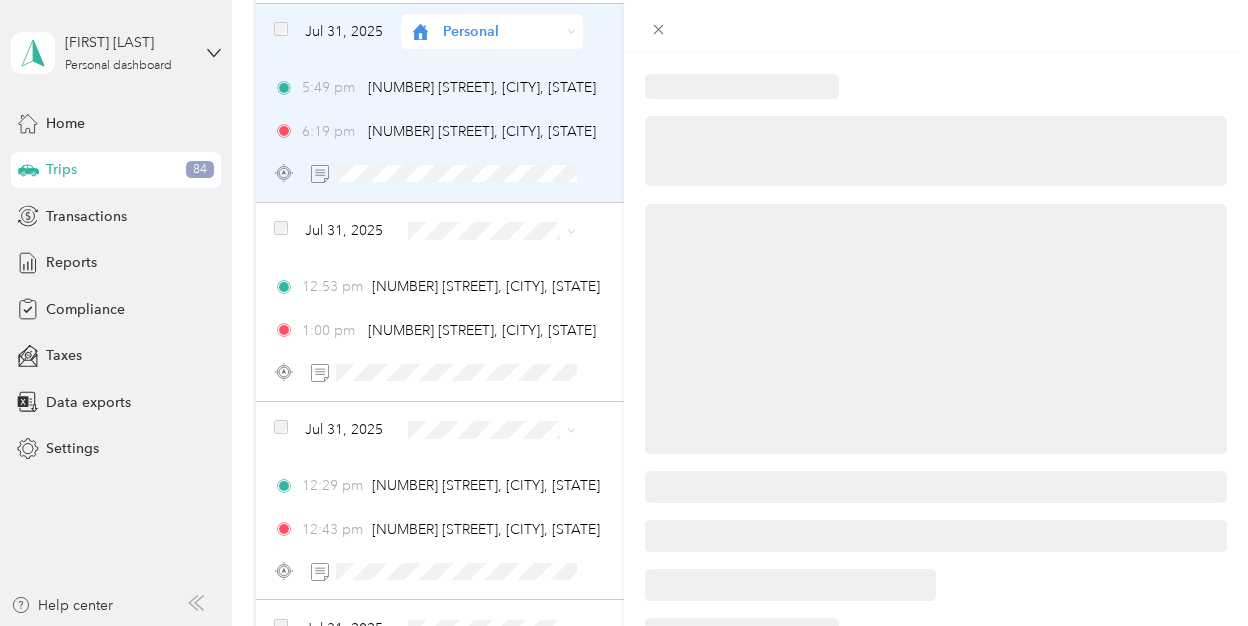 drag, startPoint x: 555, startPoint y: 407, endPoint x: 574, endPoint y: 431, distance: 30.610456 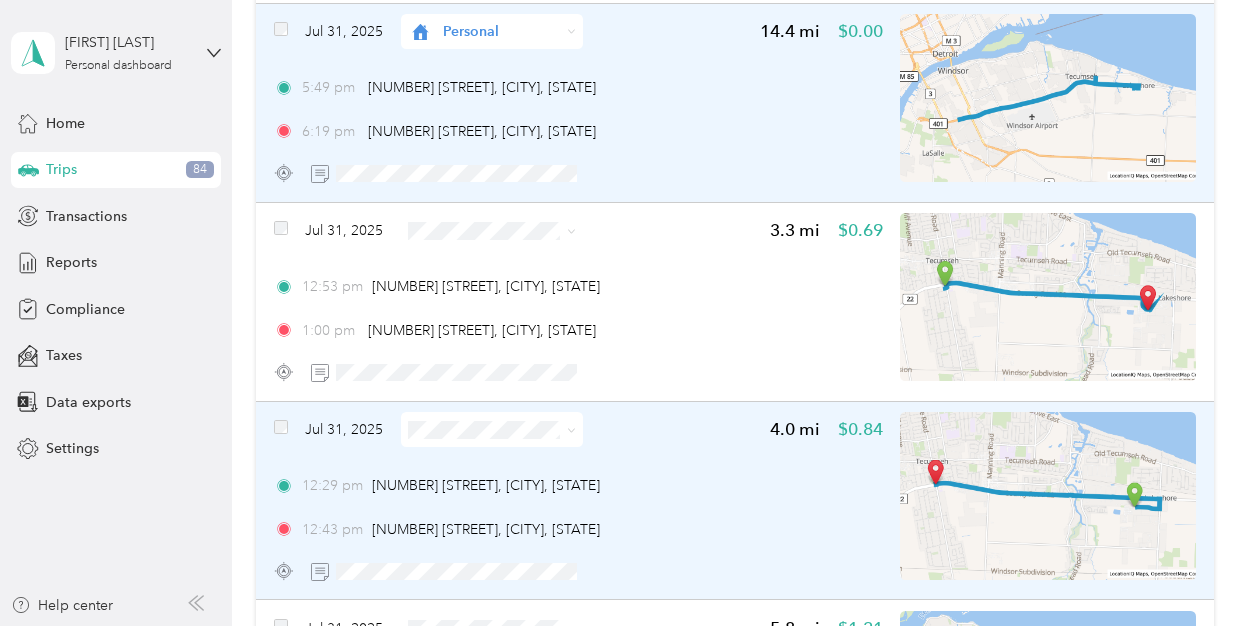 click at bounding box center [568, 429] 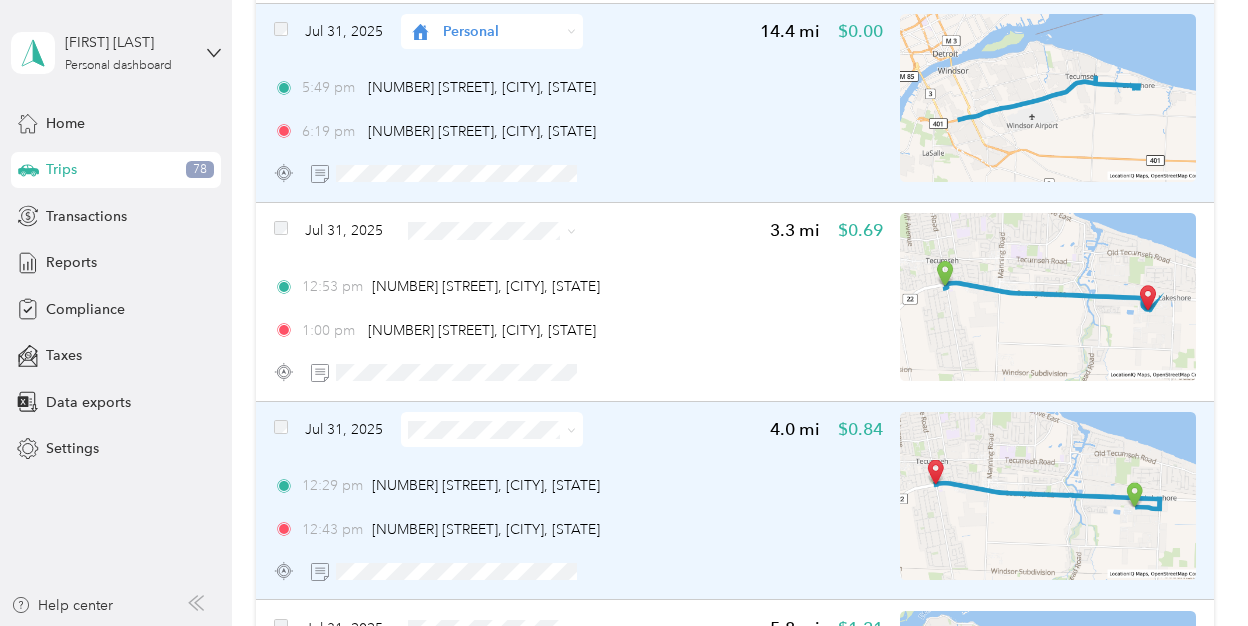 click on "Personal" at bounding box center (508, 501) 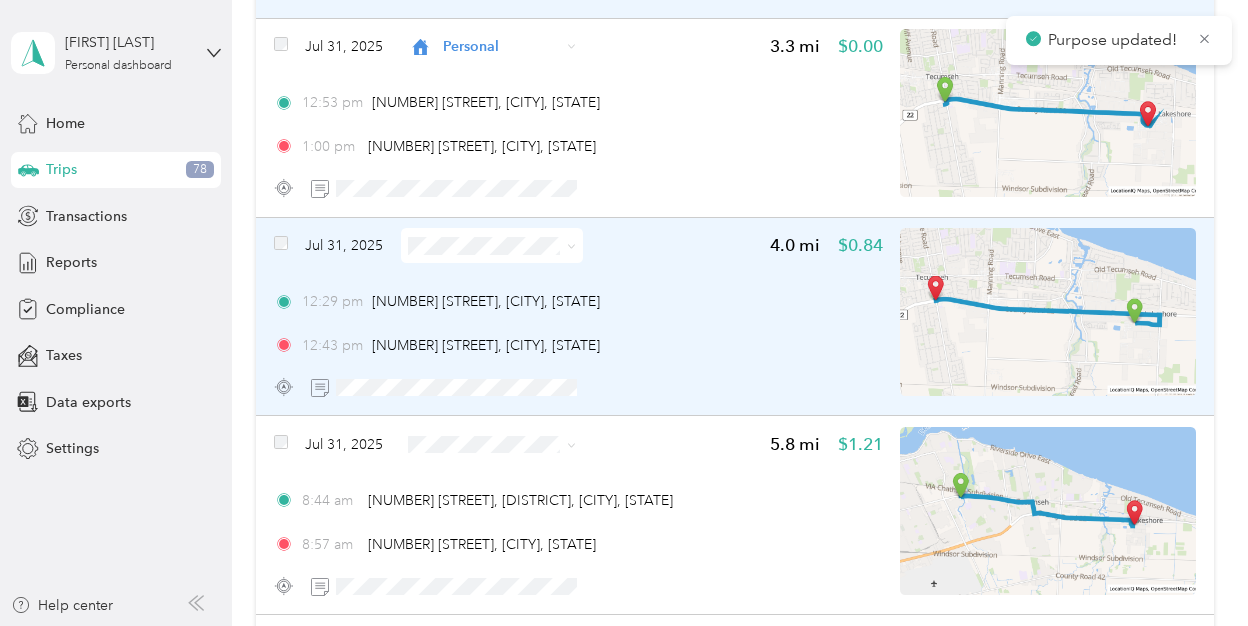 scroll, scrollTop: 6446, scrollLeft: 0, axis: vertical 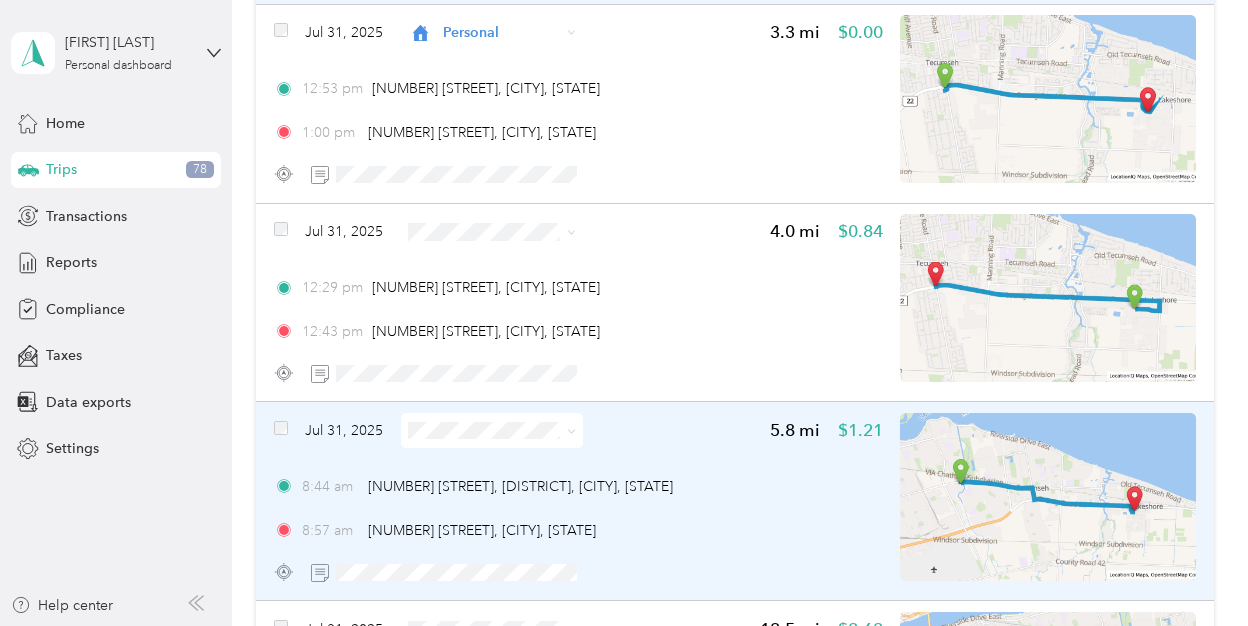 click 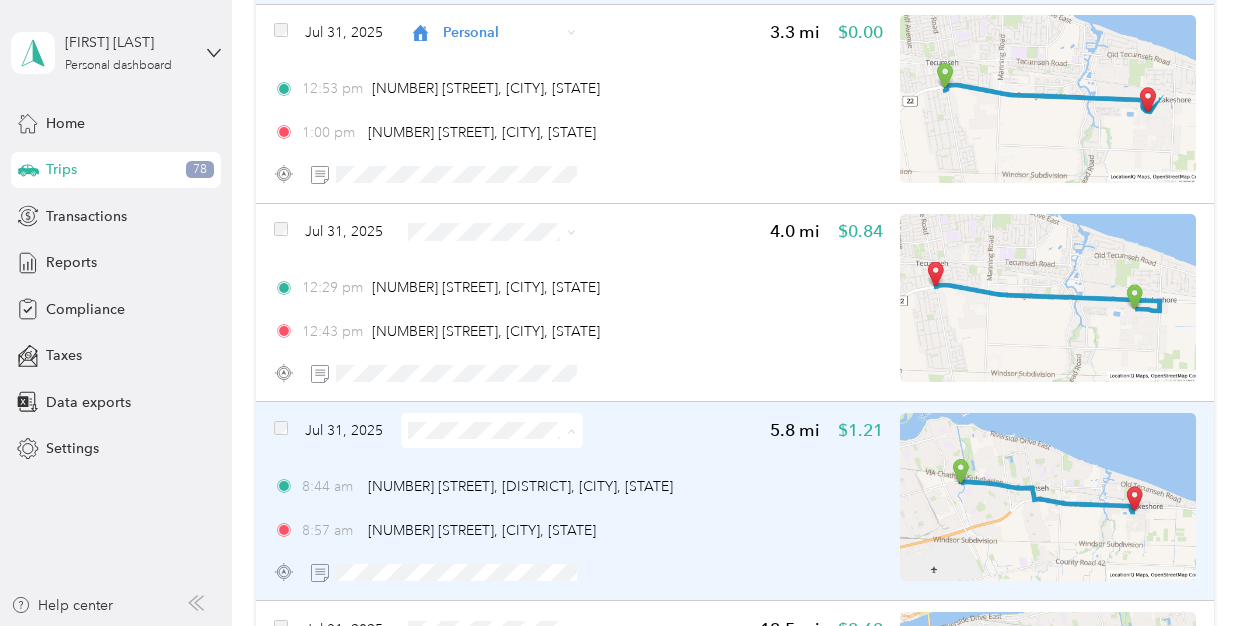 click on "Personal" at bounding box center [508, 501] 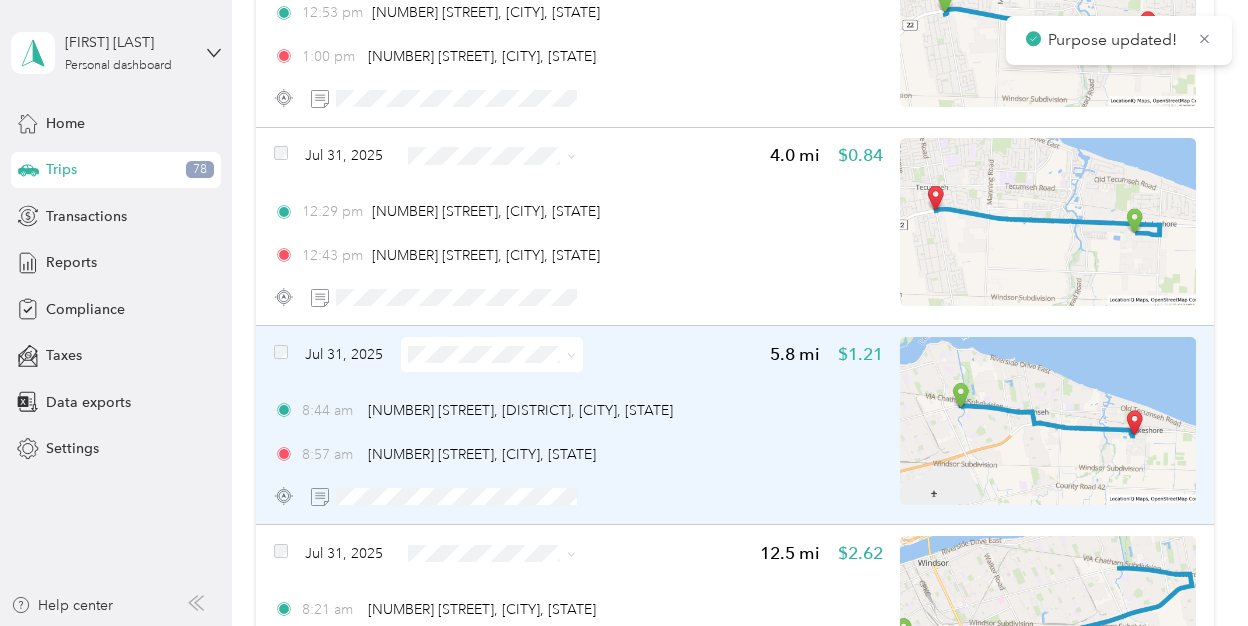 scroll, scrollTop: 6559, scrollLeft: 0, axis: vertical 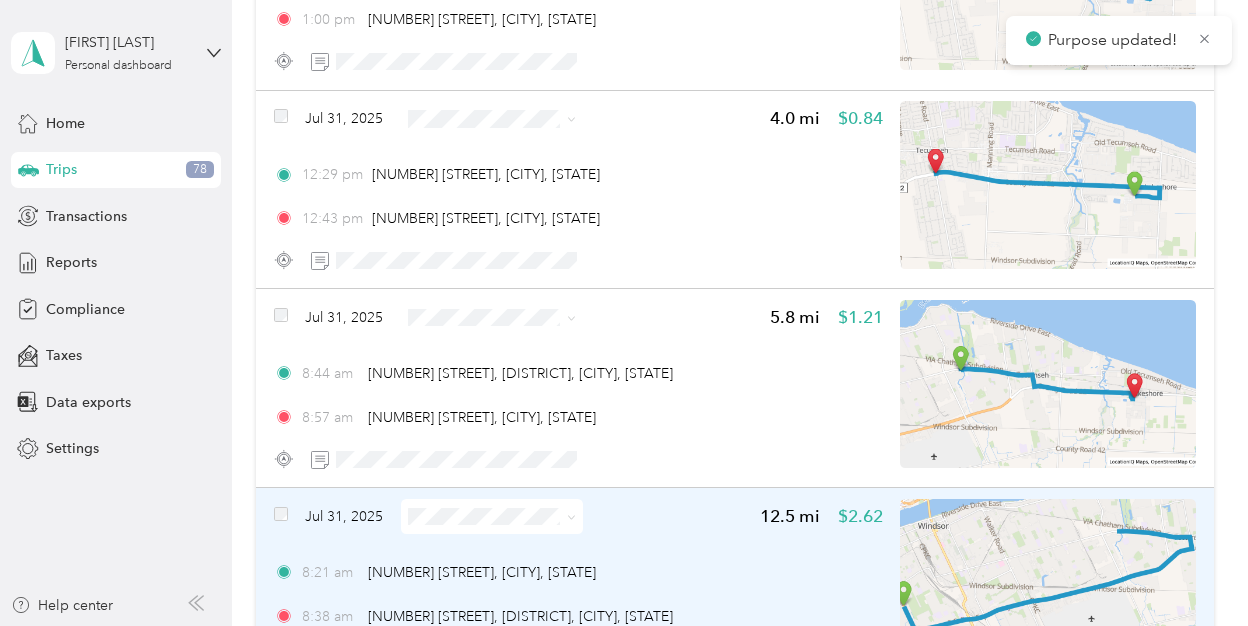 click 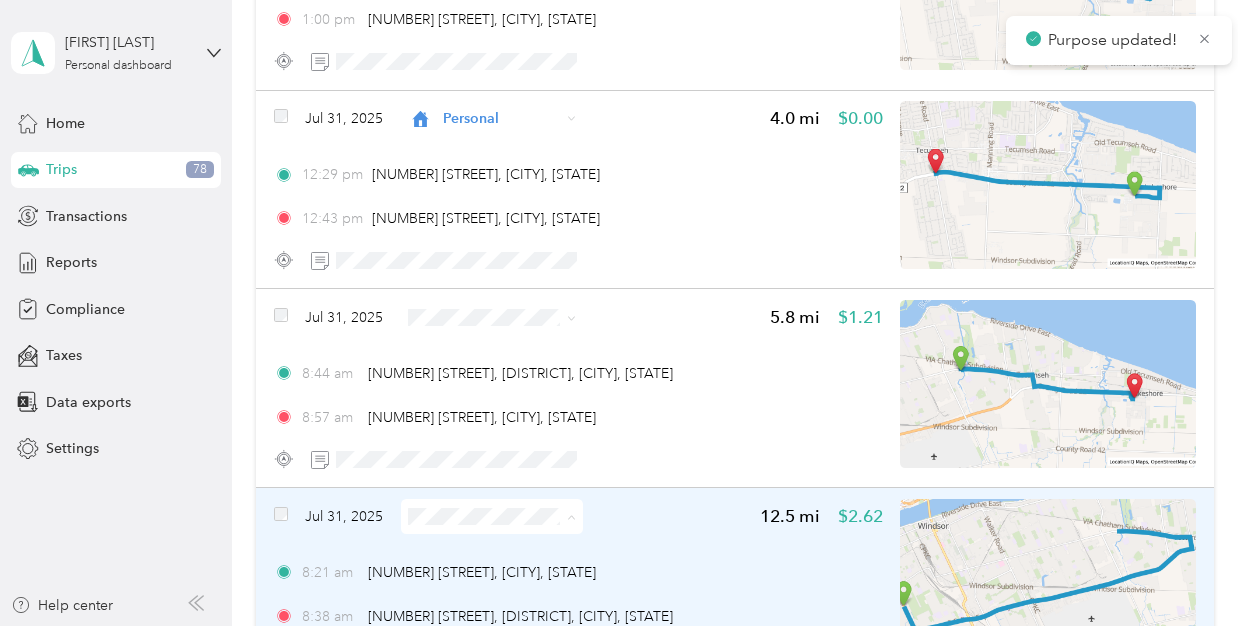 click on "Personal" at bounding box center [491, 587] 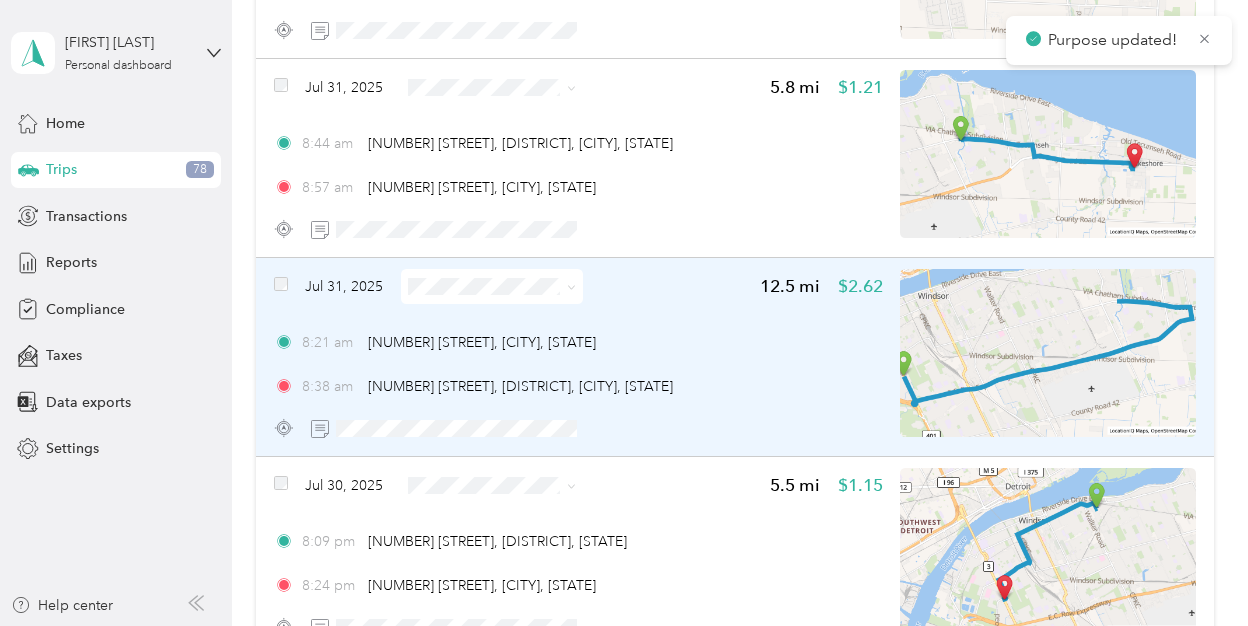 scroll, scrollTop: 6900, scrollLeft: 0, axis: vertical 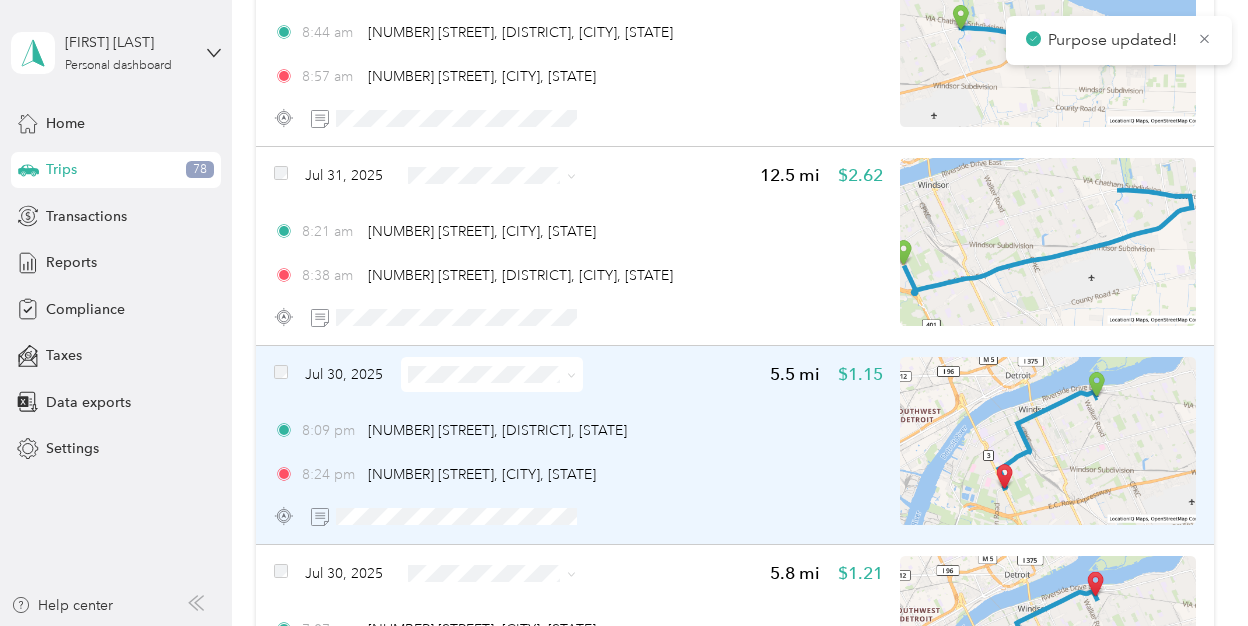 click 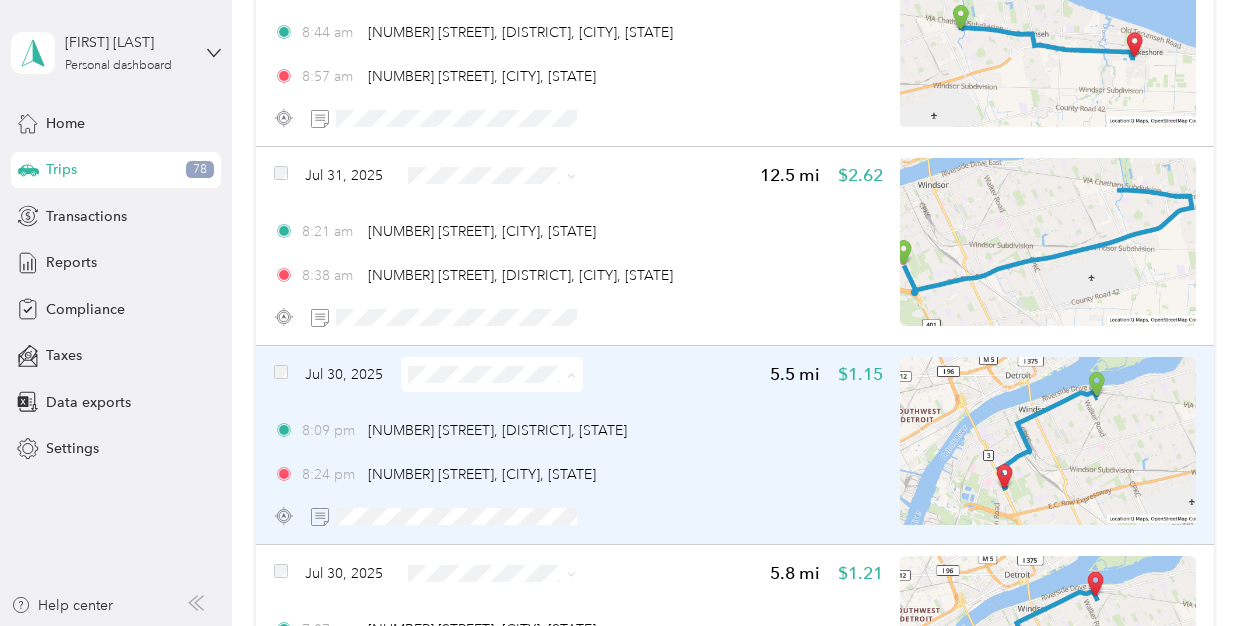 click on "Personal" at bounding box center [508, 445] 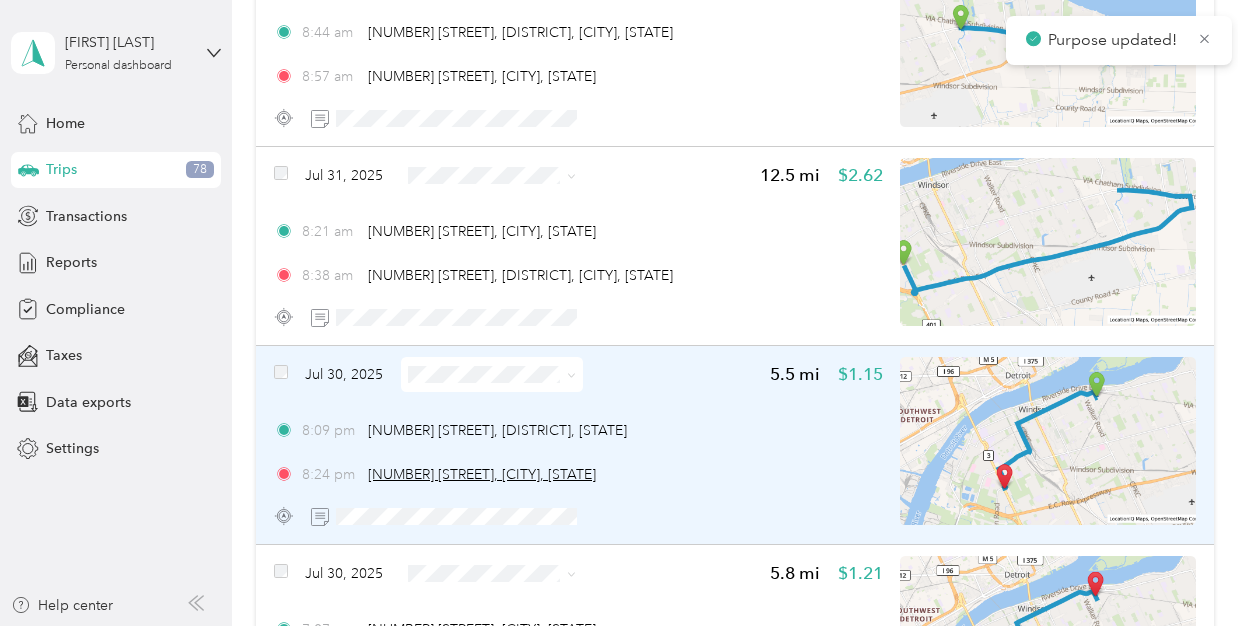 scroll, scrollTop: 7116, scrollLeft: 0, axis: vertical 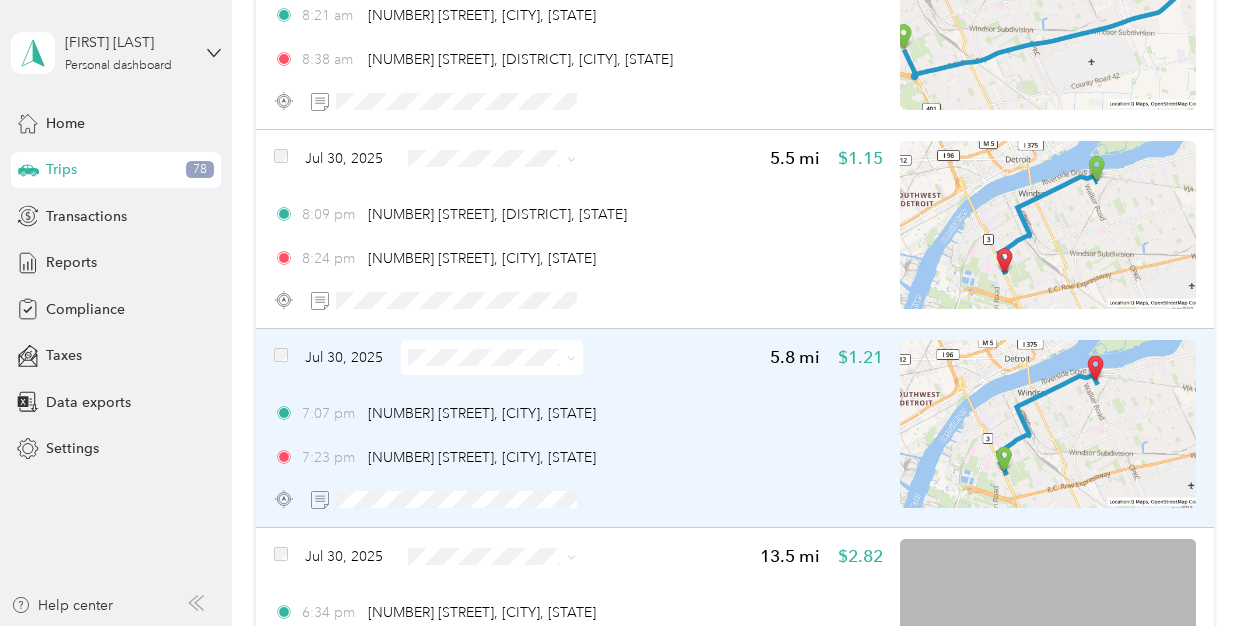 click 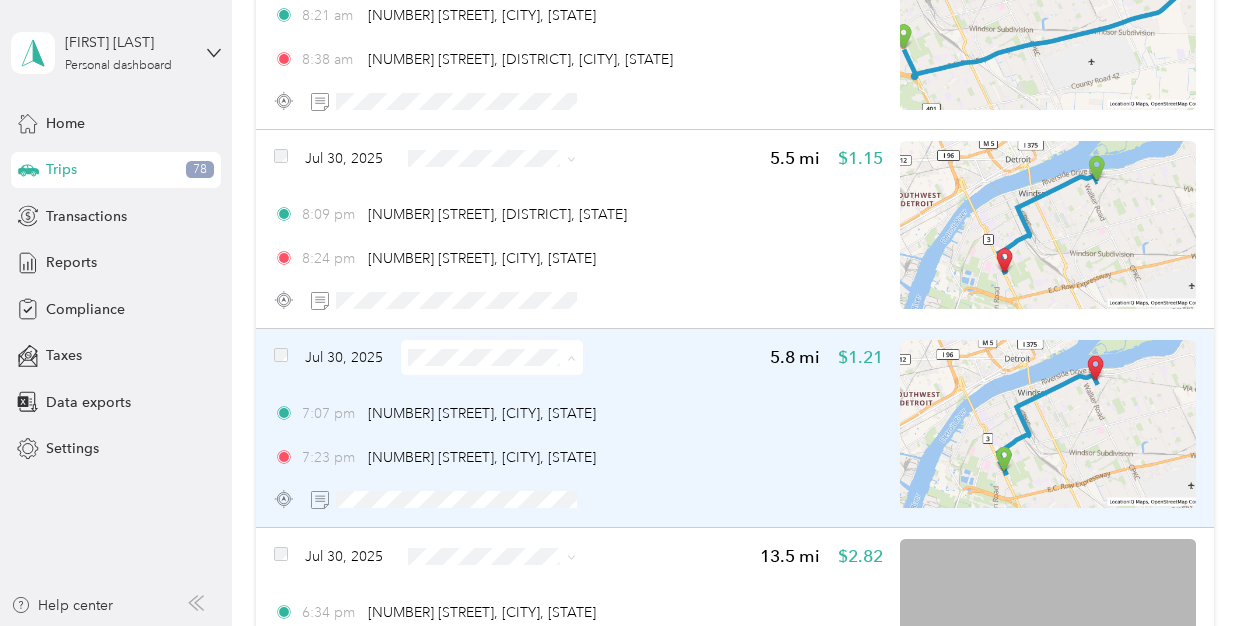 click on "Personal" at bounding box center [491, 428] 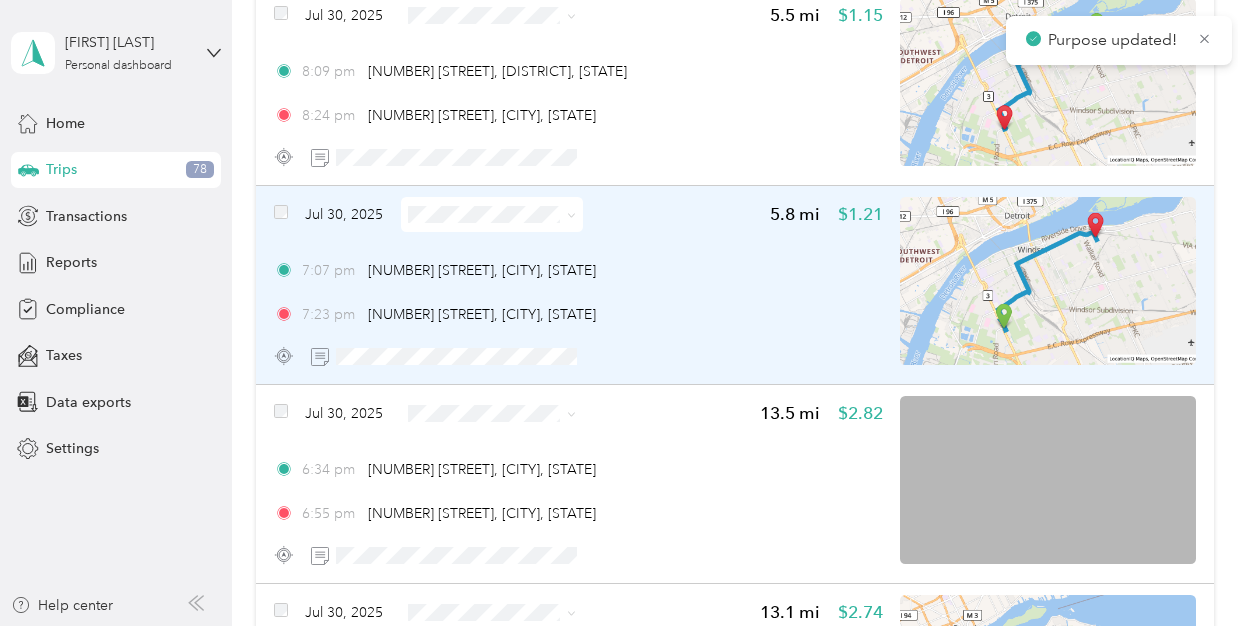 scroll, scrollTop: 7278, scrollLeft: 0, axis: vertical 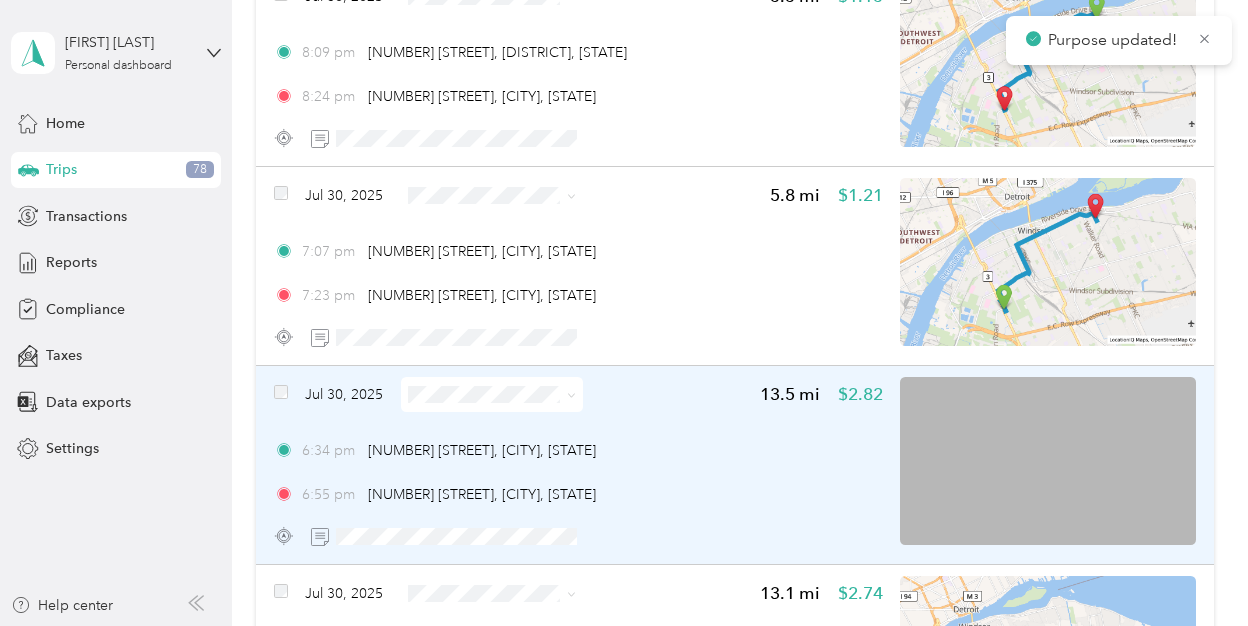 click 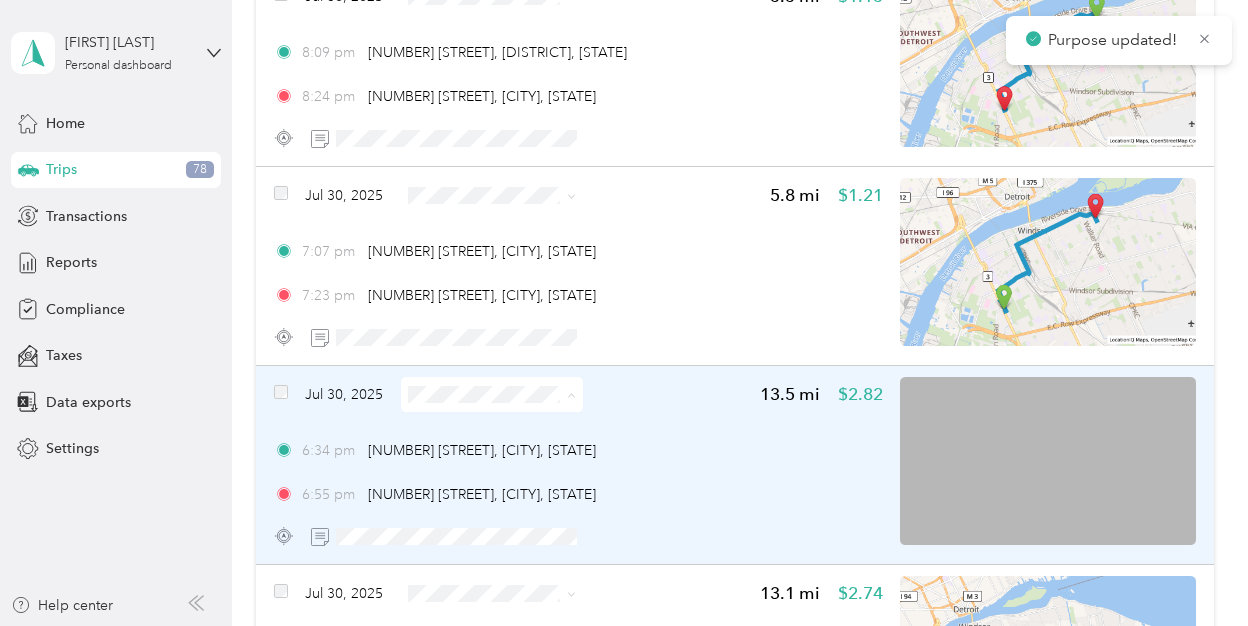 click on "Personal" at bounding box center [491, 465] 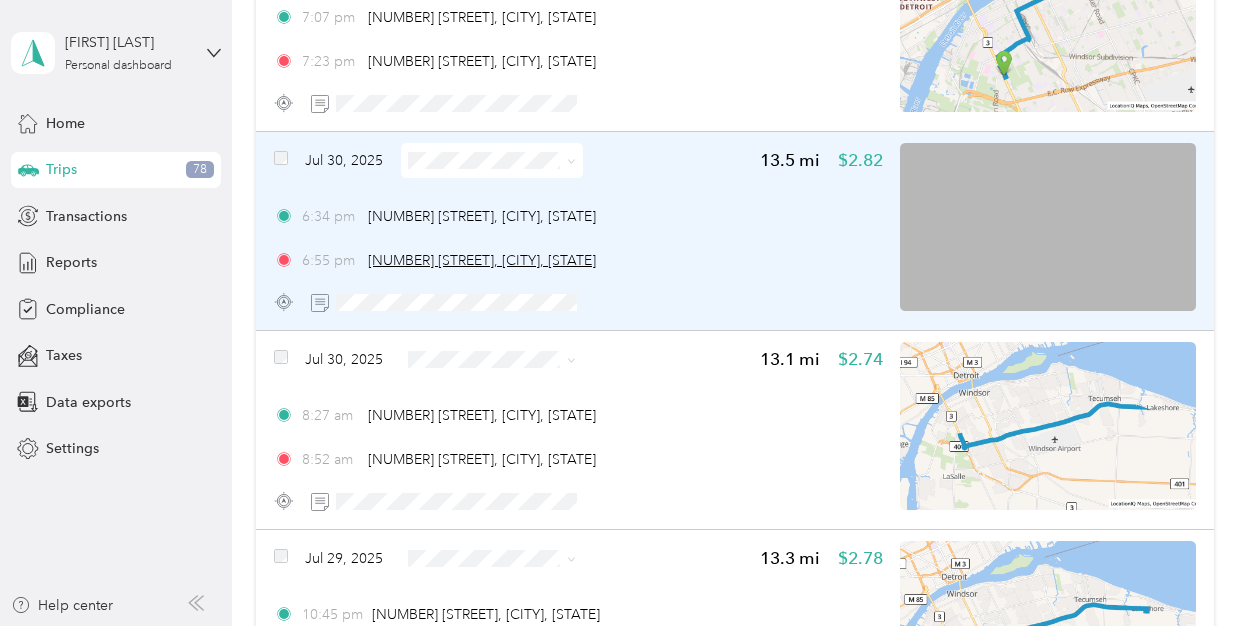 scroll, scrollTop: 7518, scrollLeft: 0, axis: vertical 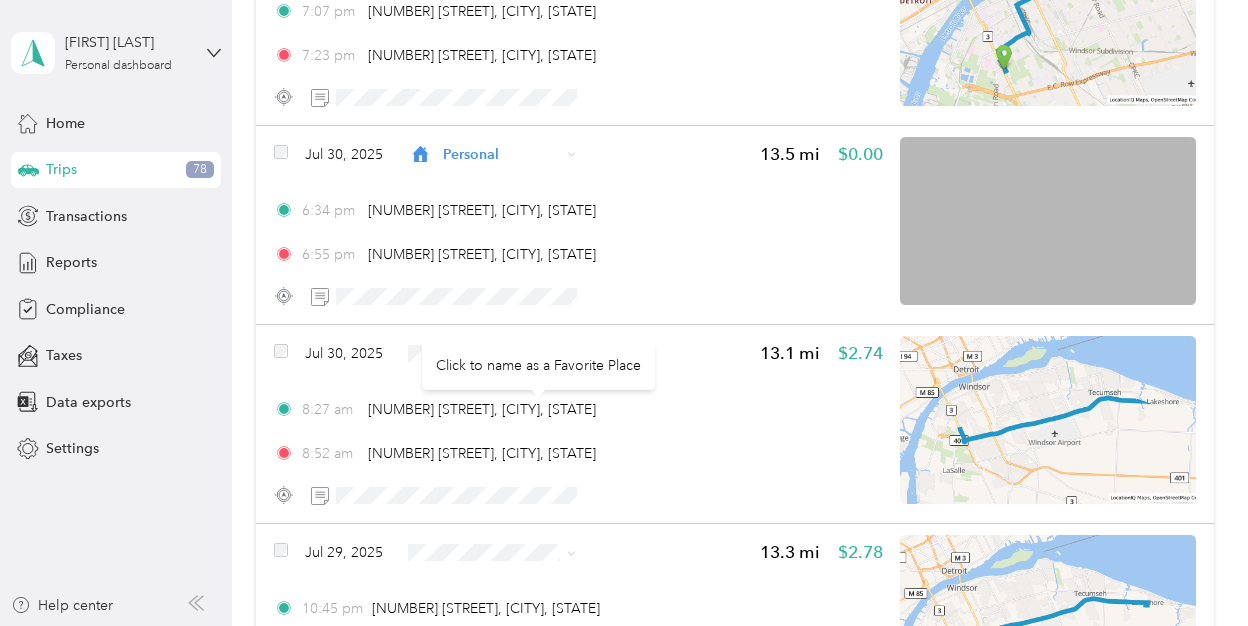 click on "Click to name as a Favorite Place" at bounding box center [538, 365] 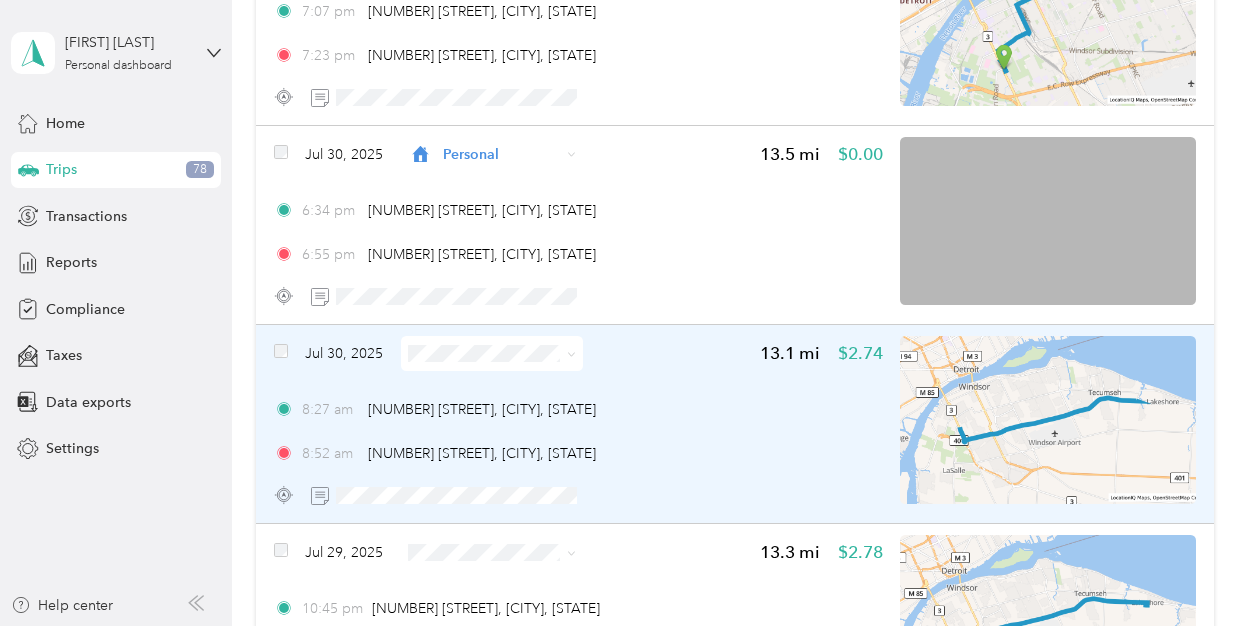 click 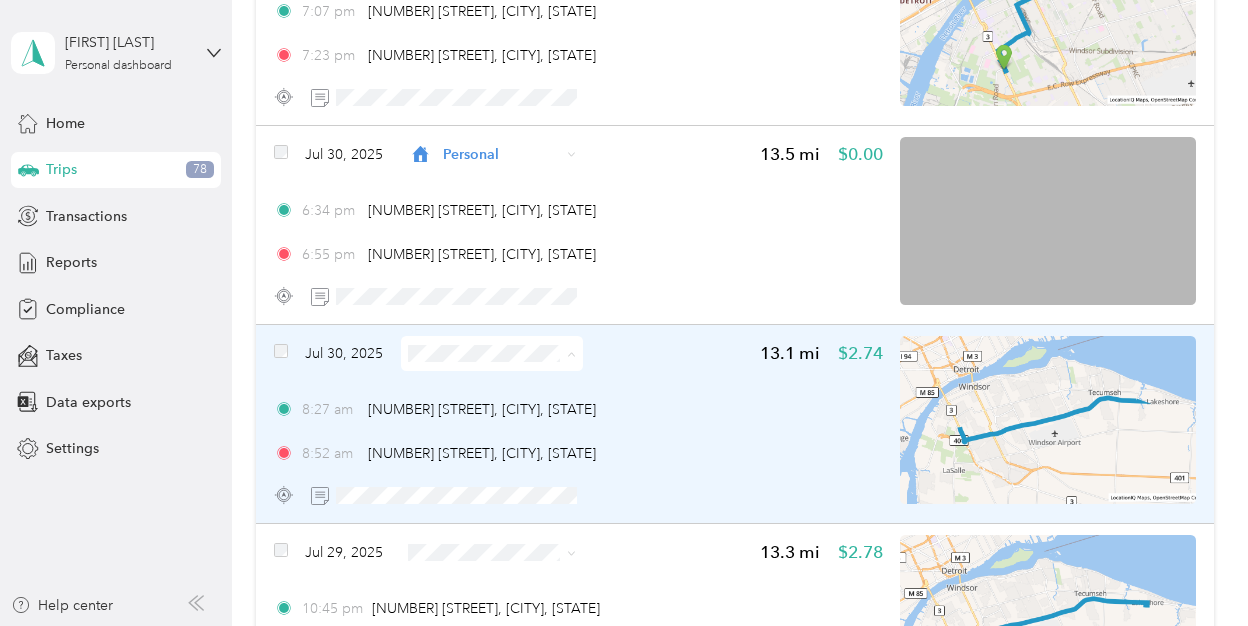 click on "Personal" at bounding box center (508, 424) 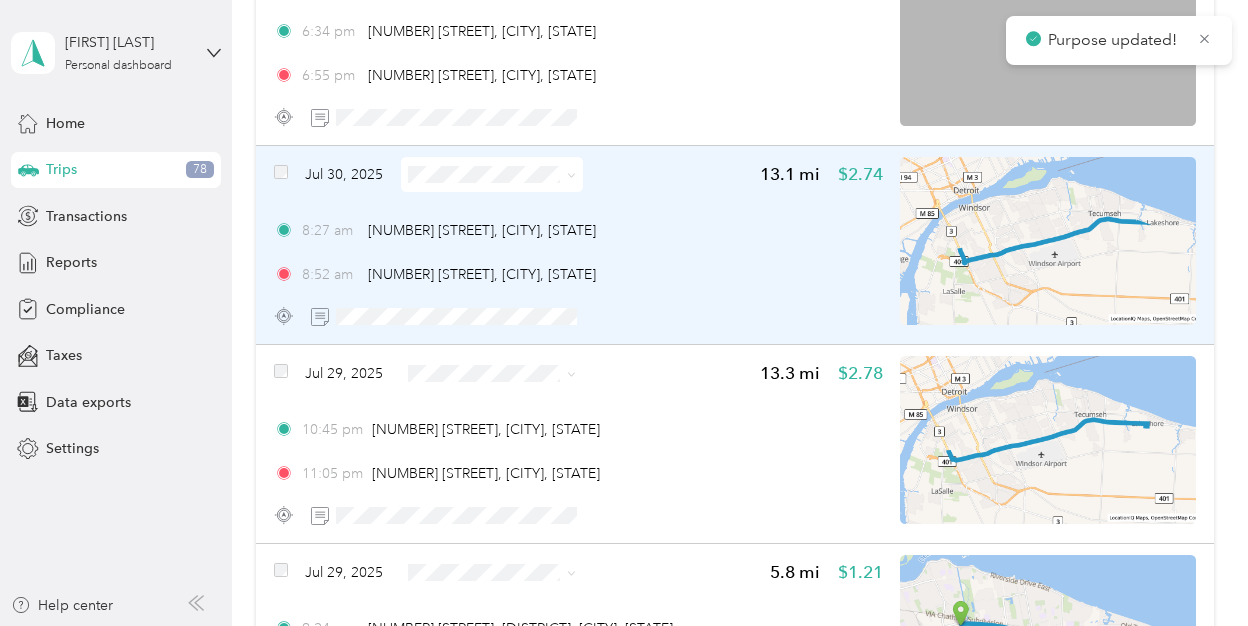 scroll, scrollTop: 7705, scrollLeft: 0, axis: vertical 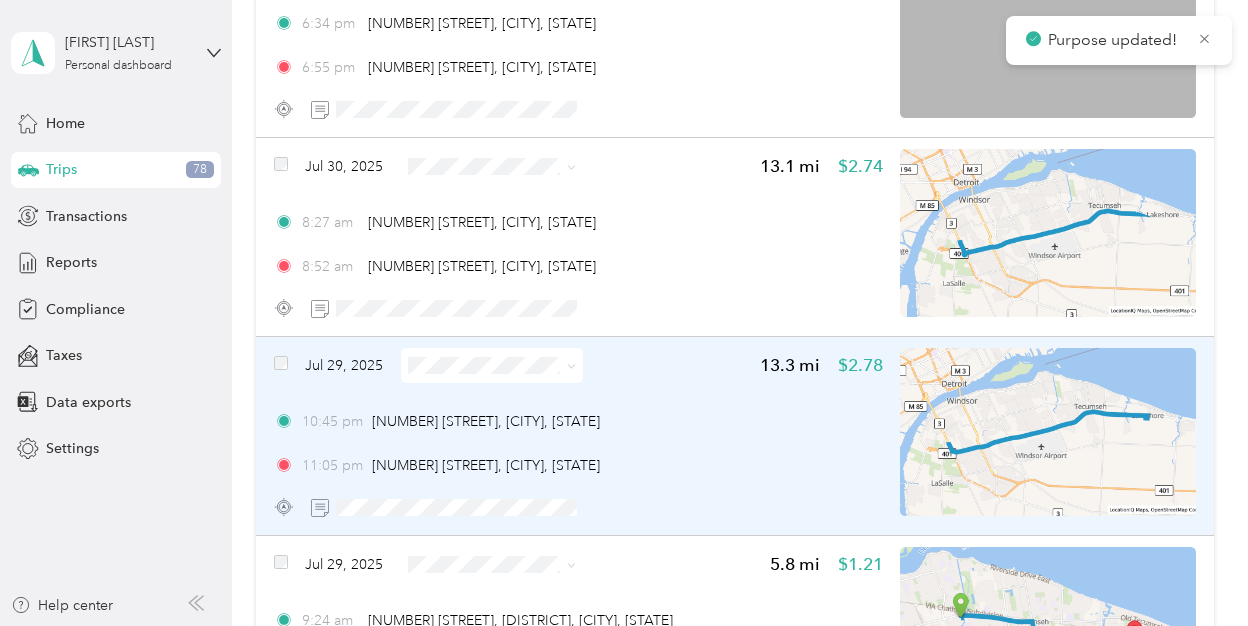 click 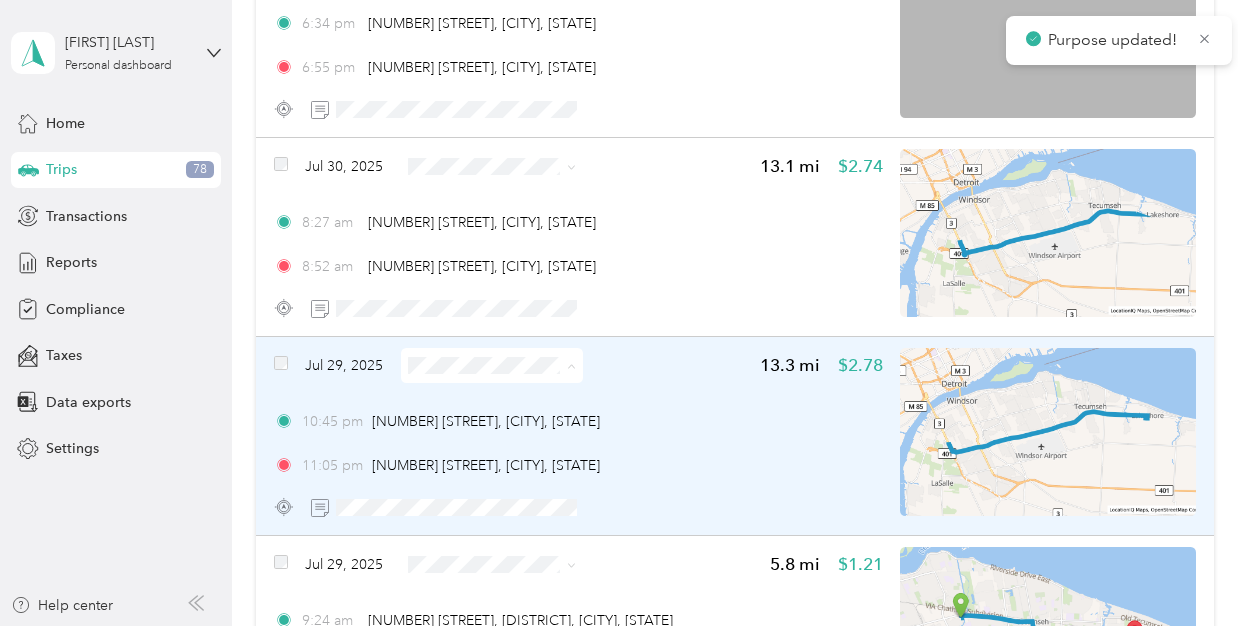 click on "Personal" at bounding box center [508, 436] 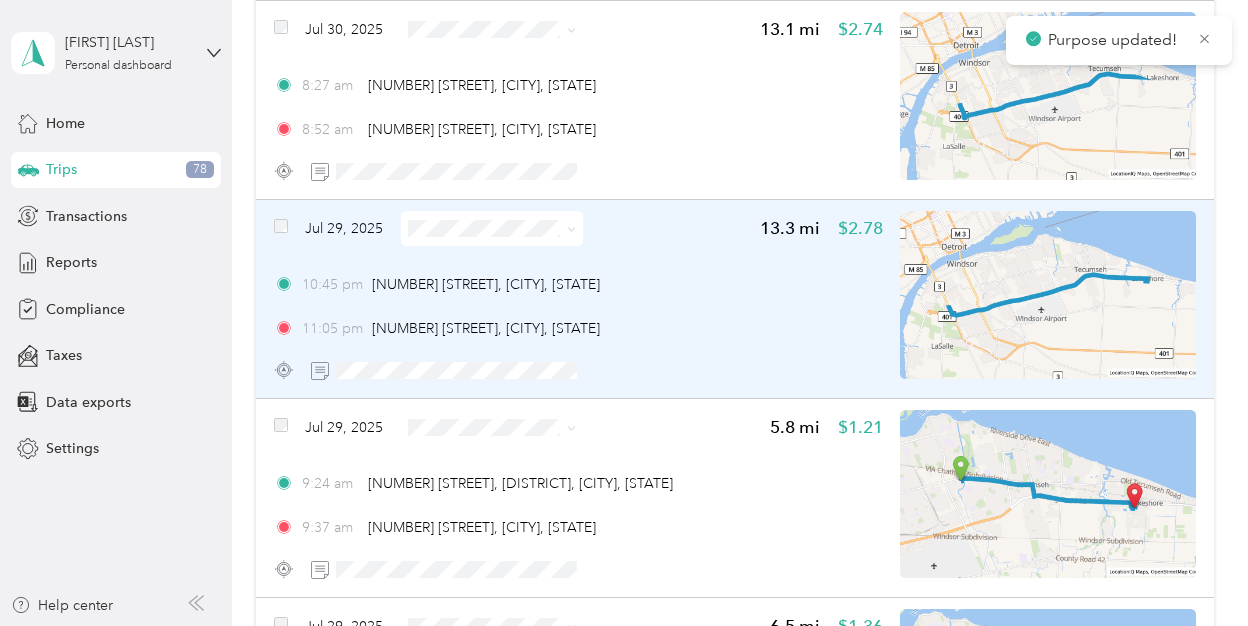 scroll, scrollTop: 7845, scrollLeft: 0, axis: vertical 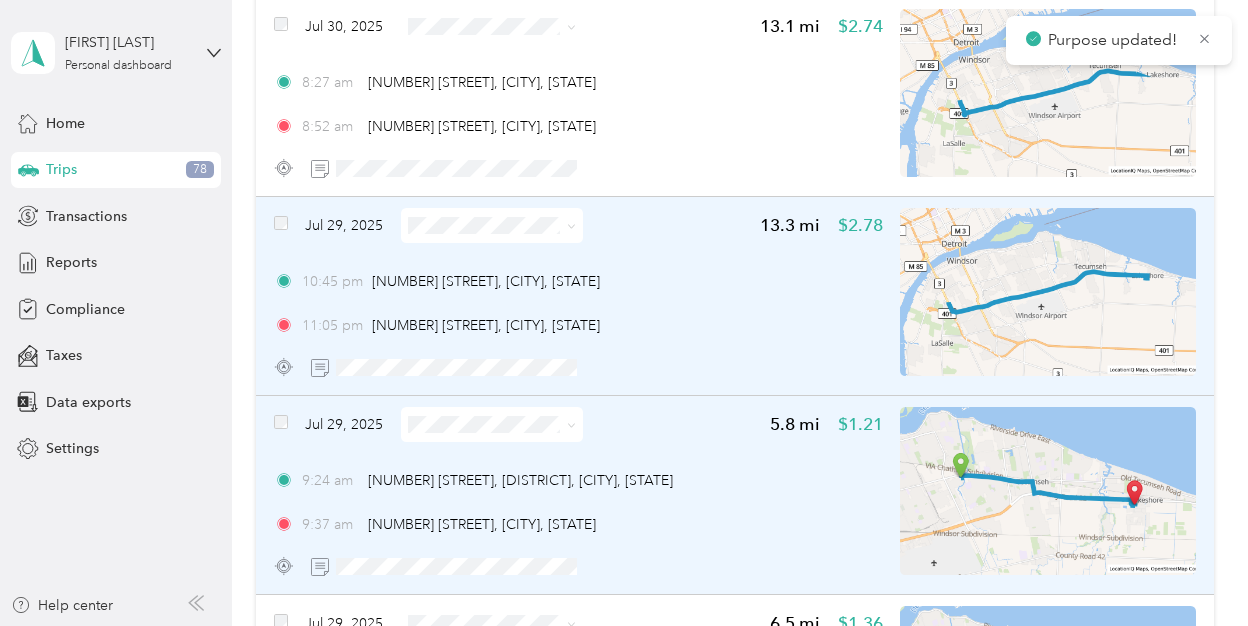 click 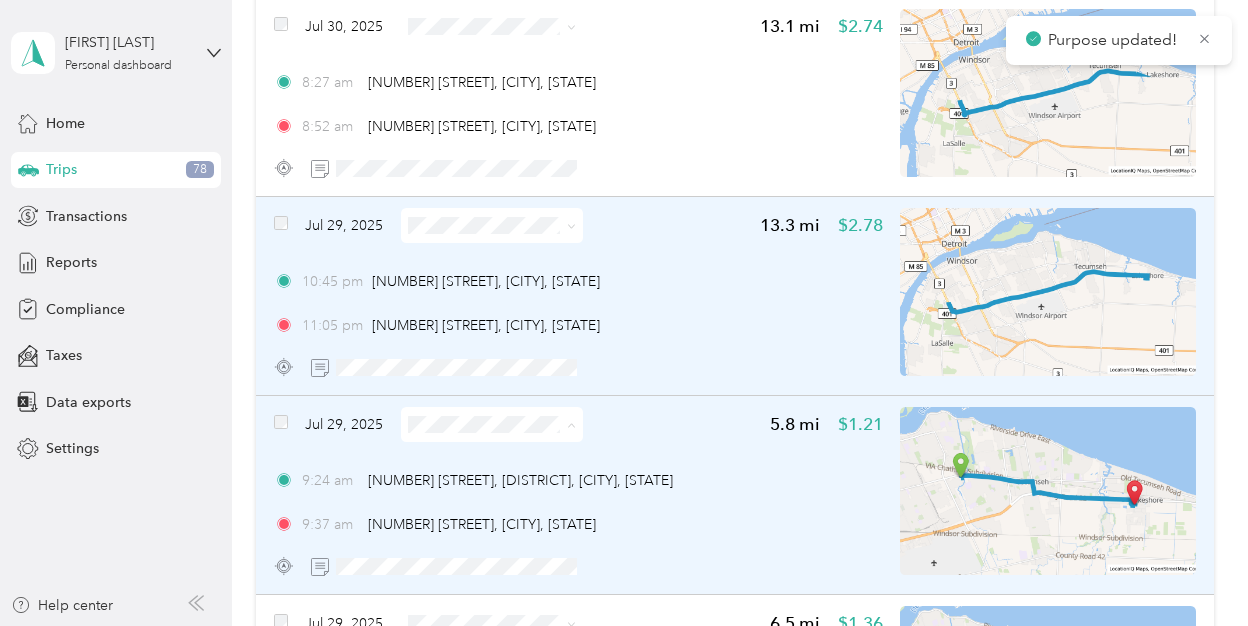 click on "Personal" at bounding box center [508, 495] 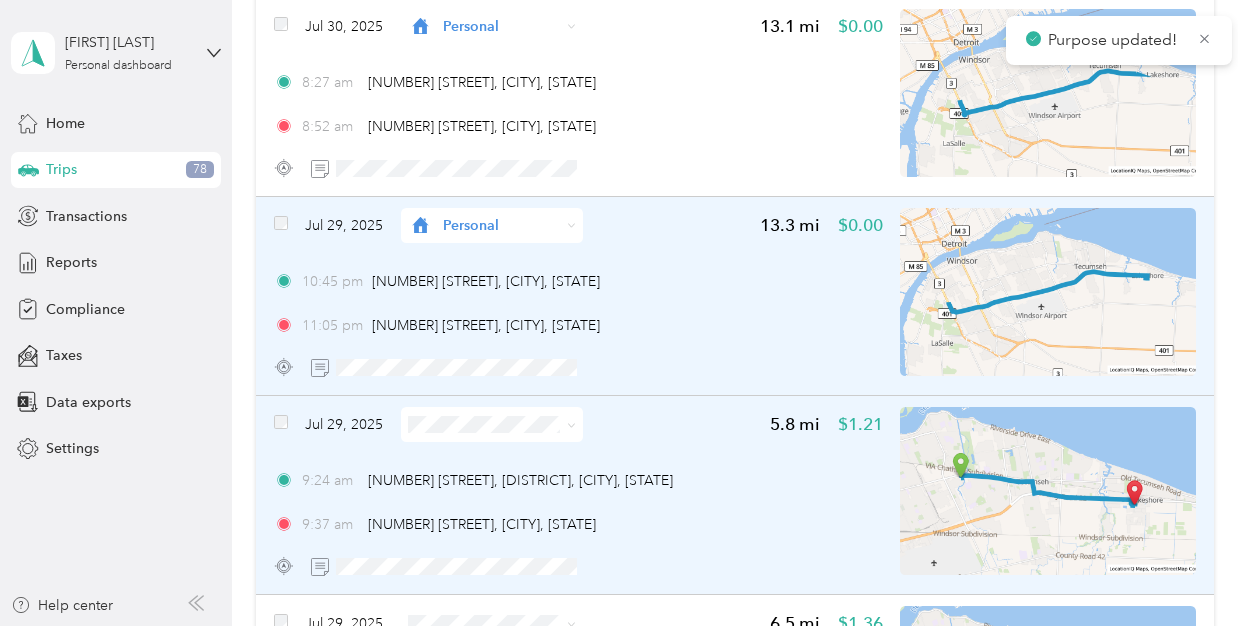 scroll, scrollTop: 8012, scrollLeft: 0, axis: vertical 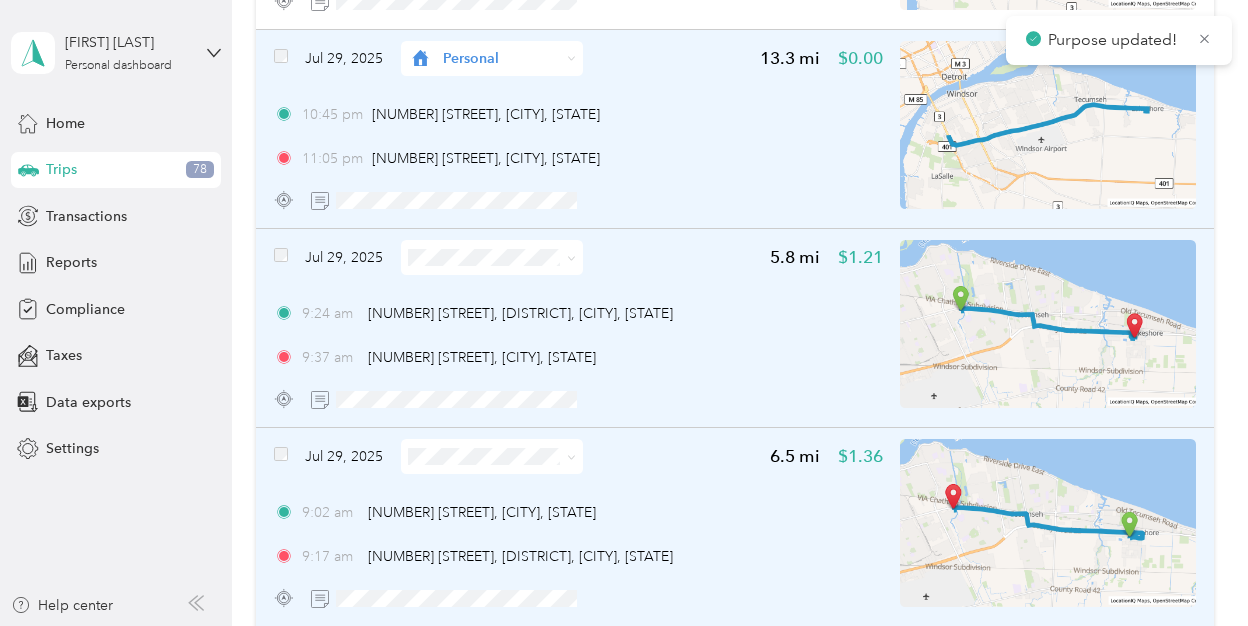click 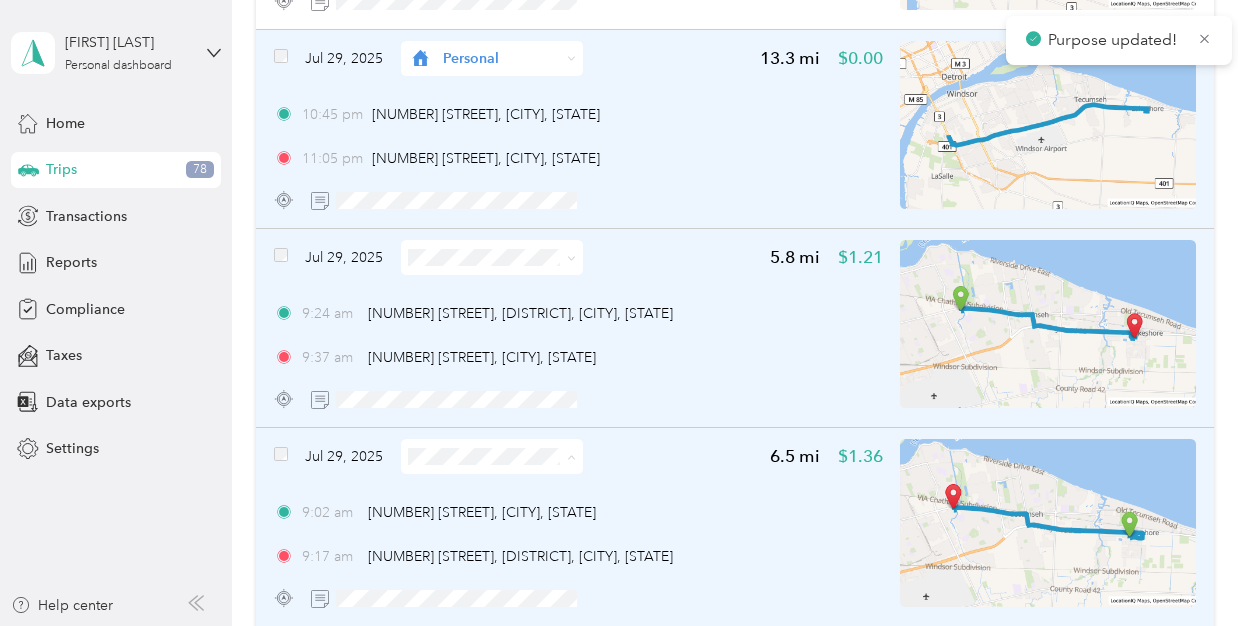 click on "Personal" at bounding box center (508, 527) 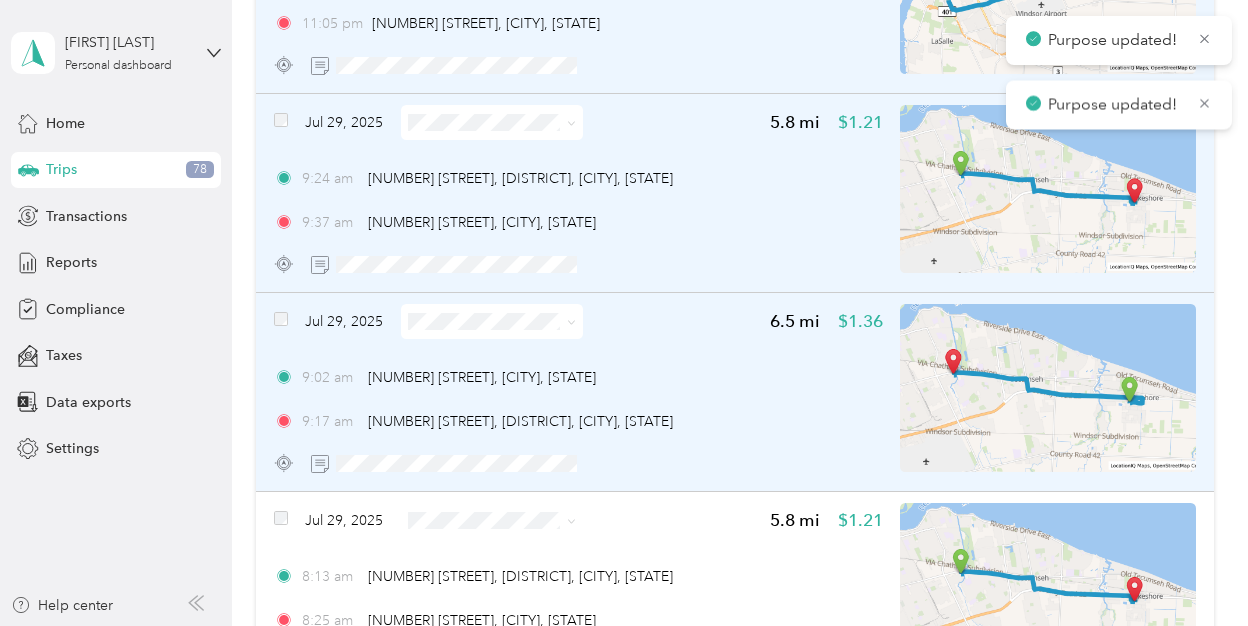 scroll, scrollTop: 8154, scrollLeft: 0, axis: vertical 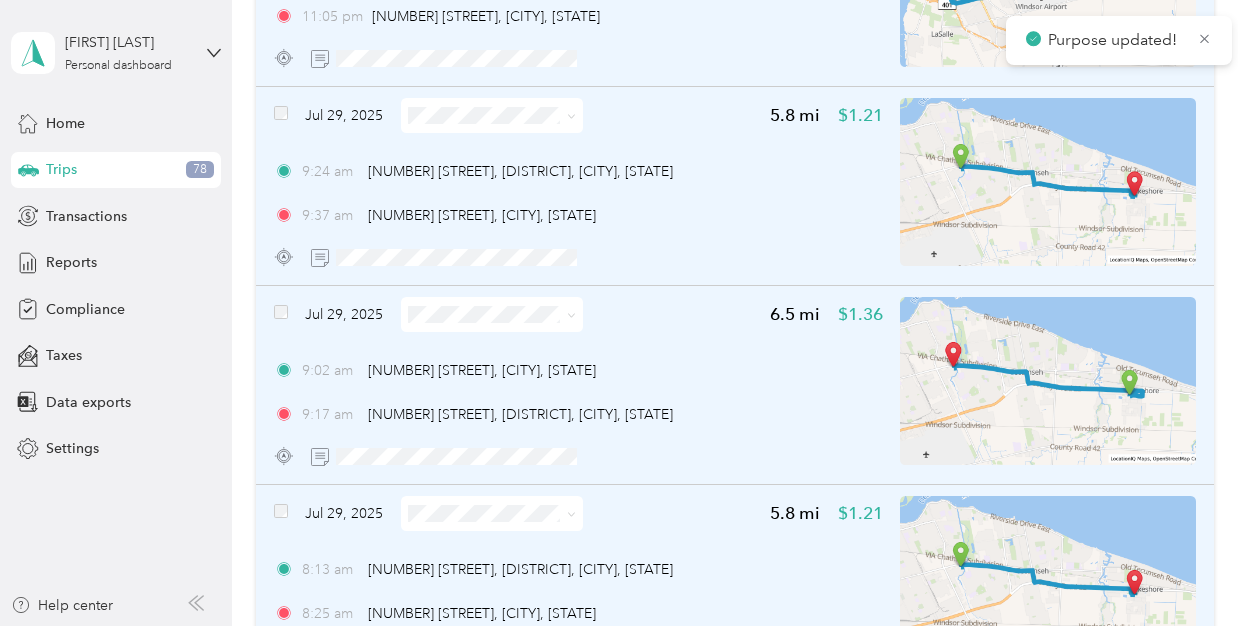 click 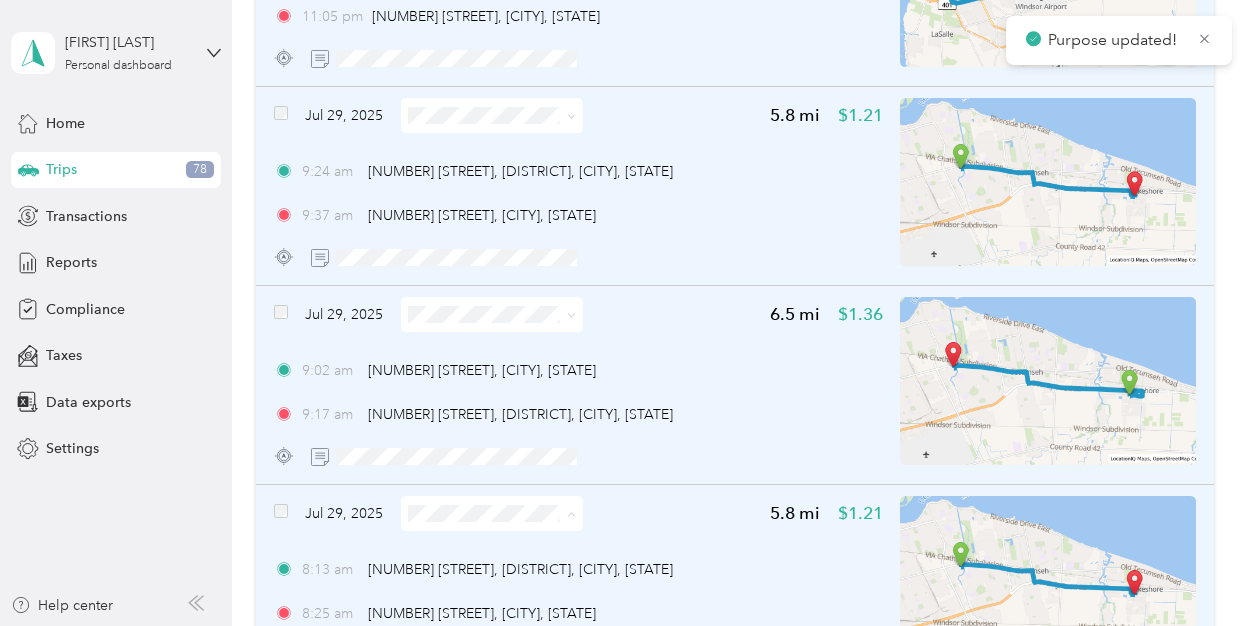 click on "Personal" at bounding box center (508, 584) 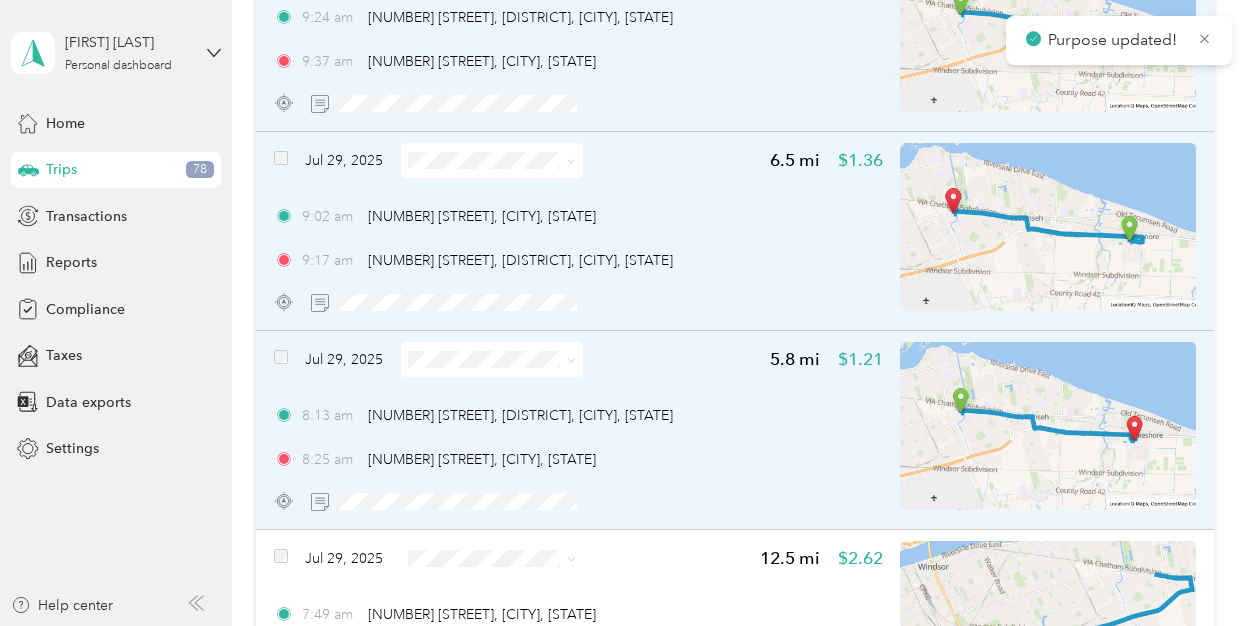 scroll, scrollTop: 8309, scrollLeft: 0, axis: vertical 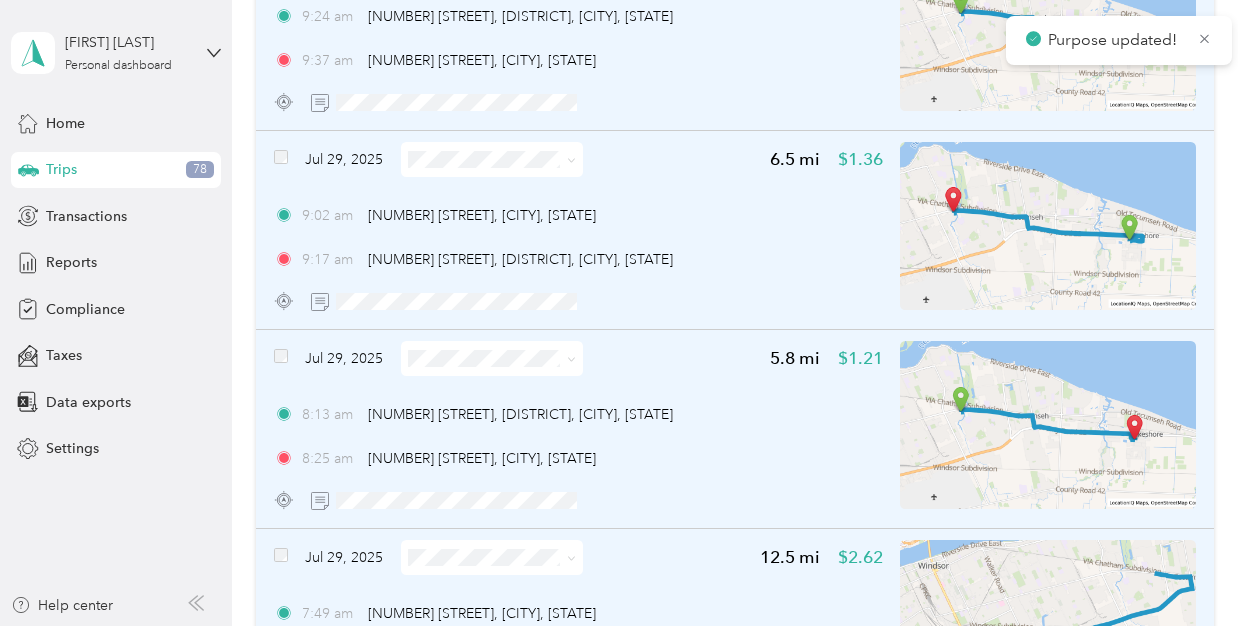 click 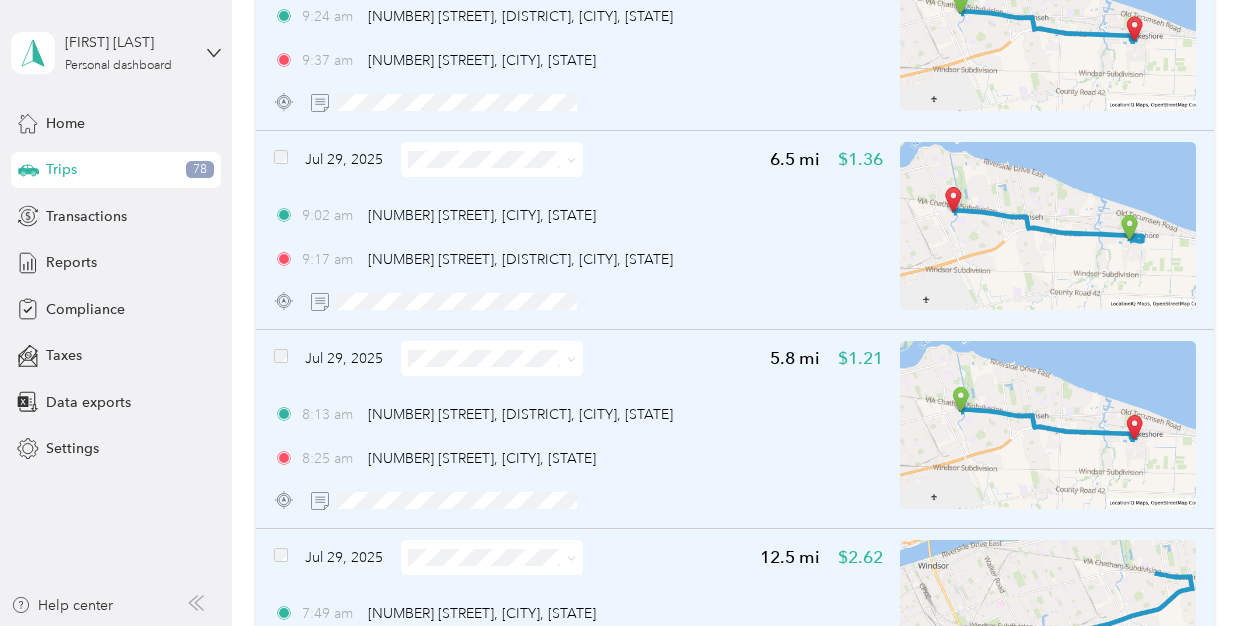 click on "Personal" at bounding box center [491, 519] 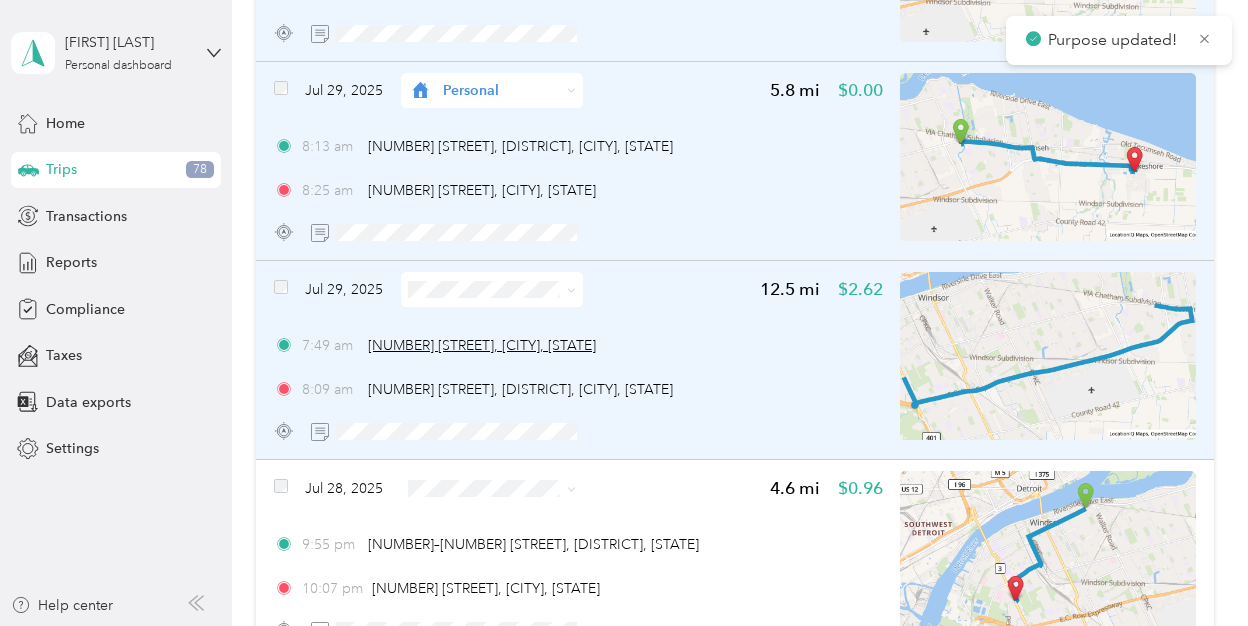scroll, scrollTop: 8579, scrollLeft: 0, axis: vertical 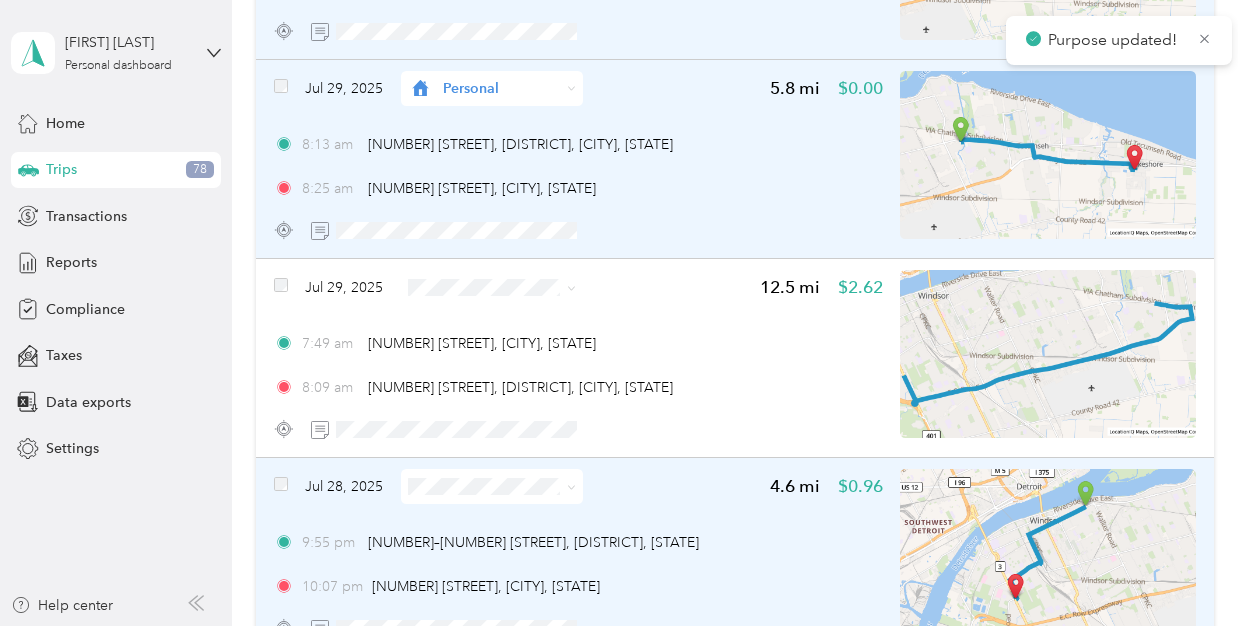 click 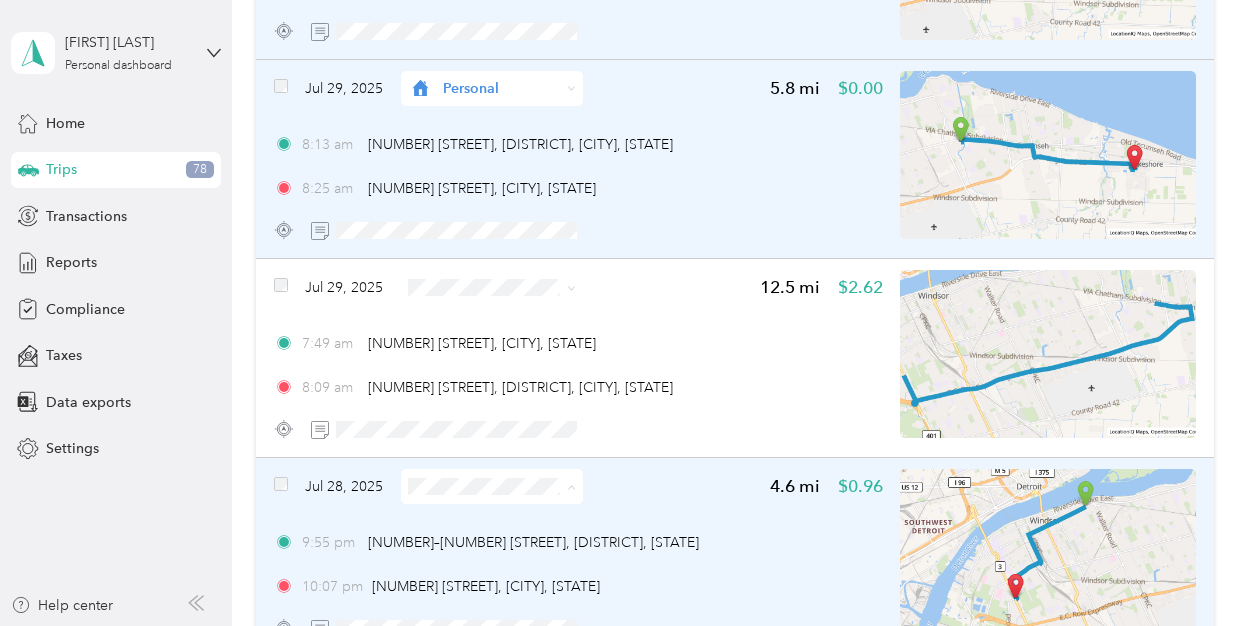 click on "Personal" at bounding box center (508, 557) 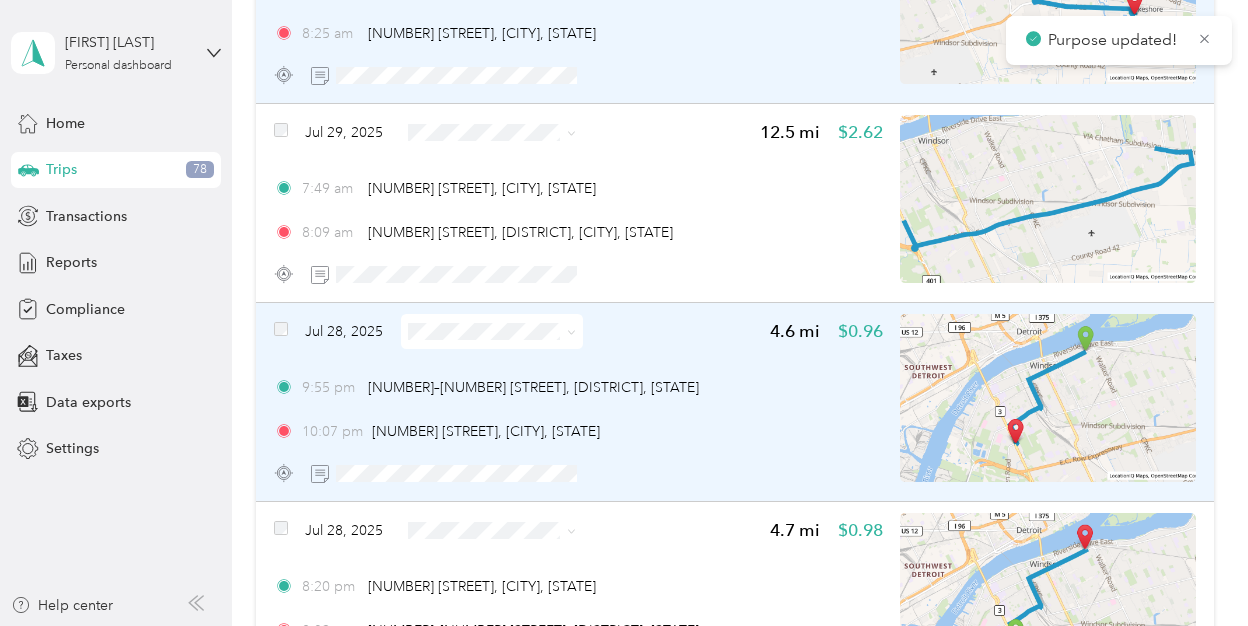 scroll, scrollTop: 8740, scrollLeft: 0, axis: vertical 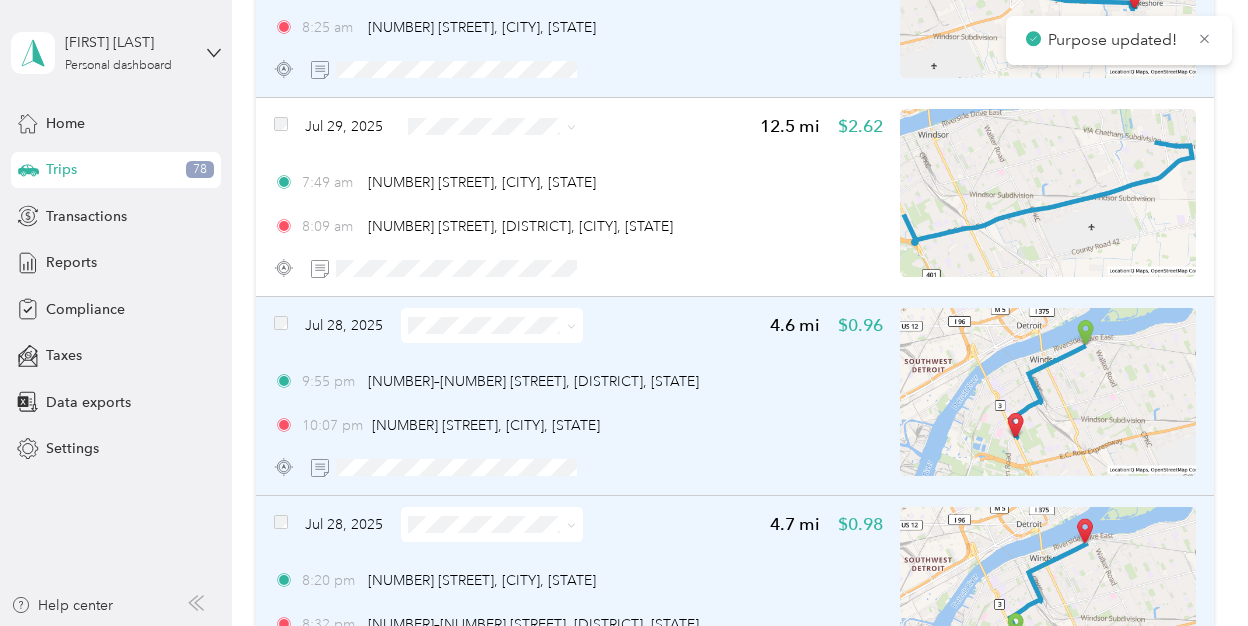 click 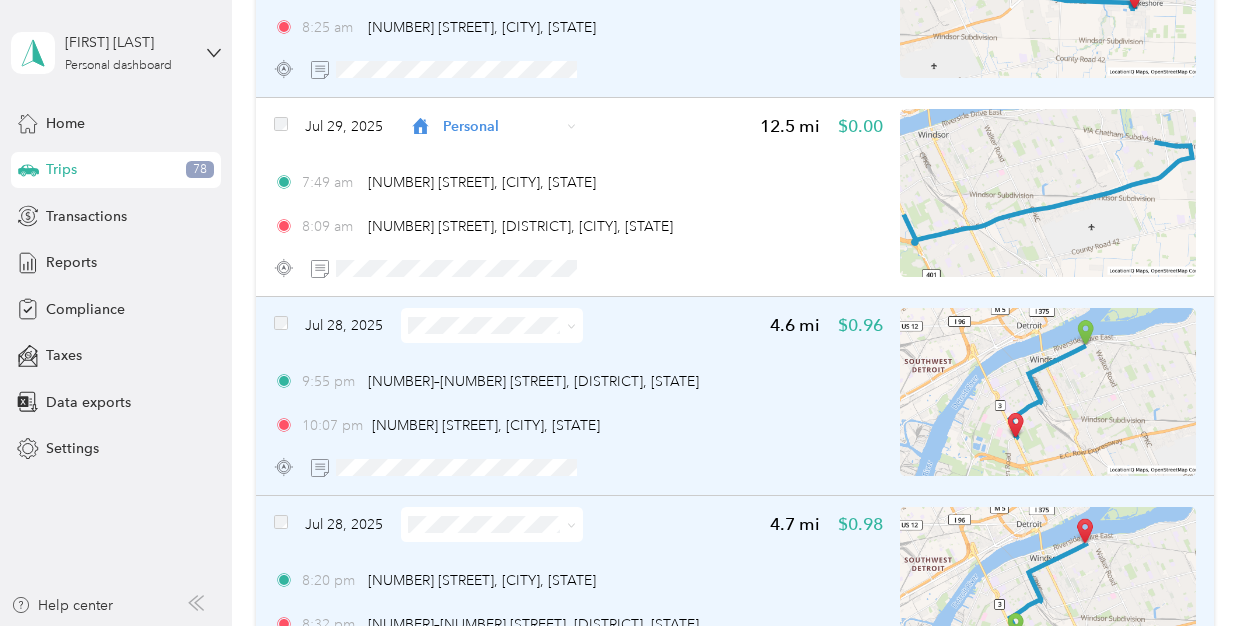 click on "Purpose updated! [FIRST] [LAST] Personal dashboard Home Trips 78 Transactions Reports Compliance Taxes Data exports Settings   Help center Trips New trip 990.6   mi Work 34,268.6   mi Personal 1,911.5   mi Unclassified $198.02 Value All purposes Filters Aug 5, 2025 Personal 3.7   mi $0.00 11:54 pm [NUMBER] [STREET], [CITY], [STATE] 12:04 am [NUMBER] [STREET], [CITY], [STATE] Aug 5, 2025 Personal 17.8   mi $0.00 10:49 pm [NUMBER] [STREET], [CITY], [STATE] 11:25 pm [NUMBER] [STREET], [CITY], [STATE] Aug 5, 2025 Personal 18.0   mi $0.00 10:11 pm [NUMBER] [STREET], [CITY], [STATE] 10:37 pm [NUMBER] [STREET], [CITY], [STATE] Aug 5, 2025 Personal 34.9   mi $0.00 7:21 pm [NUMBER] [STREET], [CITY], [STATE] 8:14 pm [NUMBER] [STREET], [CITY], [STATE] Aug 5, 2025 Personal 1.4   mi $0.00 2:35 pm [NUMBER] [STREET], [CITY], [STATE] 2:40 pm [NUMBER] [STREET], [CITY], [STATE] Aug 5, 2025 Personal 2.9   mi $0.00 2:14 pm [NUMBER] [STREET], [CITY], [STATE] 2:21 pm [NUMBER] [STREET], [CITY], [STATE]" at bounding box center (619, 313) 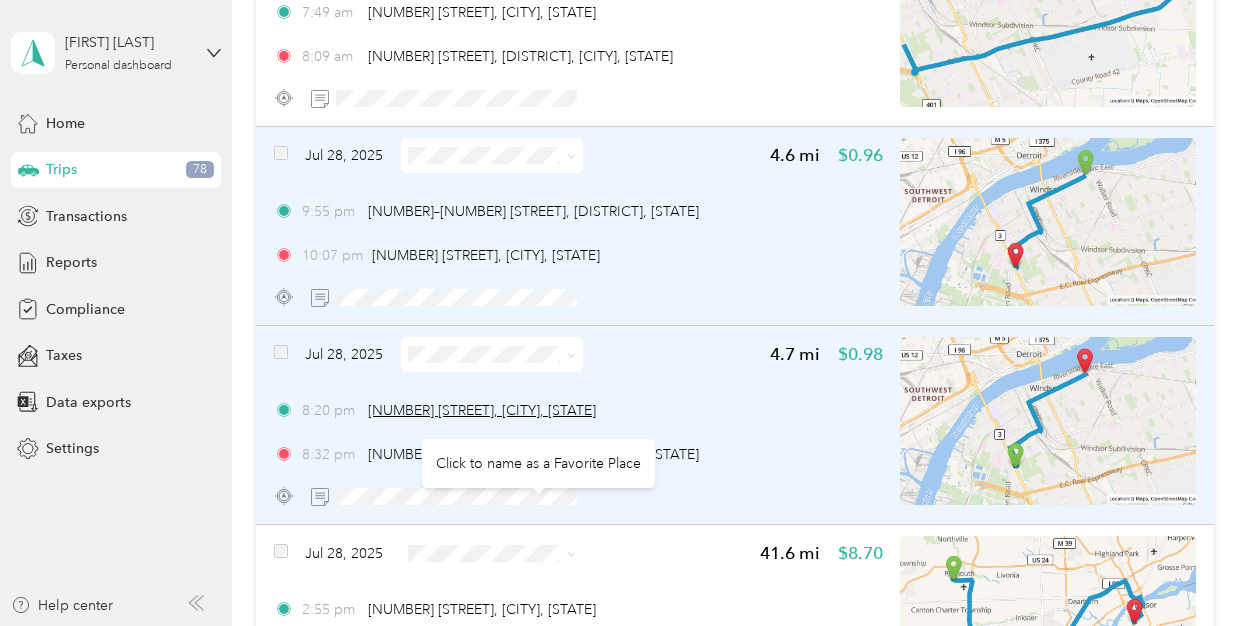scroll, scrollTop: 8914, scrollLeft: 0, axis: vertical 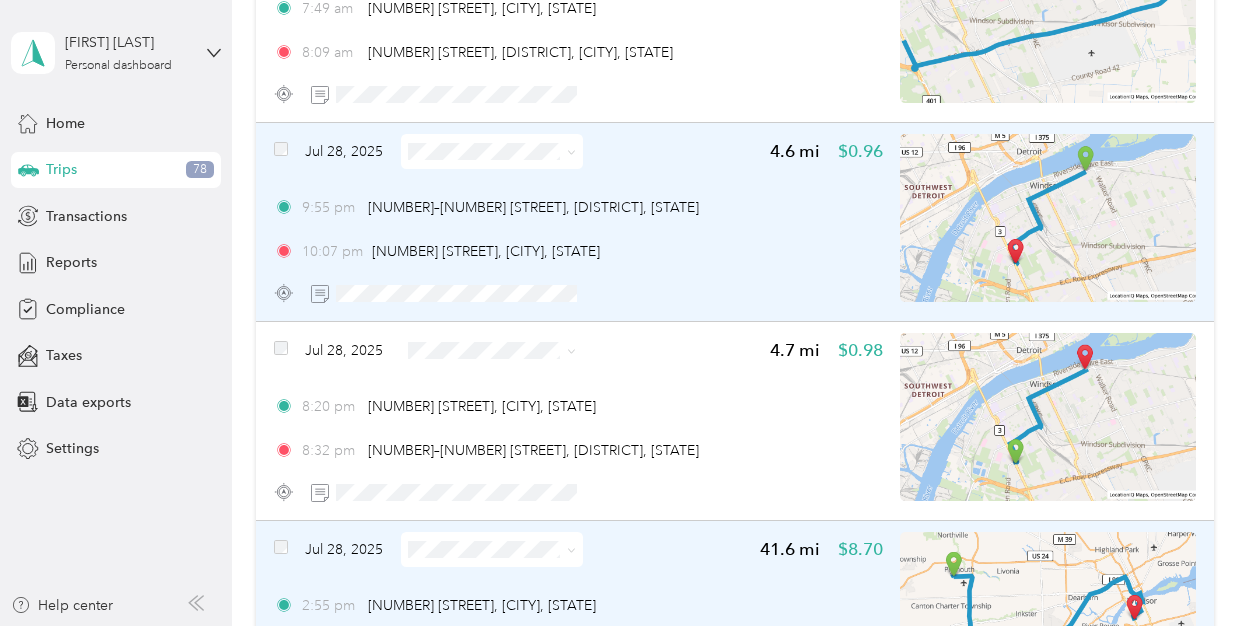 click 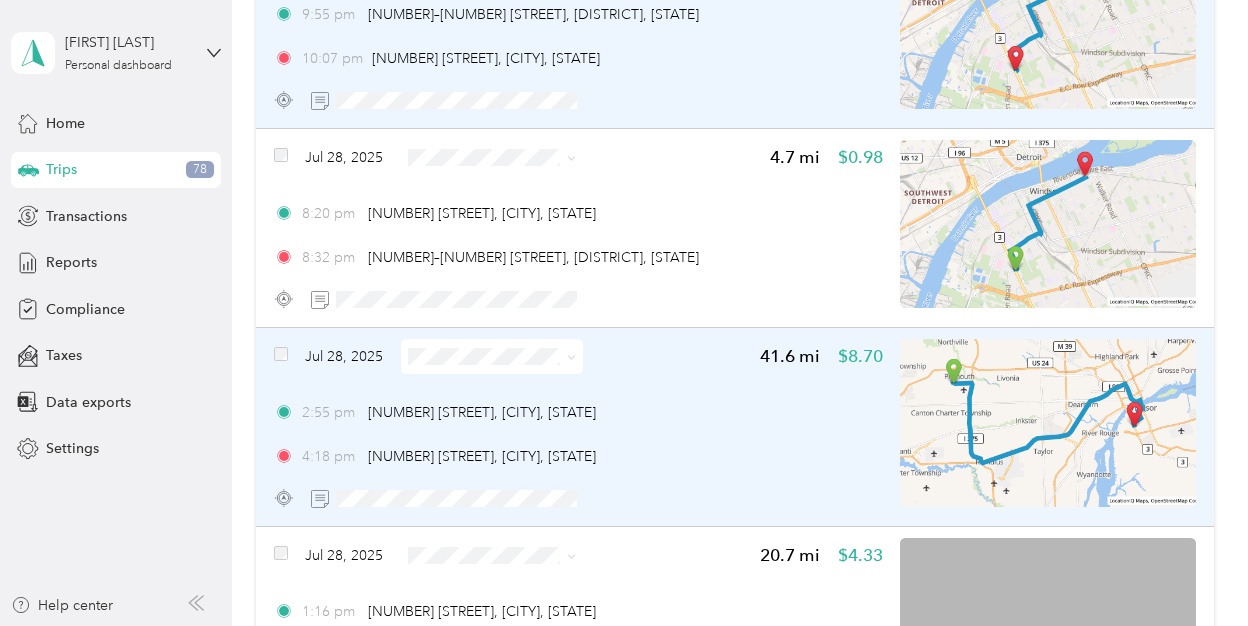 scroll, scrollTop: 9108, scrollLeft: 0, axis: vertical 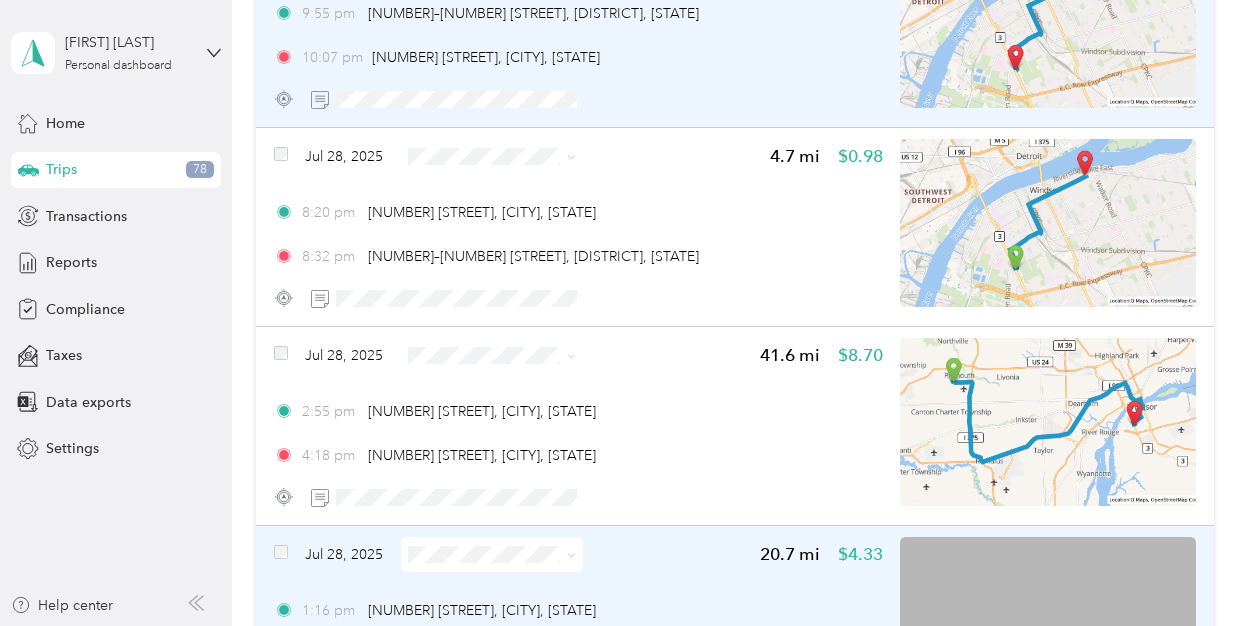 click 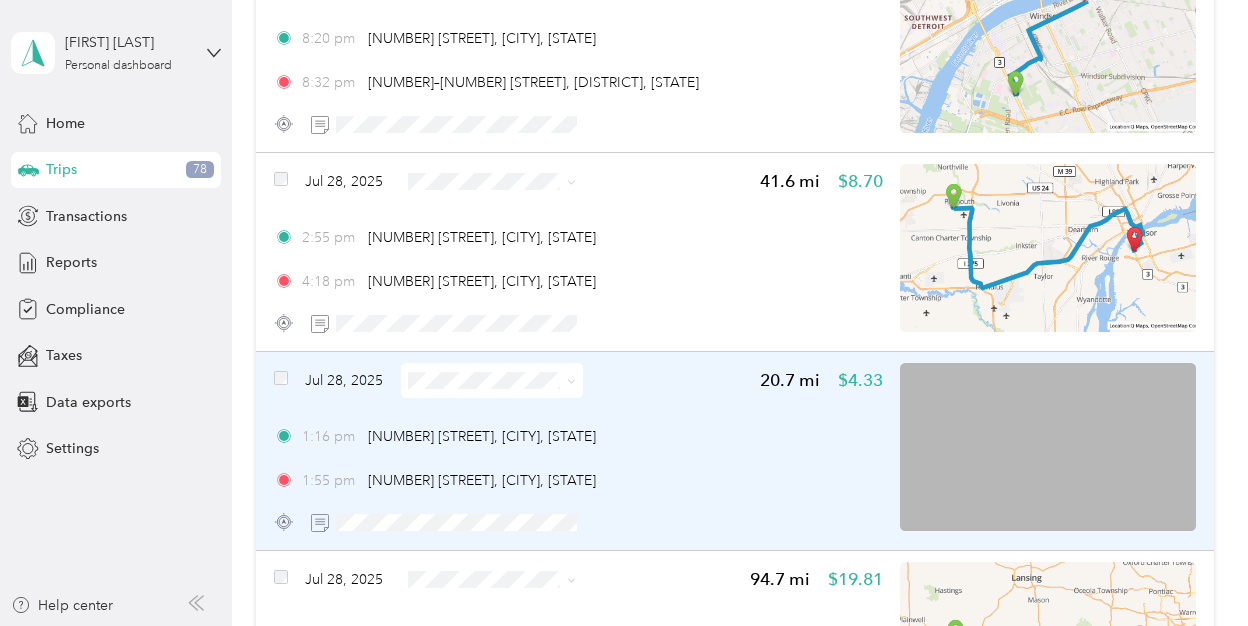 scroll, scrollTop: 9302, scrollLeft: 0, axis: vertical 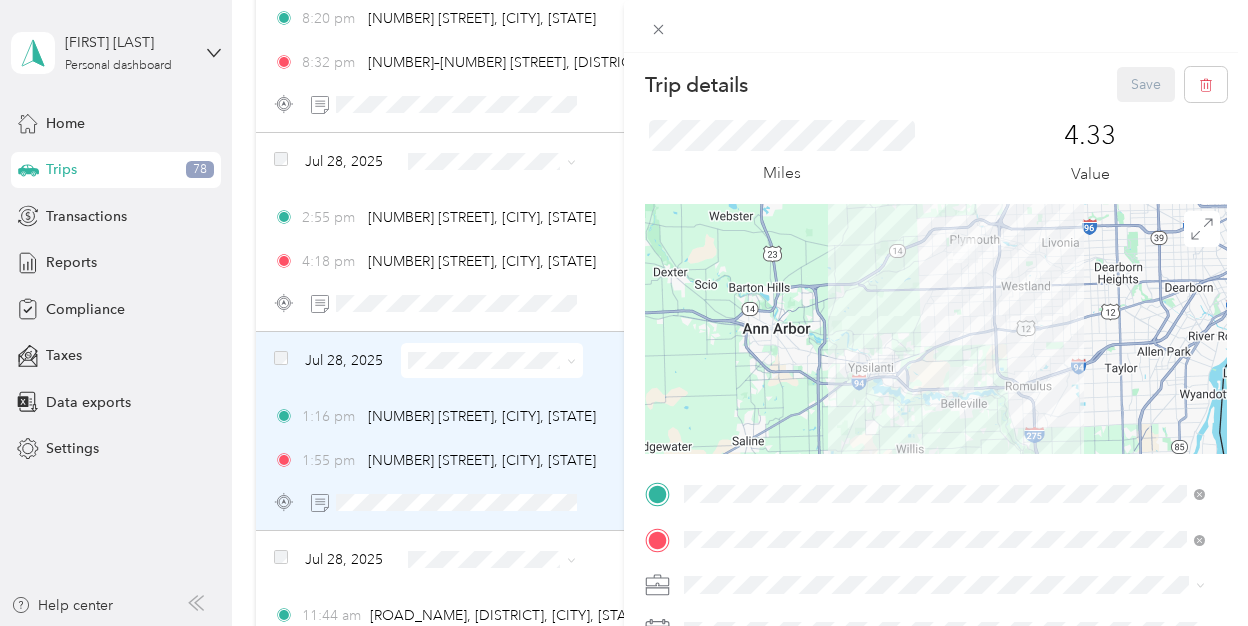 click on "Trip details Save This trip cannot be edited because it is either under review, approved, or paid. Contact your Team Manager to edit it. Miles 4.33 Value  To navigate the map with touch gestures double-tap and hold your finger on the map, then drag the map. TO Add photo" at bounding box center [624, 313] 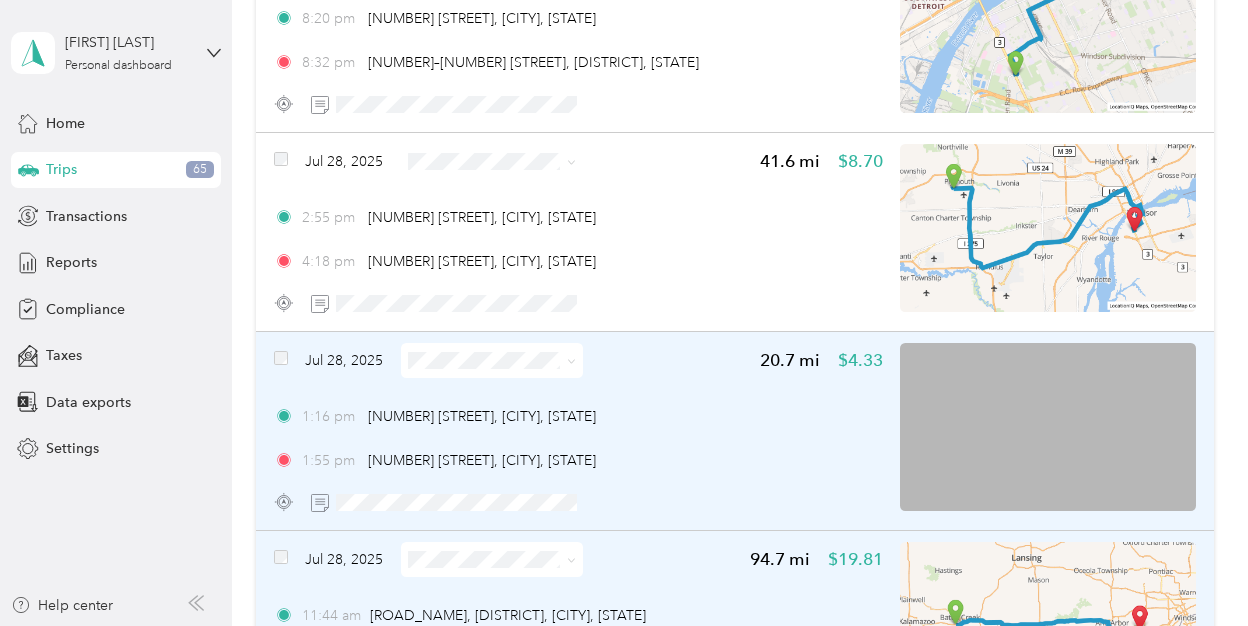 click 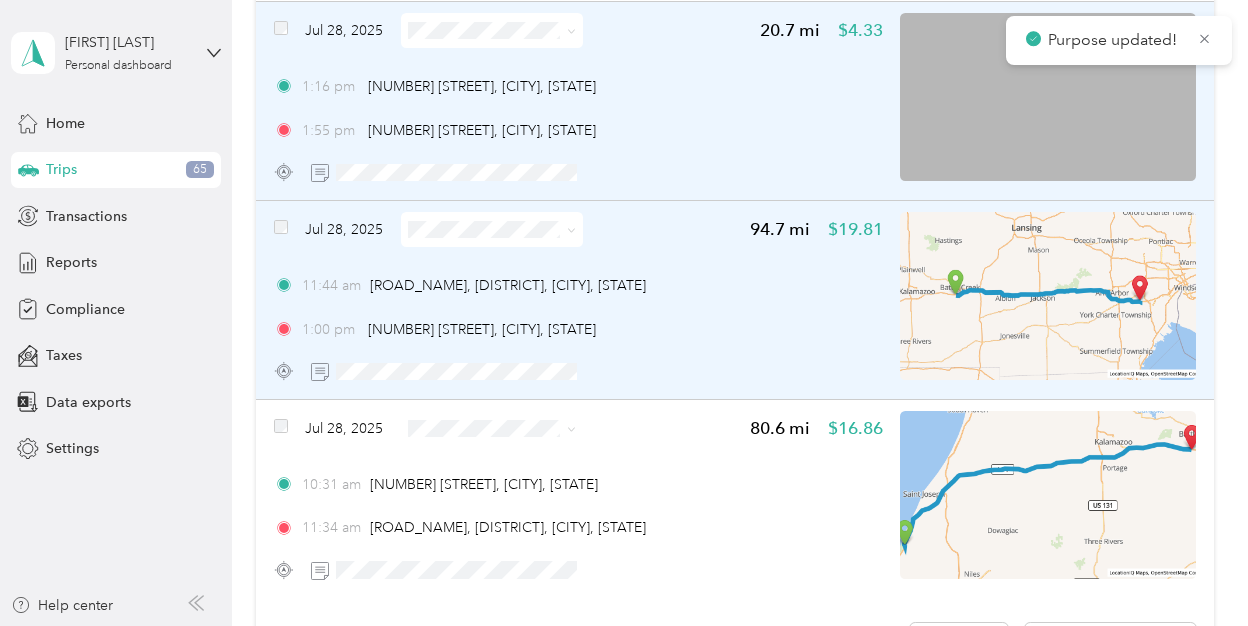 scroll, scrollTop: 9662, scrollLeft: 0, axis: vertical 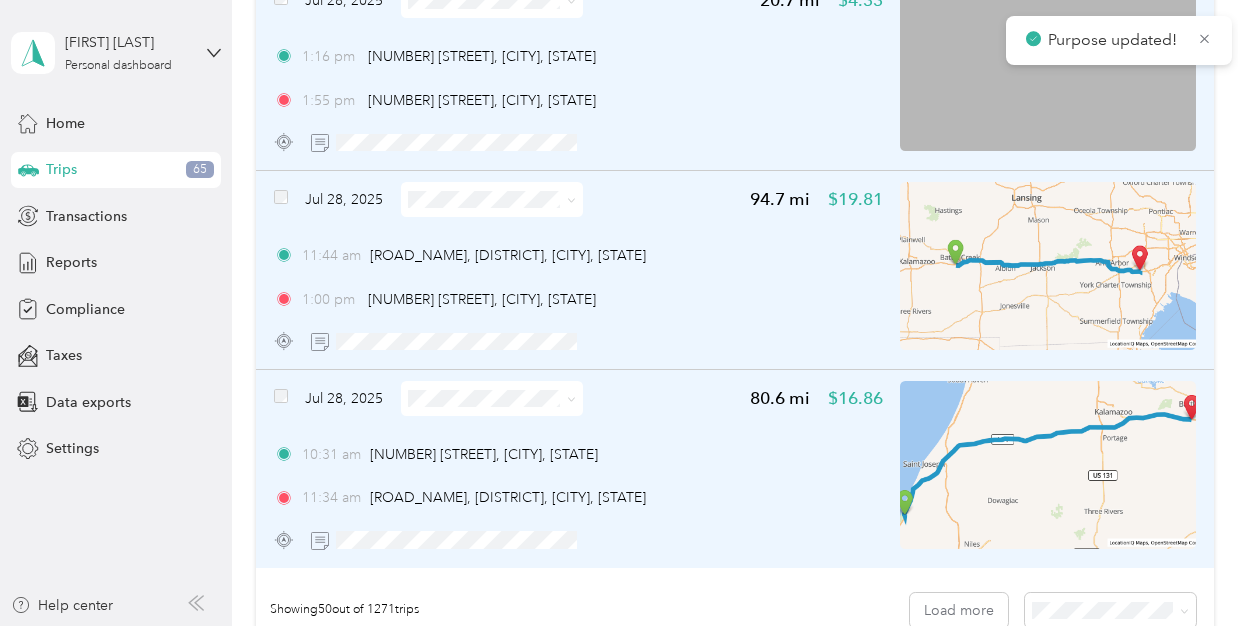 click 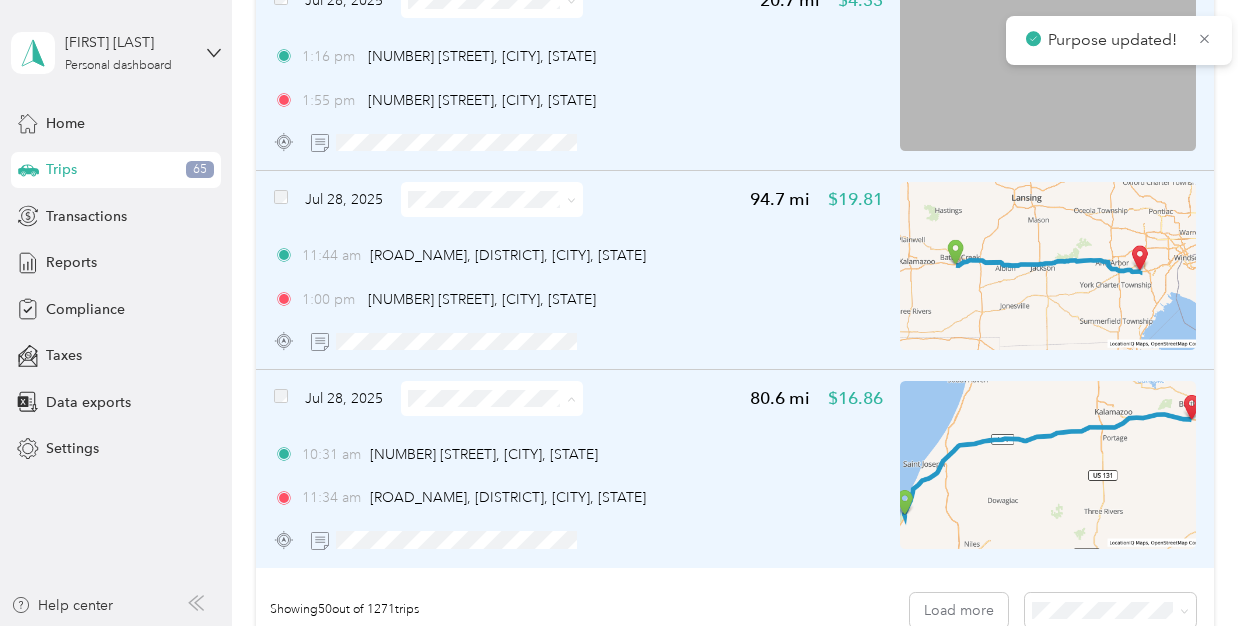 click on "Personal" at bounding box center (508, 469) 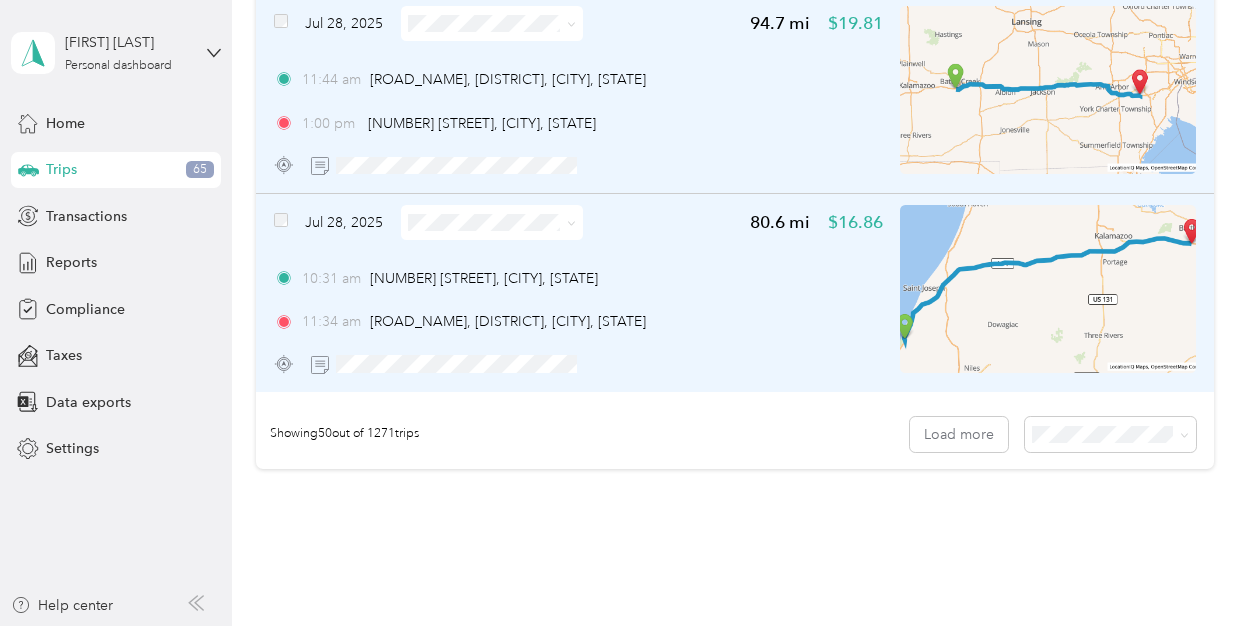 scroll, scrollTop: 9841, scrollLeft: 0, axis: vertical 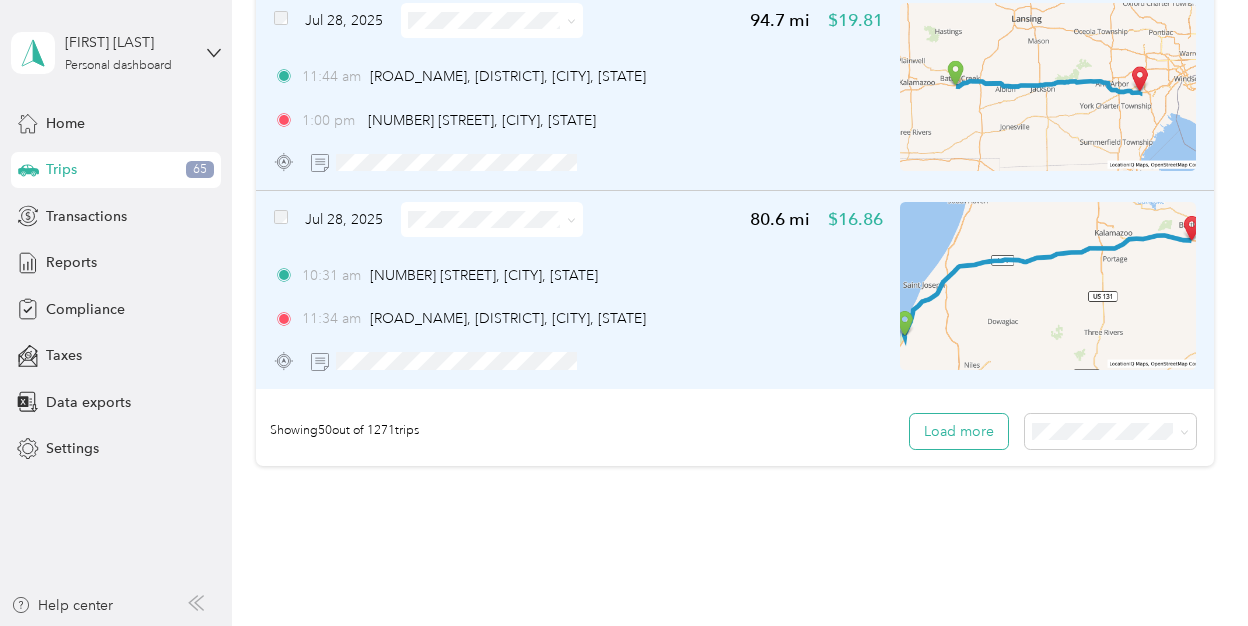 click on "Load more" at bounding box center (959, 431) 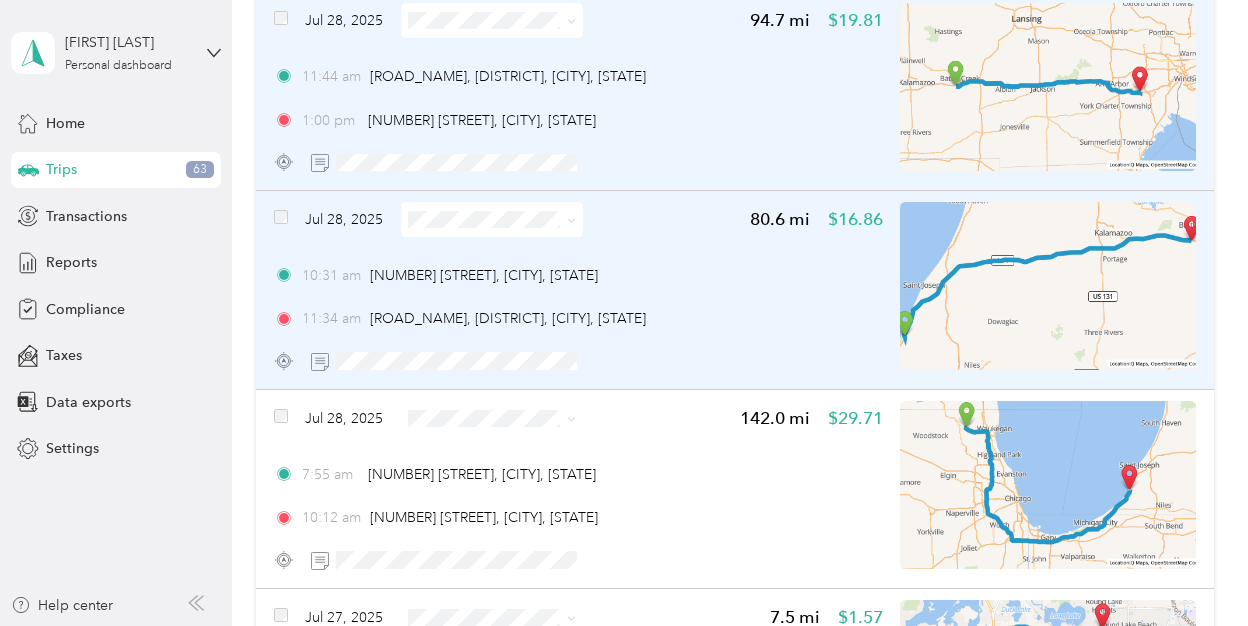 click 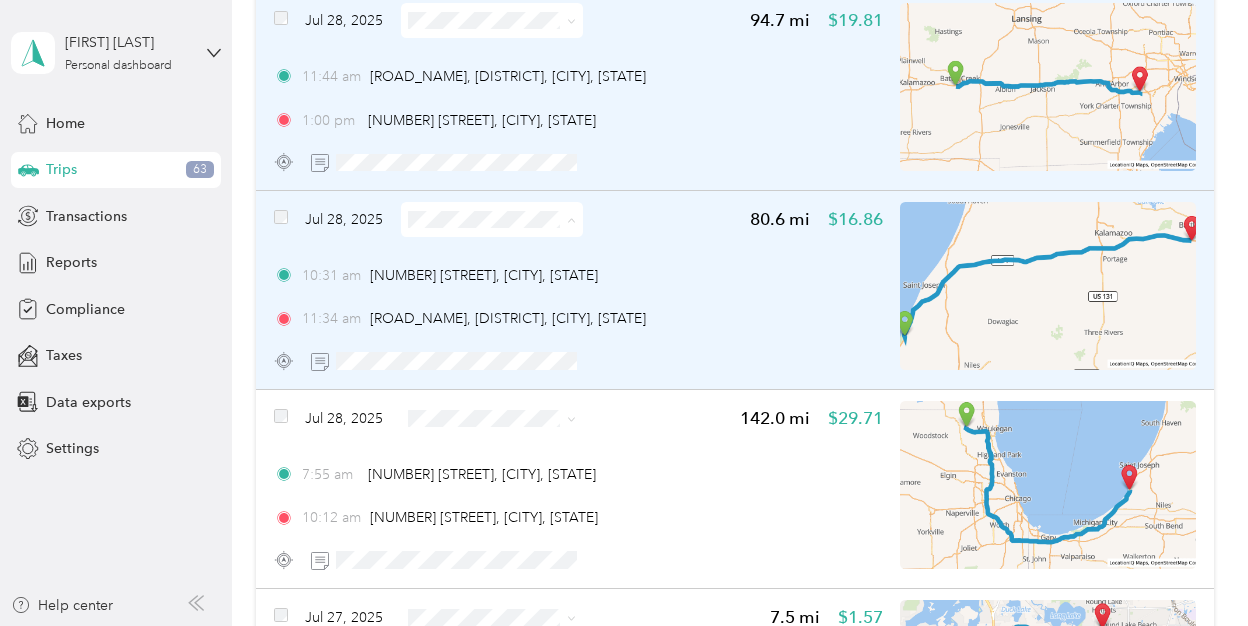 click on "Personal" at bounding box center [508, 290] 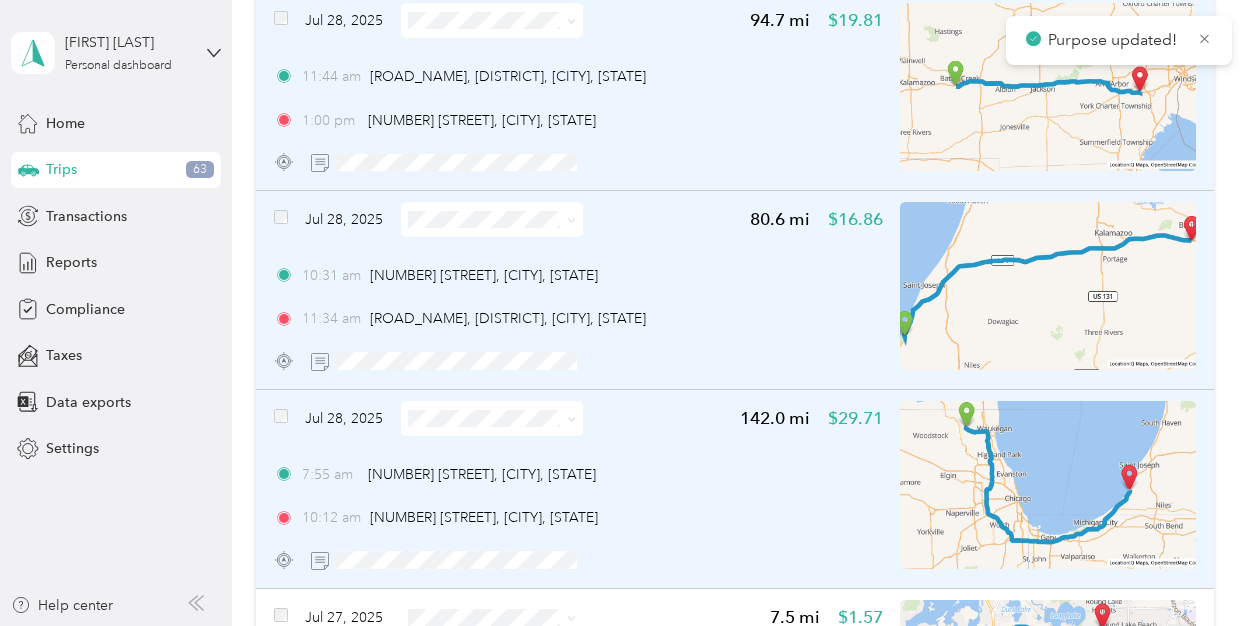 click 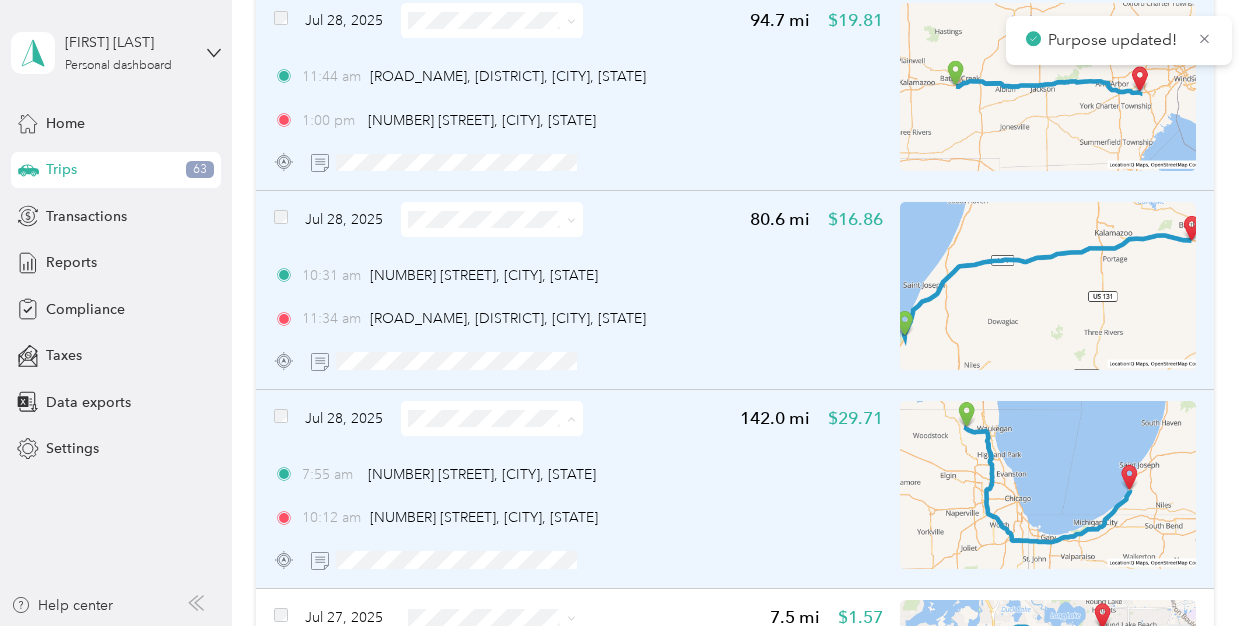 click on "Personal" at bounding box center (508, 489) 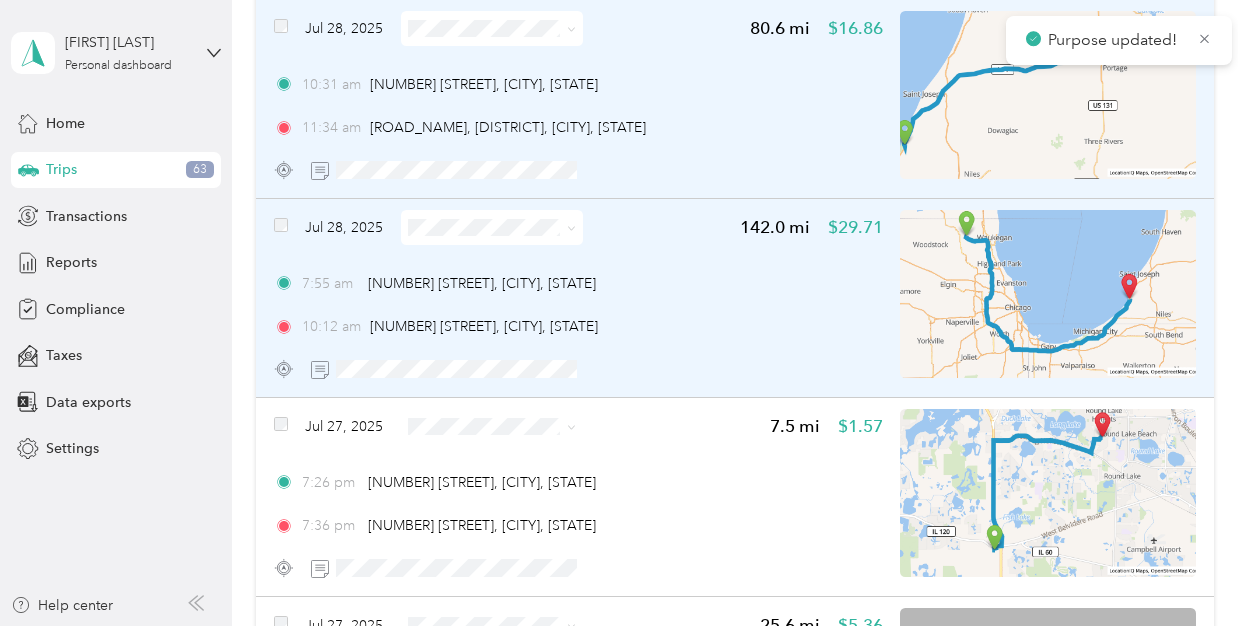 scroll, scrollTop: 10033, scrollLeft: 0, axis: vertical 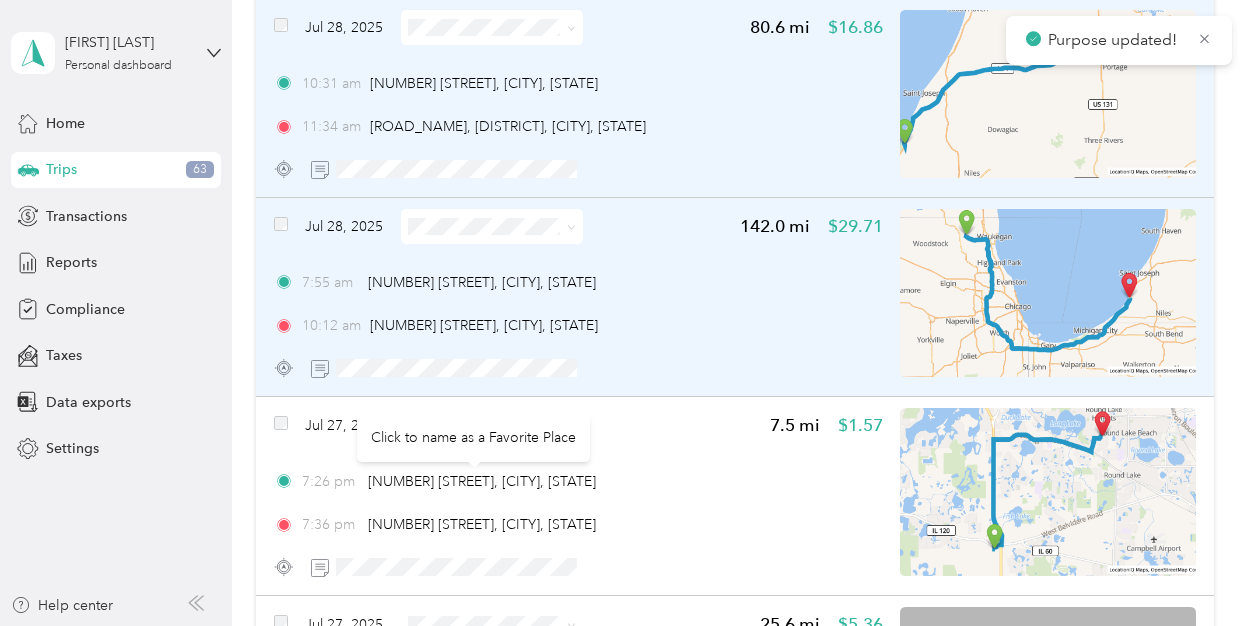 click on "Click to name as a Favorite Place" at bounding box center [473, 437] 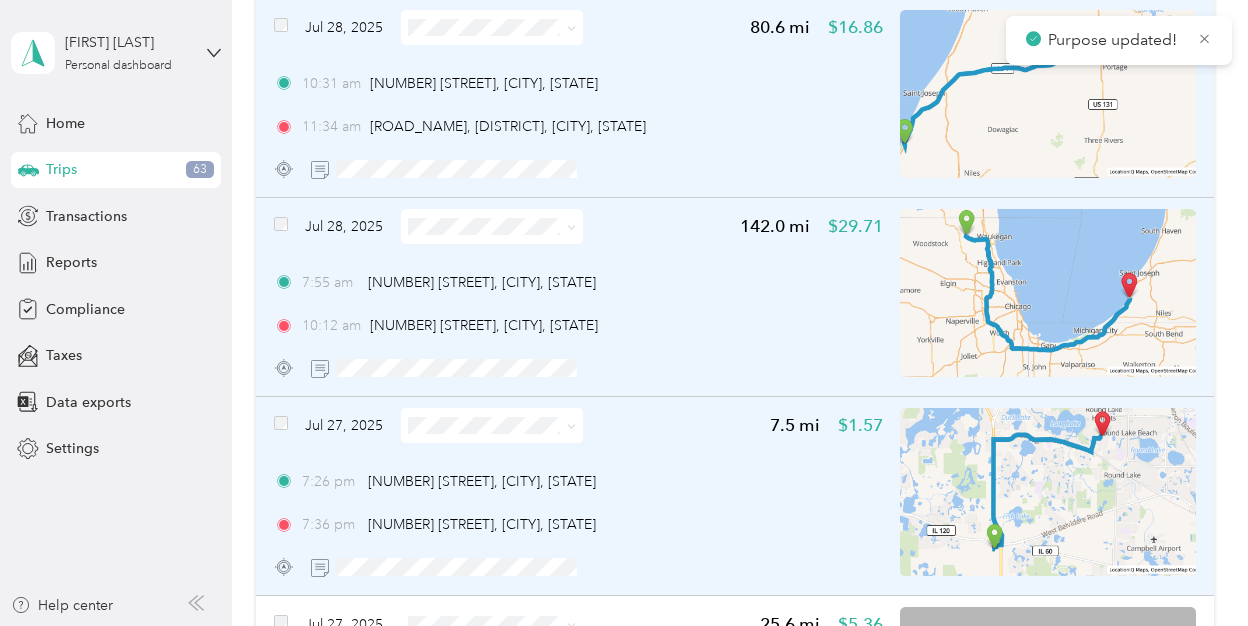 click at bounding box center (568, 425) 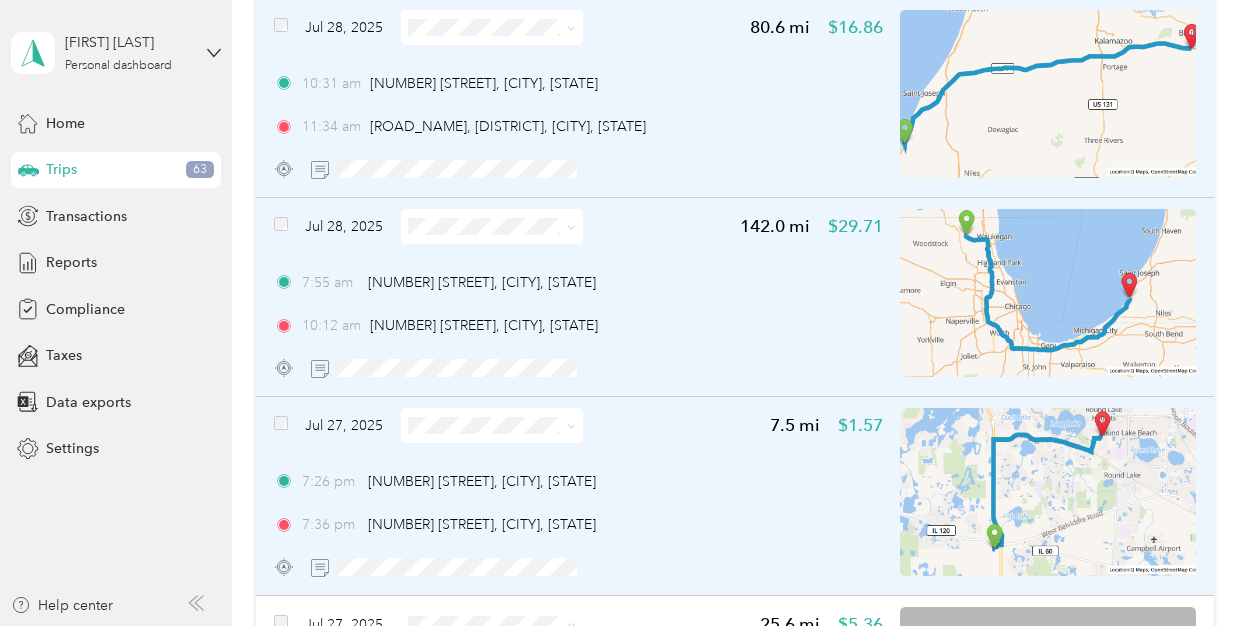 click on "Personal" at bounding box center (491, 489) 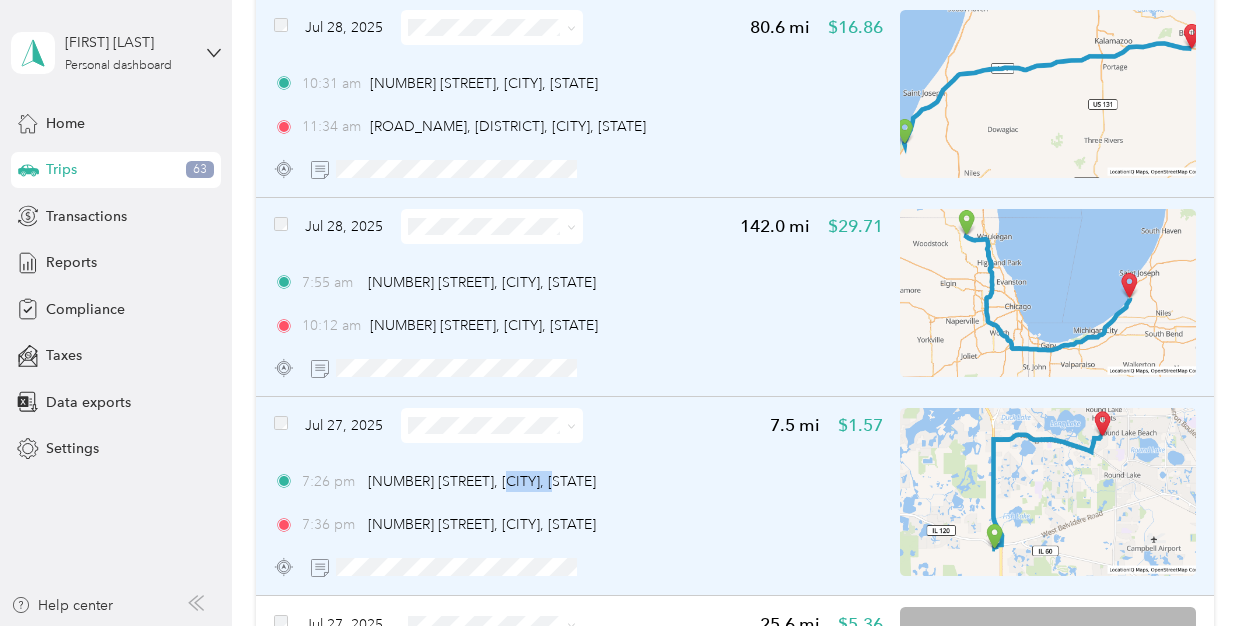 click on "[NUMBER] [STREET], [CITY], [STATE]" at bounding box center [482, 481] 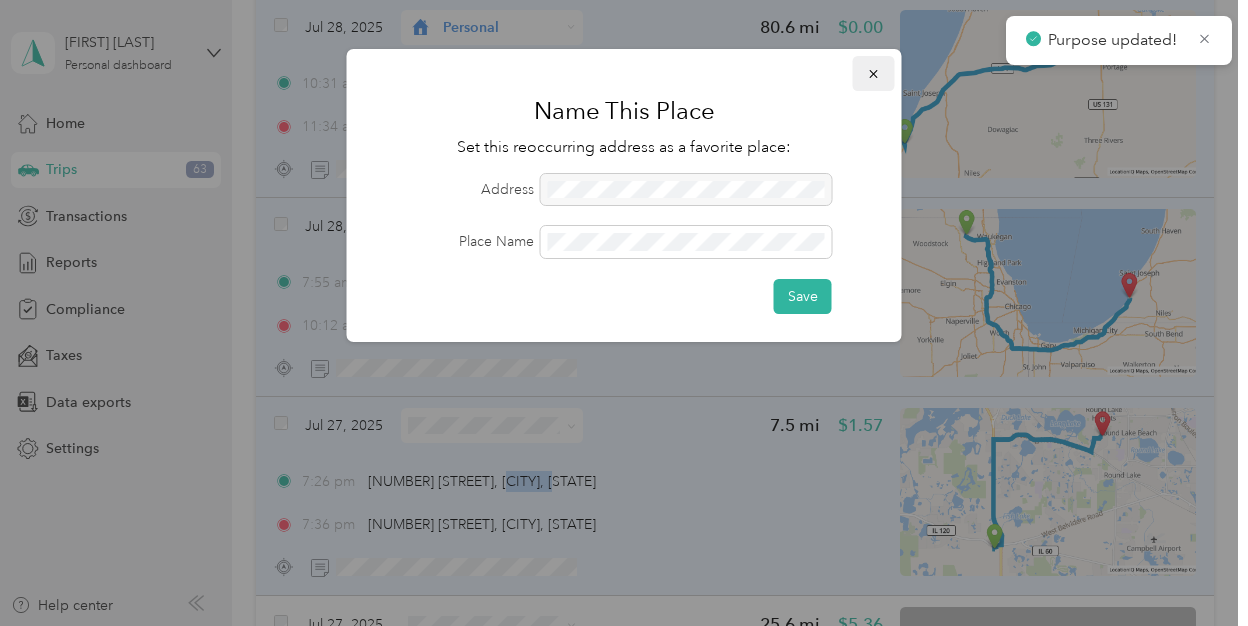 click 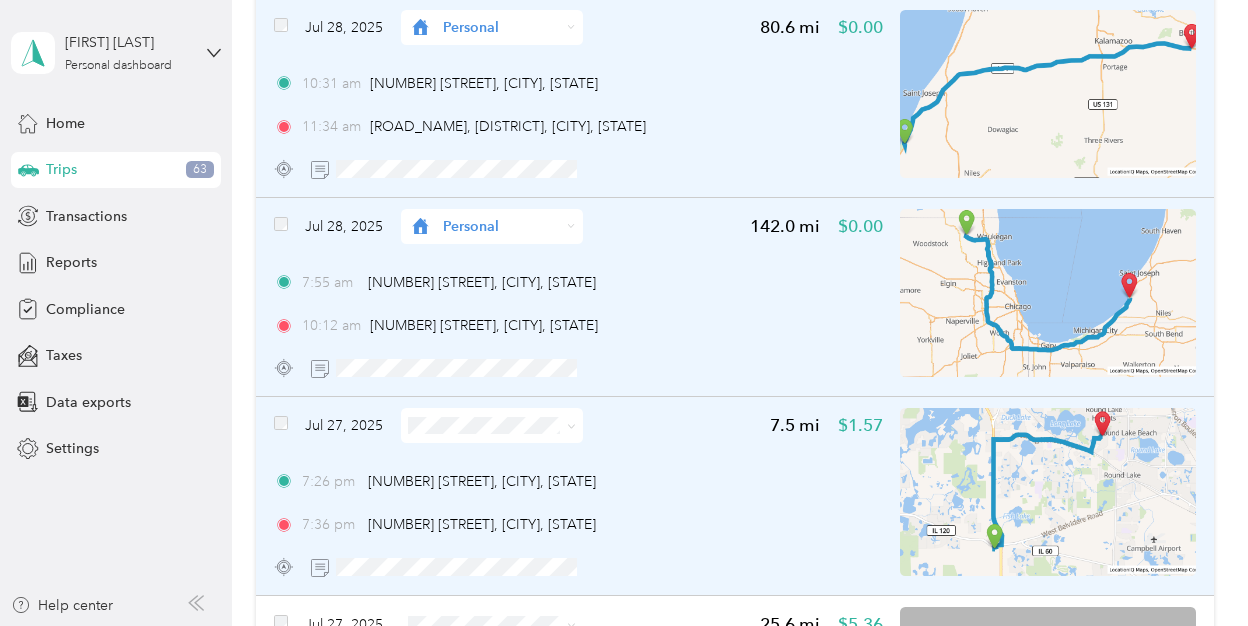 click at bounding box center [492, 425] 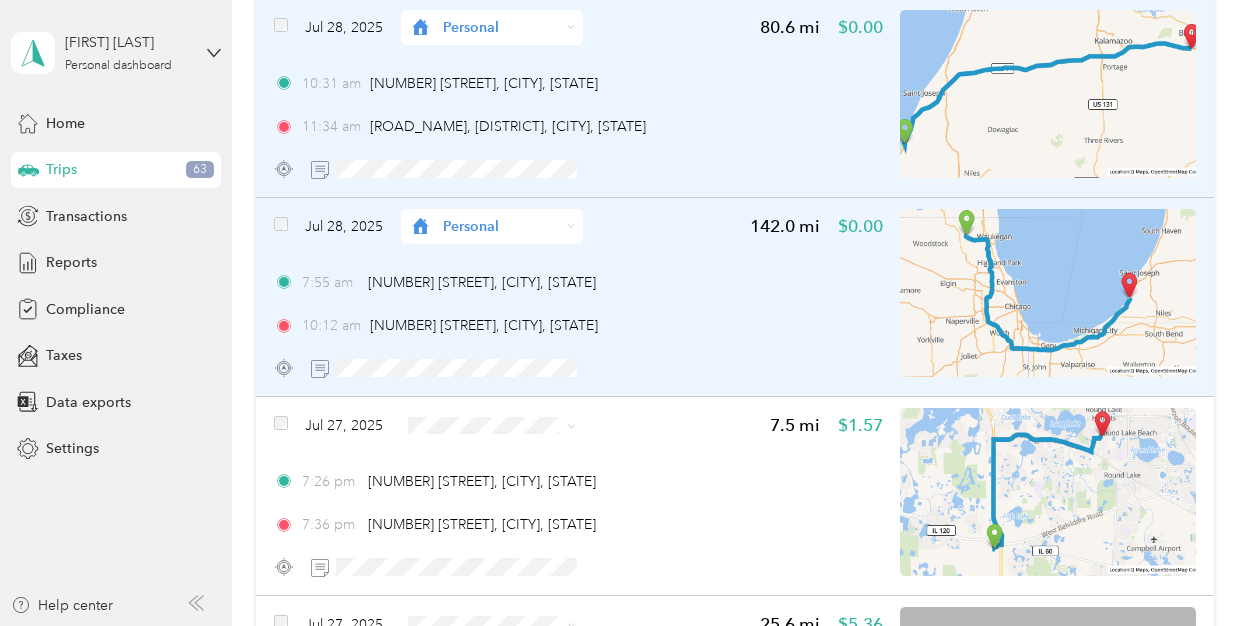 click 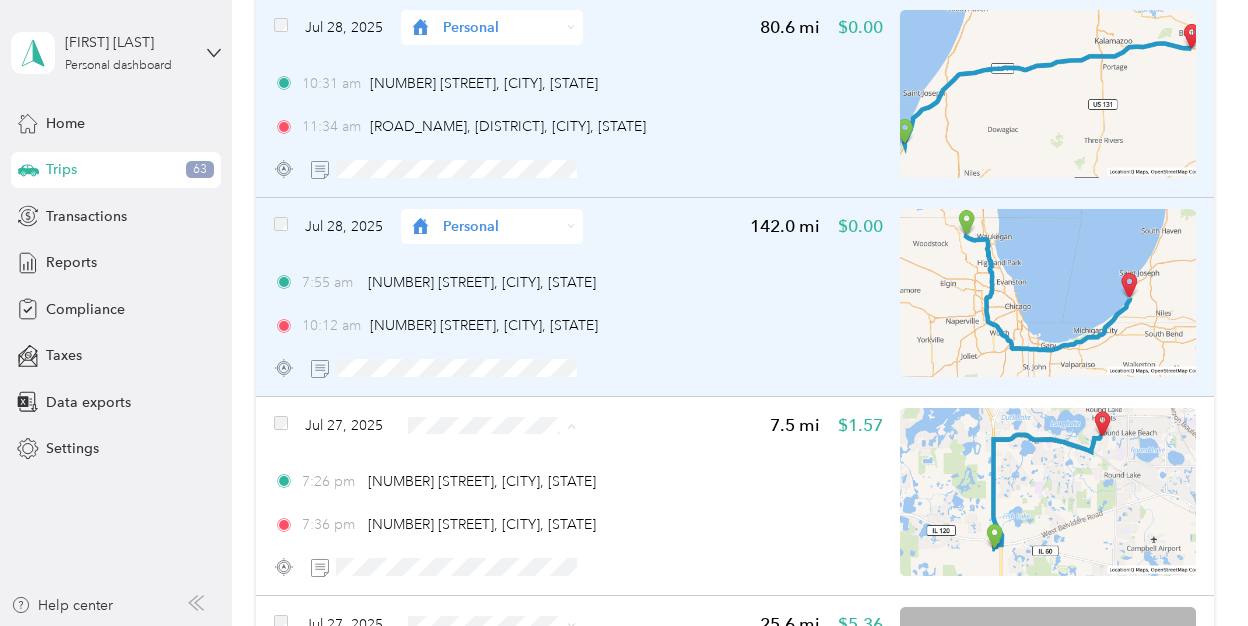 click on "Personal" at bounding box center (491, 496) 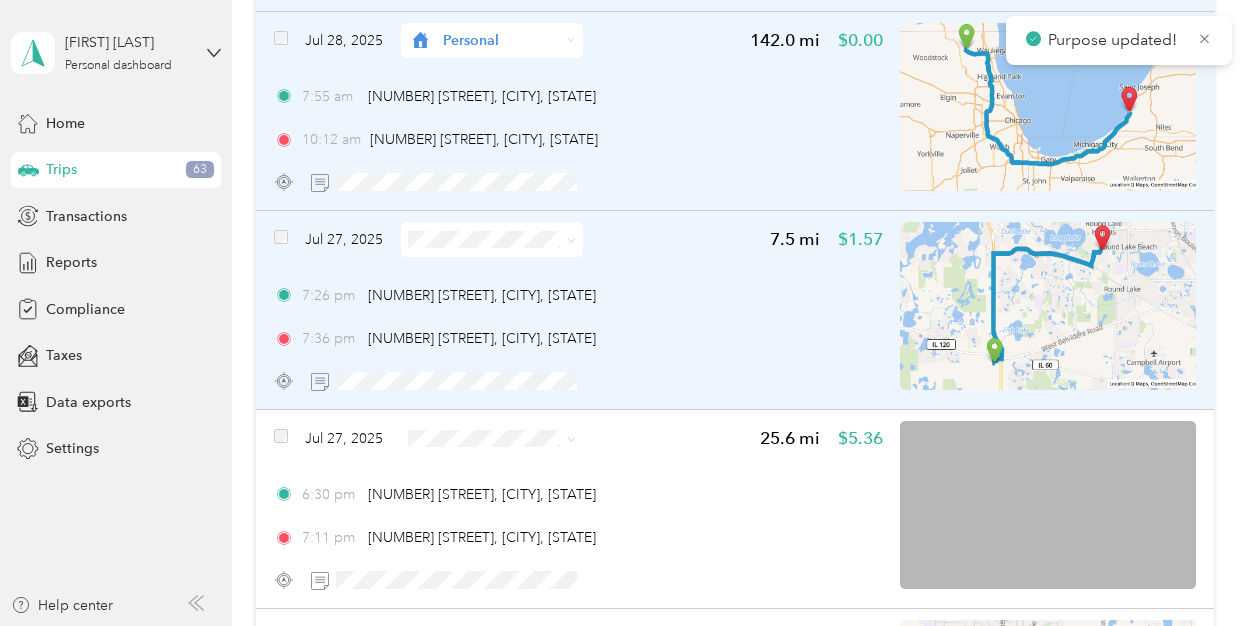 scroll, scrollTop: 10221, scrollLeft: 0, axis: vertical 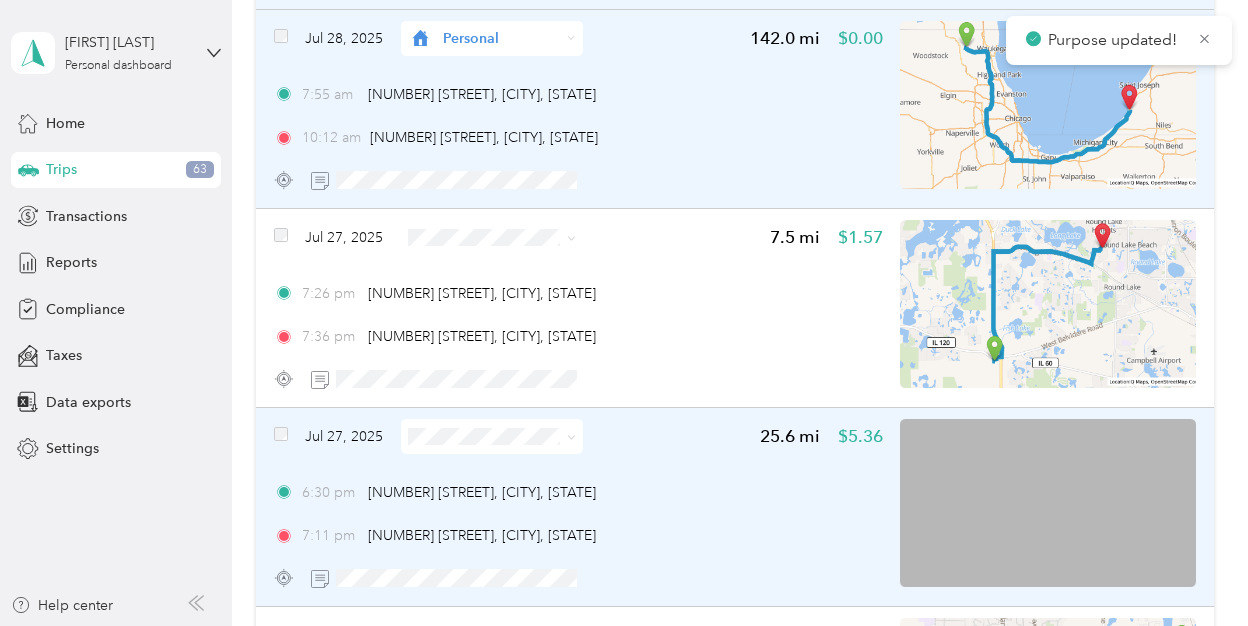 click 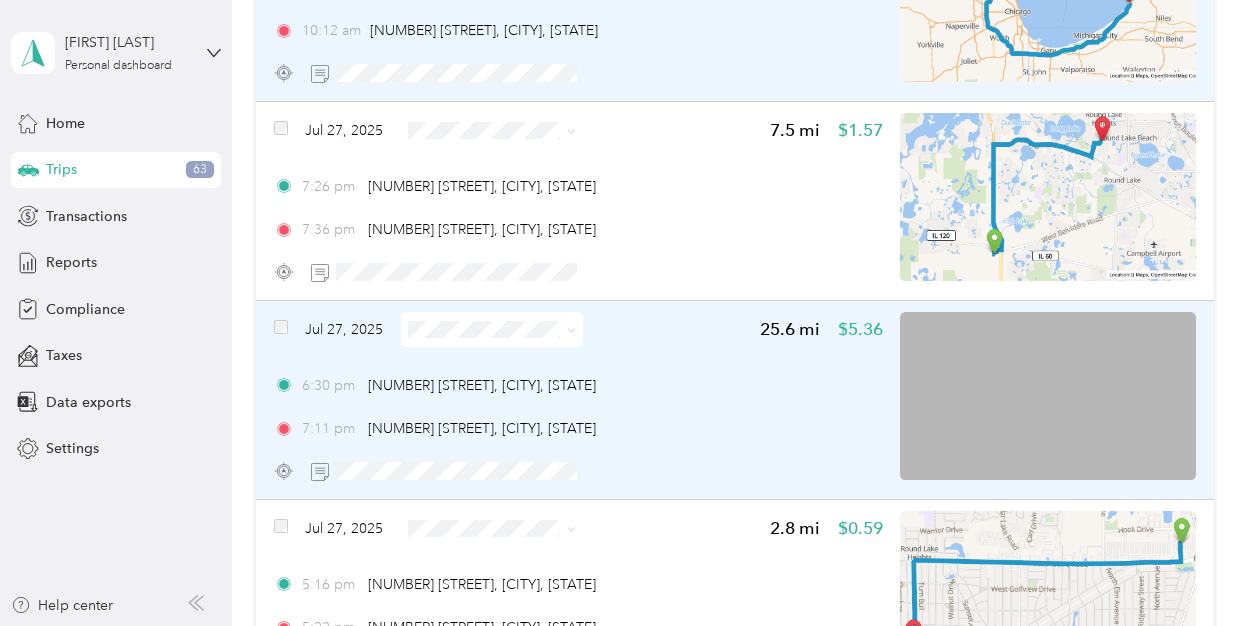 scroll, scrollTop: 10418, scrollLeft: 0, axis: vertical 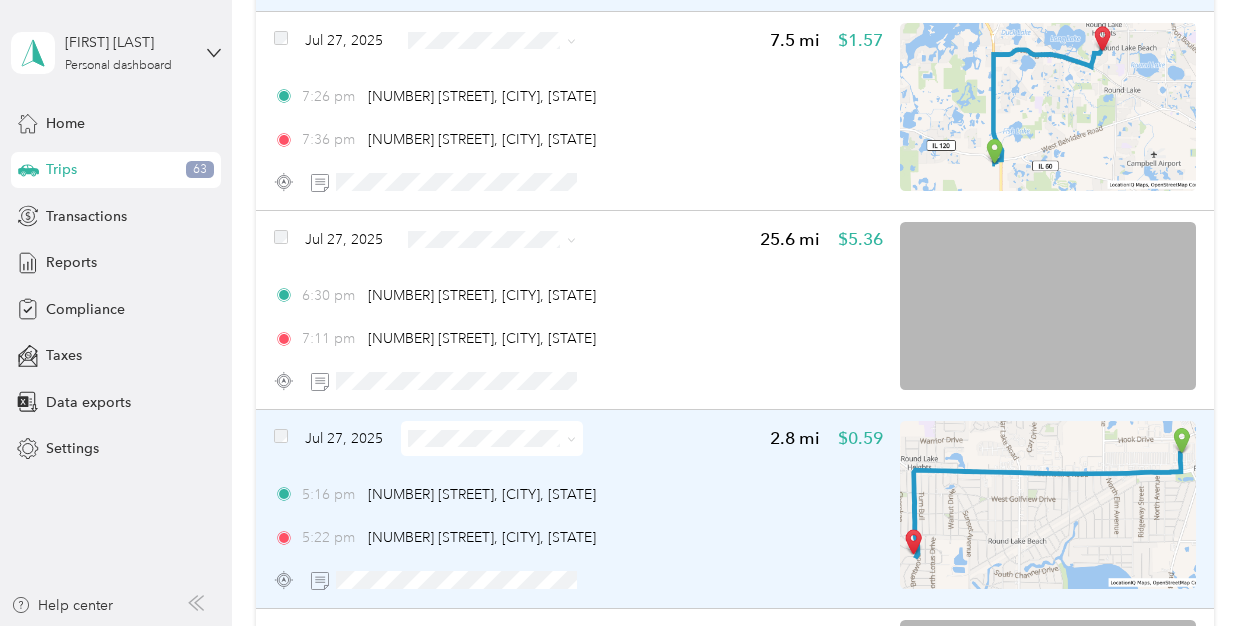 click 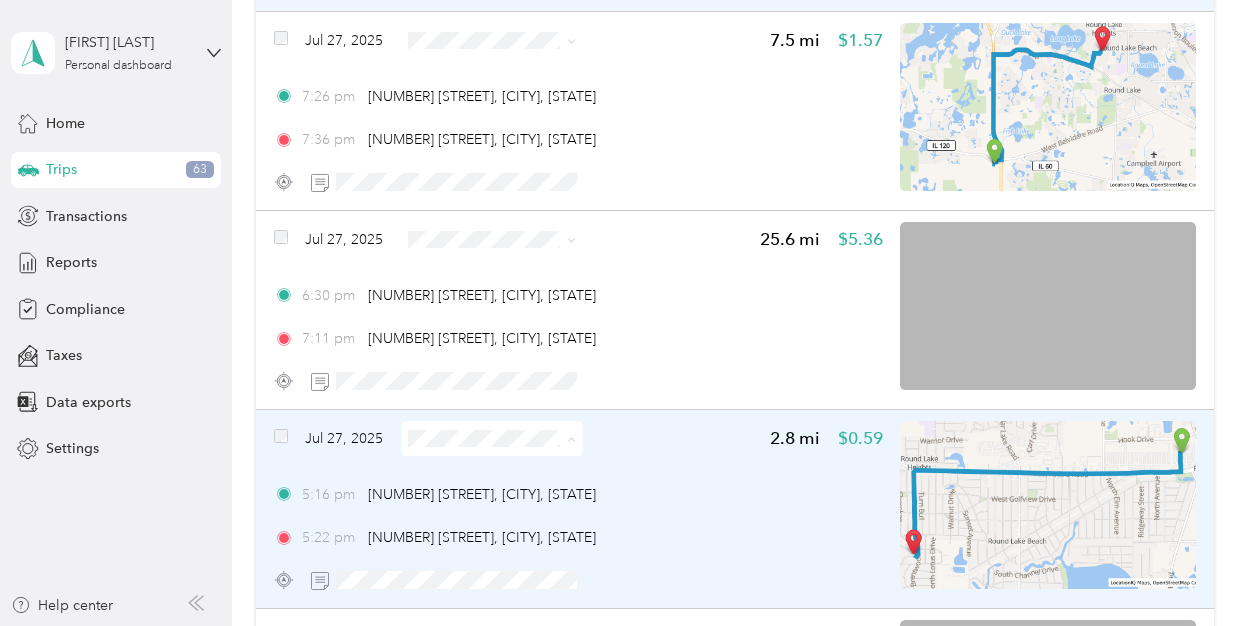click on "Personal" at bounding box center [508, 509] 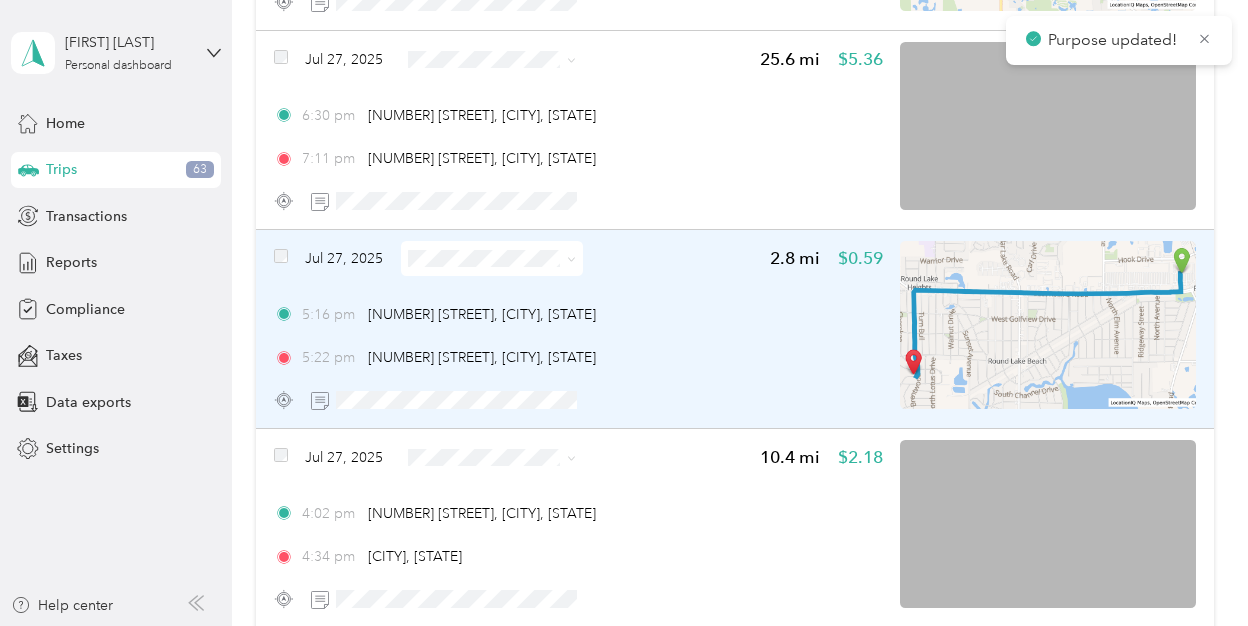 scroll, scrollTop: 10612, scrollLeft: 0, axis: vertical 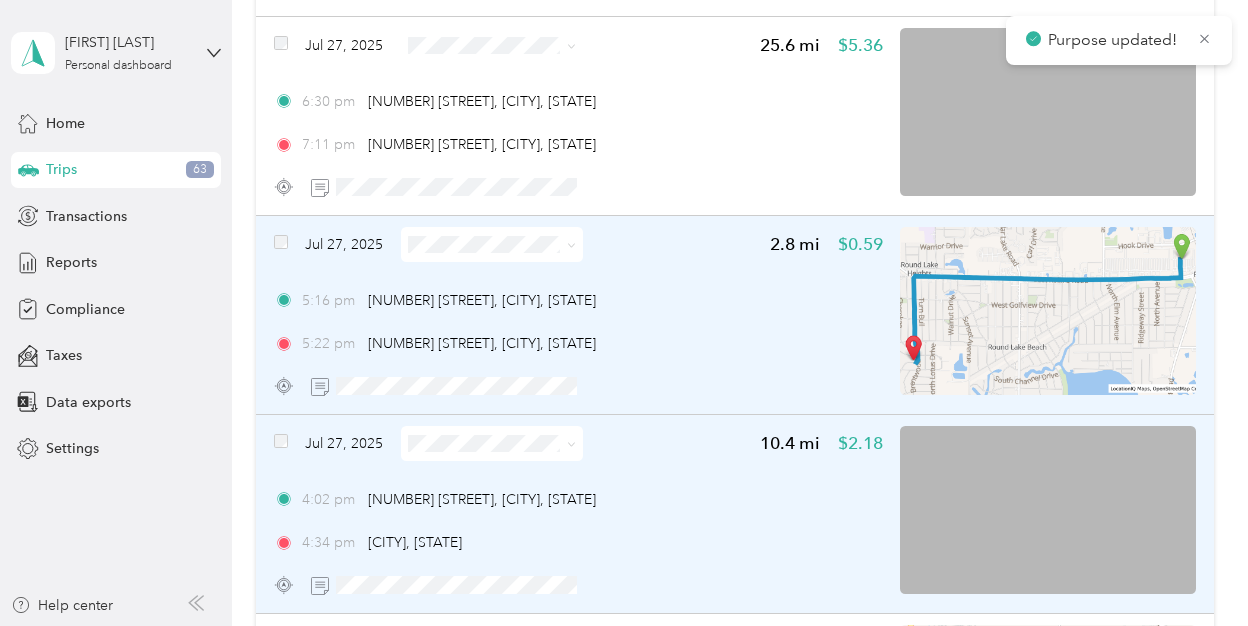 click 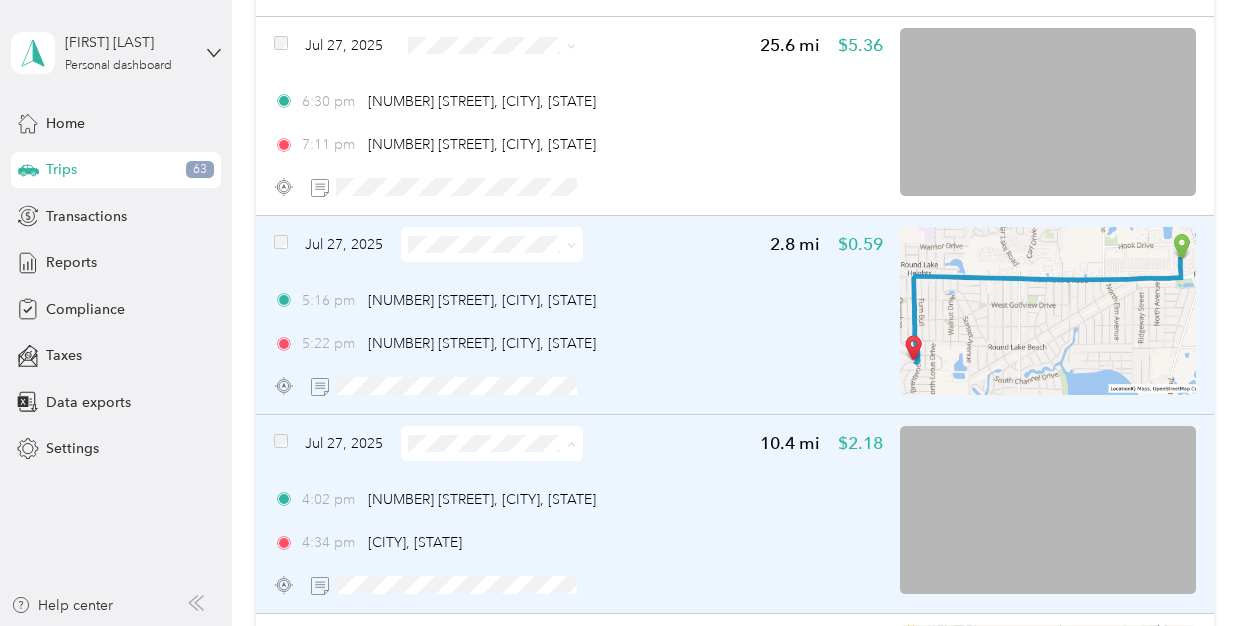 click on "Personal" at bounding box center (508, 514) 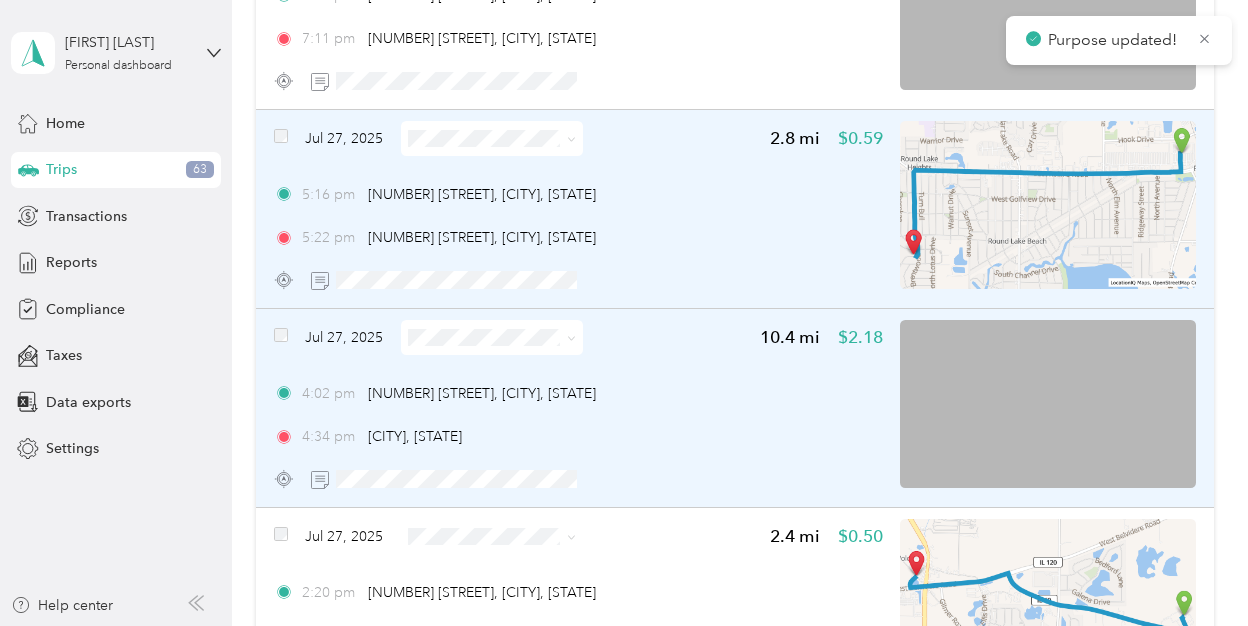 scroll, scrollTop: 10794, scrollLeft: 0, axis: vertical 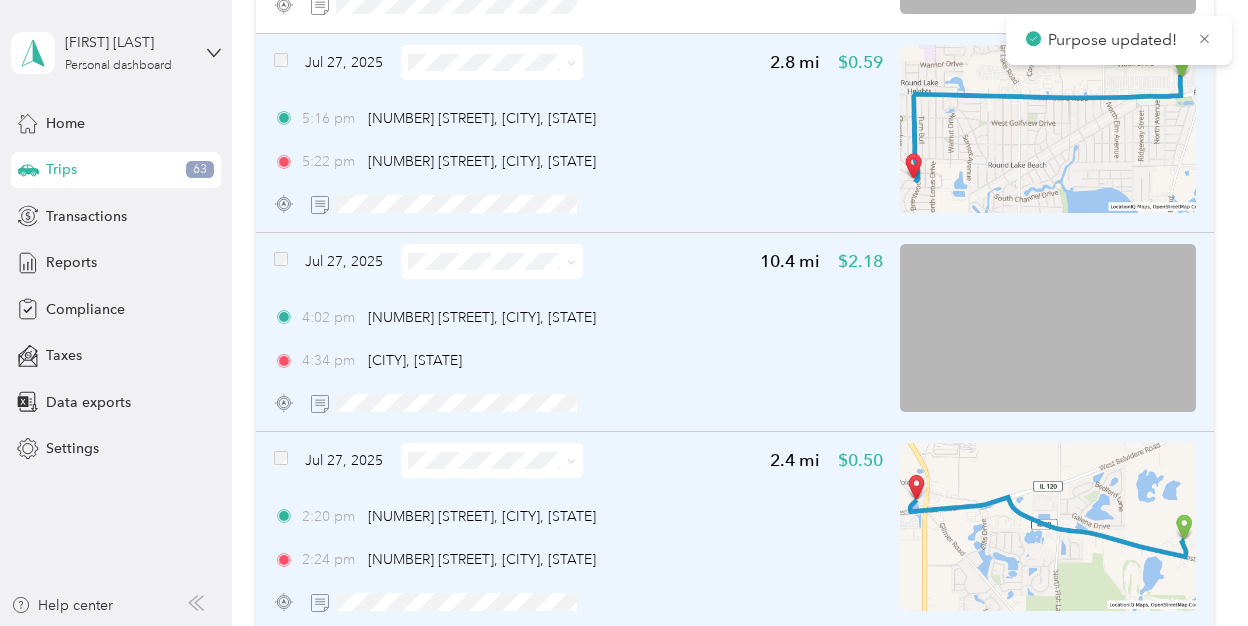 click 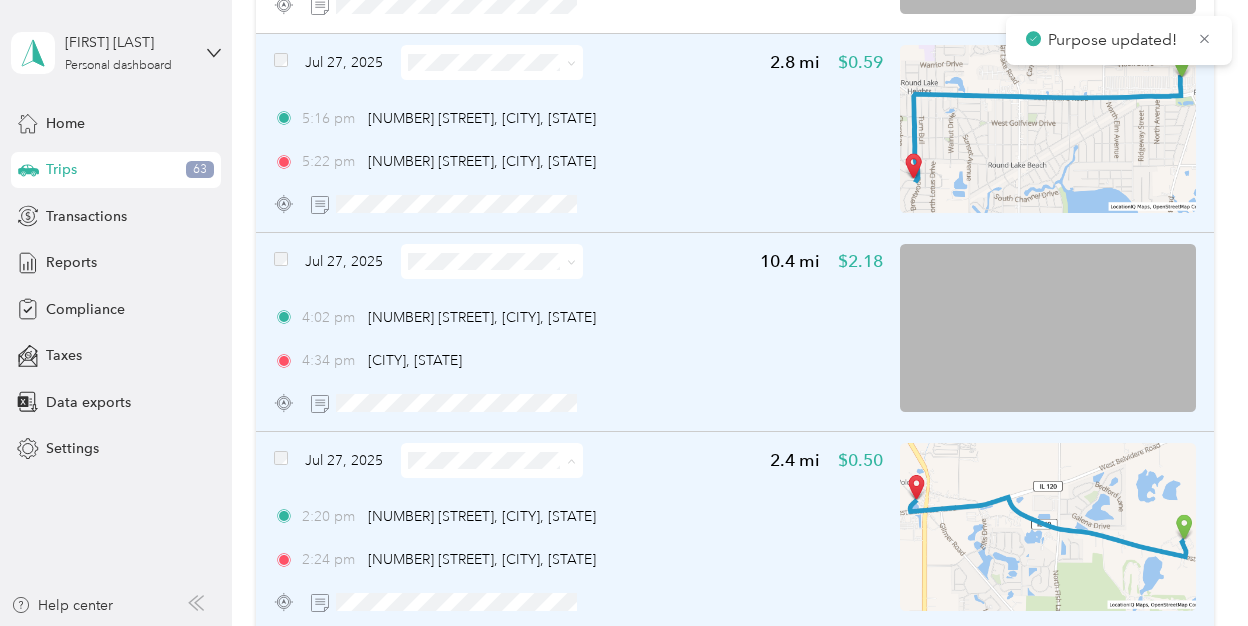 click on "Personal" at bounding box center (508, 531) 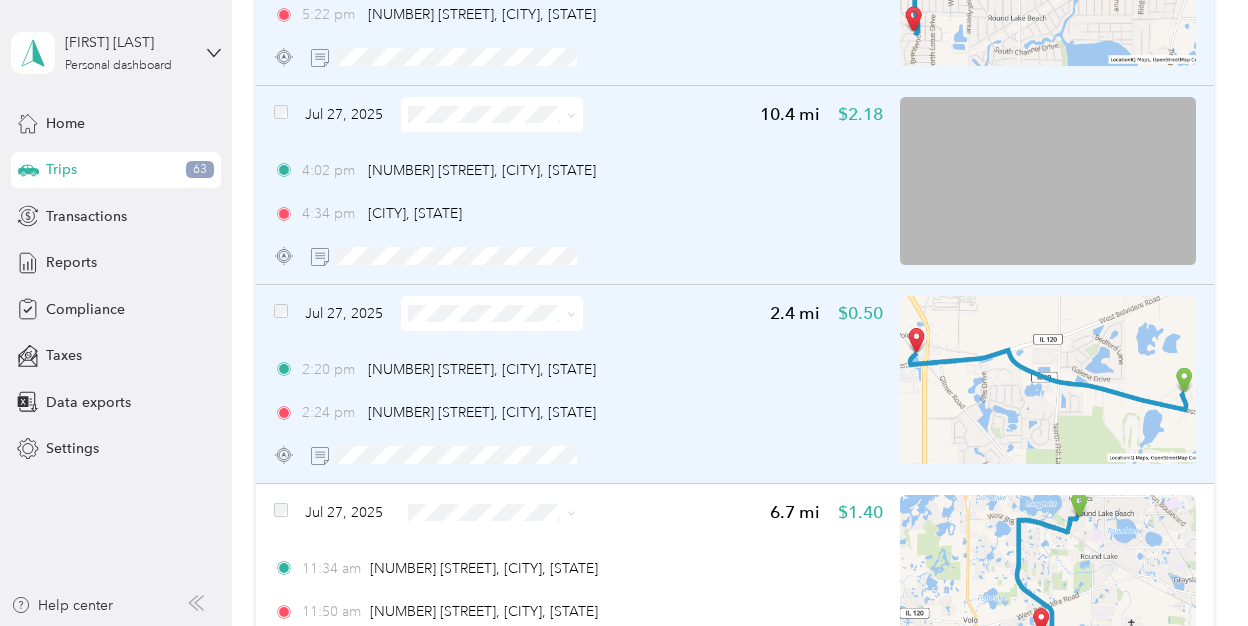 scroll, scrollTop: 10943, scrollLeft: 0, axis: vertical 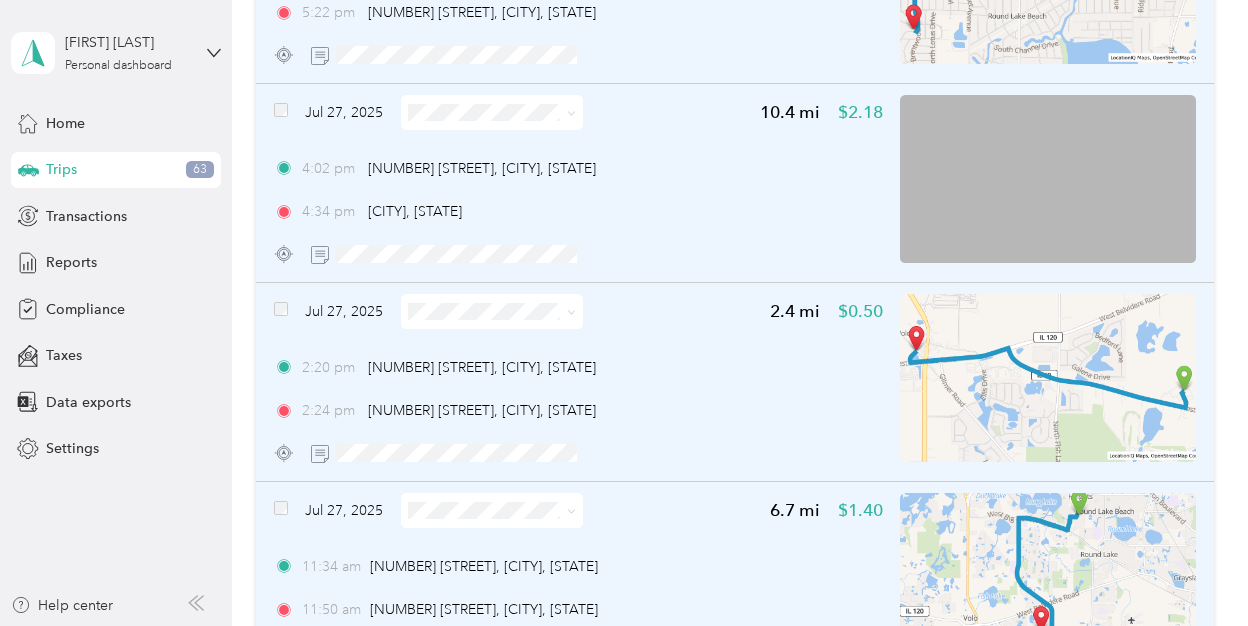 click 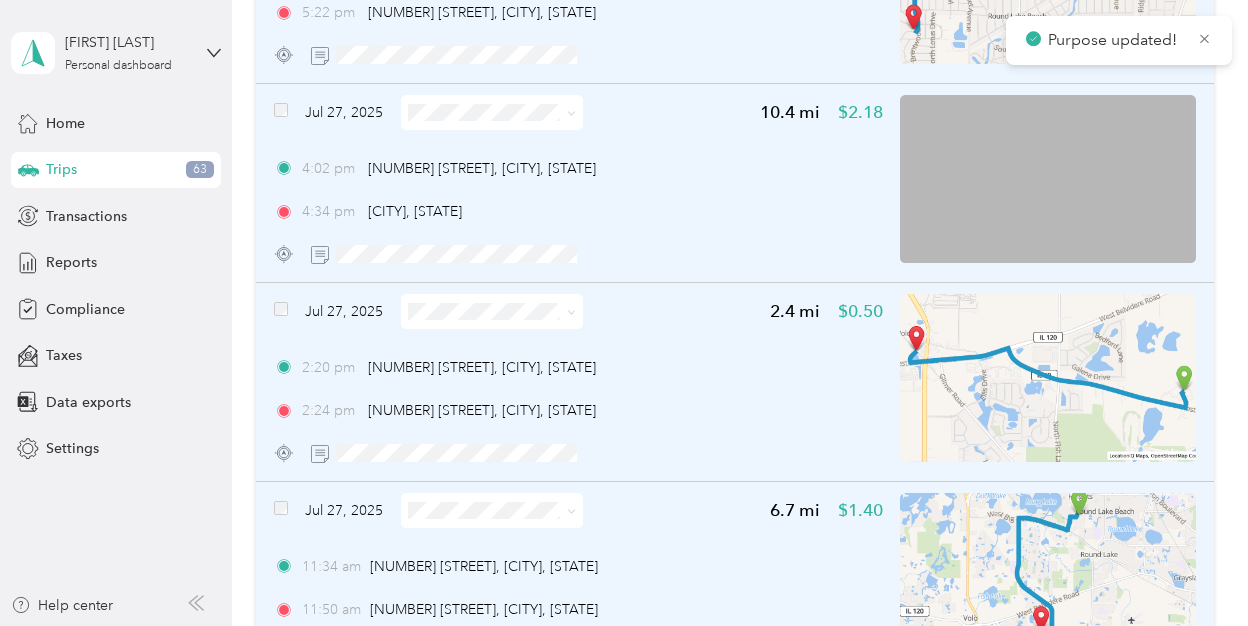 click on "Personal" at bounding box center [508, 577] 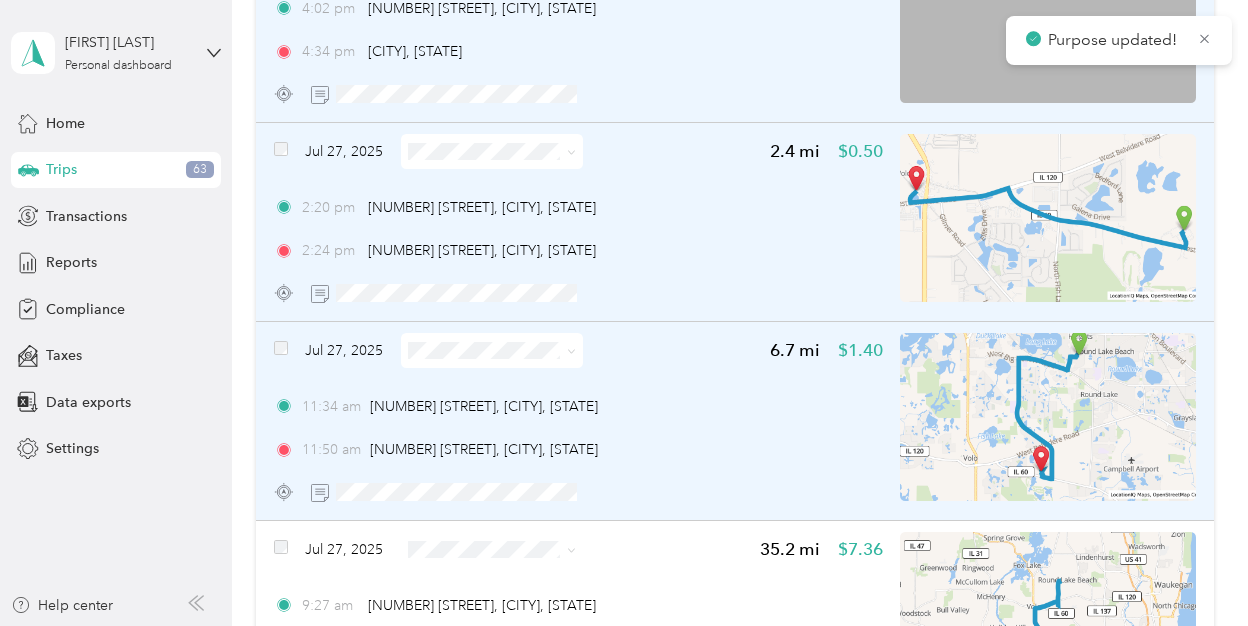 scroll, scrollTop: 11117, scrollLeft: 0, axis: vertical 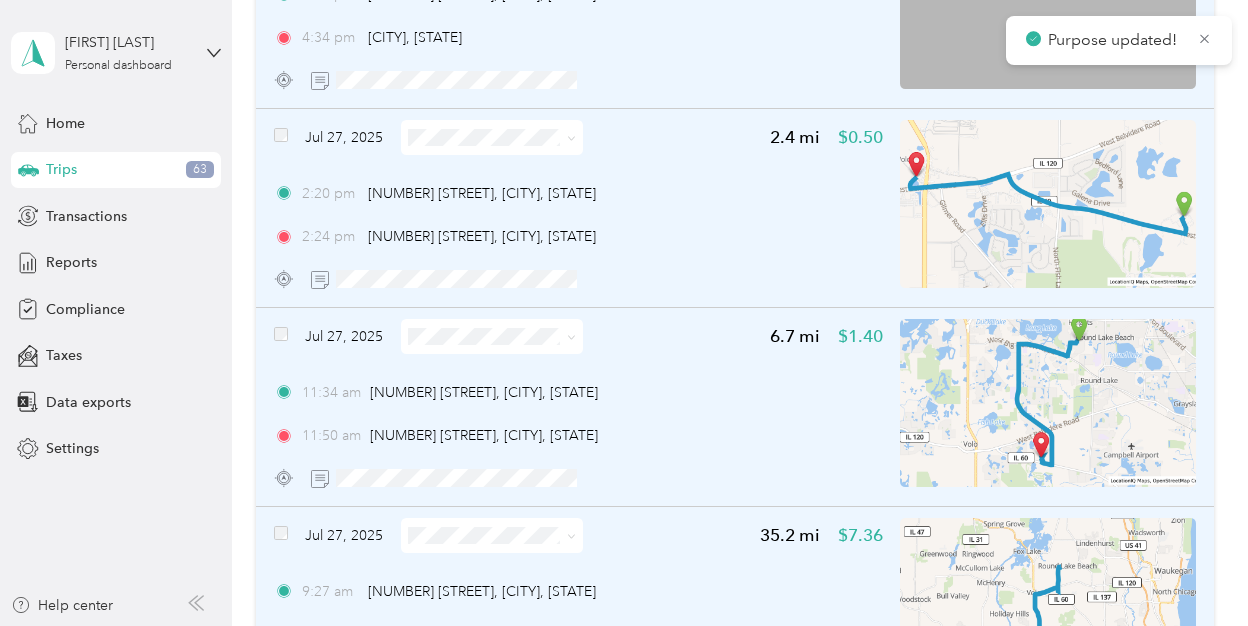 click 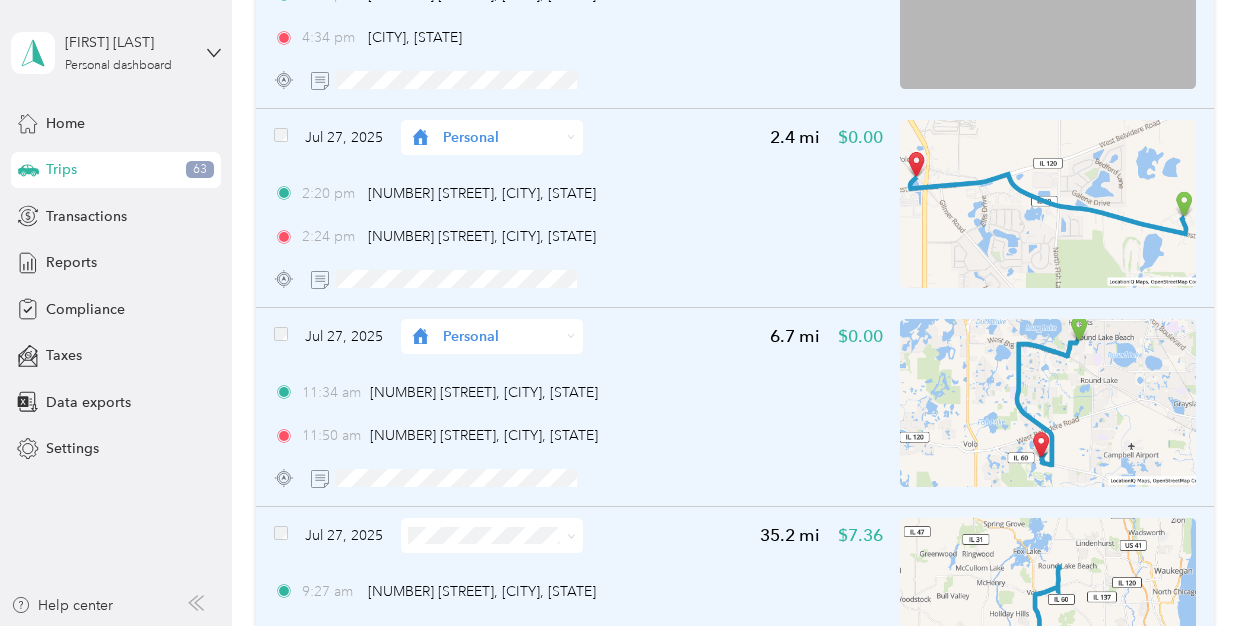 click on "Personal" at bounding box center [508, 598] 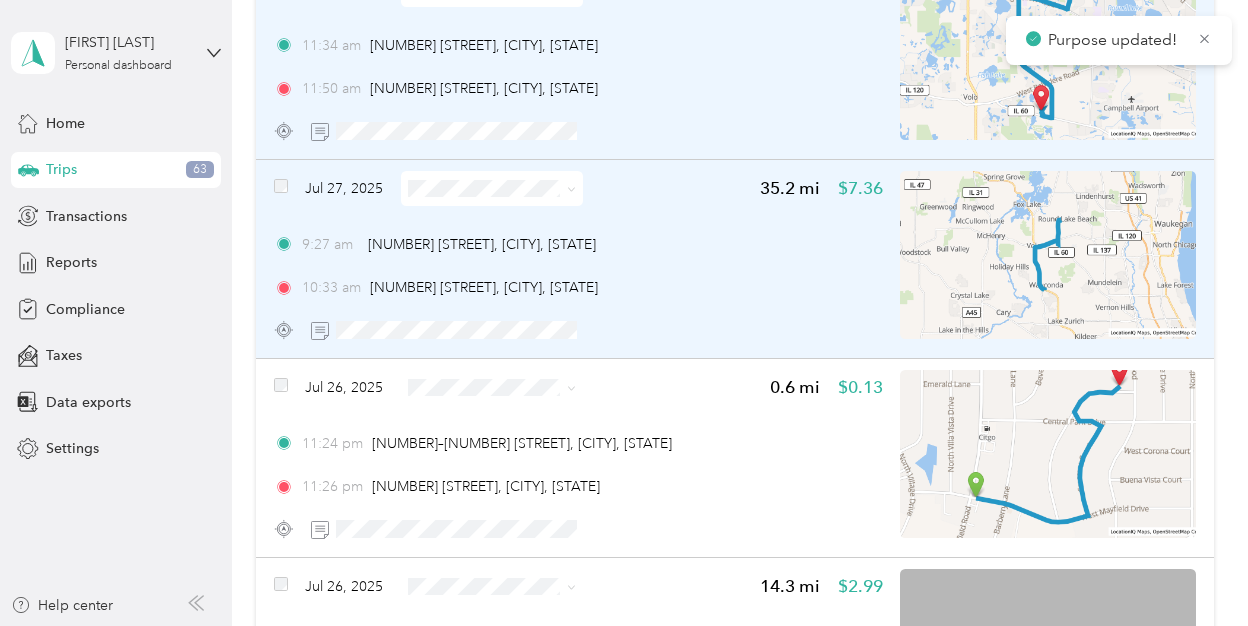 scroll, scrollTop: 11465, scrollLeft: 0, axis: vertical 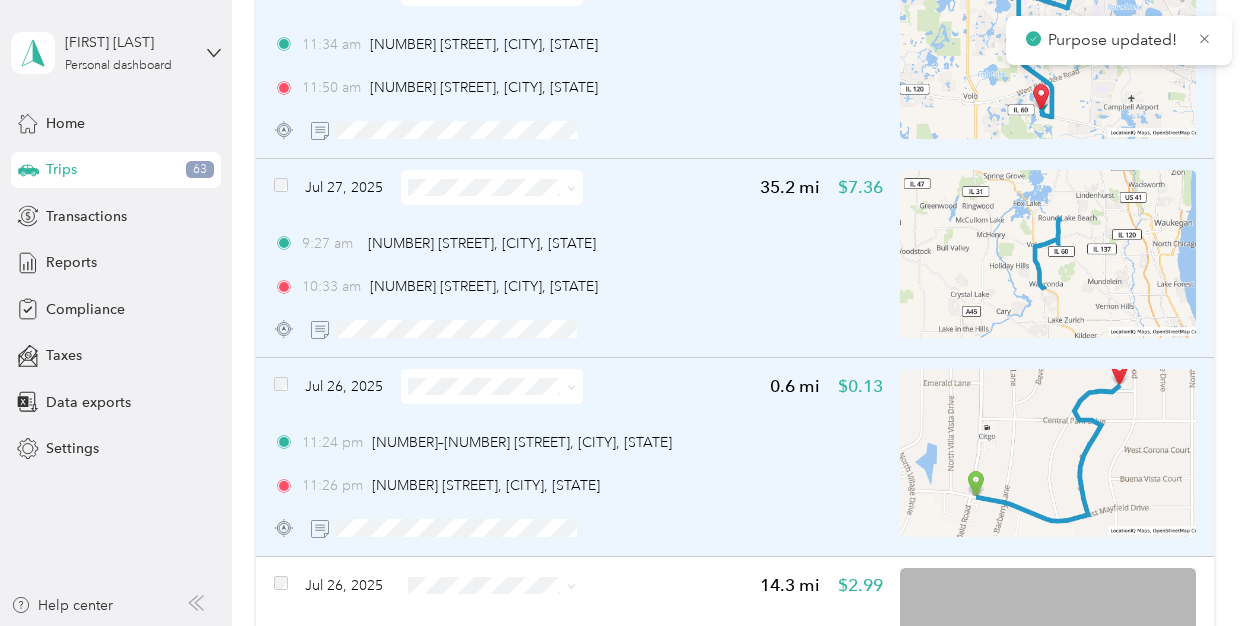 click at bounding box center [571, 386] 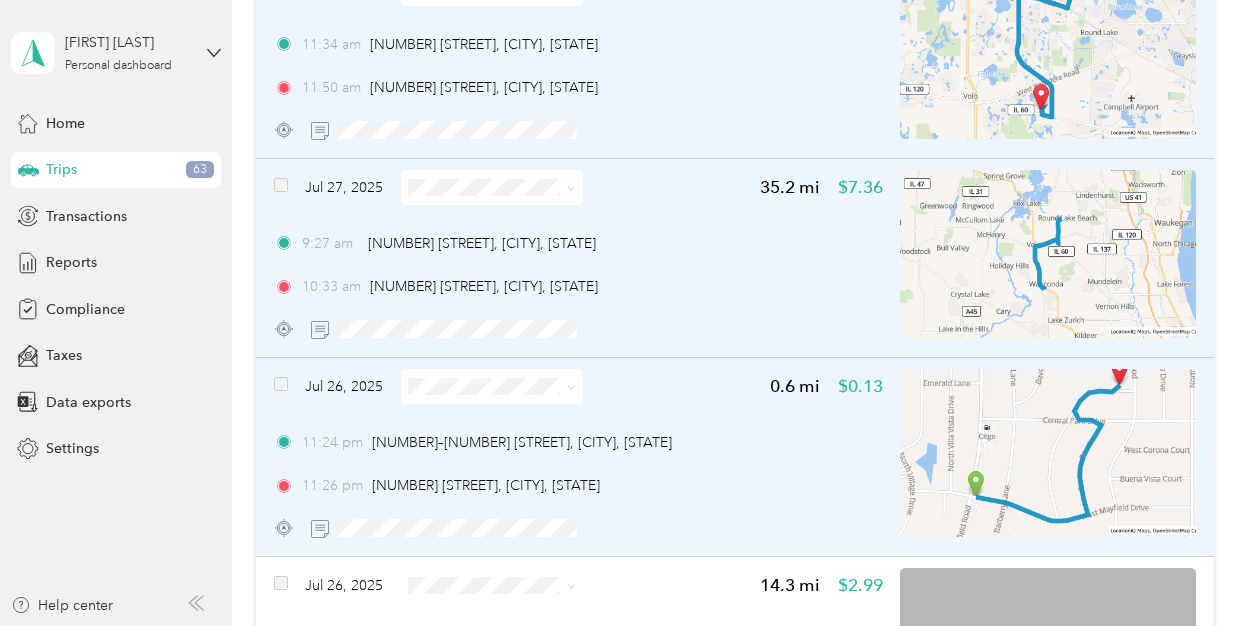 click 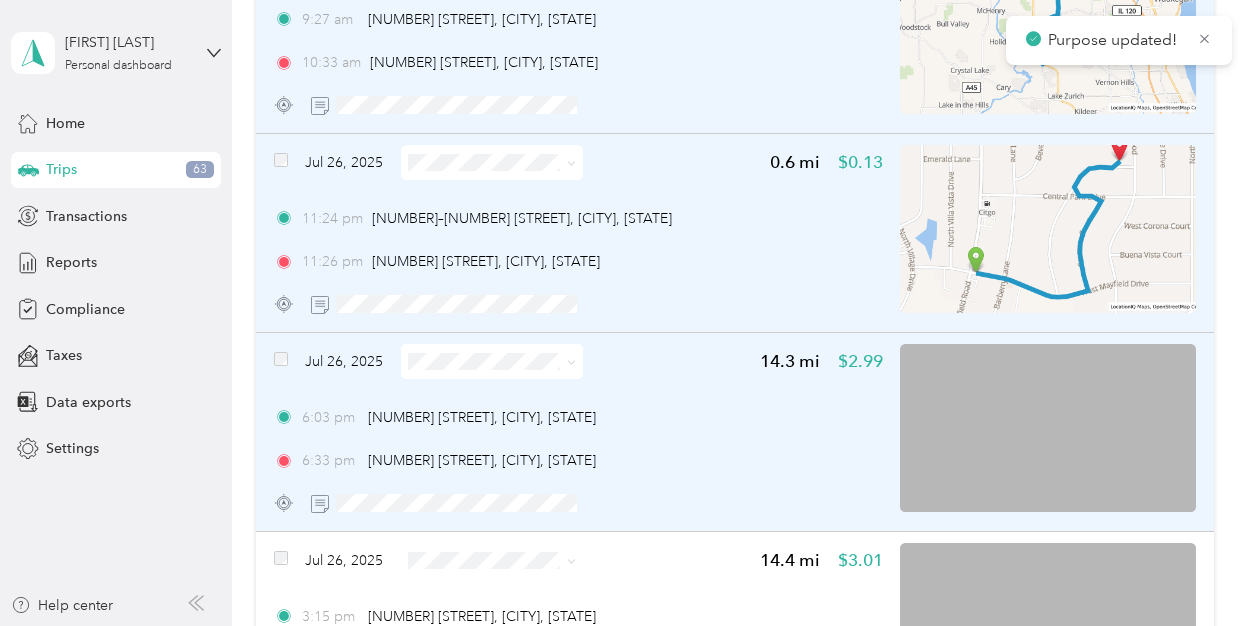 scroll, scrollTop: 11692, scrollLeft: 0, axis: vertical 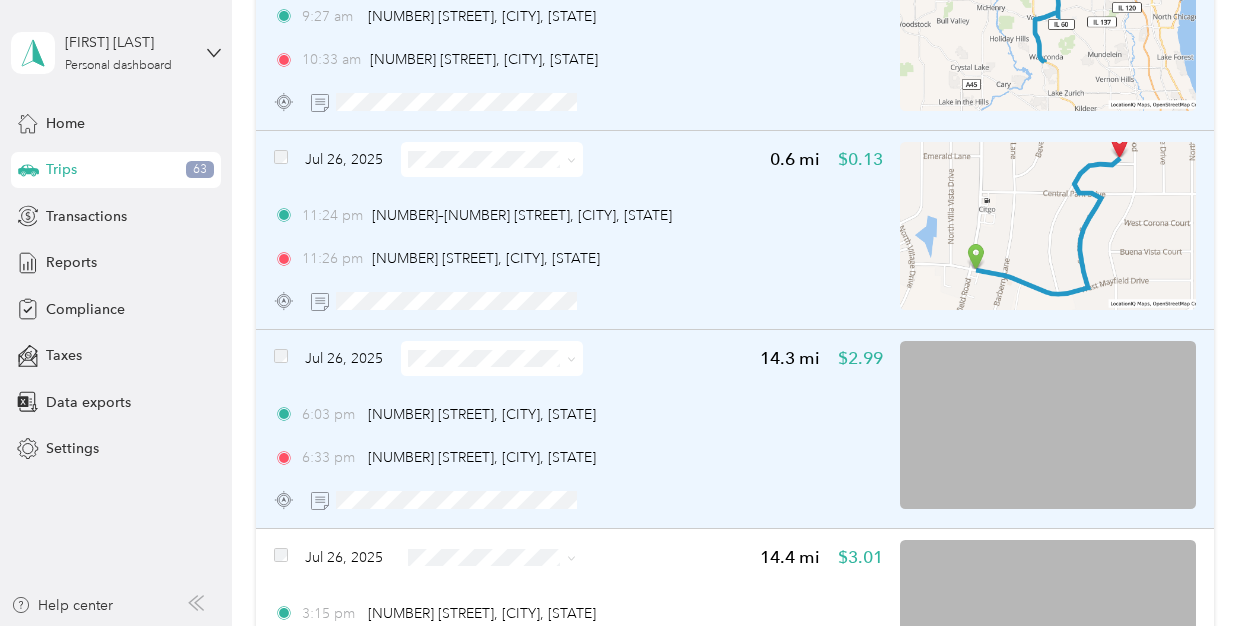 click at bounding box center [492, 358] 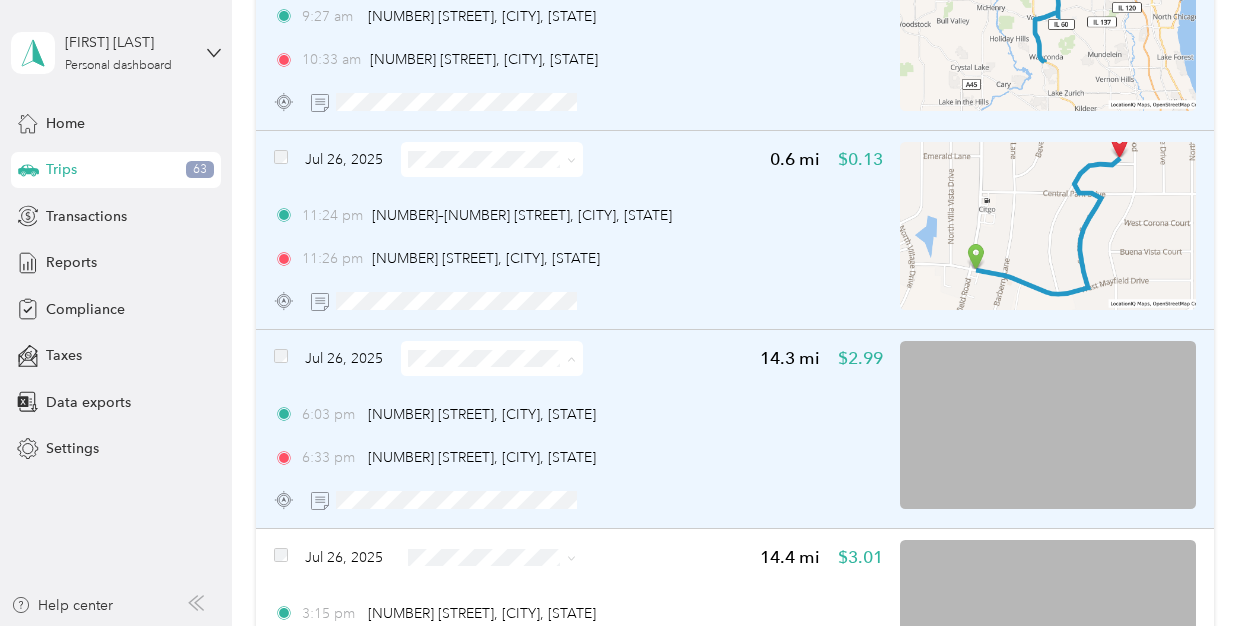 click on "Personal" at bounding box center (508, 429) 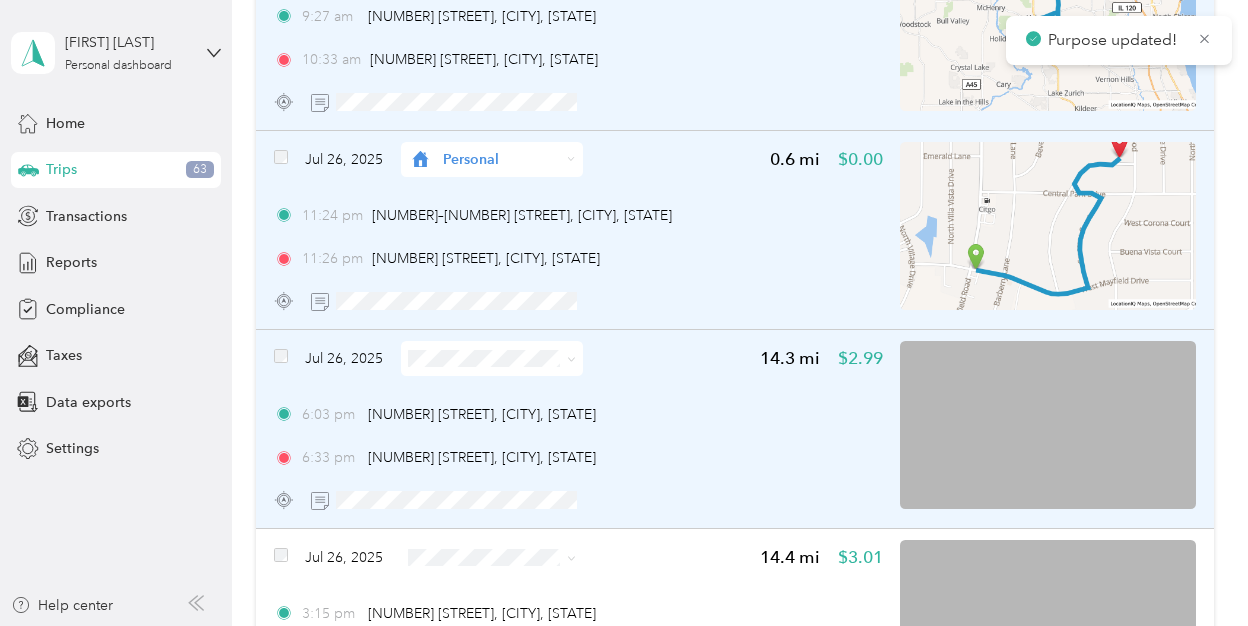 scroll, scrollTop: 11877, scrollLeft: 0, axis: vertical 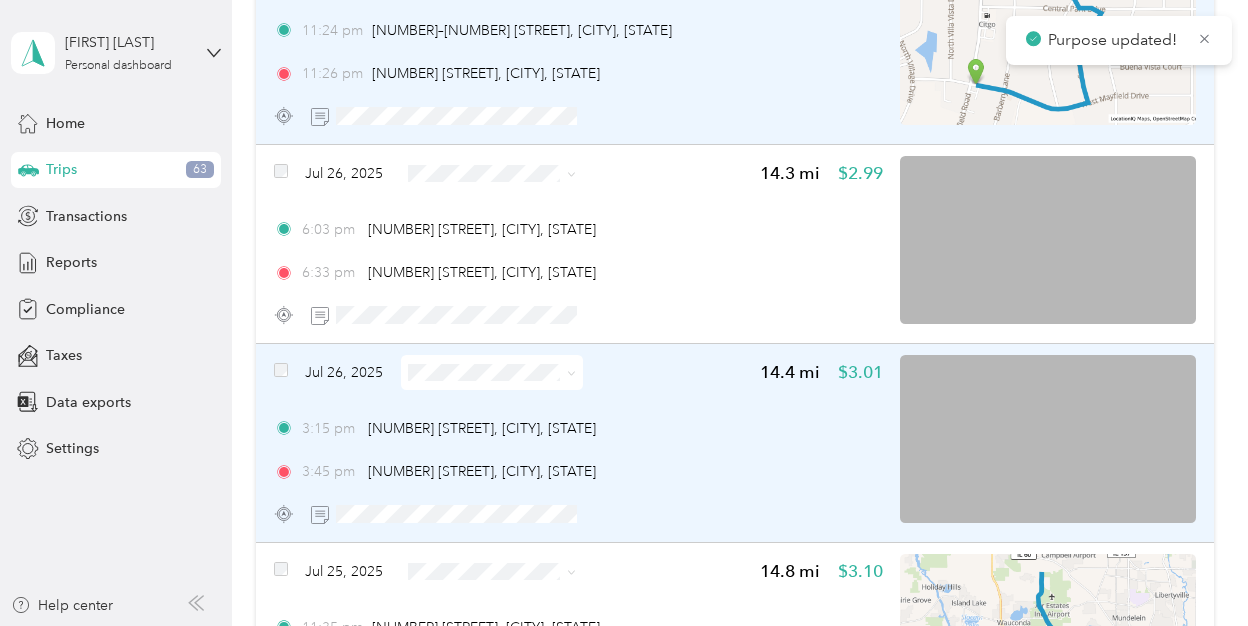 click 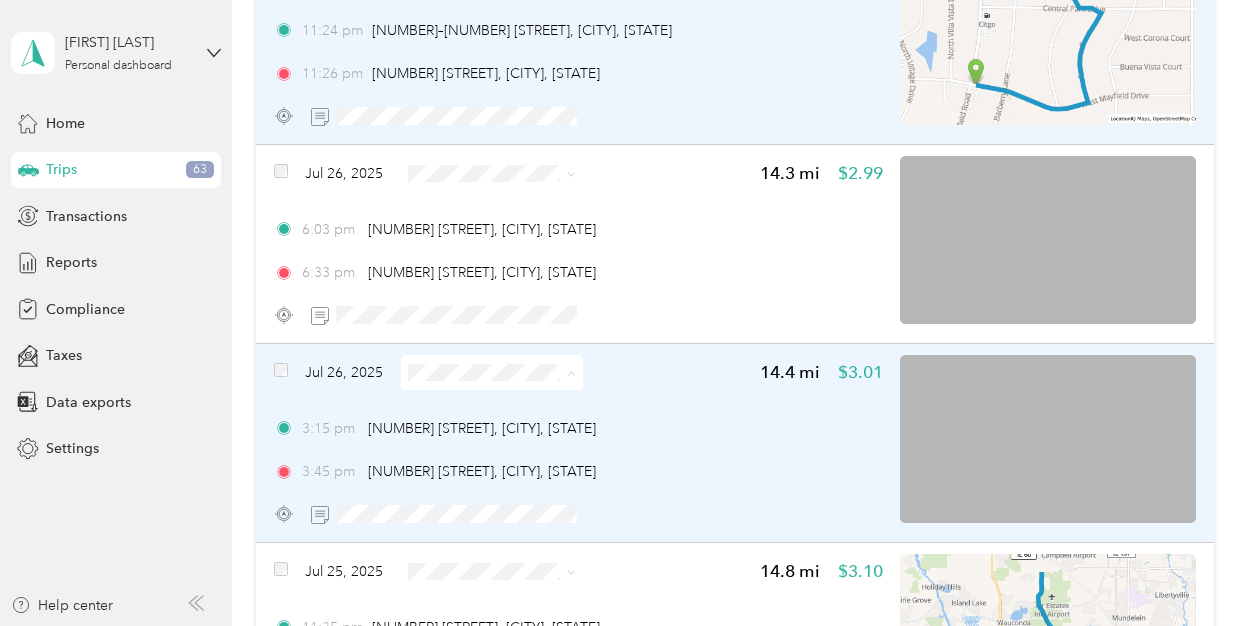 click on "Personal" at bounding box center [508, 443] 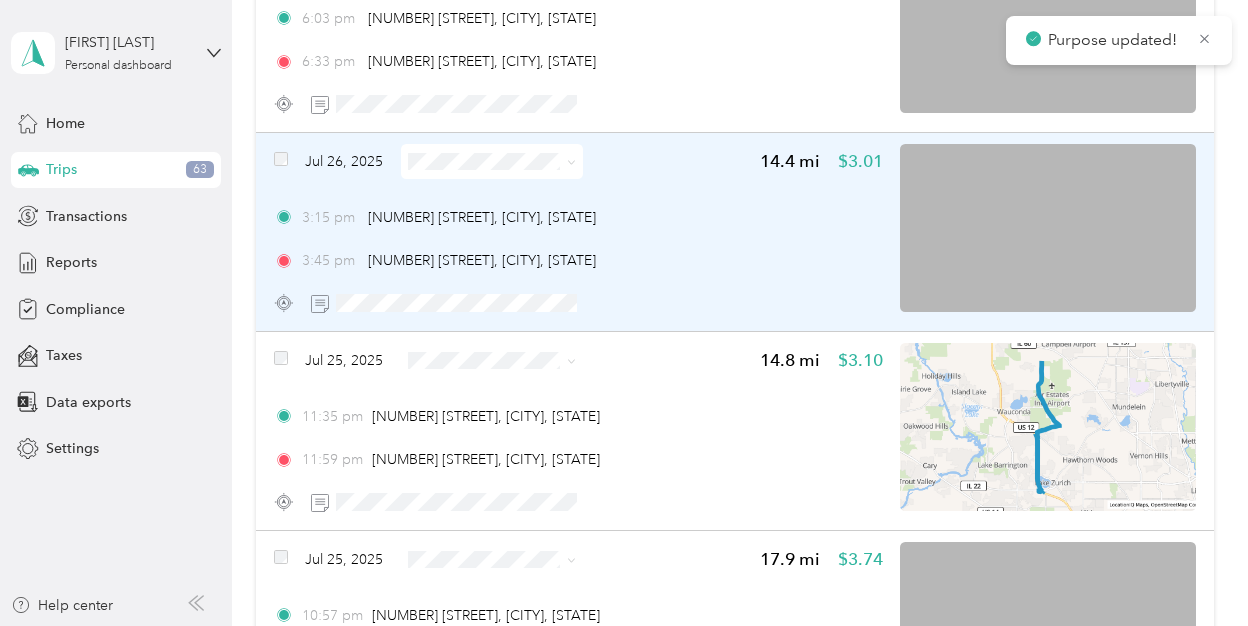 scroll, scrollTop: 12089, scrollLeft: 0, axis: vertical 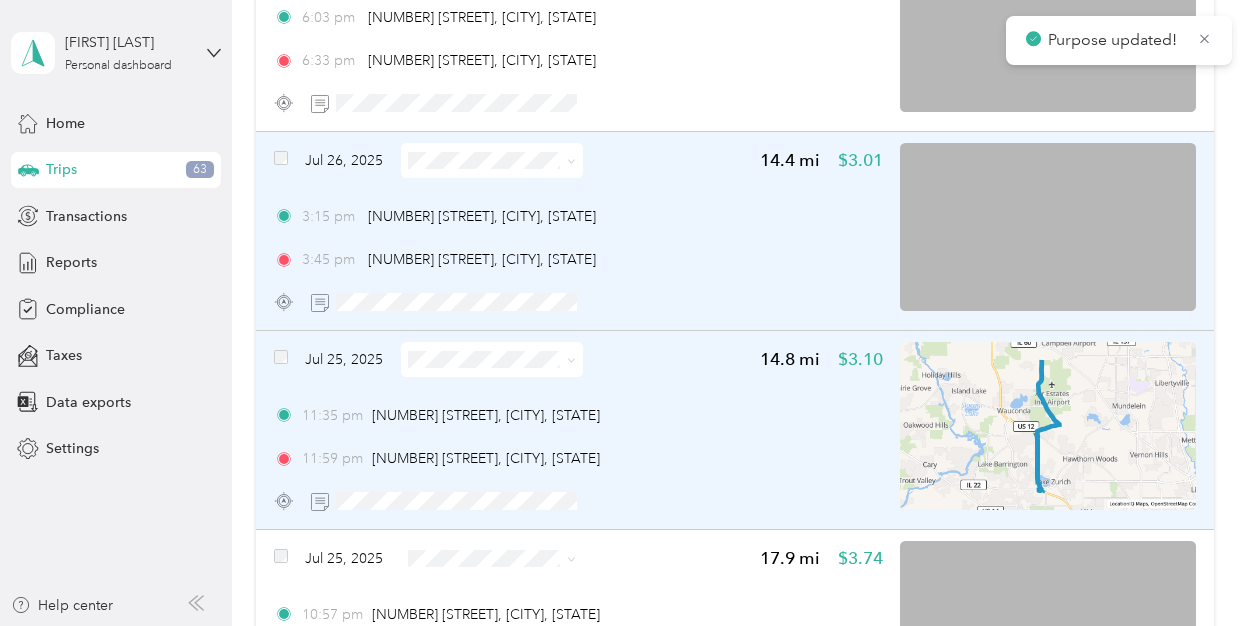 click 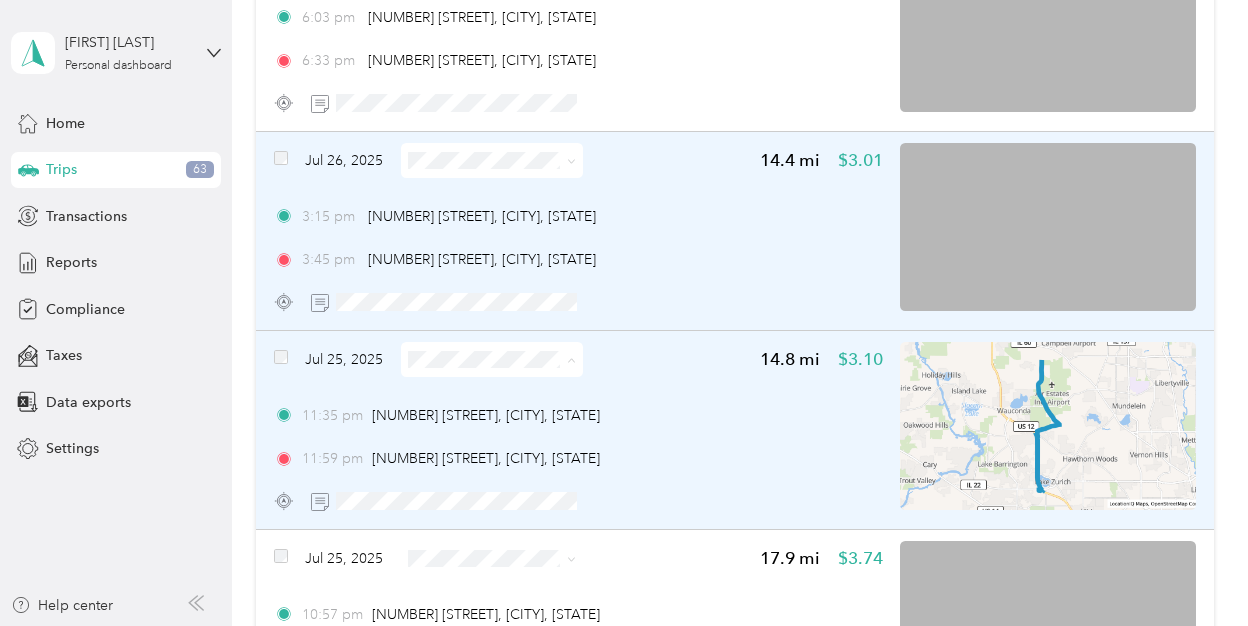 click on "Personal" at bounding box center (508, 430) 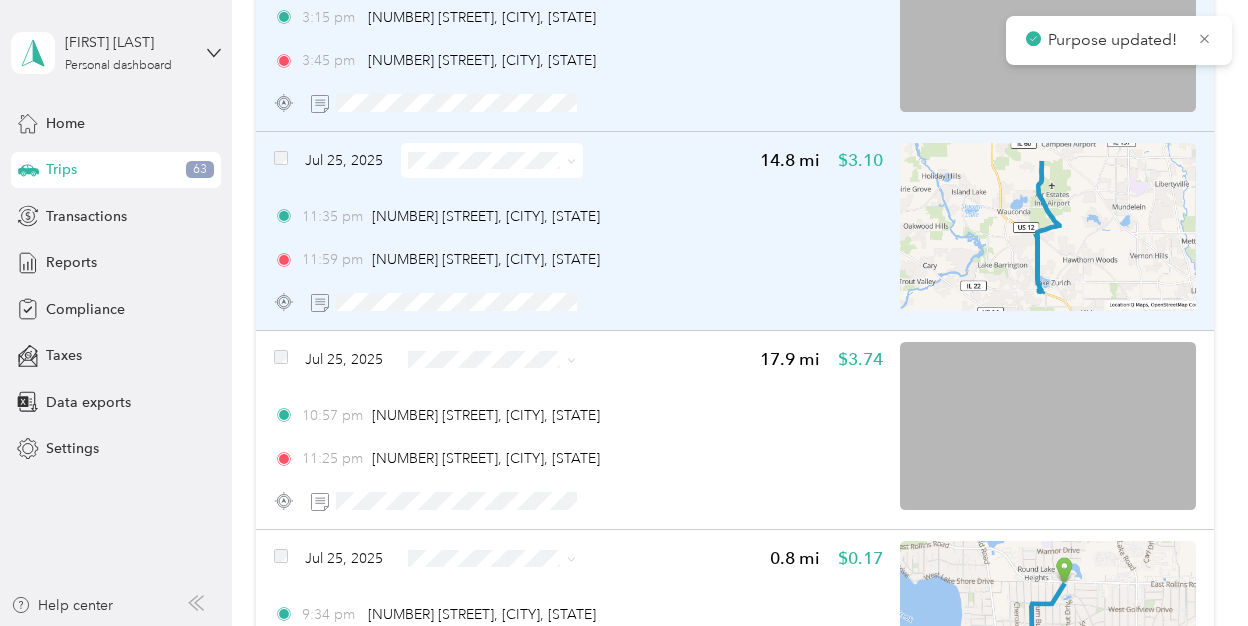 scroll, scrollTop: 12289, scrollLeft: 0, axis: vertical 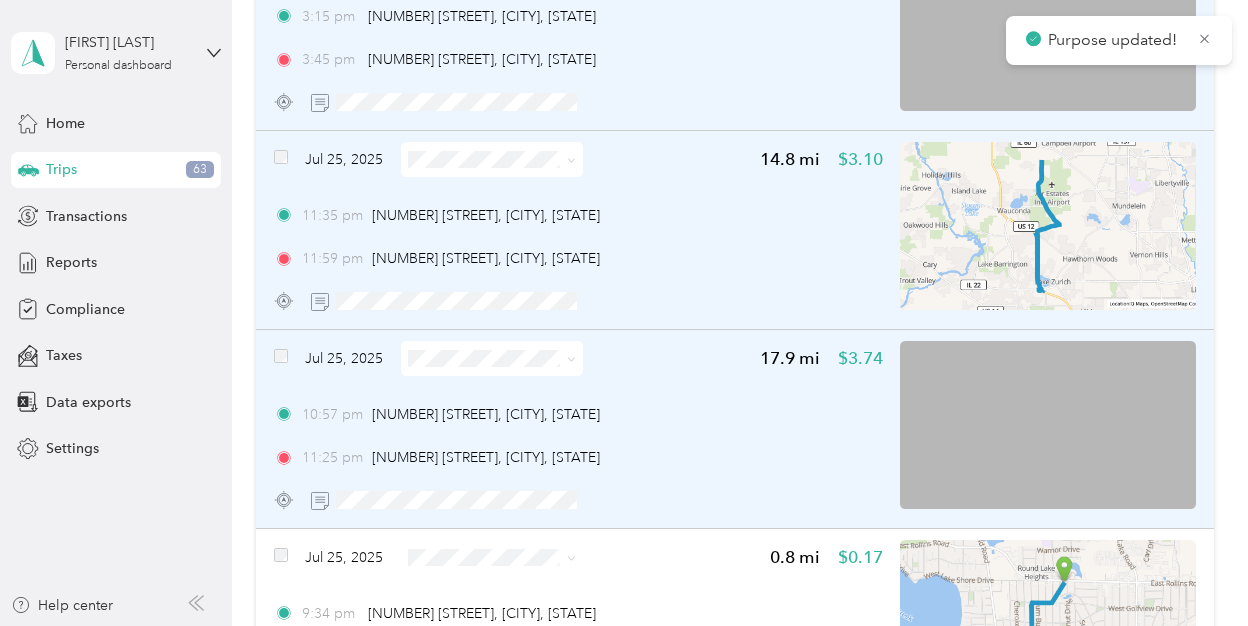 click at bounding box center [568, 358] 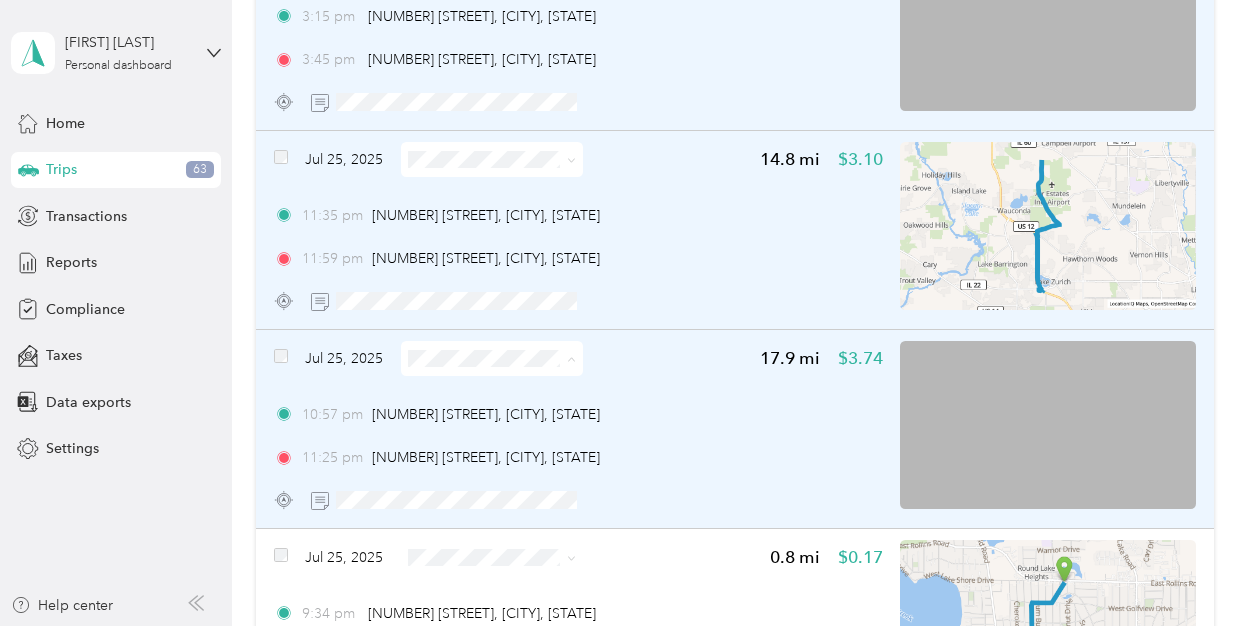 click on "Personal" at bounding box center [508, 429] 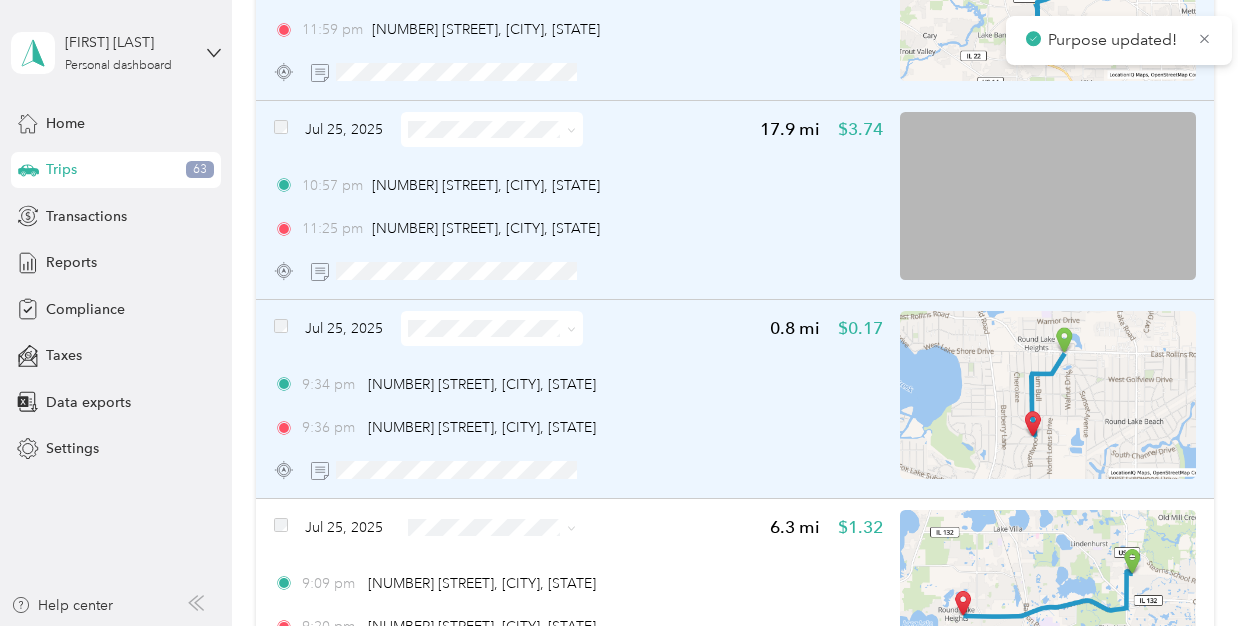 scroll, scrollTop: 12519, scrollLeft: 0, axis: vertical 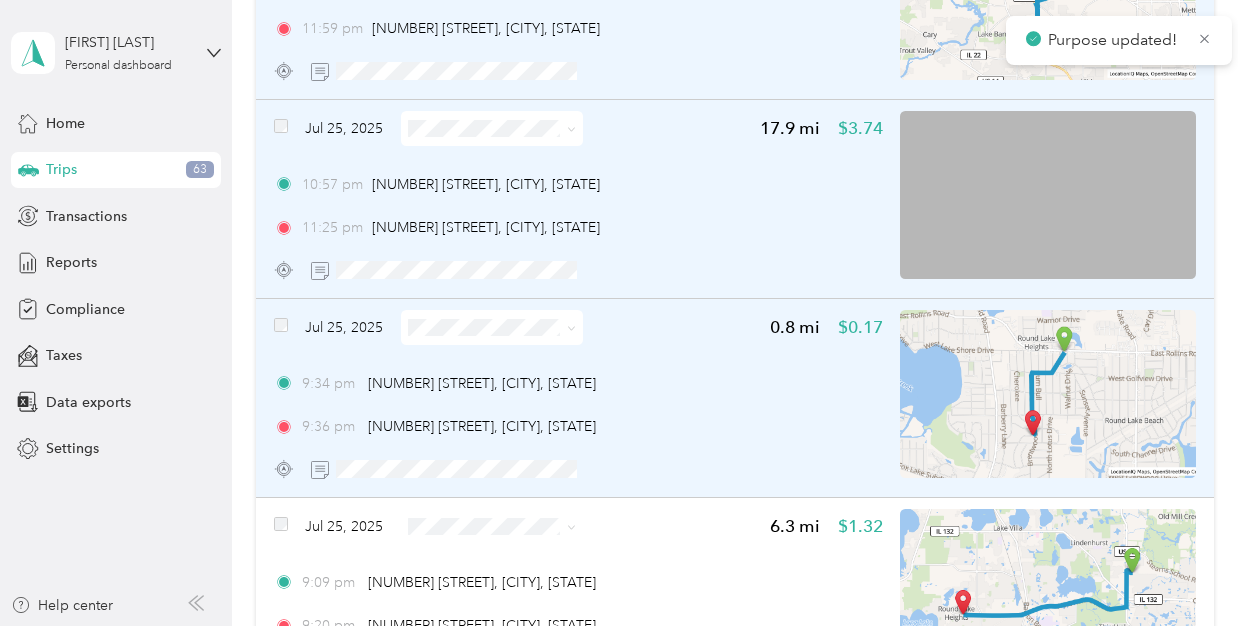 click 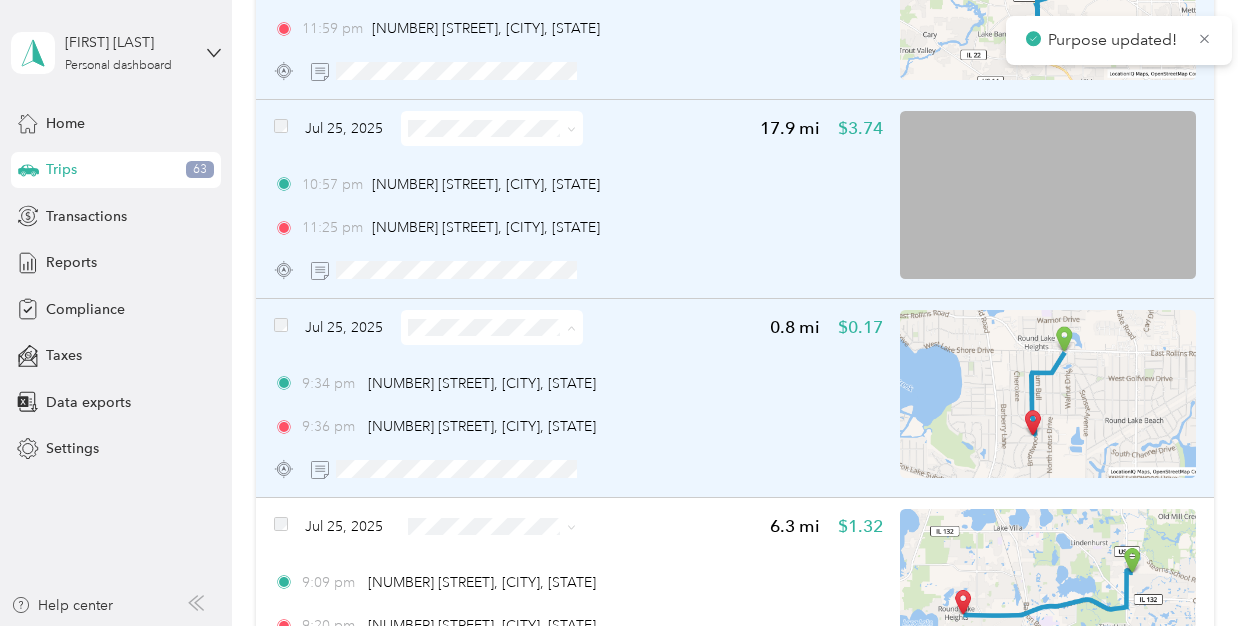 click on "Personal" at bounding box center (508, 398) 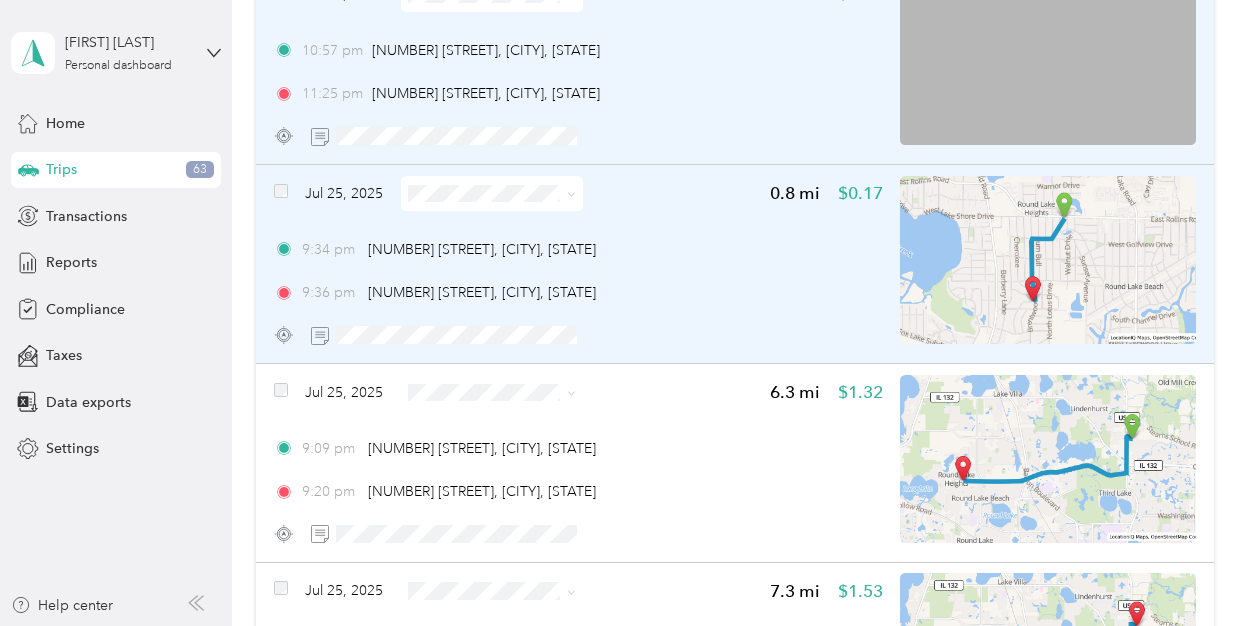 scroll, scrollTop: 12655, scrollLeft: 0, axis: vertical 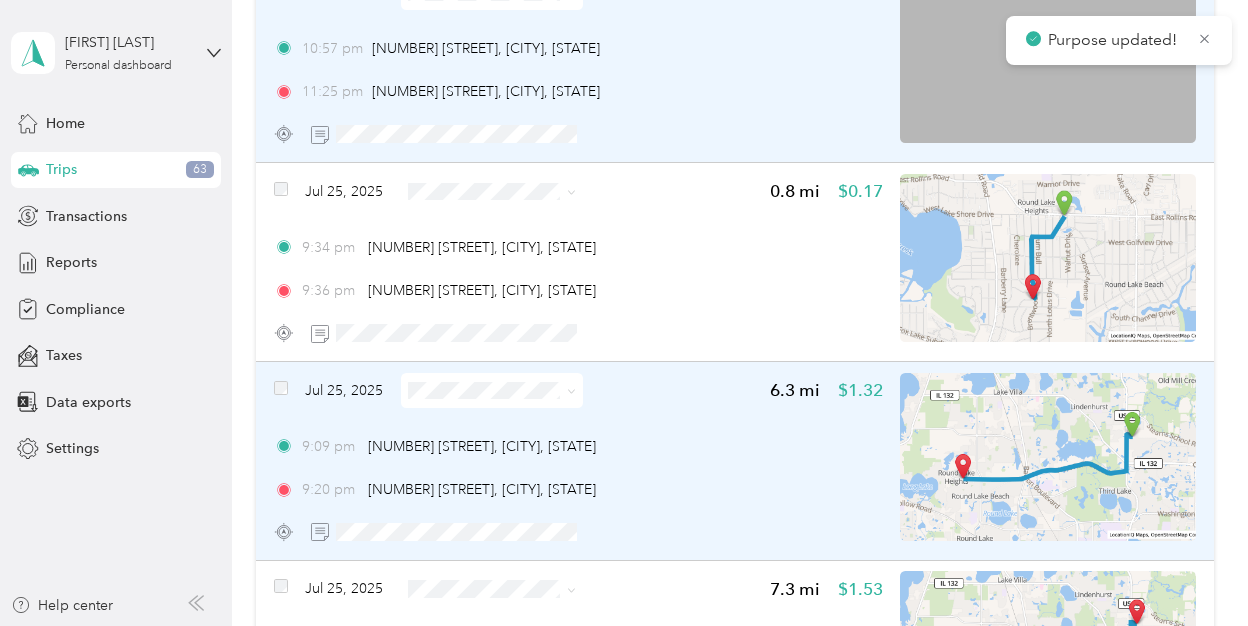 click 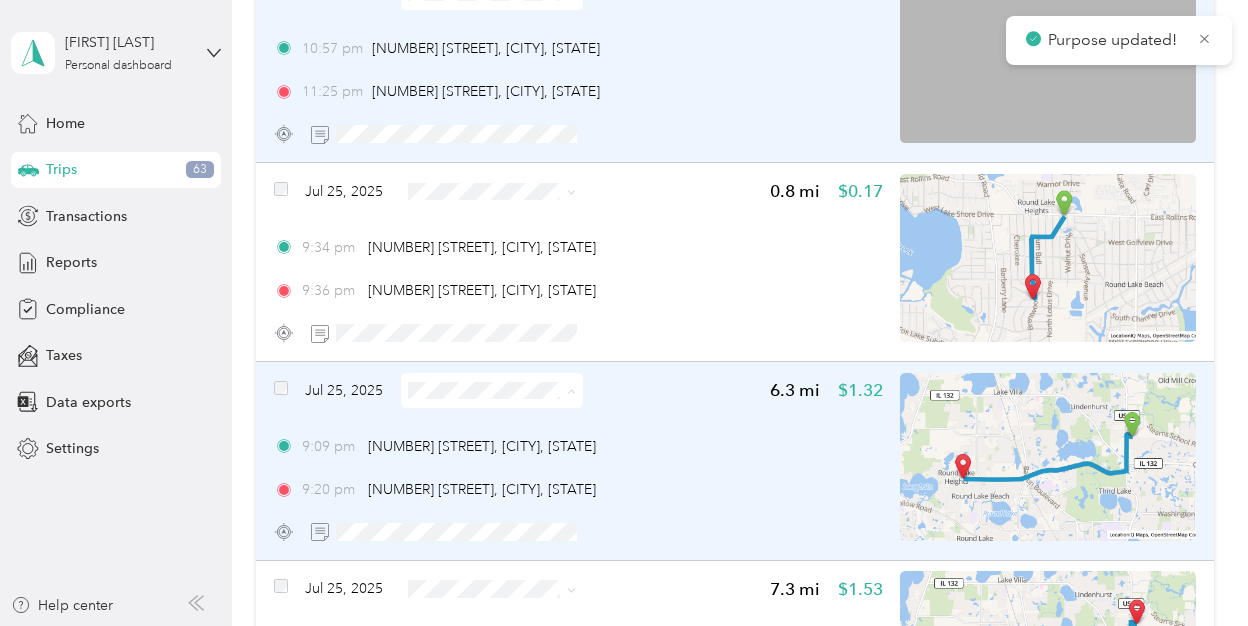 click on "Personal" at bounding box center (491, 461) 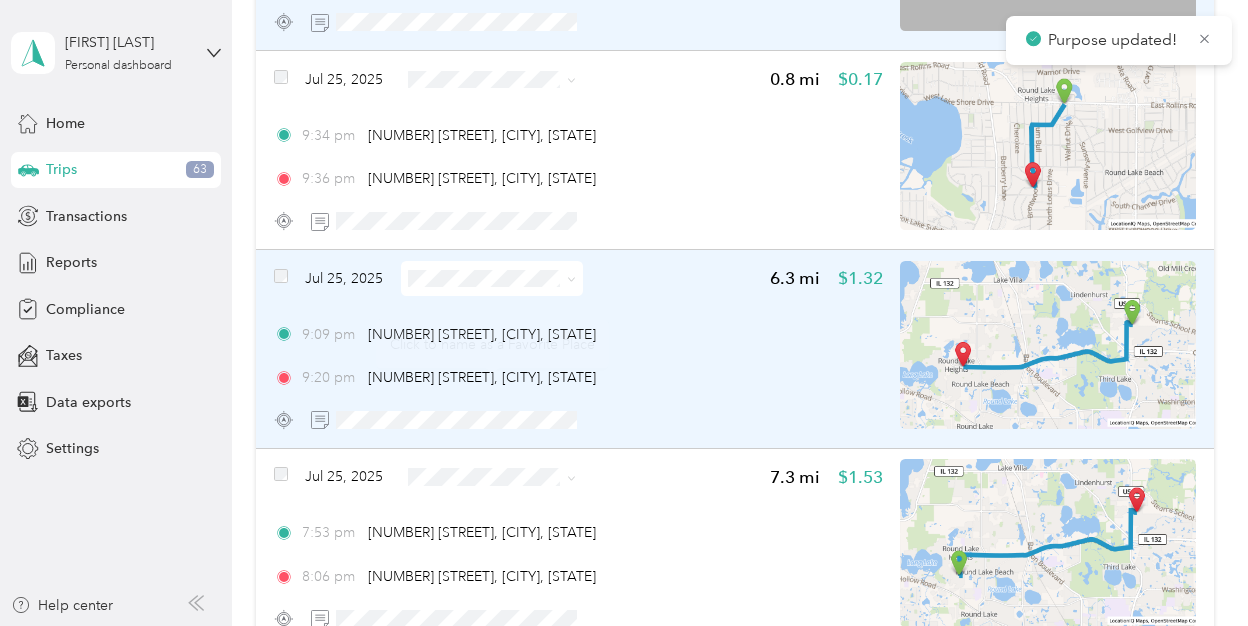 scroll, scrollTop: 12849, scrollLeft: 0, axis: vertical 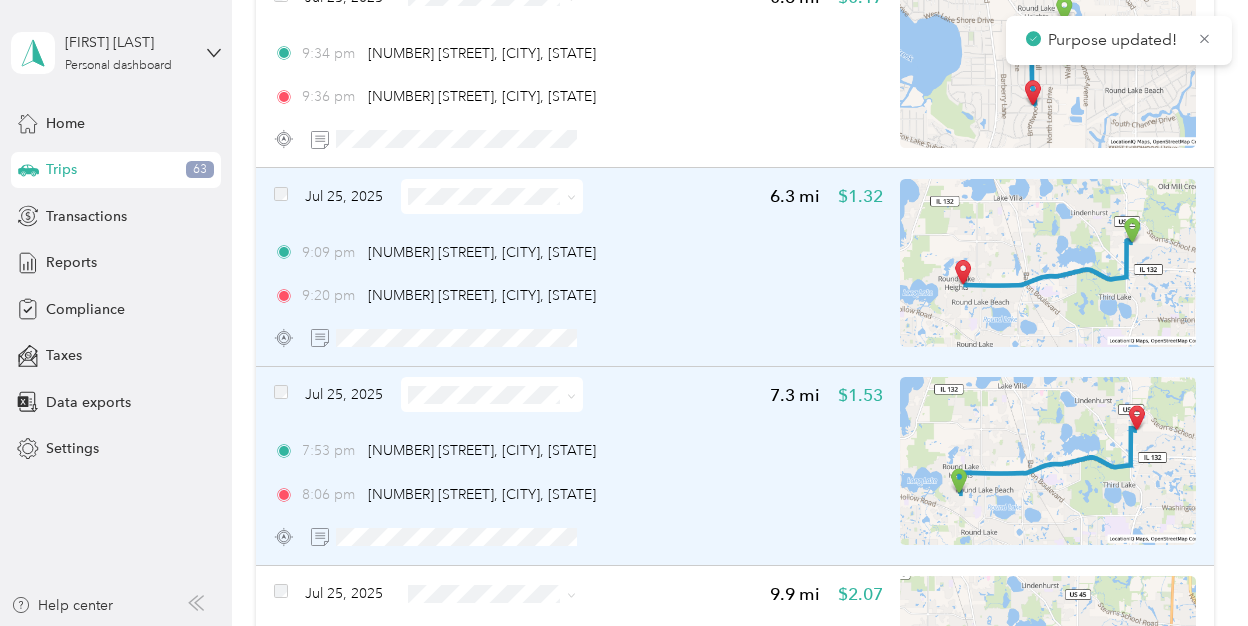 click 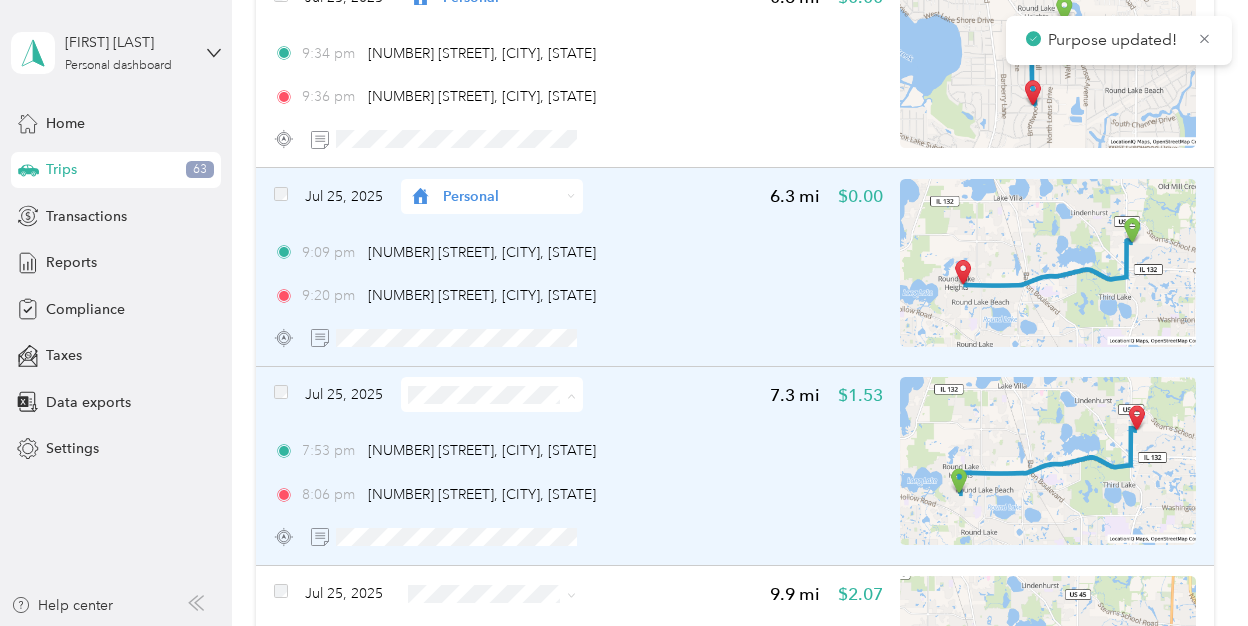 click on "Personal" at bounding box center (508, 466) 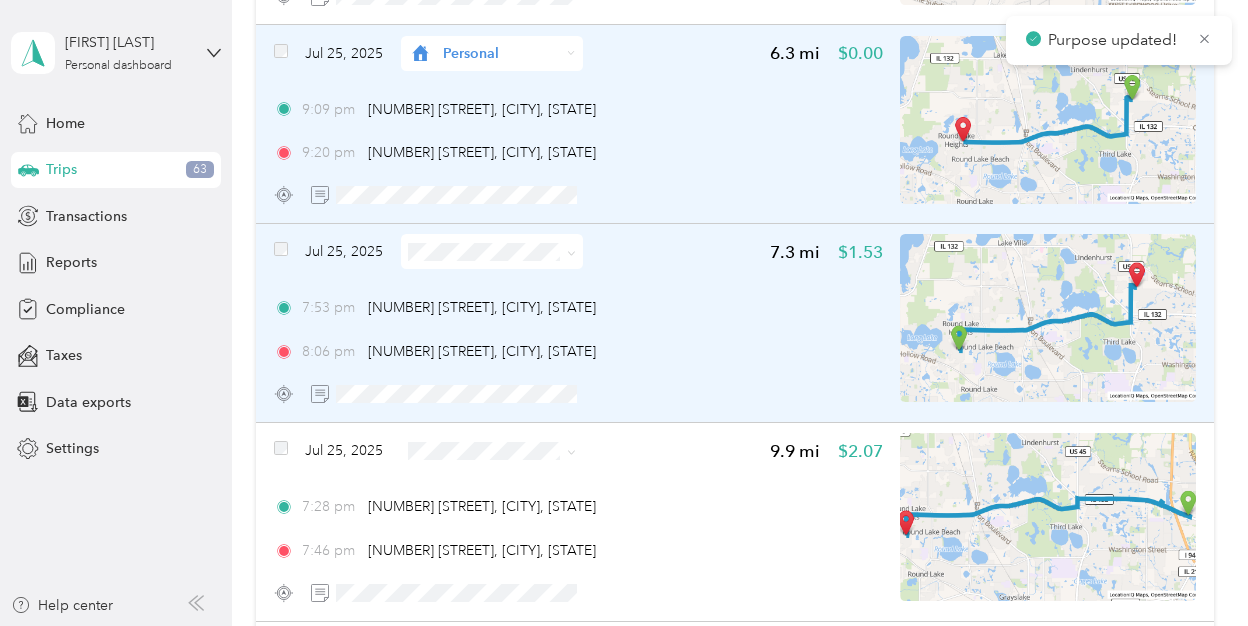 scroll, scrollTop: 13046, scrollLeft: 0, axis: vertical 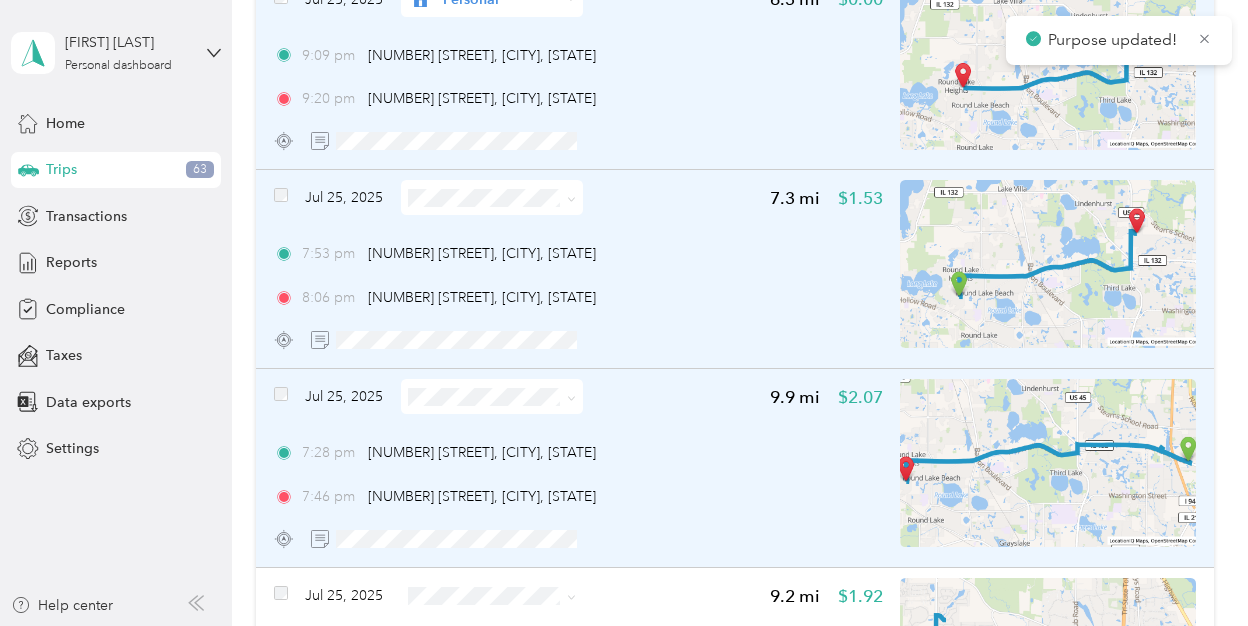 click 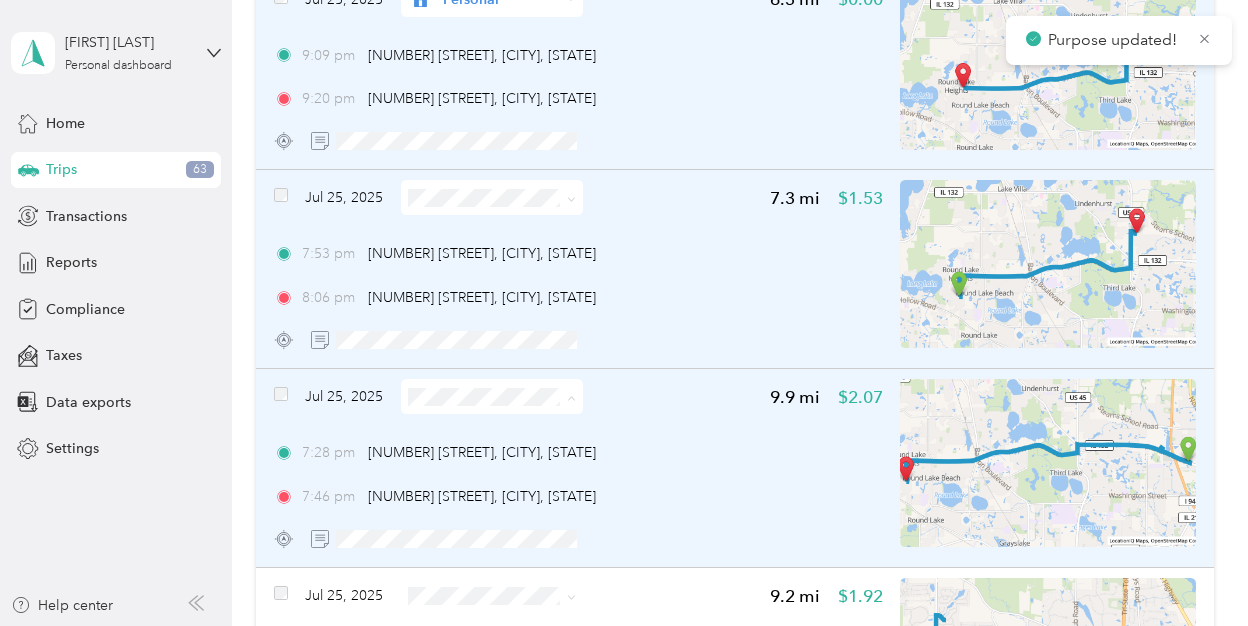 click on "Personal" at bounding box center [508, 468] 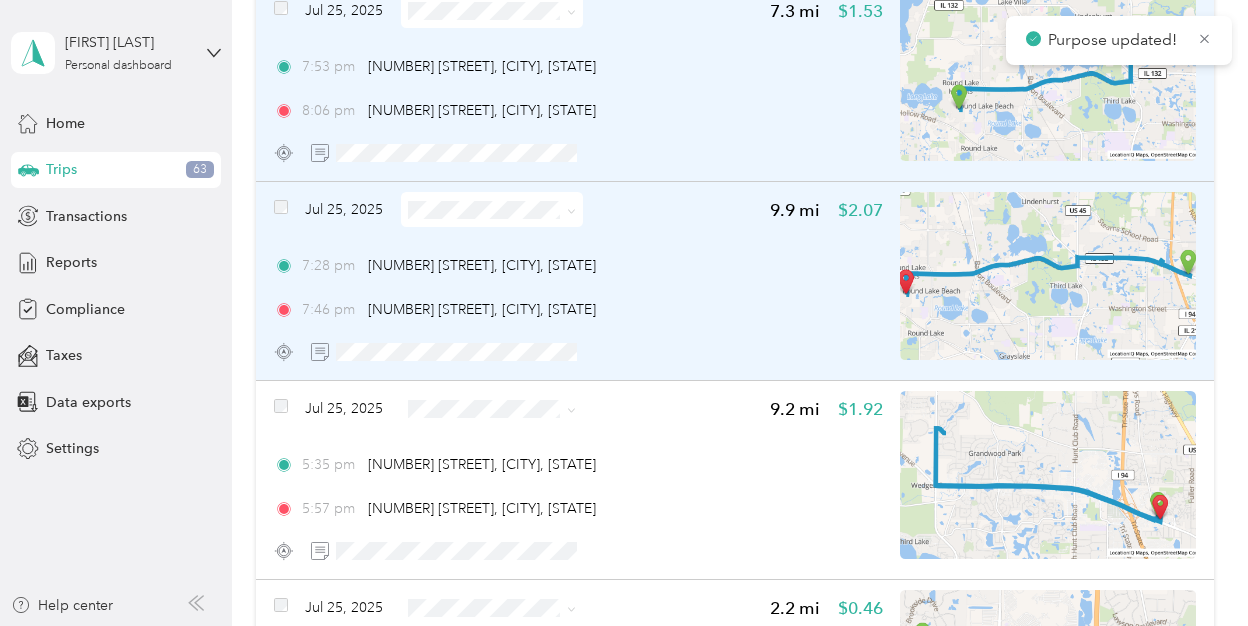scroll, scrollTop: 13235, scrollLeft: 0, axis: vertical 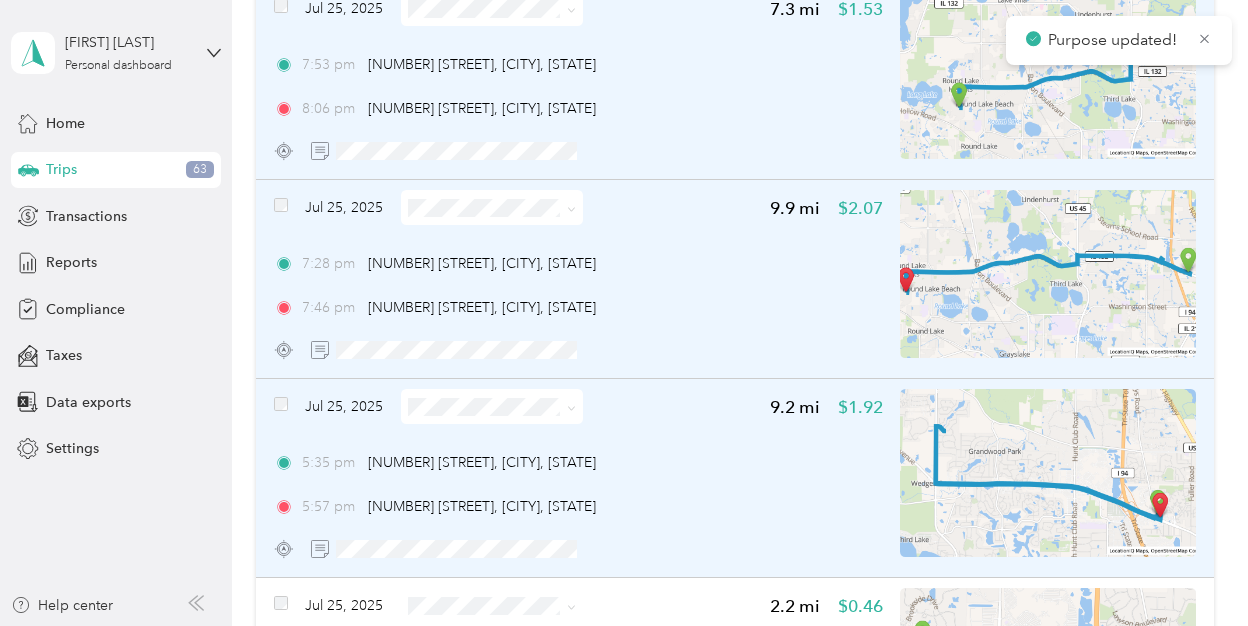 click at bounding box center [571, 406] 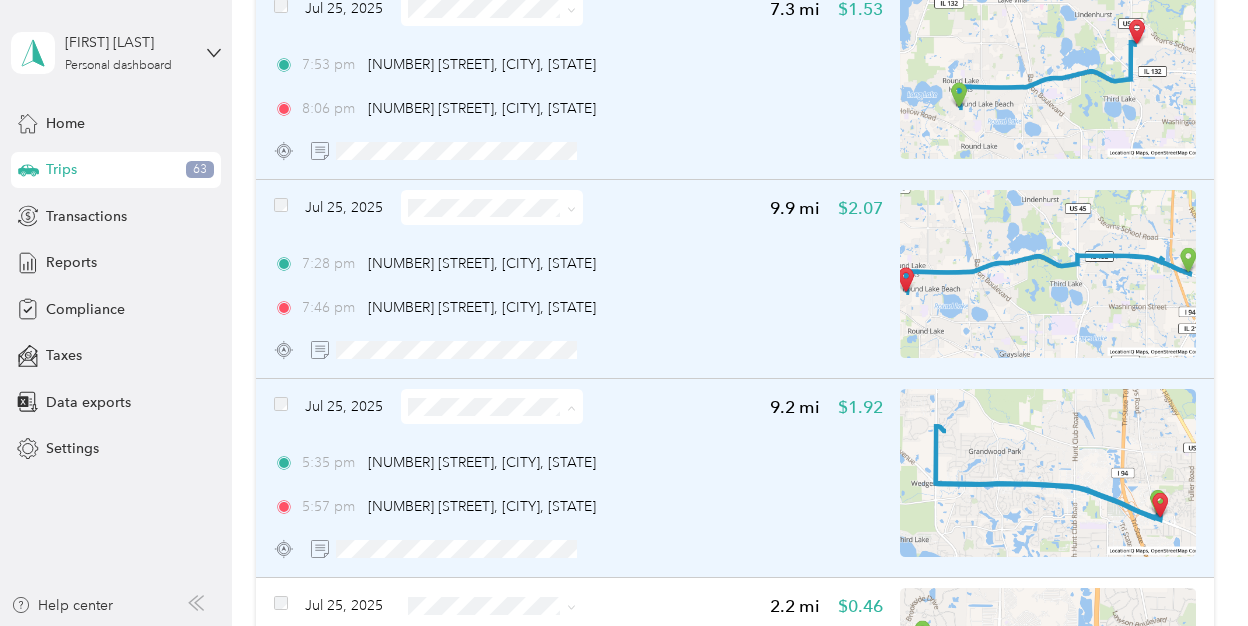 click on "Personal" at bounding box center [508, 478] 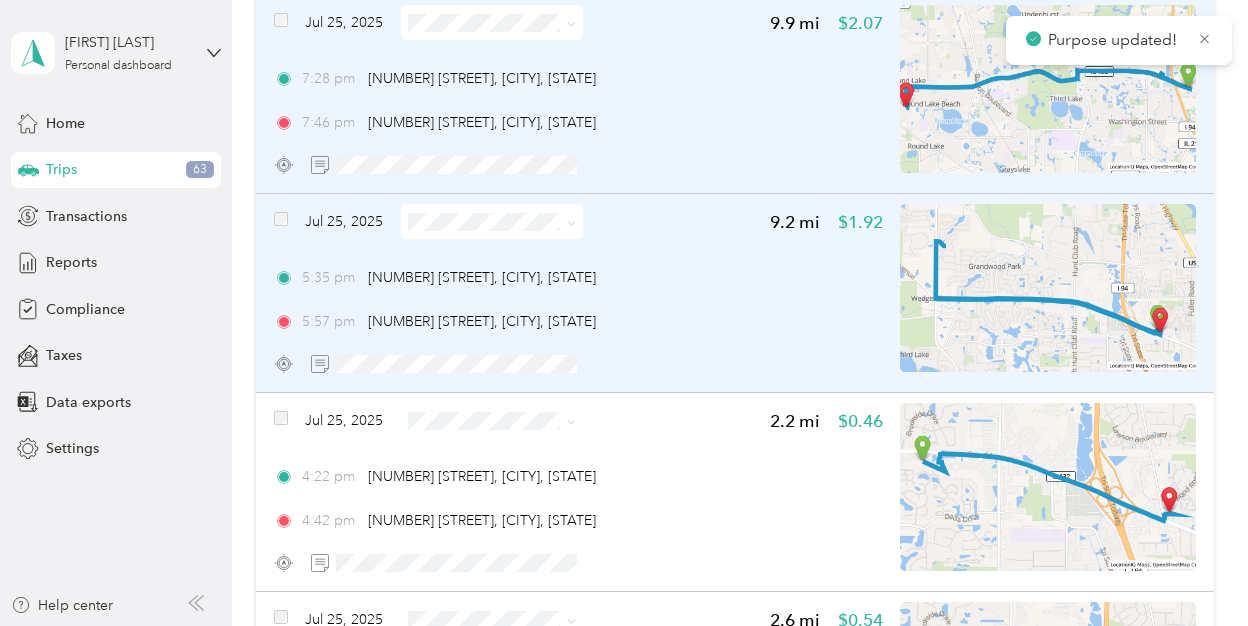 scroll, scrollTop: 13438, scrollLeft: 0, axis: vertical 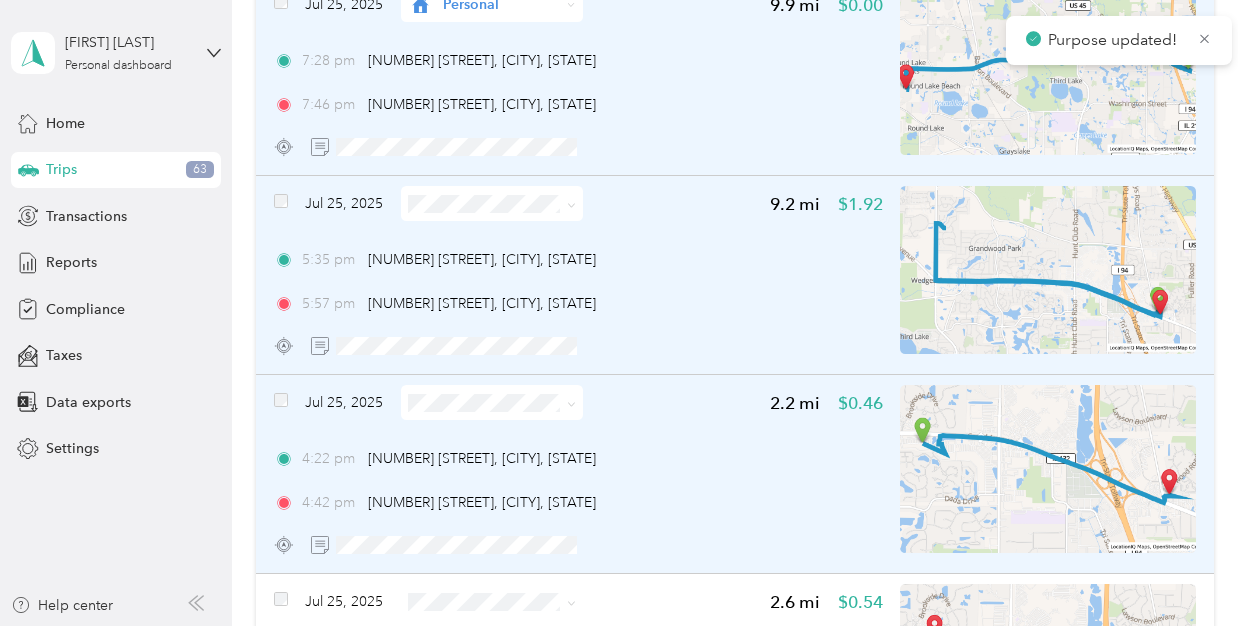 click 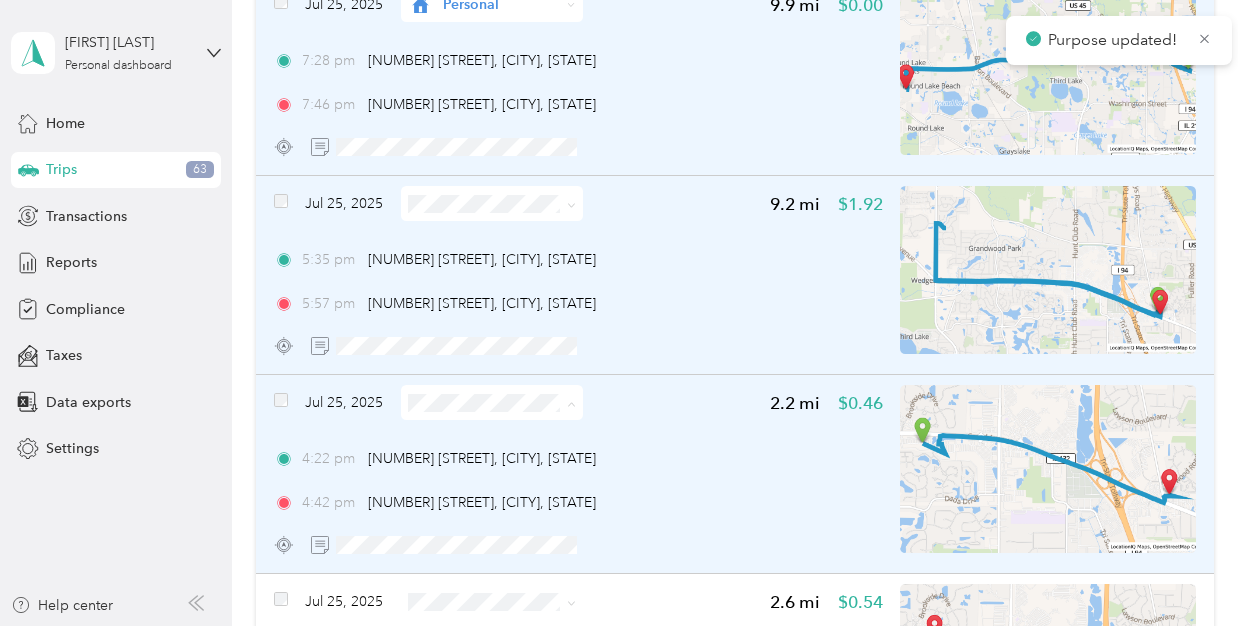 click on "Screen Personal" at bounding box center [491, 457] 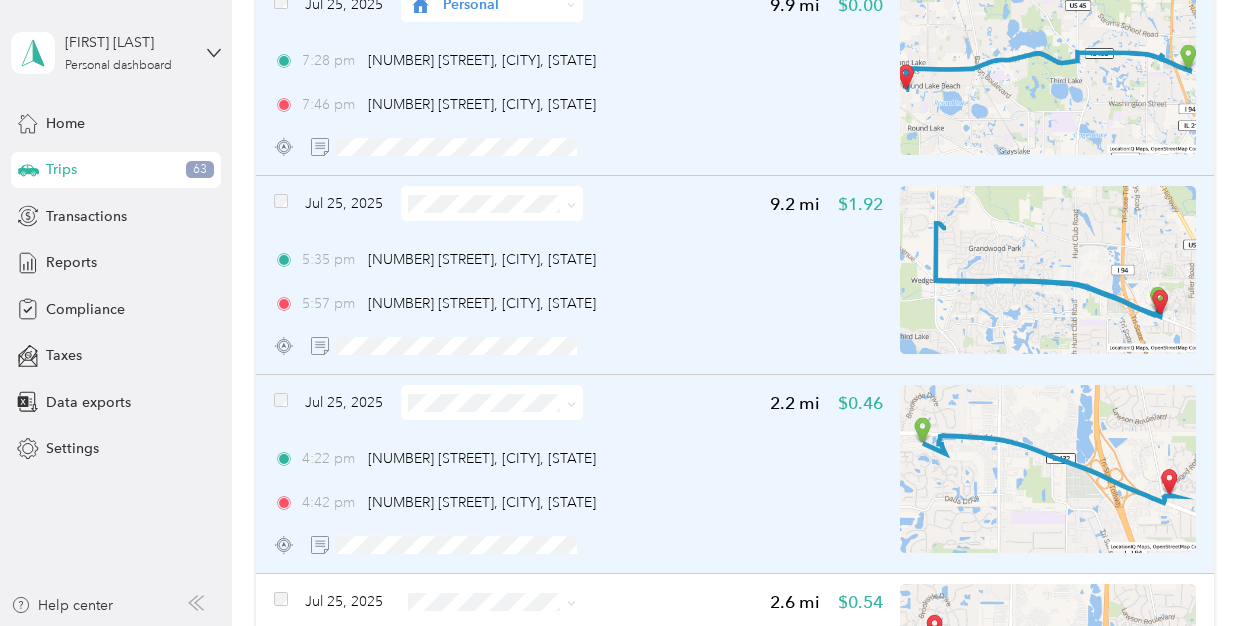 click 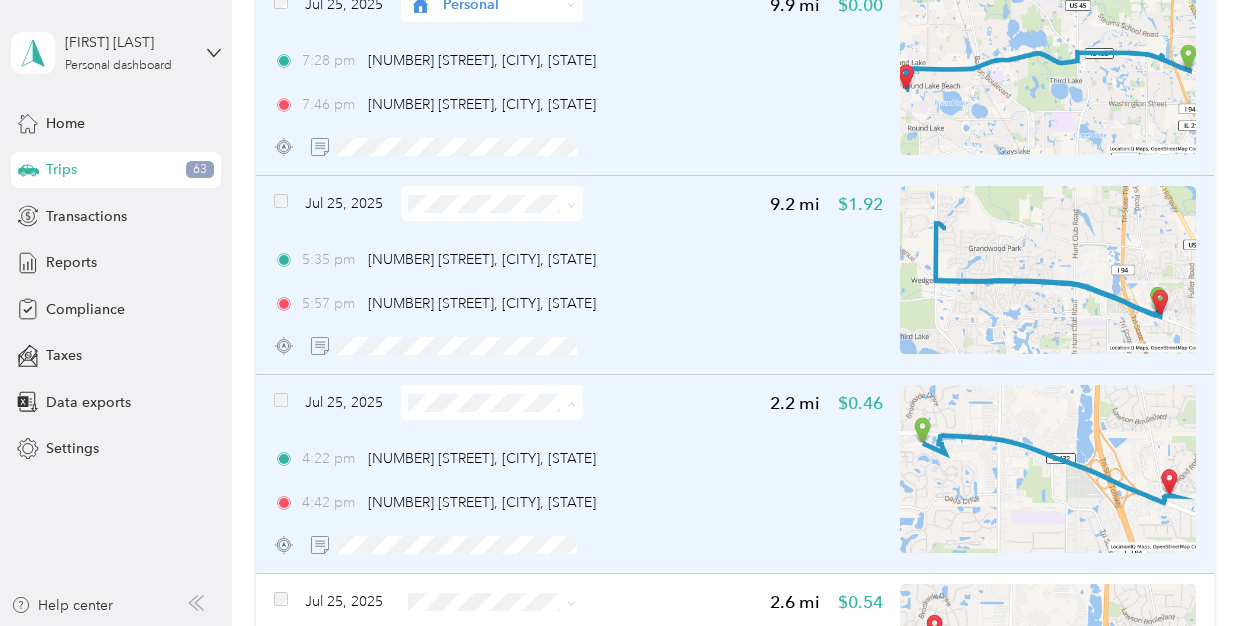 click on "Personal" at bounding box center (508, 474) 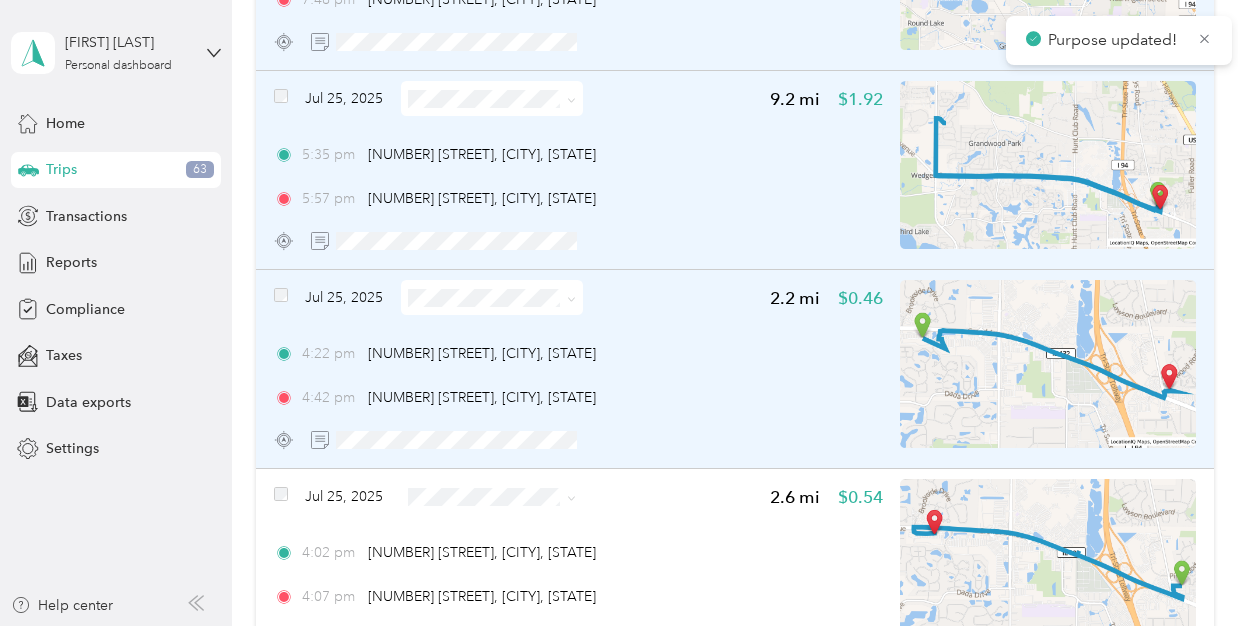 scroll, scrollTop: 13568, scrollLeft: 0, axis: vertical 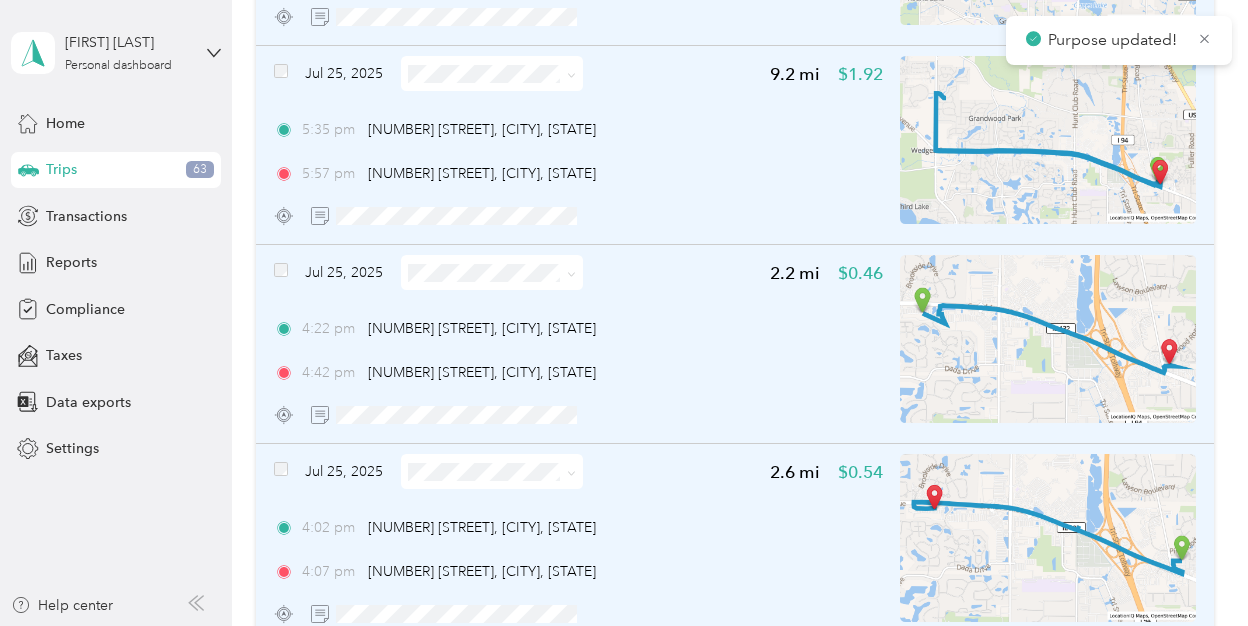 click 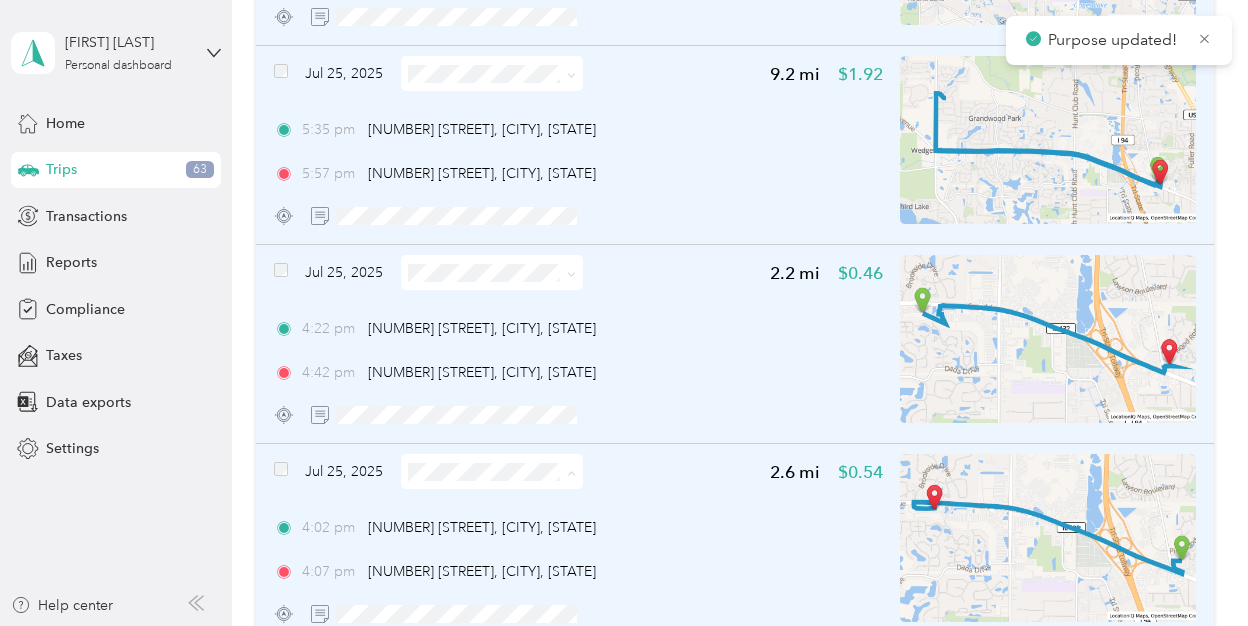 click on "Purpose updated! [FIRST] [LAST] Personal dashboard Home Trips 63 Transactions Reports Compliance Taxes Data exports Settings   Help center Trips New trip 990.6   mi Work 34,748.6   mi Personal 1,431.5   mi Unclassified $198.02 Value All purposes Filters Aug 5, [YEAR] Personal 3.7   mi $0.00 11:54 pm [NUMBER] [STREET], [CITY], [STATE] 12:04 am [NUMBER] [STREET], [CITY], [STATE] Aug 5, [YEAR] Personal 17.8   mi $0.00 10:49 pm [NUMBER] [STREET], [CITY], [STATE] 11:25 pm [NUMBER] [STREET], [CITY], [STATE] Aug 5, [YEAR] Personal 18.0   mi $0.00 10:11 pm [NUMBER] [STREET], [CITY], [STATE] 10:37 pm [NUMBER] [STREET], [CITY], [STATE] Aug 5, [YEAR] Personal 34.9   mi $0.00 7:21 pm [NUMBER] [STREET], [CITY], [STATE] 8:14 pm [NUMBER] [STREET], [CITY], [STATE] Aug 5, [YEAR] Personal 1.4   mi $0.00 2:35 pm [NUMBER] [STREET], [CITY], [STATE] 2:40 pm [NUMBER] [STREET], [CITY], [STATE] Aug 5, [YEAR] Personal 2.9   mi $0.00 2:14 pm [NUMBER] [STREET], [CITY], [STATE] 2:21 pm [NUMBER] [STREET], [CITY], [STATE]" at bounding box center [619, 313] 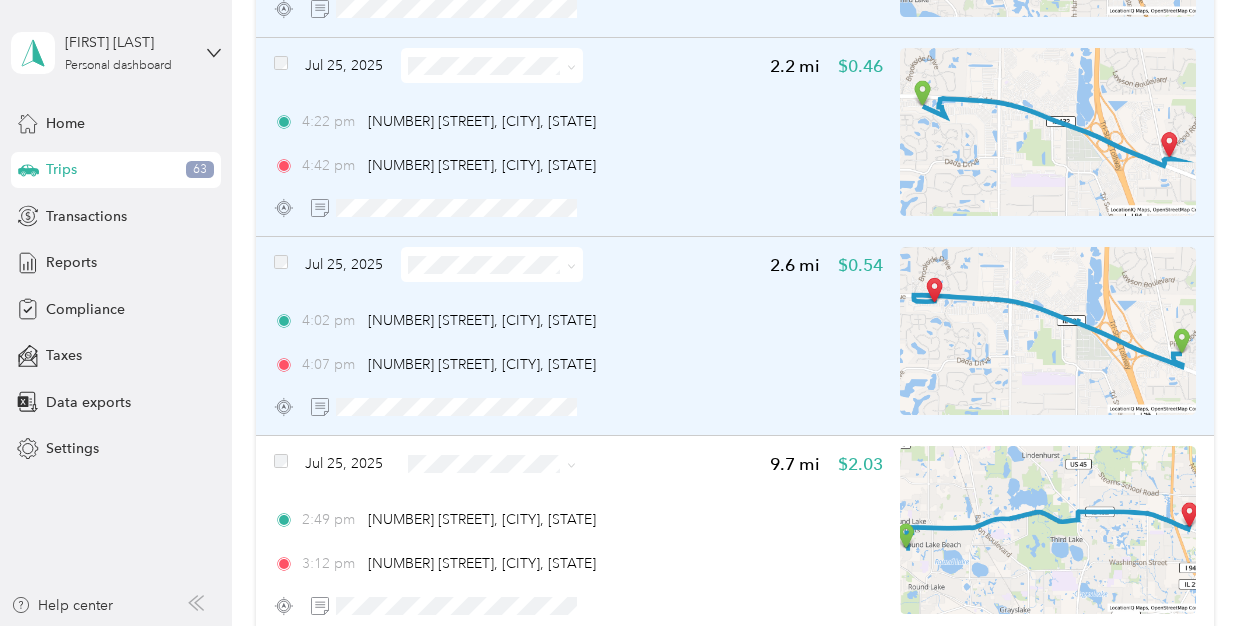scroll, scrollTop: 13777, scrollLeft: 0, axis: vertical 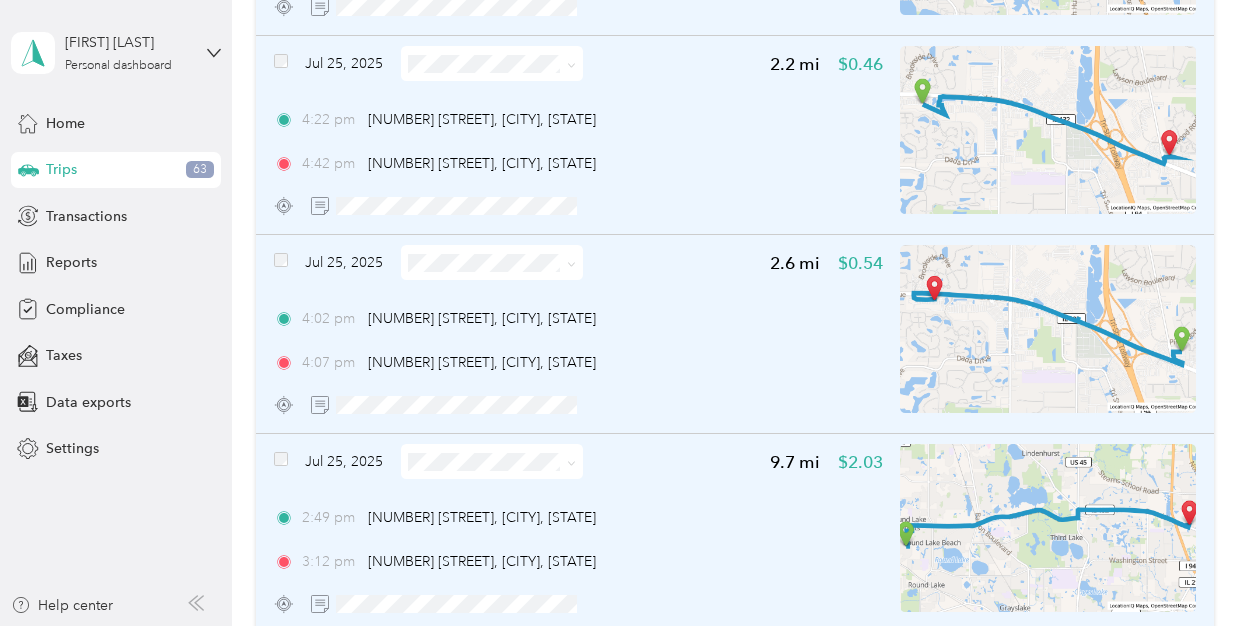 click 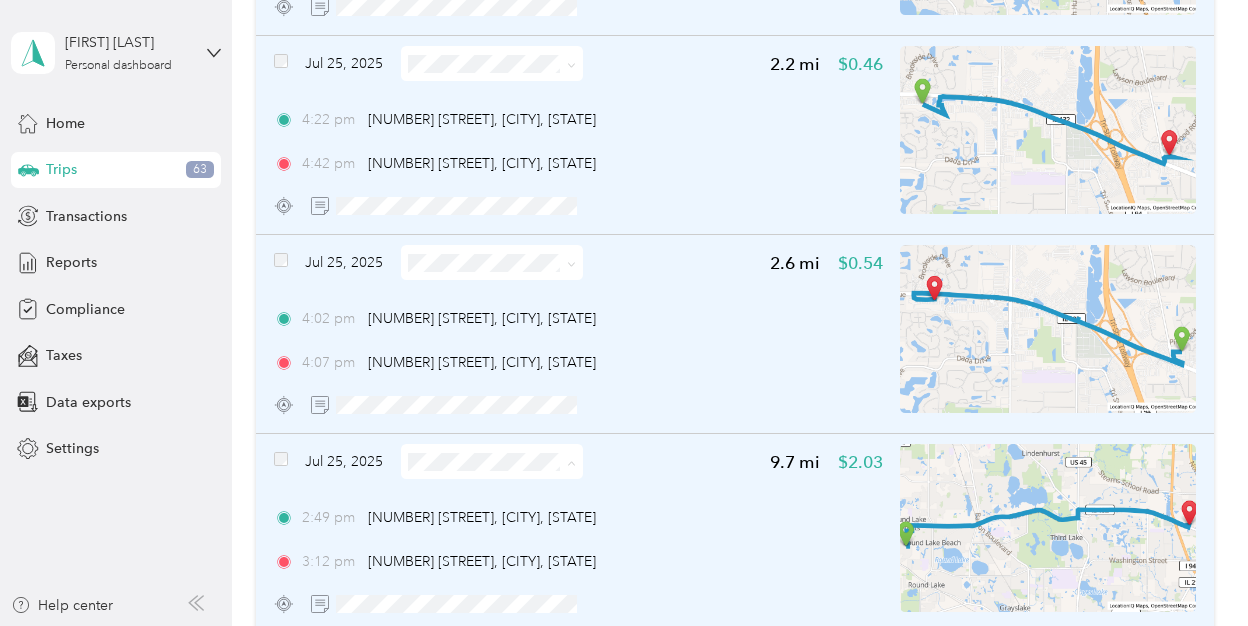 click on "Personal" at bounding box center [508, 533] 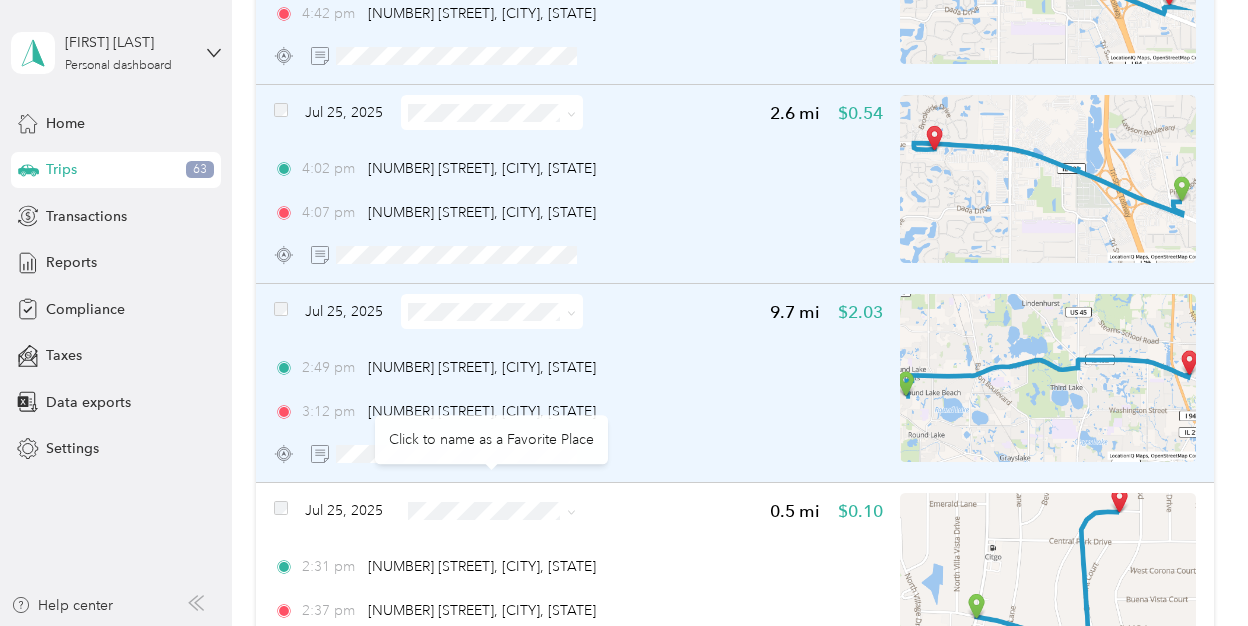scroll, scrollTop: 13955, scrollLeft: 0, axis: vertical 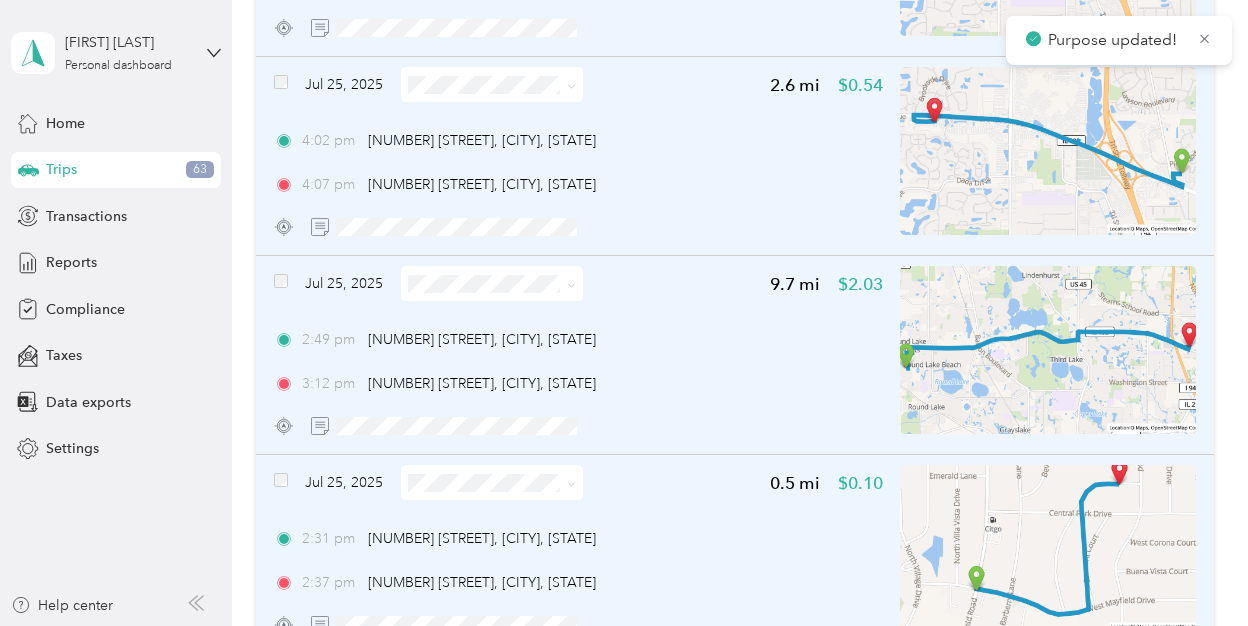 click 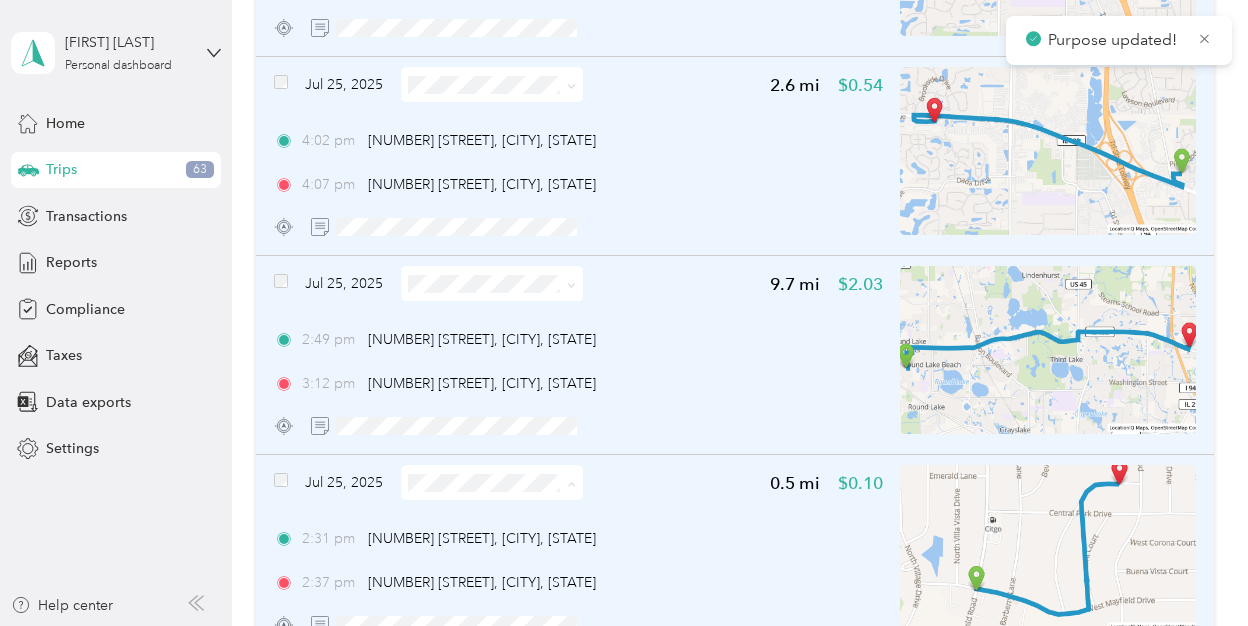 click on "Personal" at bounding box center [508, 554] 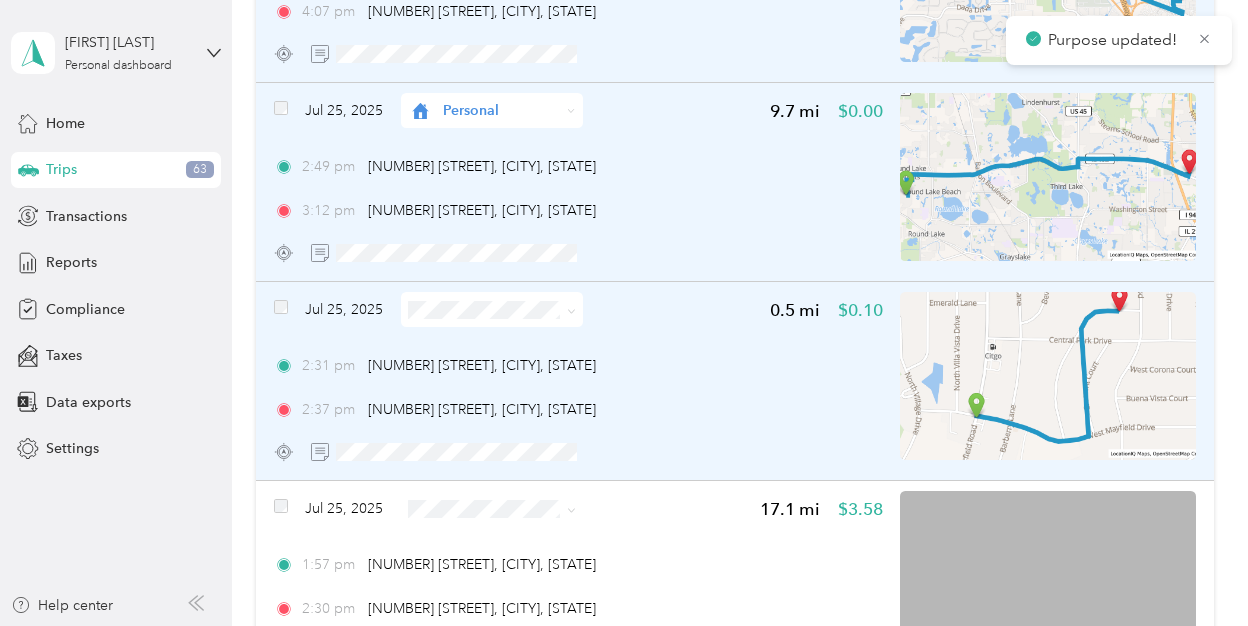 scroll, scrollTop: 14129, scrollLeft: 0, axis: vertical 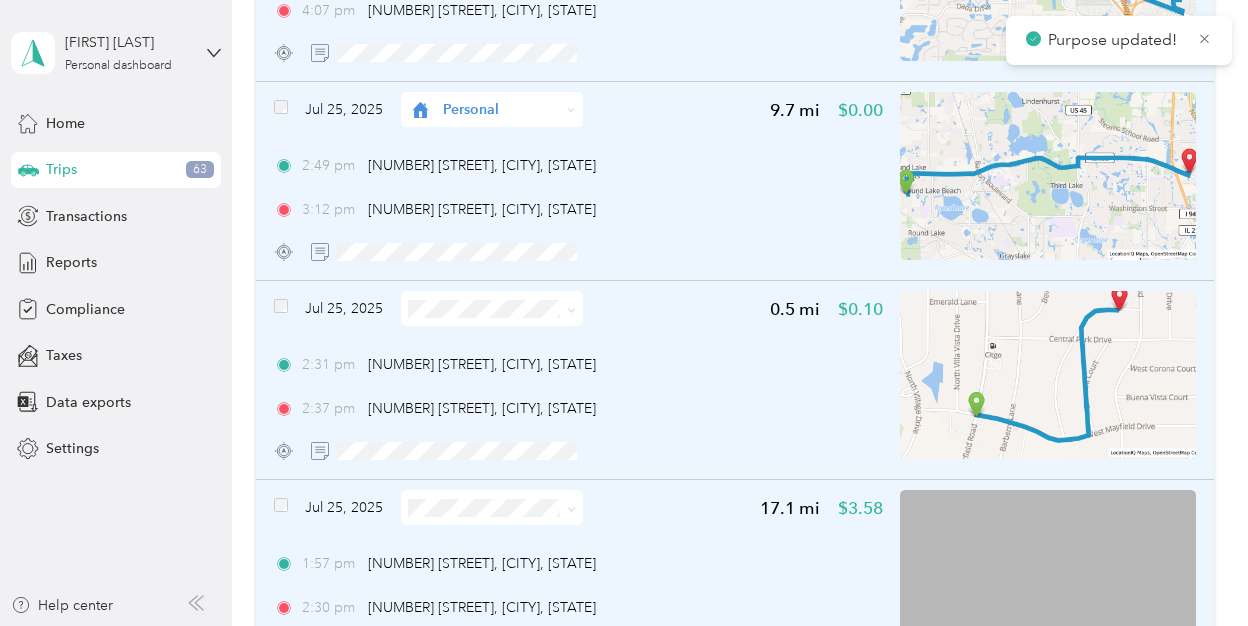 click 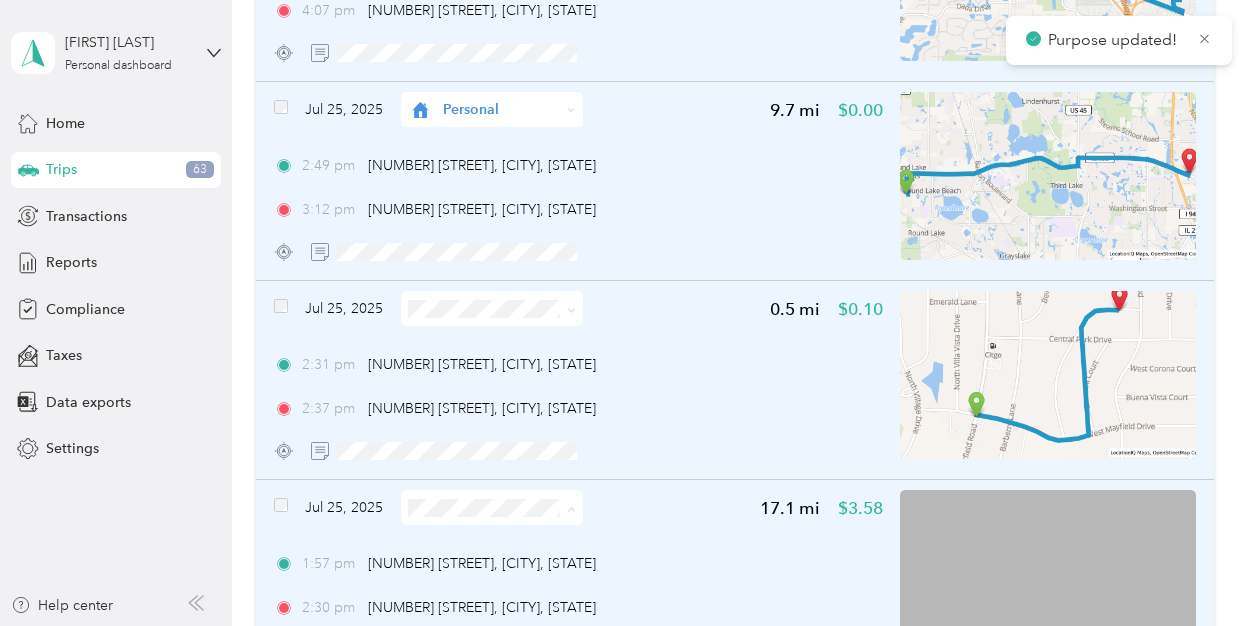 click on "Personal" at bounding box center [491, 579] 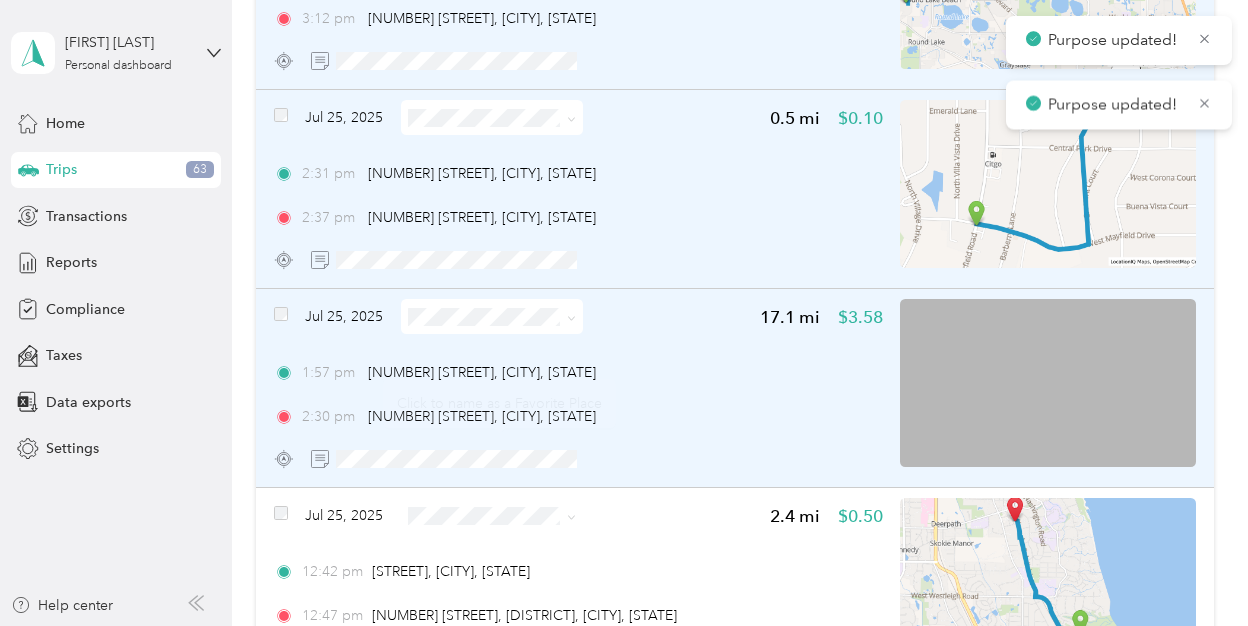 scroll, scrollTop: 14382, scrollLeft: 0, axis: vertical 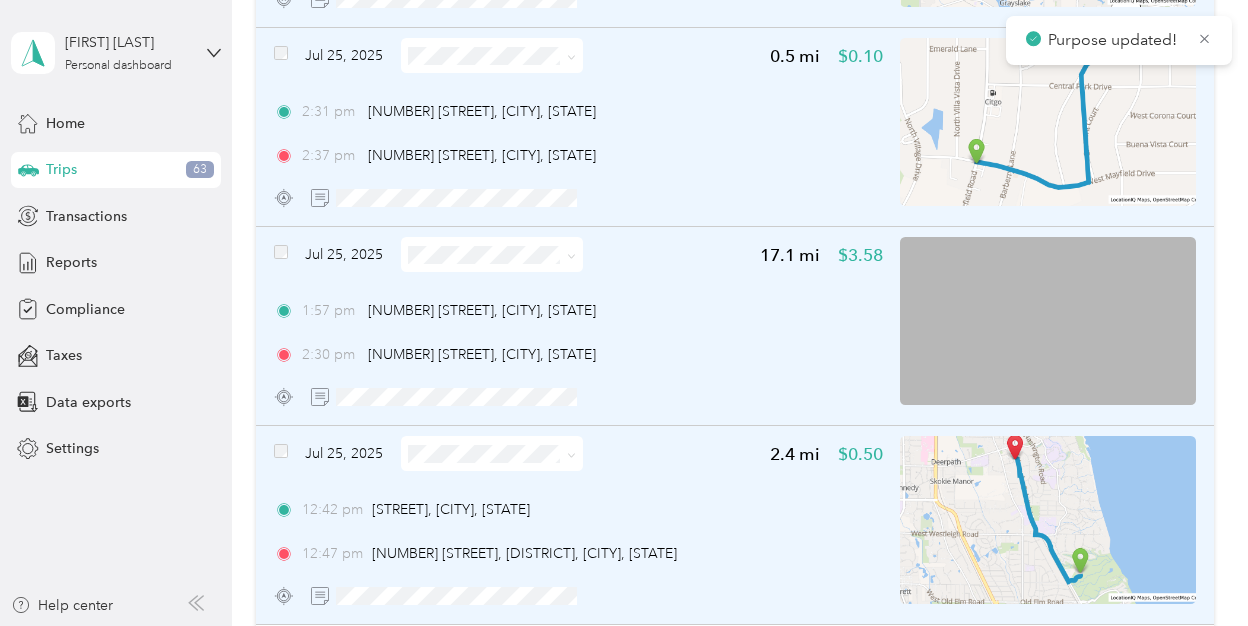 click 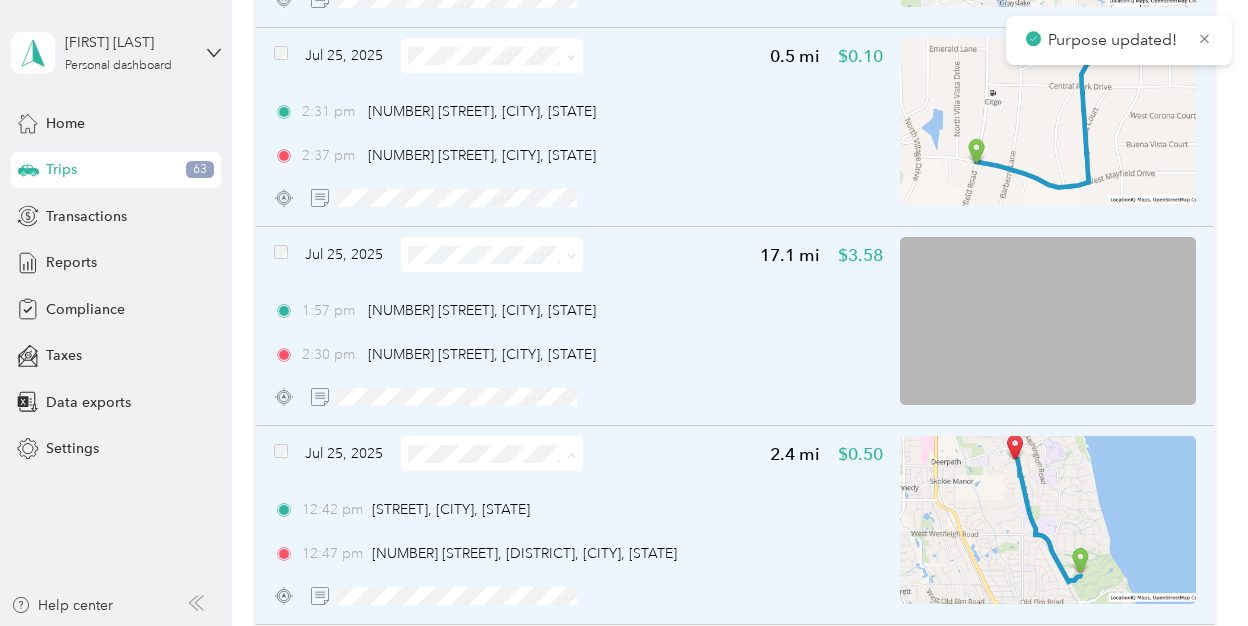 click on "Personal" at bounding box center [508, 525] 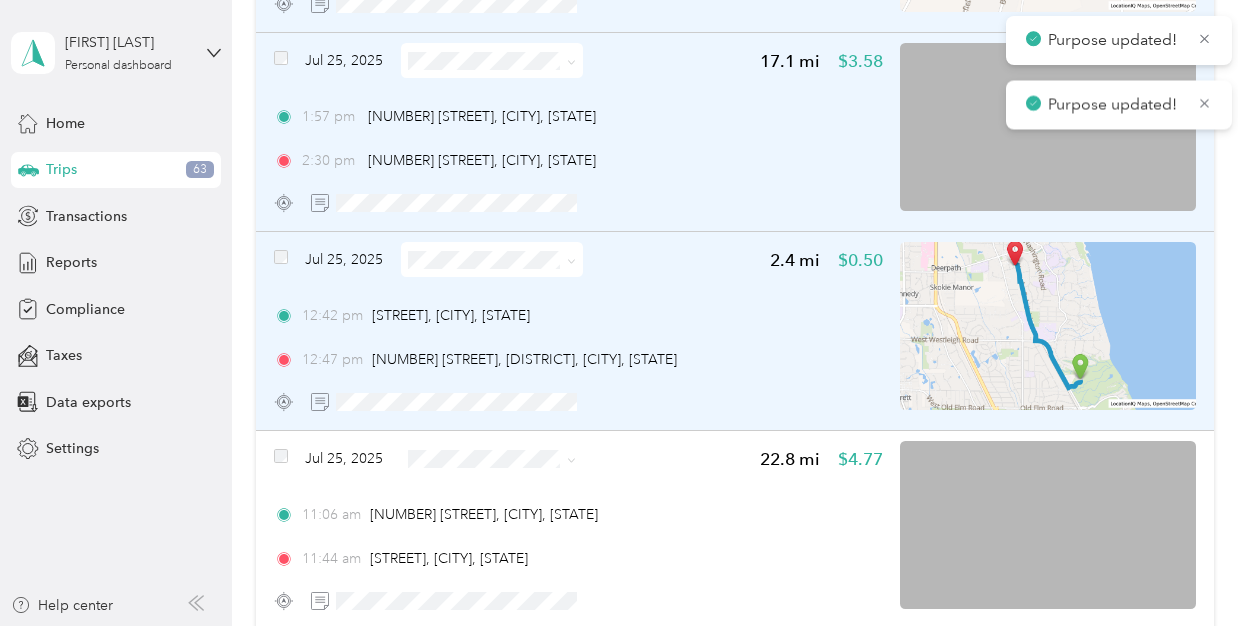 scroll, scrollTop: 14578, scrollLeft: 0, axis: vertical 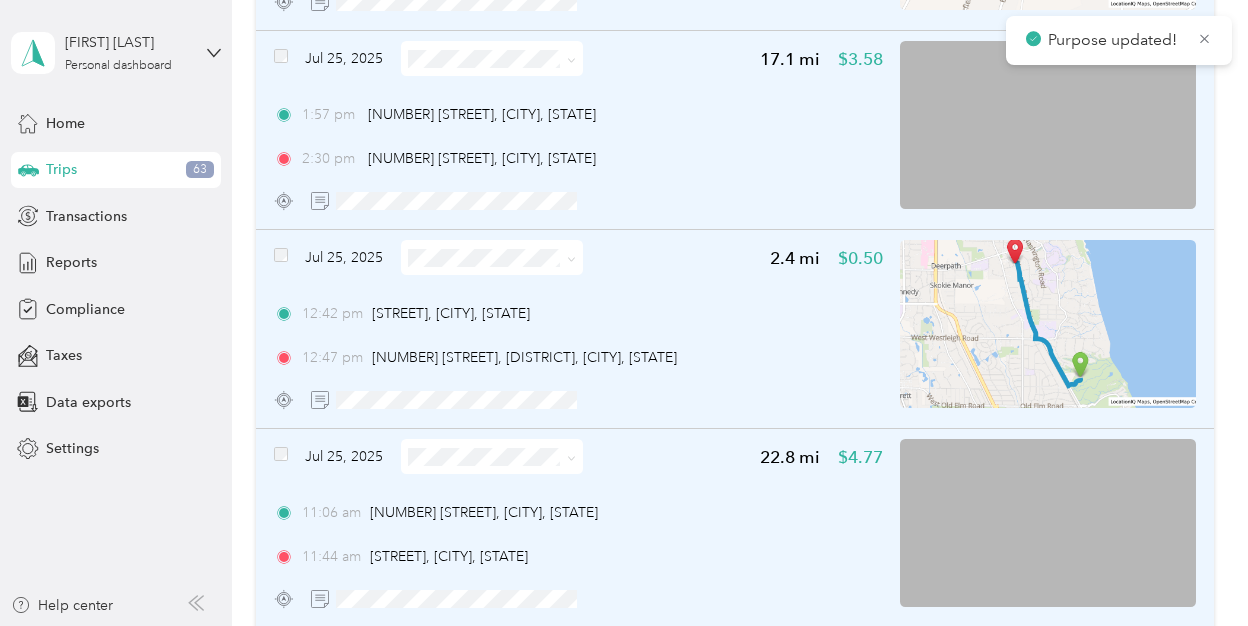 click 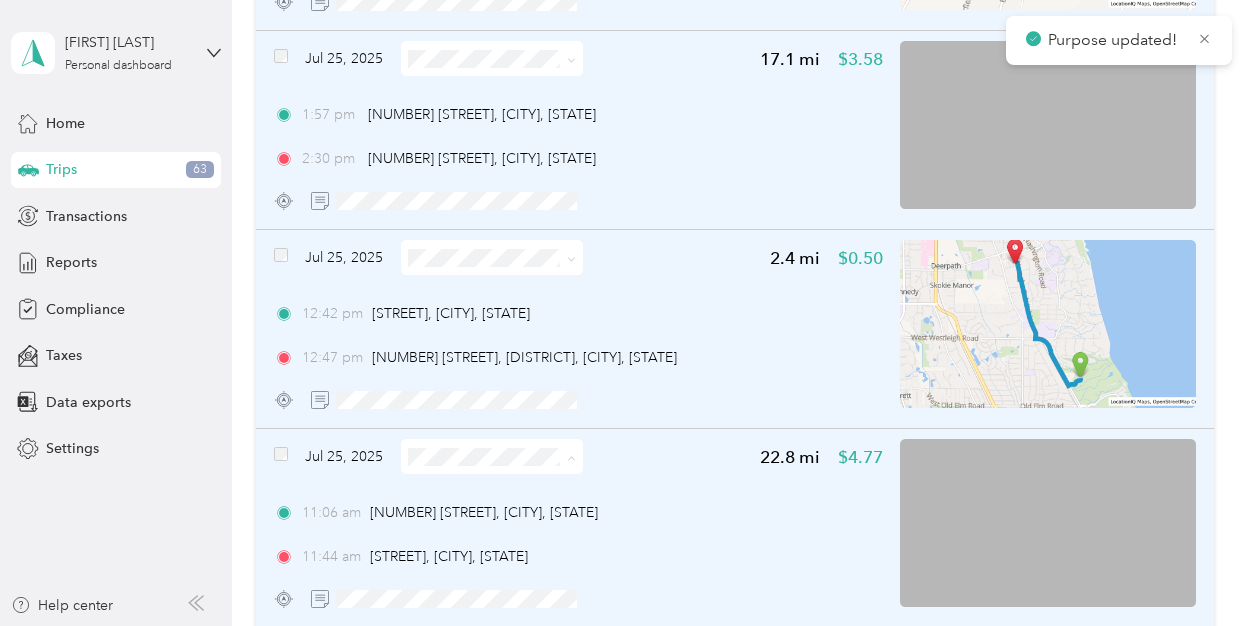 click on "Personal" at bounding box center (508, 528) 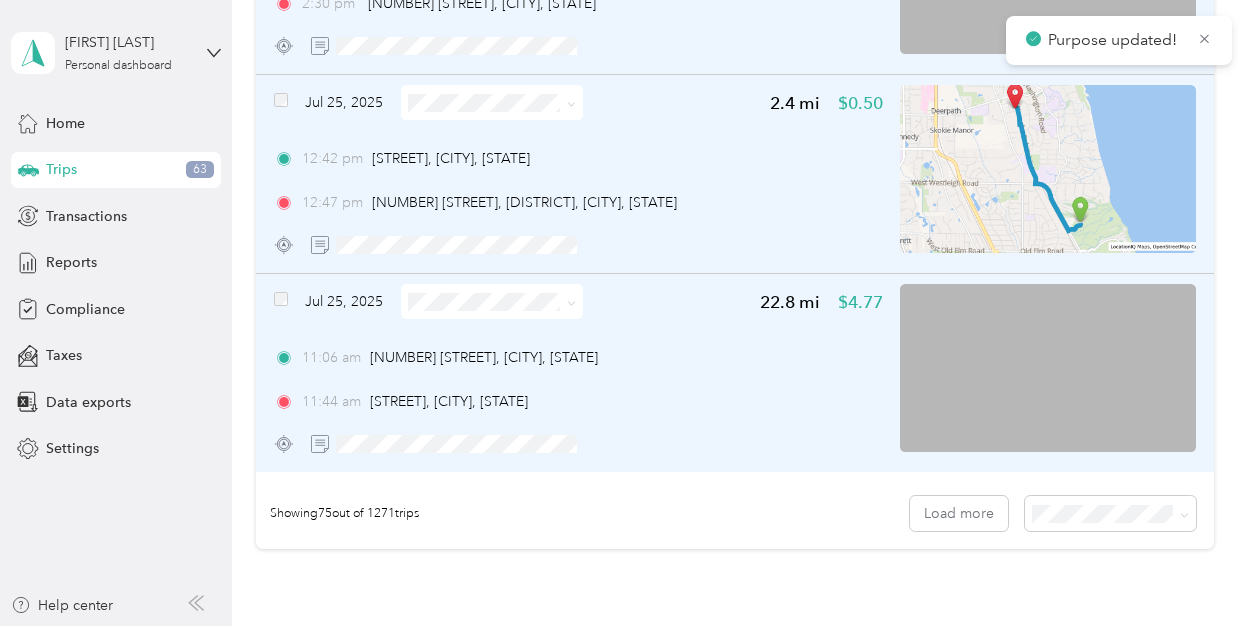 scroll, scrollTop: 14759, scrollLeft: 0, axis: vertical 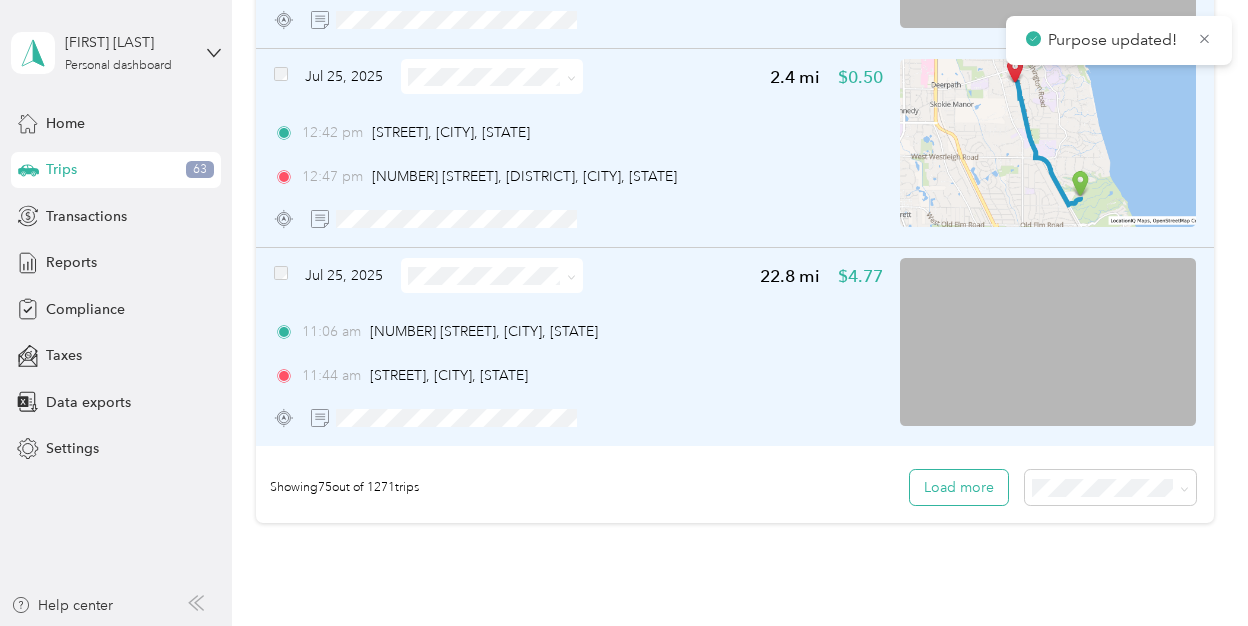 click on "Load more" at bounding box center [959, 487] 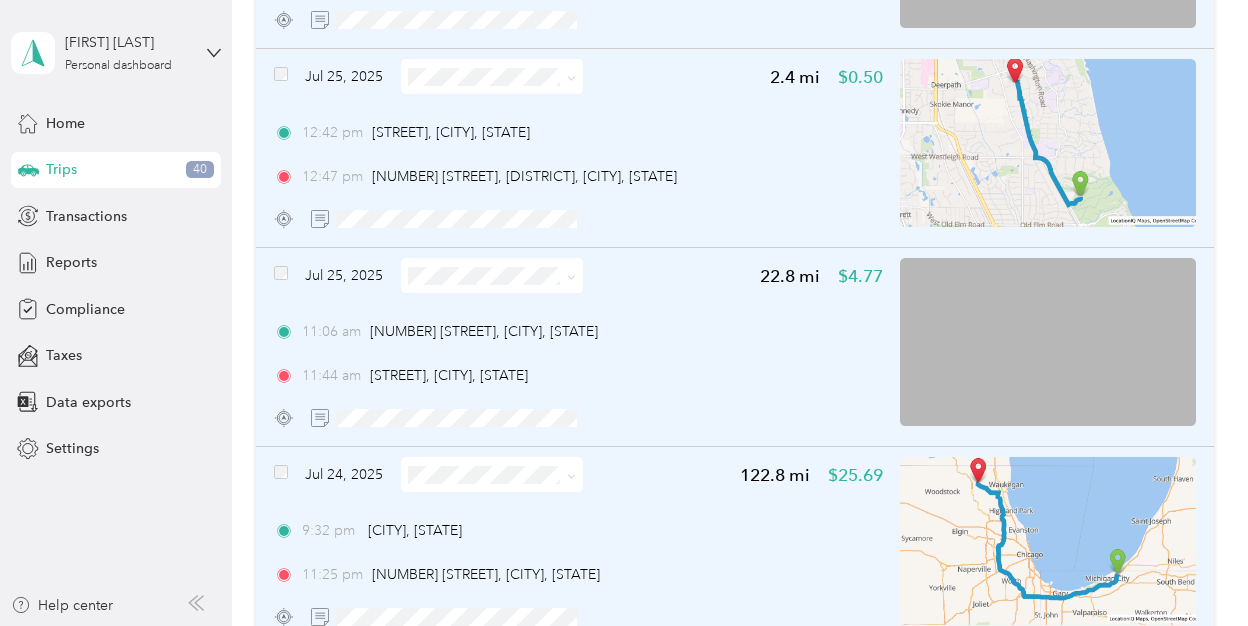 click 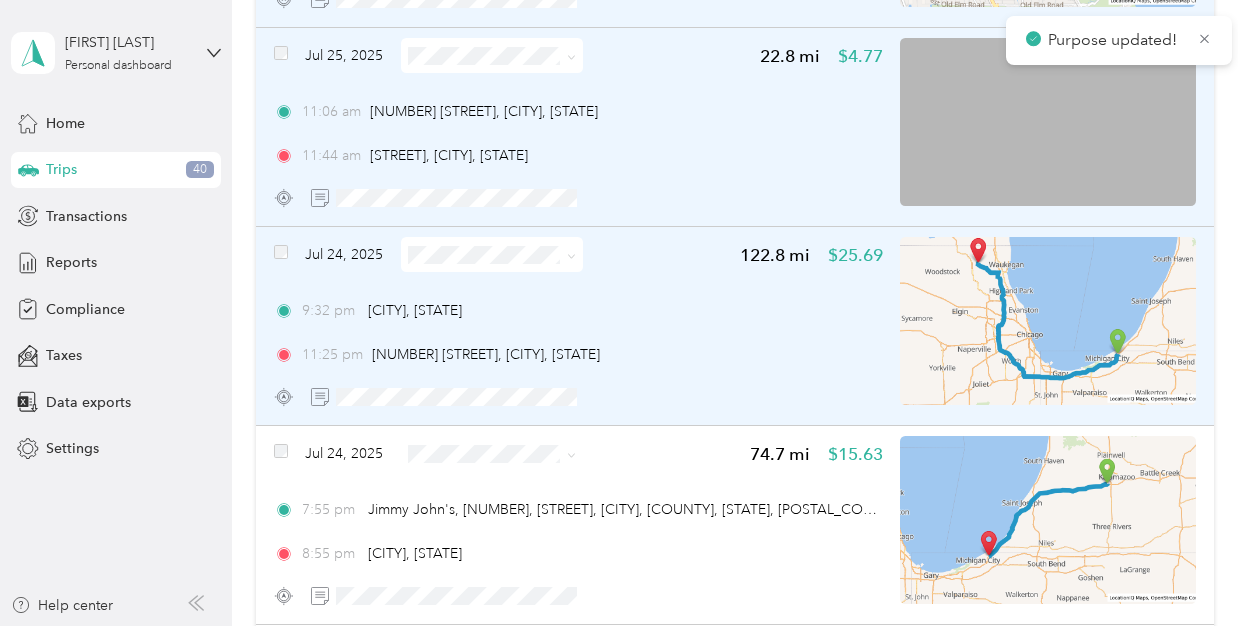 scroll, scrollTop: 15027, scrollLeft: 0, axis: vertical 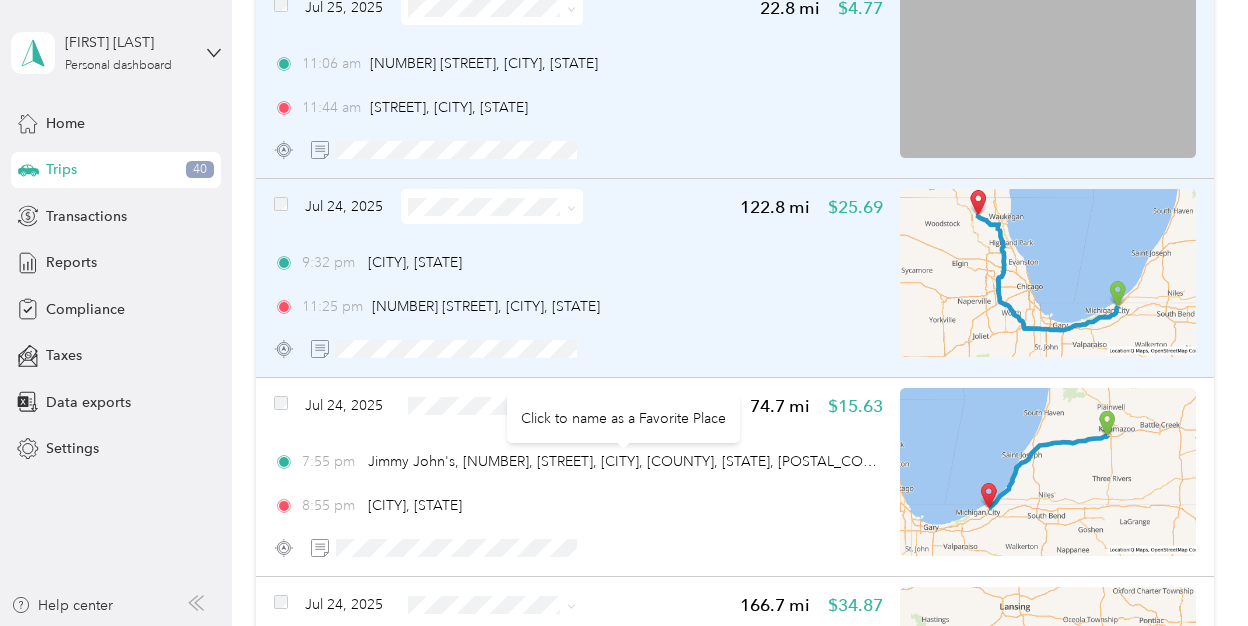 click on "Click to name as a Favorite Place" at bounding box center [623, 418] 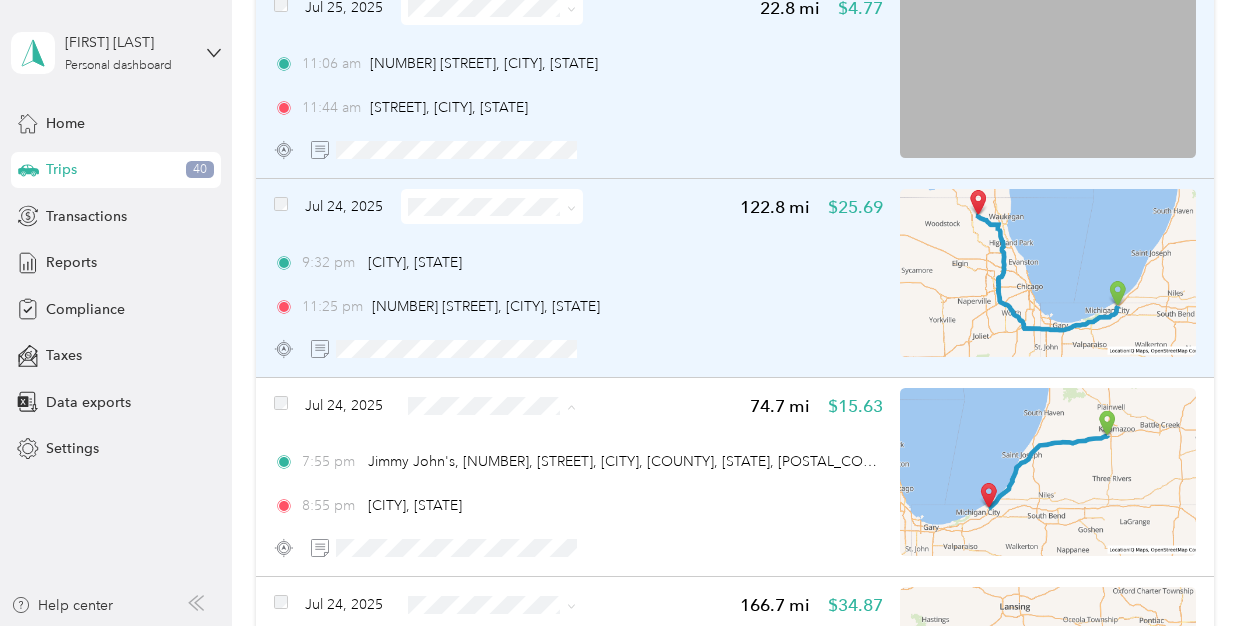 click on "Personal" at bounding box center (508, 477) 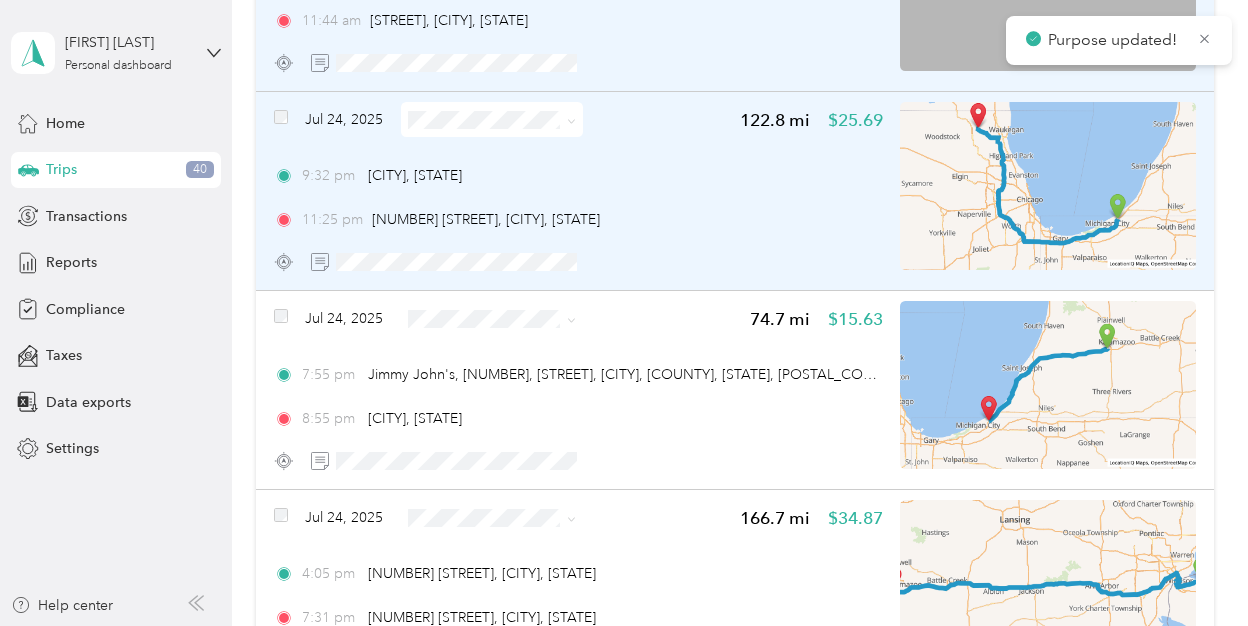 scroll, scrollTop: 15185, scrollLeft: 0, axis: vertical 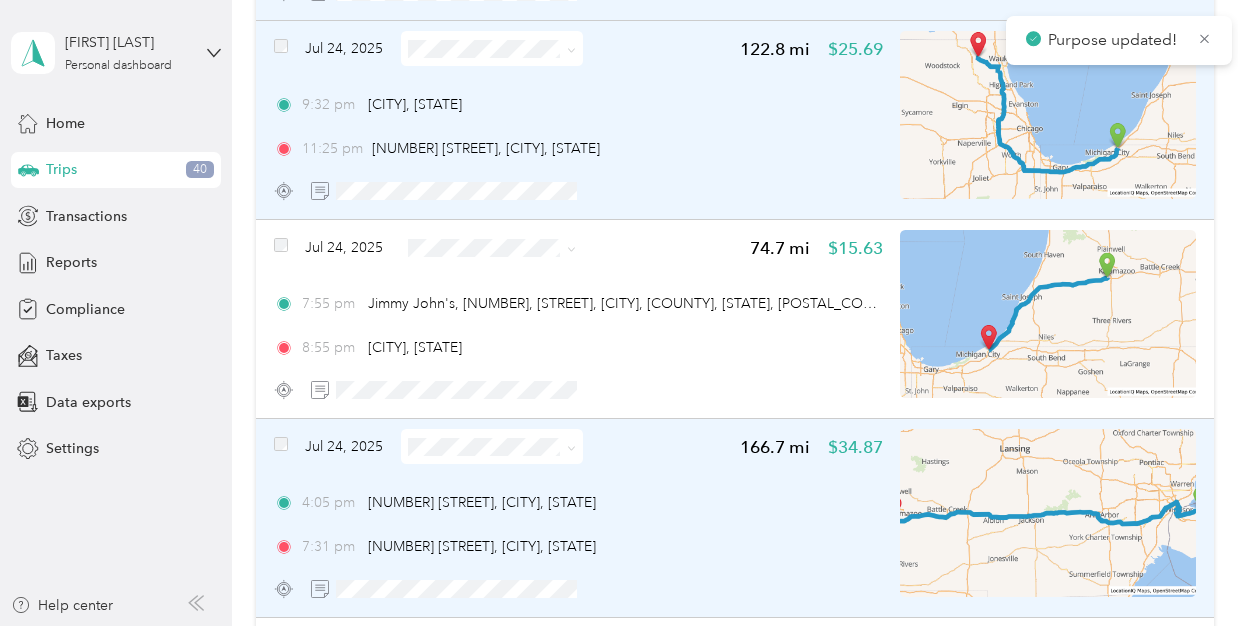 click at bounding box center [568, 446] 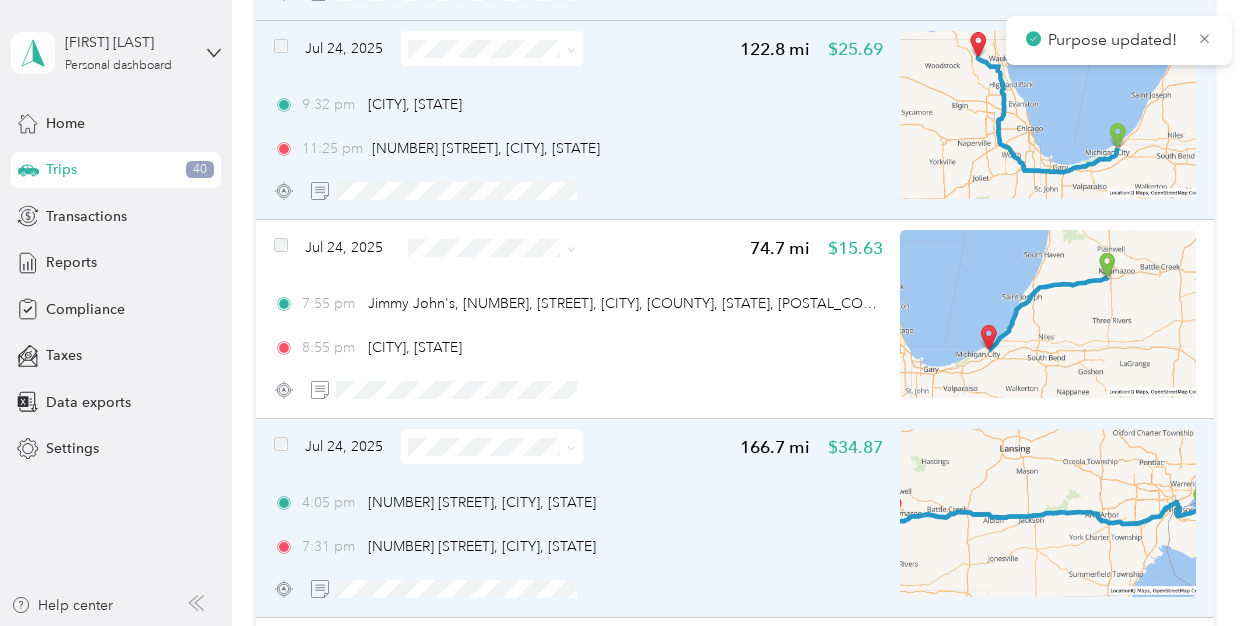 click 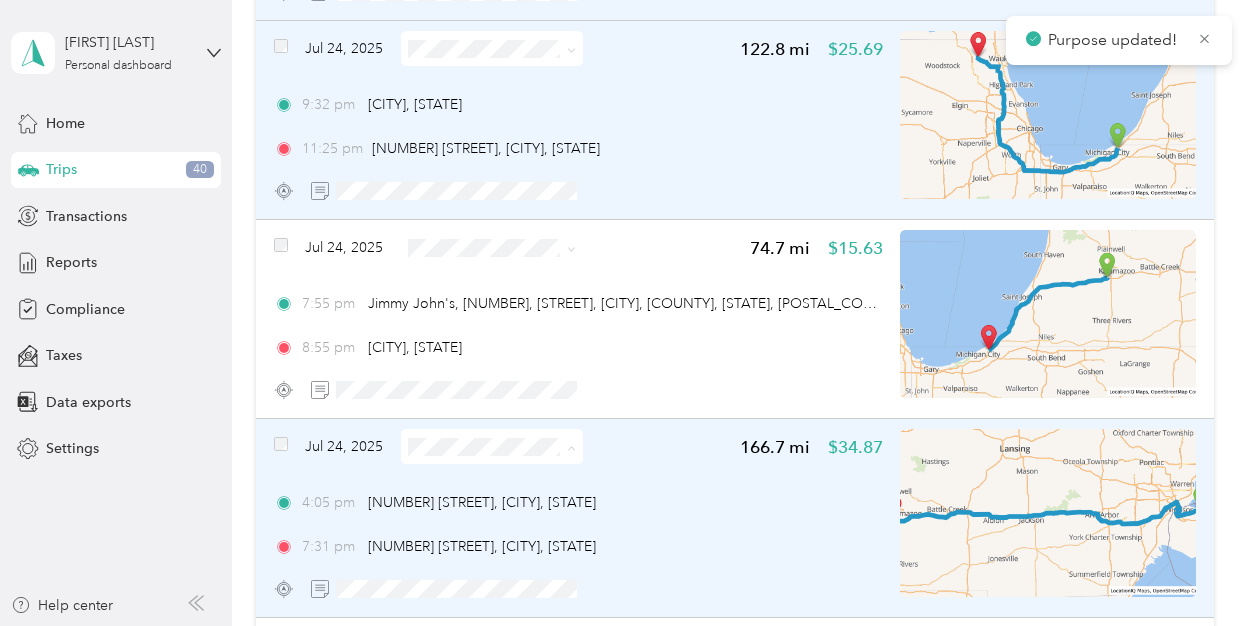 click on "Personal" at bounding box center [491, 518] 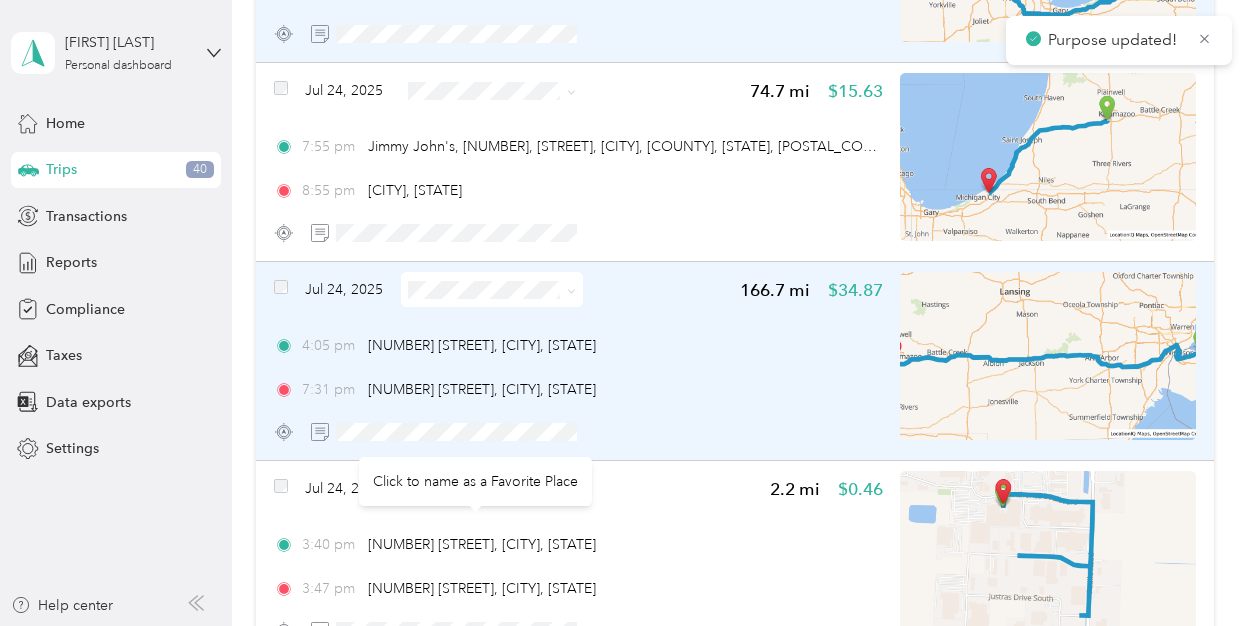 scroll, scrollTop: 15352, scrollLeft: 0, axis: vertical 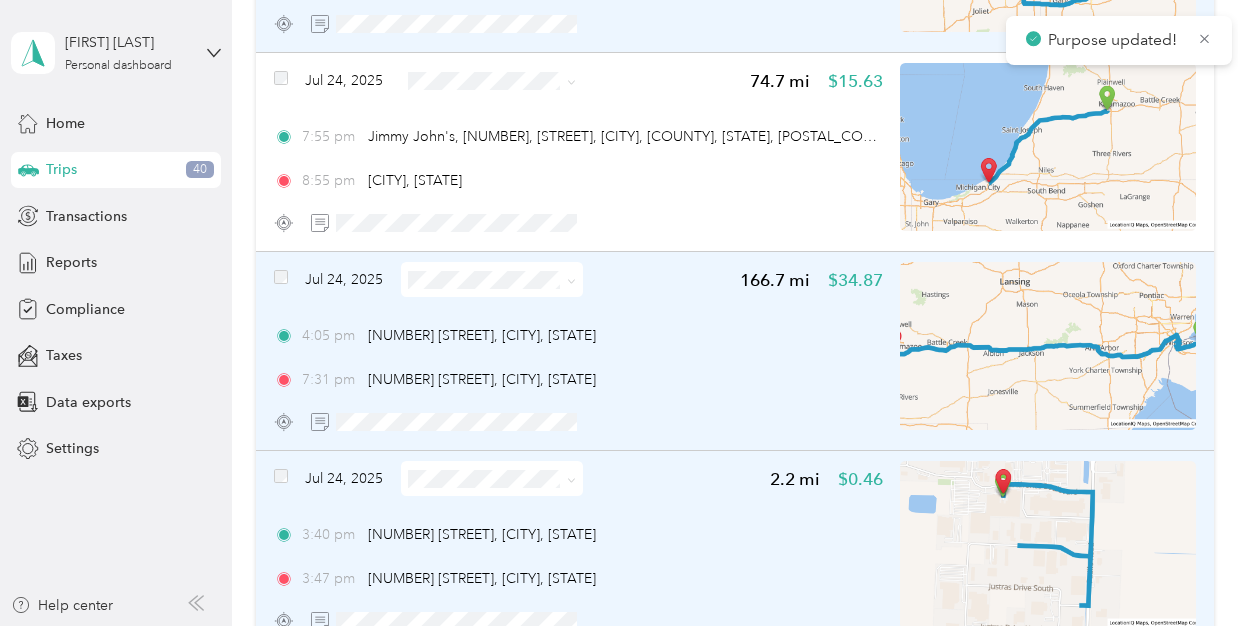 click 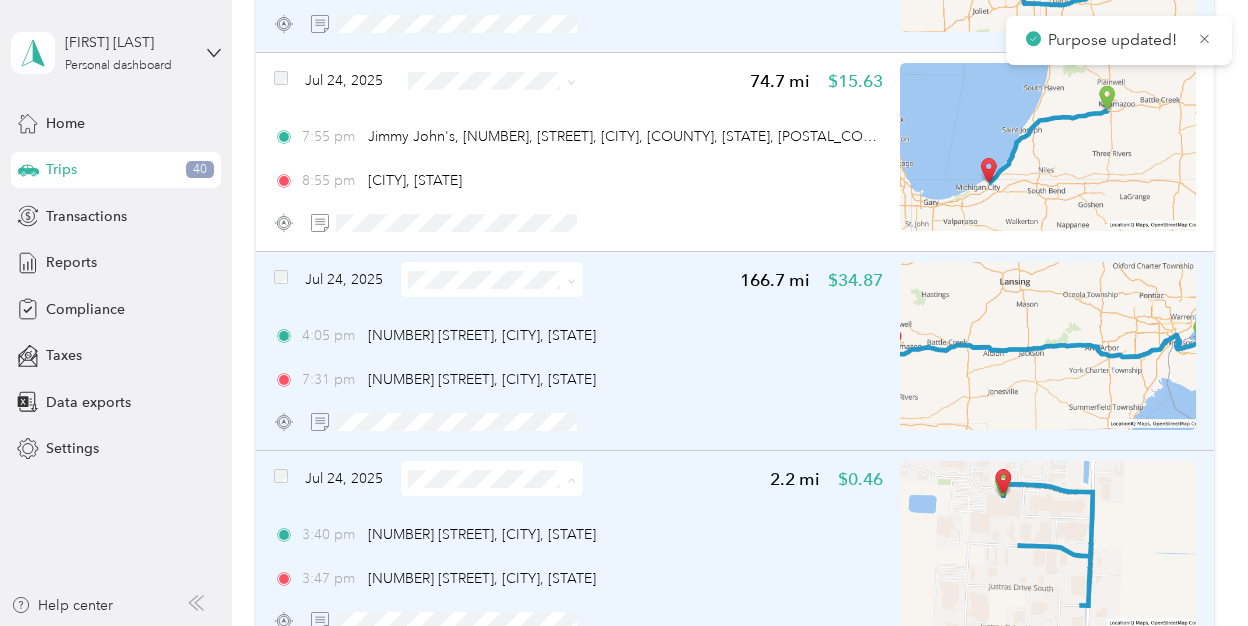click on "Personal" at bounding box center [508, 550] 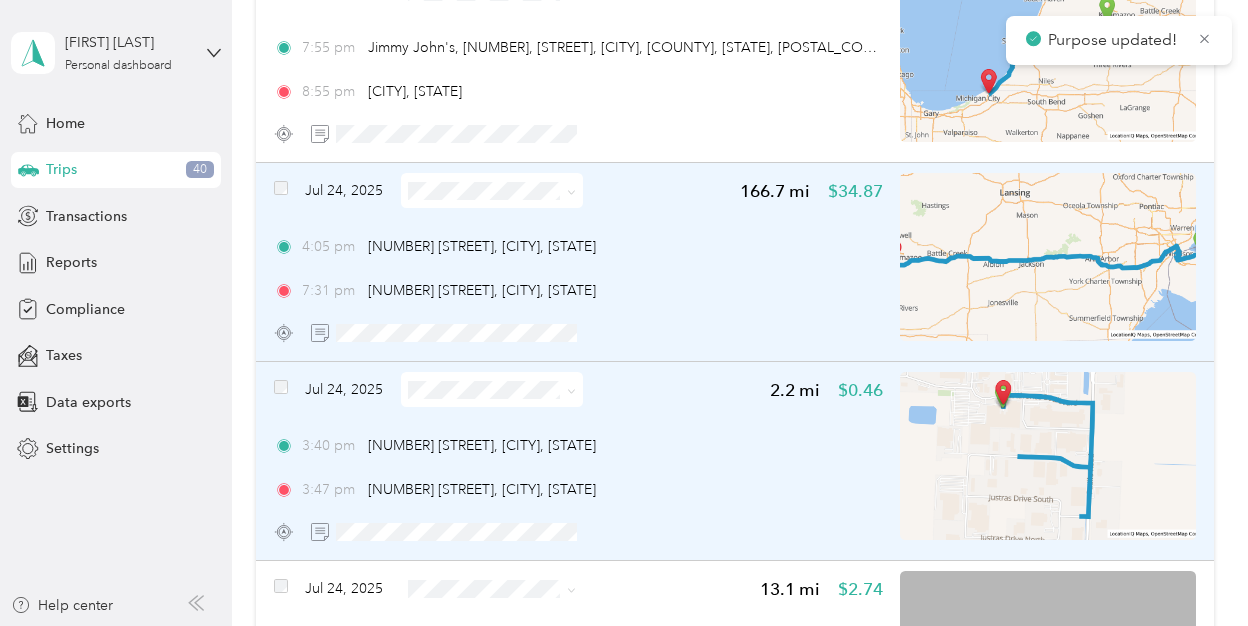 scroll, scrollTop: 15521, scrollLeft: 0, axis: vertical 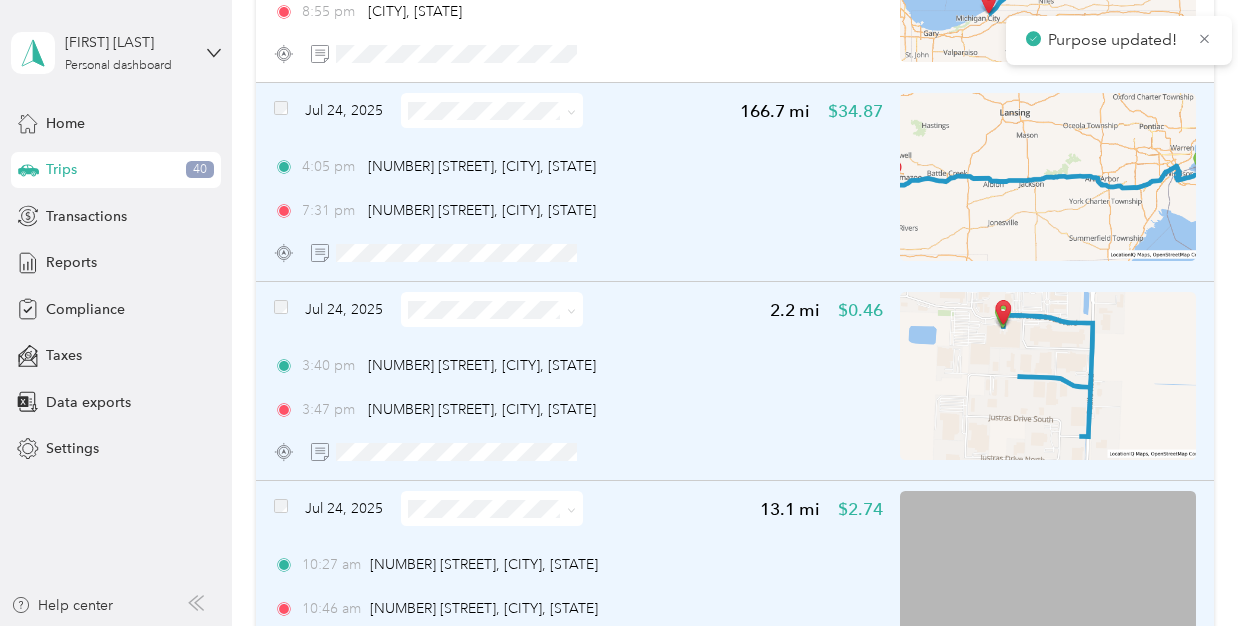 click 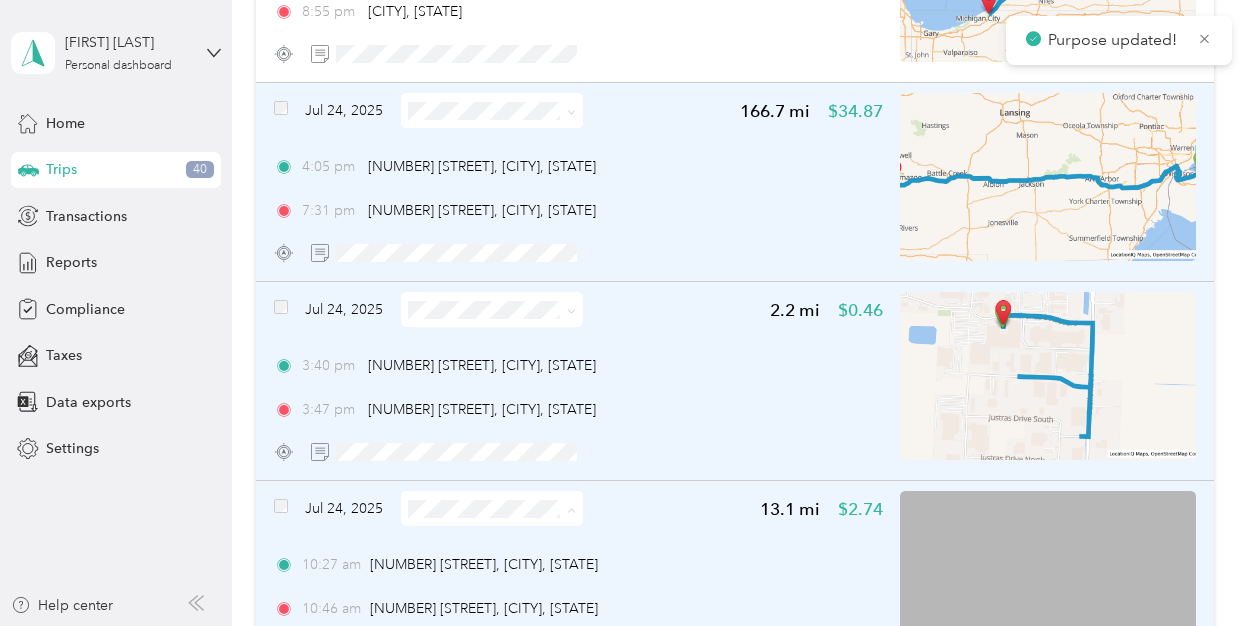 click on "Personal" at bounding box center (508, 580) 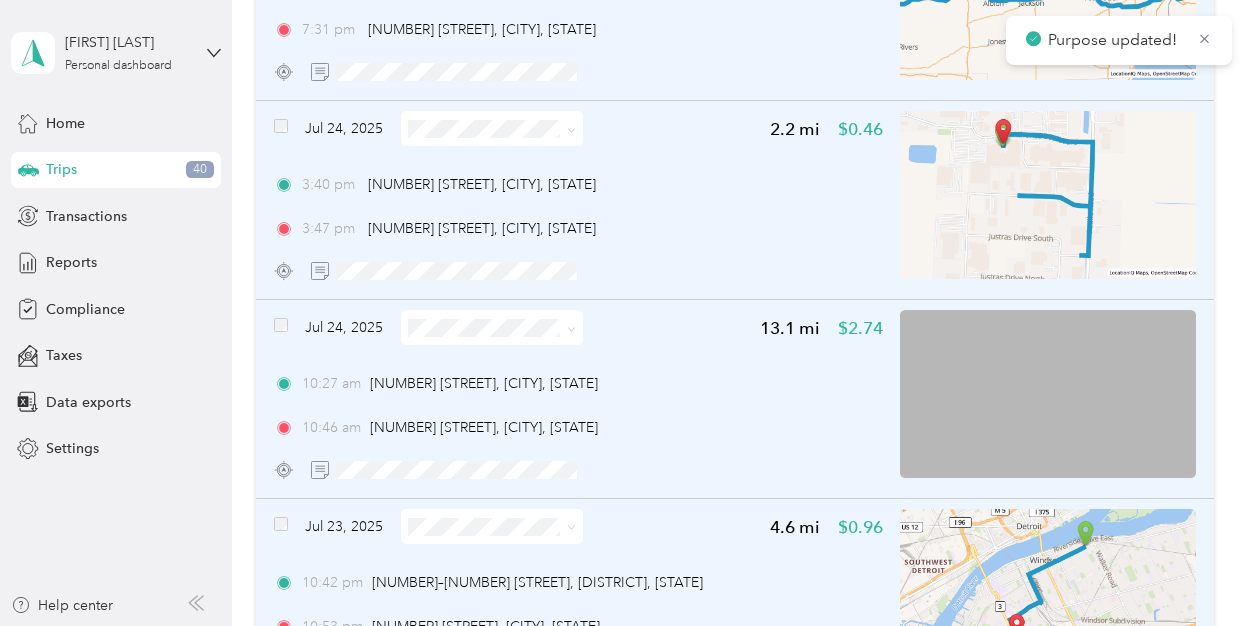 scroll, scrollTop: 15703, scrollLeft: 0, axis: vertical 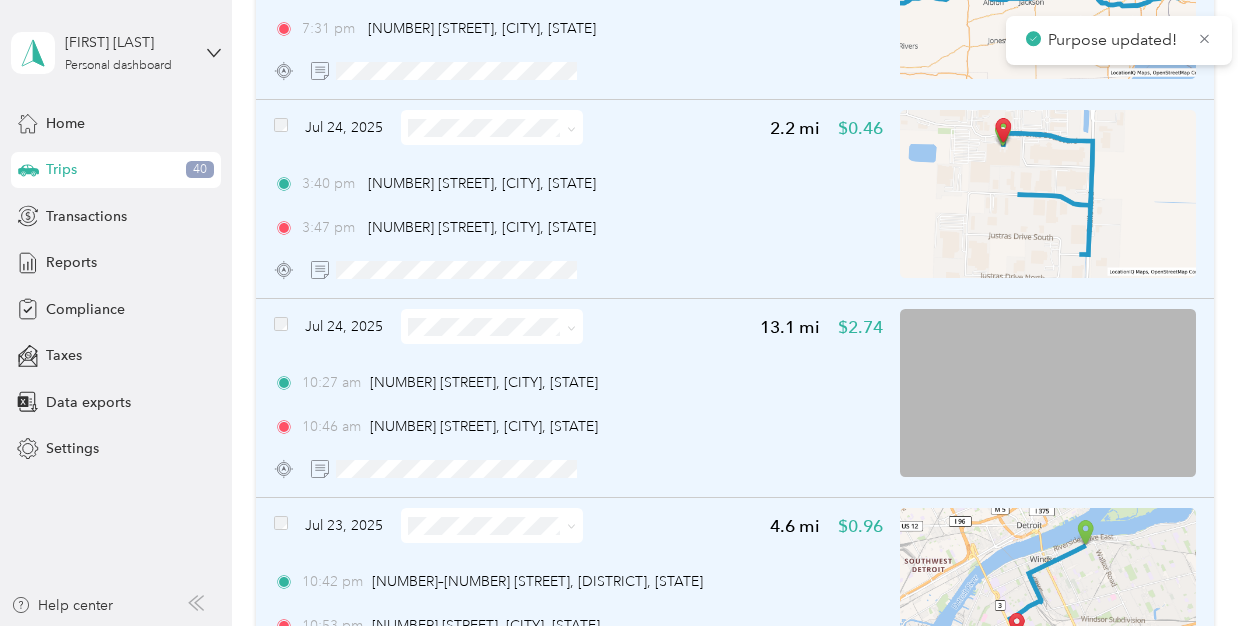 click at bounding box center (492, 525) 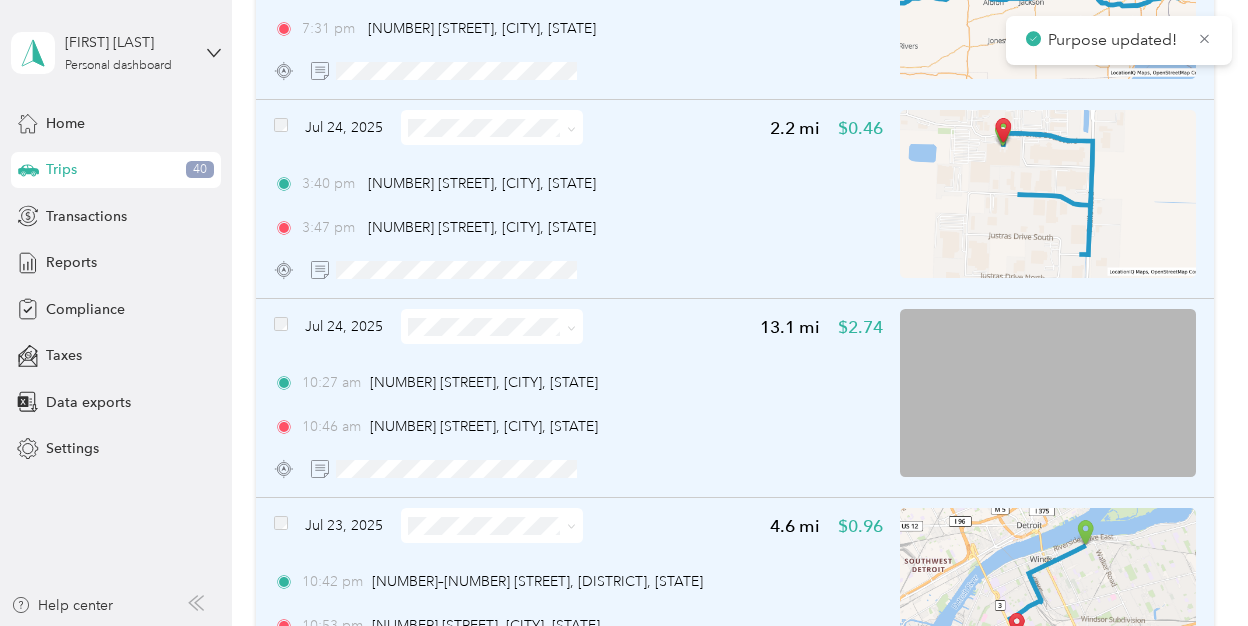 click 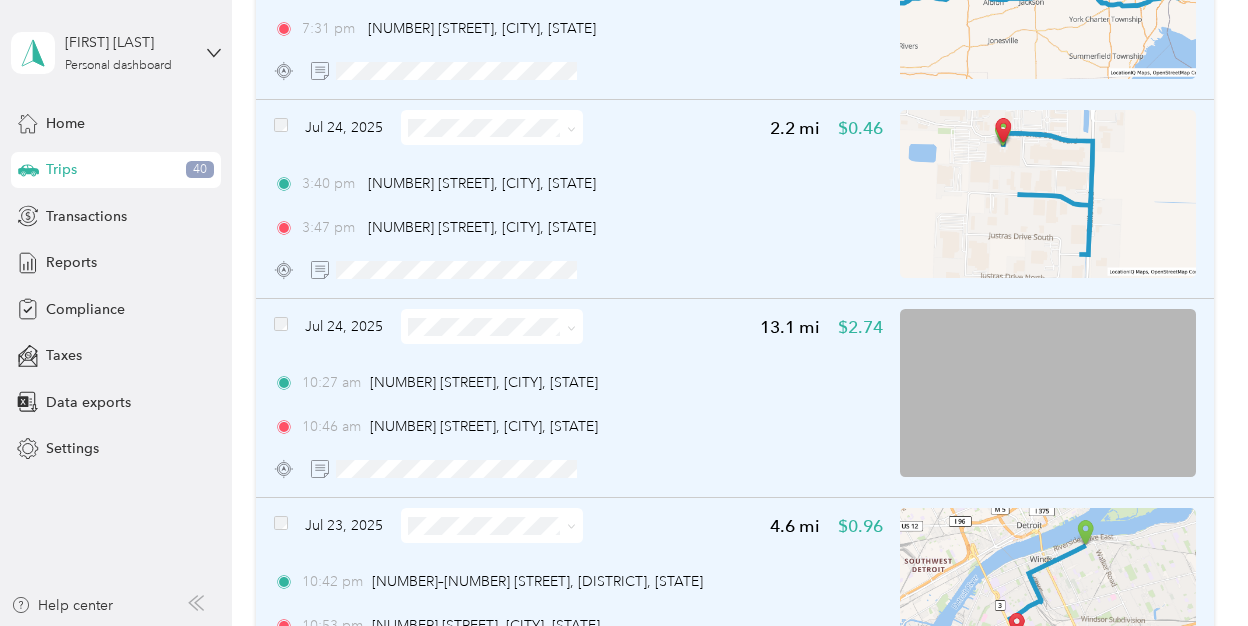 click on "Personal" at bounding box center [491, 596] 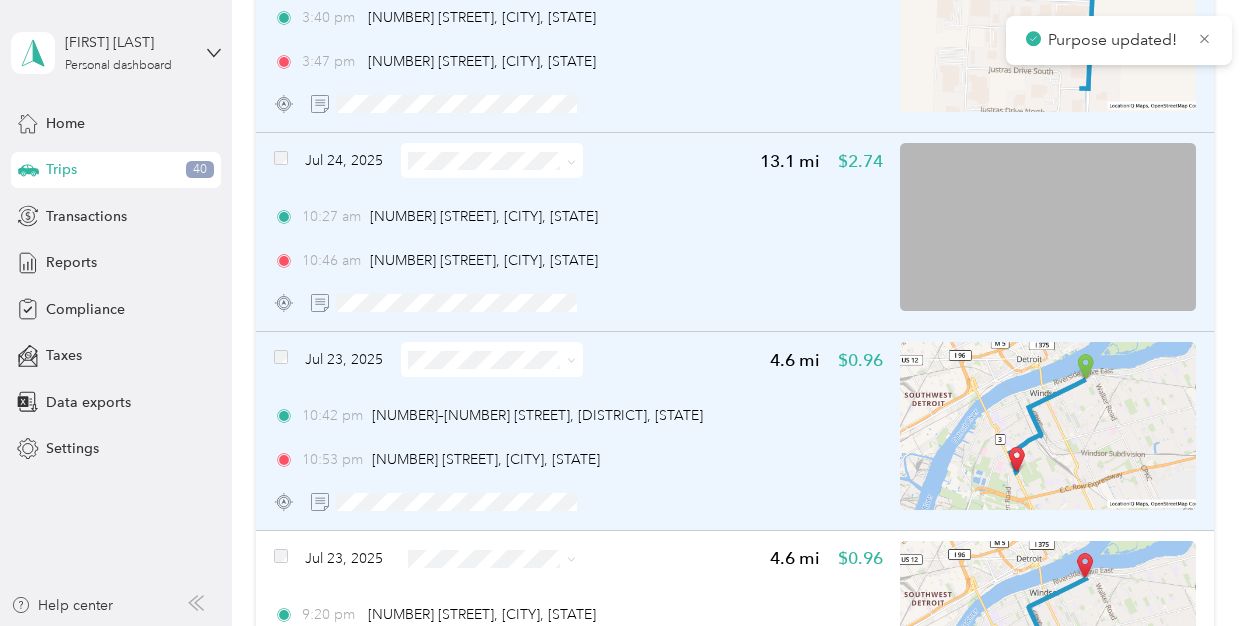 scroll, scrollTop: 15871, scrollLeft: 0, axis: vertical 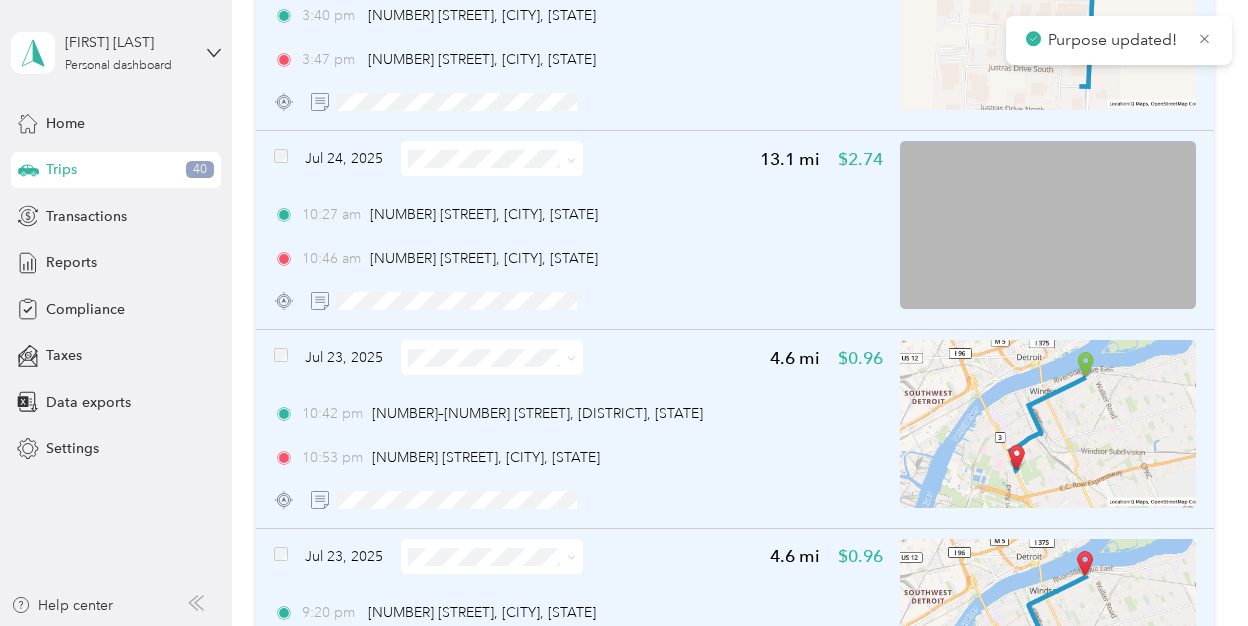 click 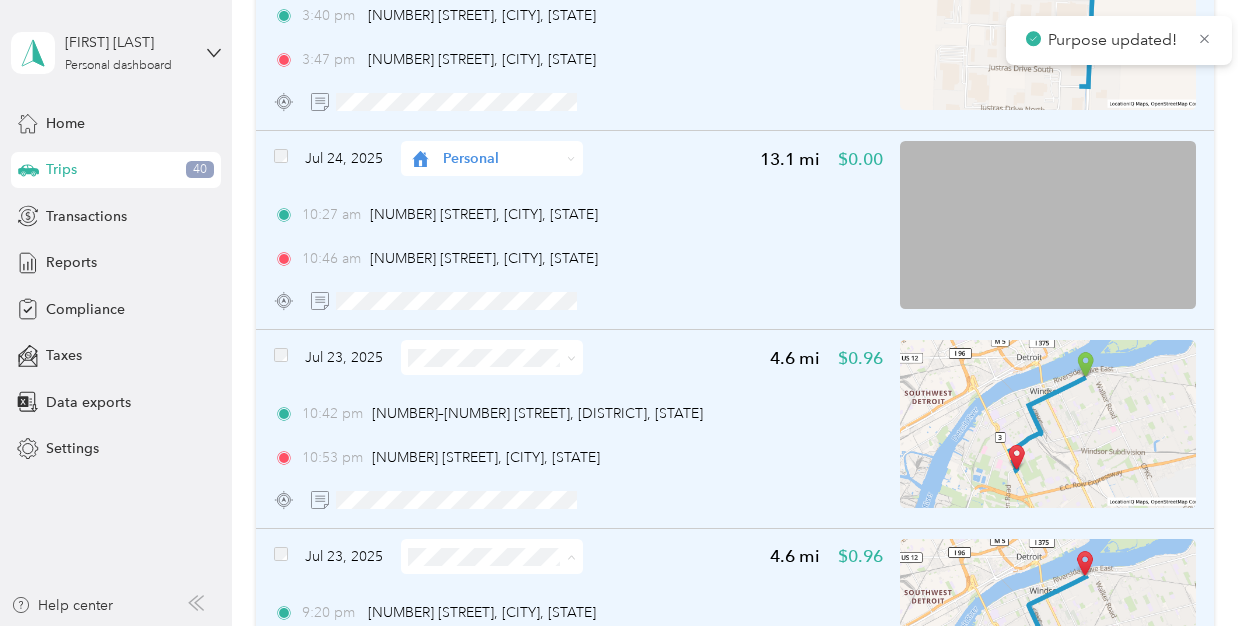 click on "Personal" at bounding box center [508, 519] 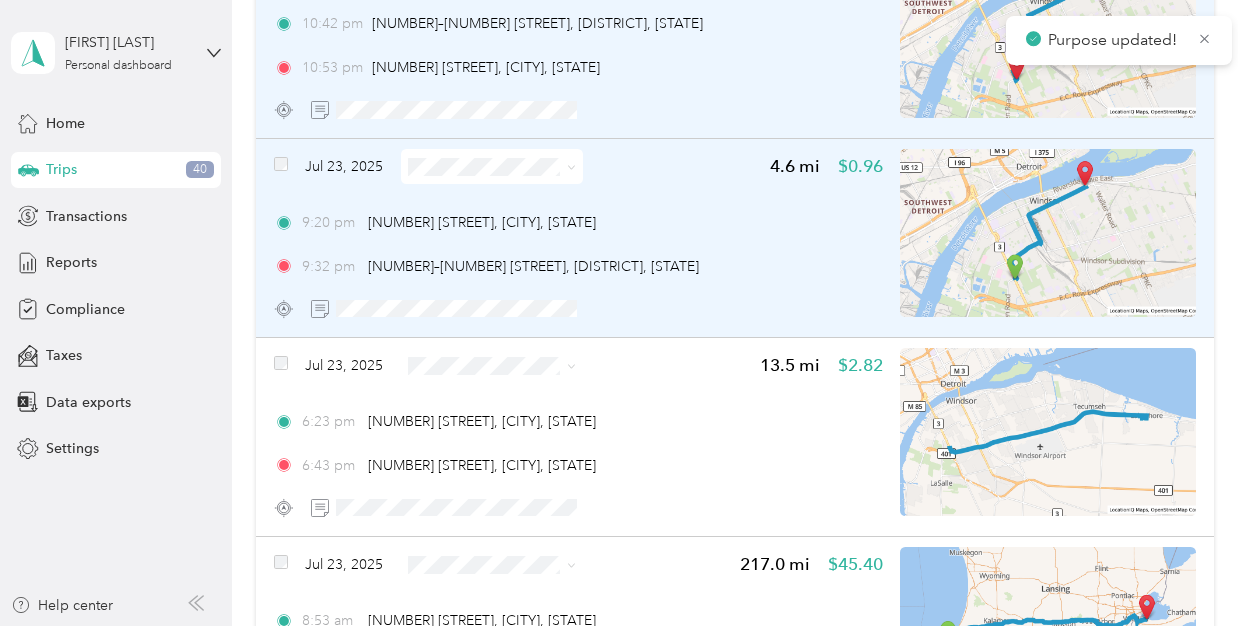 scroll, scrollTop: 16262, scrollLeft: 0, axis: vertical 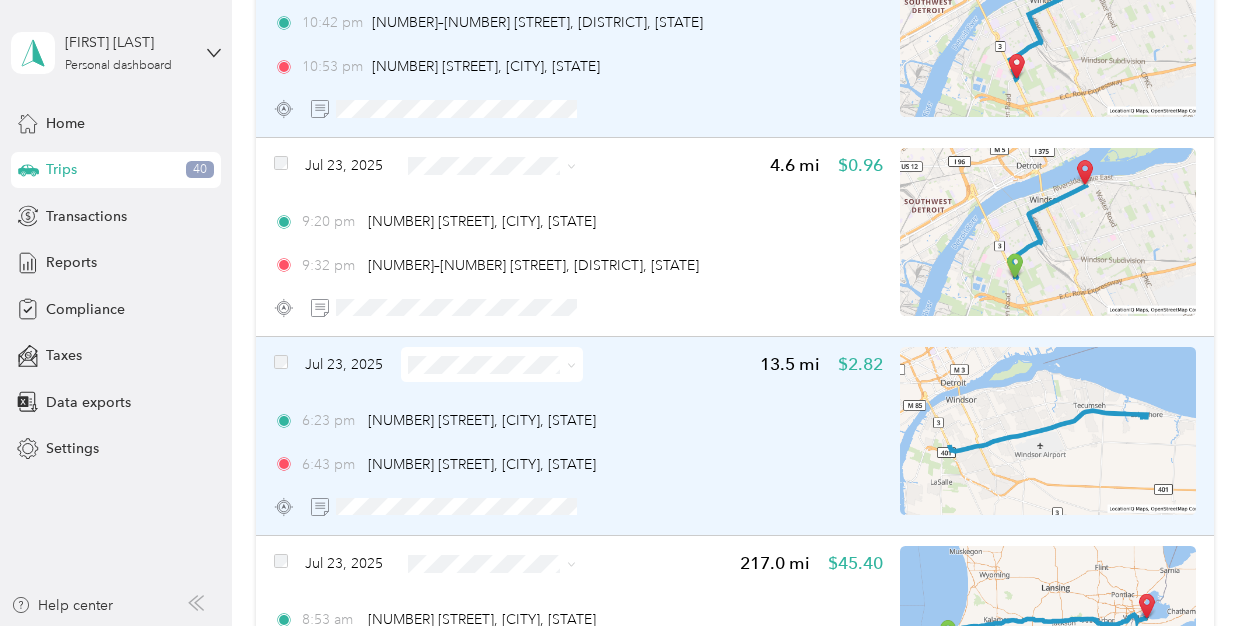 click at bounding box center [568, 364] 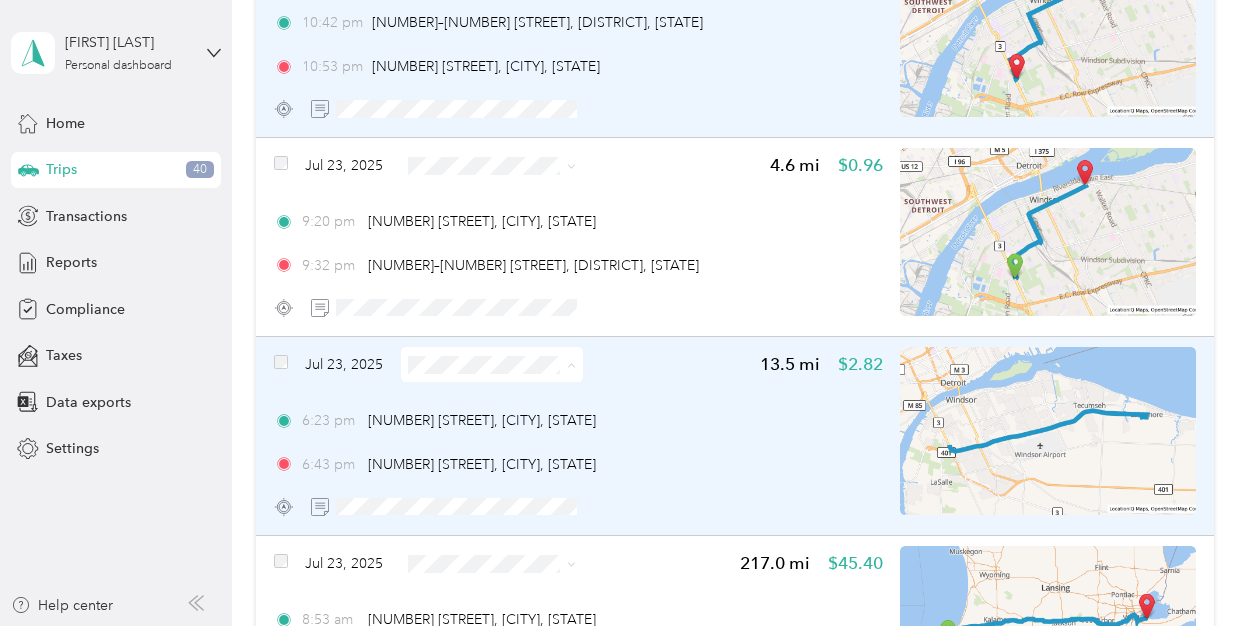 click on "Personal" at bounding box center [508, 436] 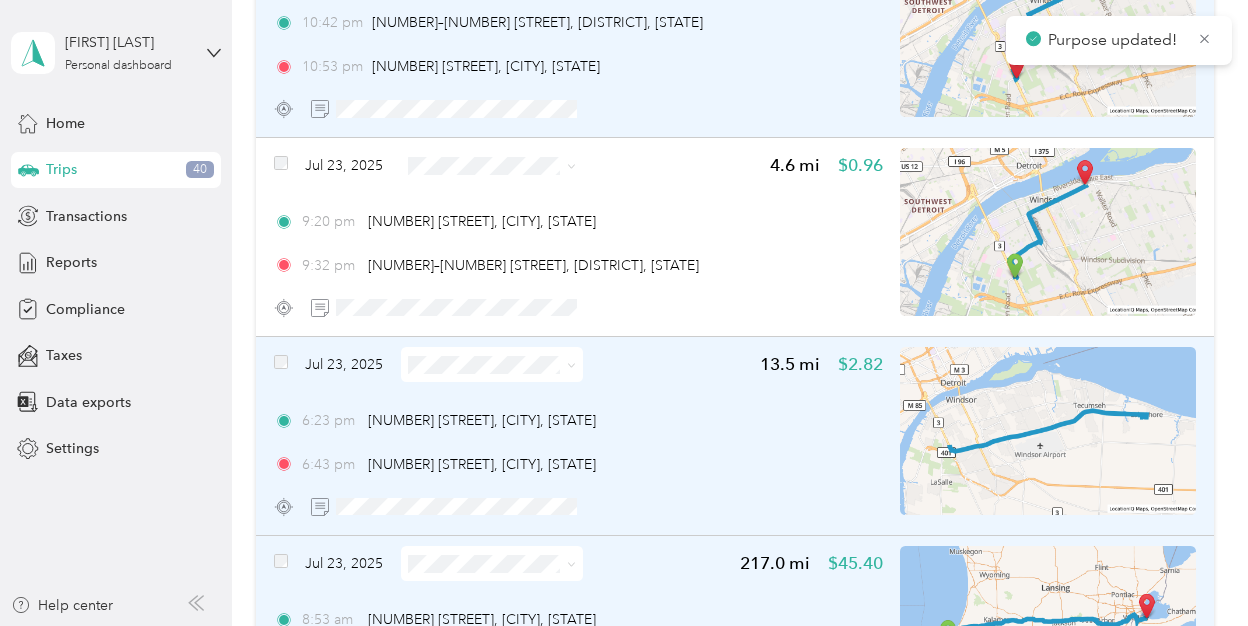 click at bounding box center (571, 563) 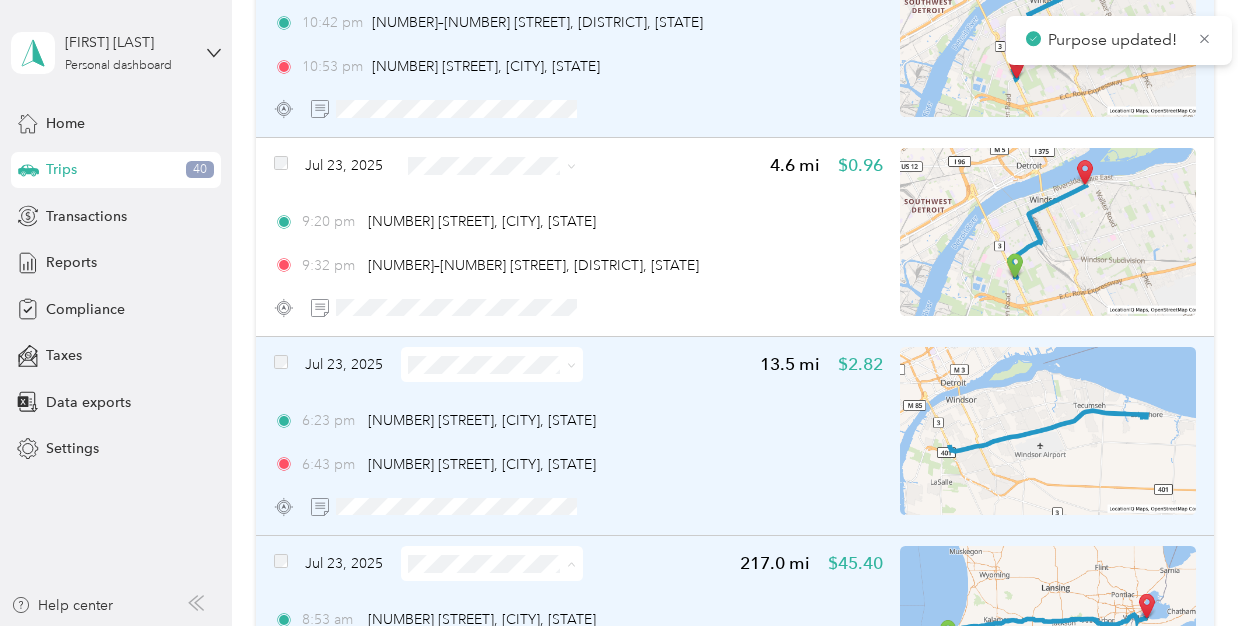 click on "Personal" at bounding box center (491, 526) 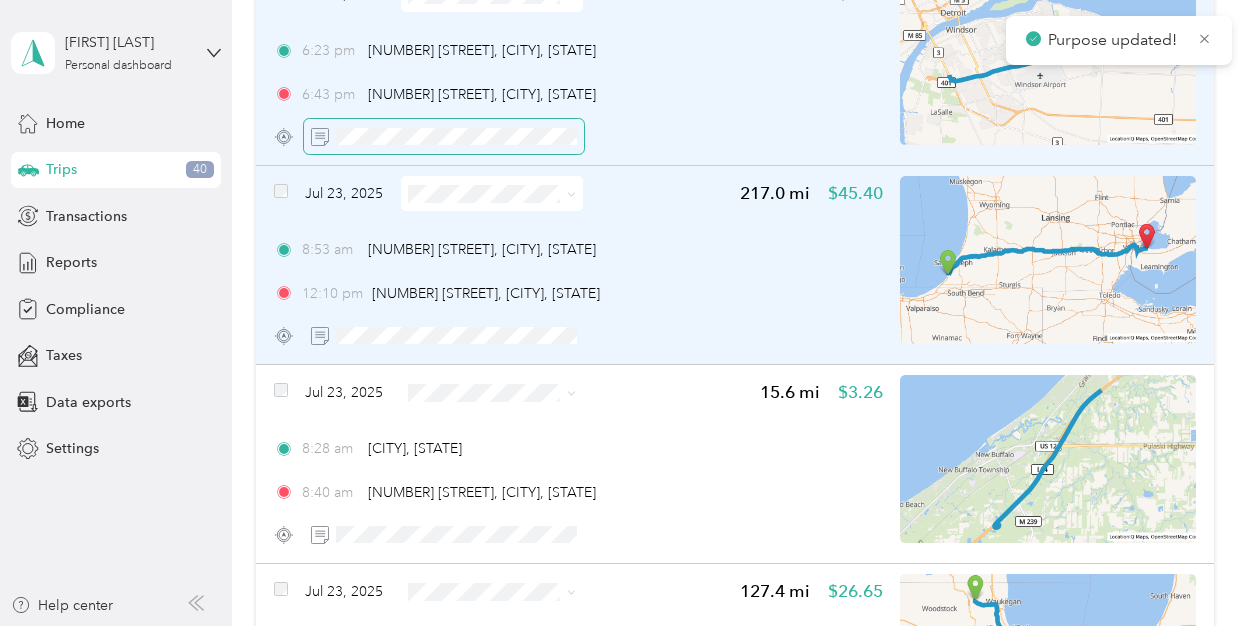 scroll, scrollTop: 16634, scrollLeft: 0, axis: vertical 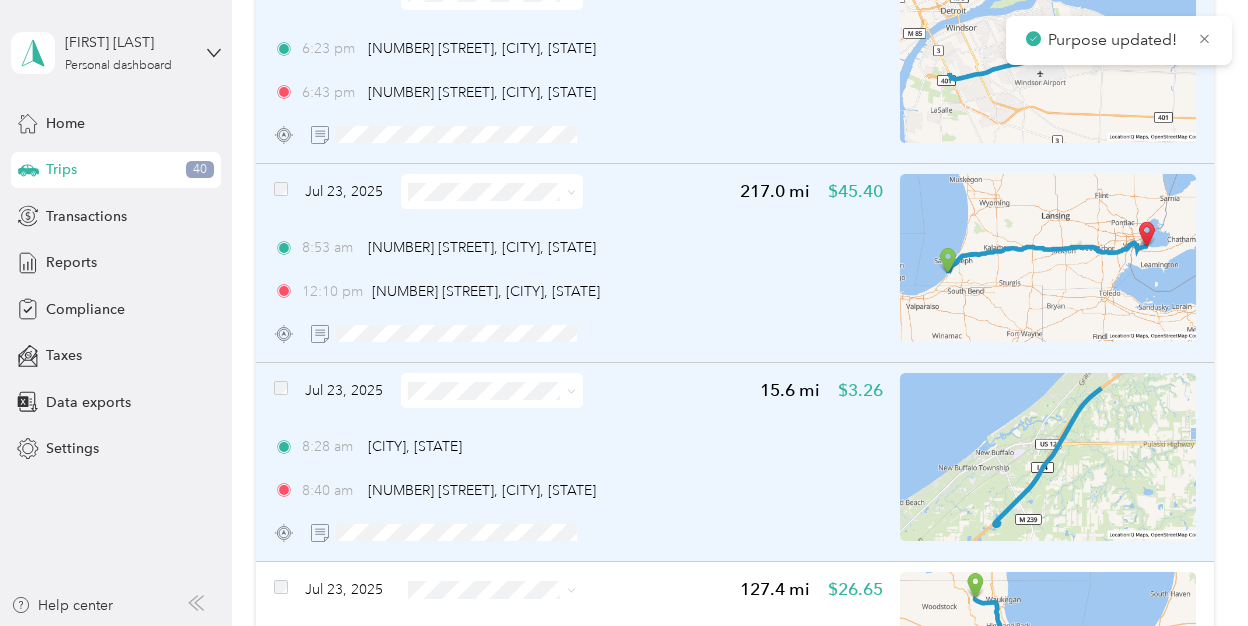 click 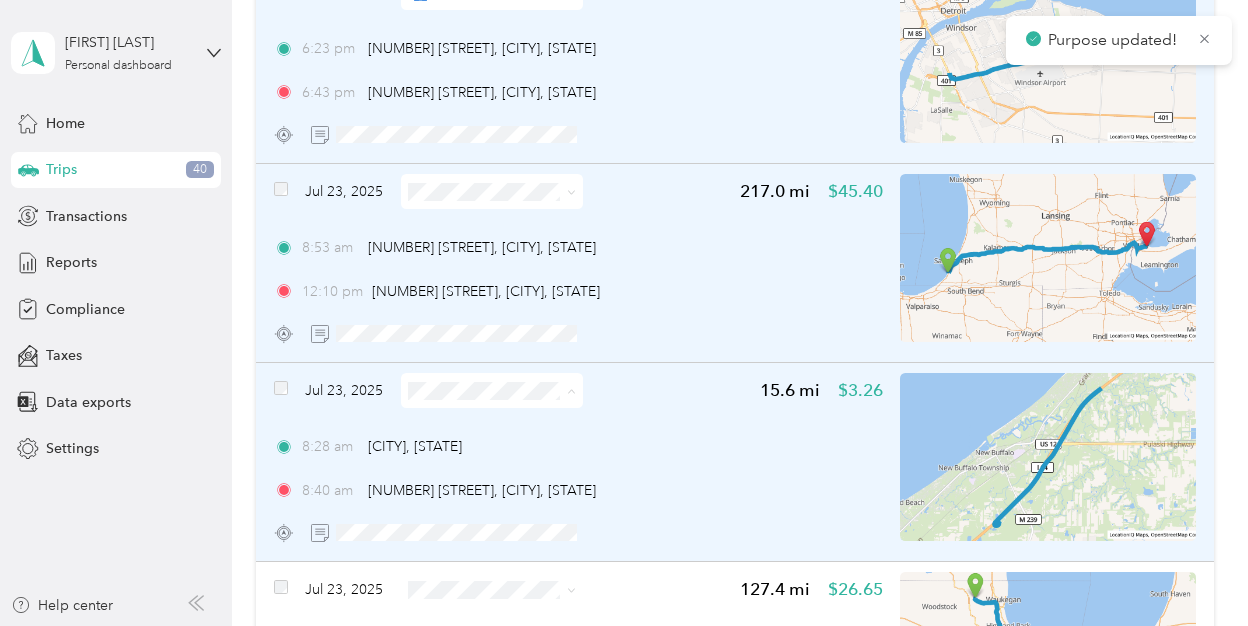 click on "Personal" at bounding box center (508, 462) 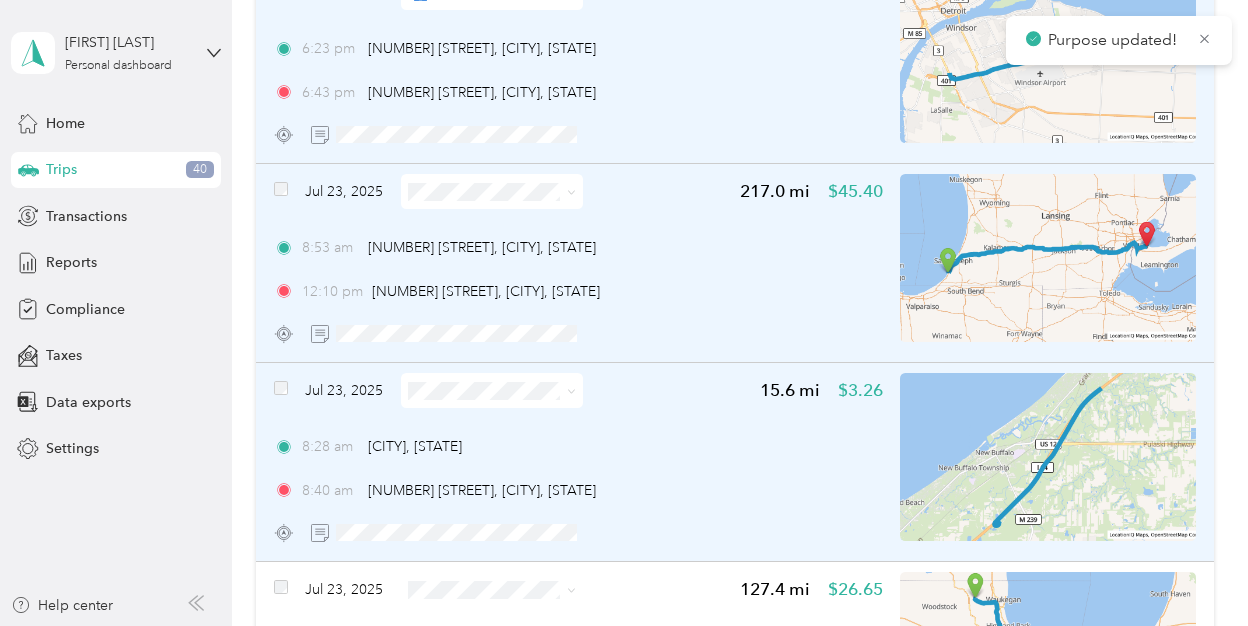 scroll, scrollTop: 16770, scrollLeft: 0, axis: vertical 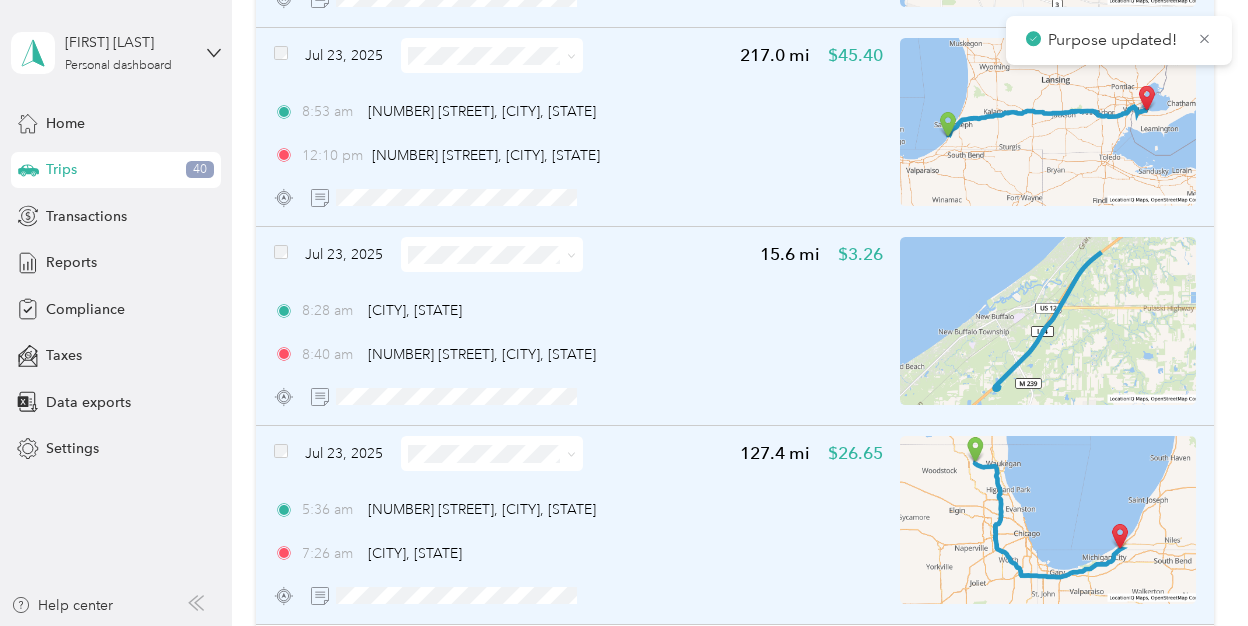 click 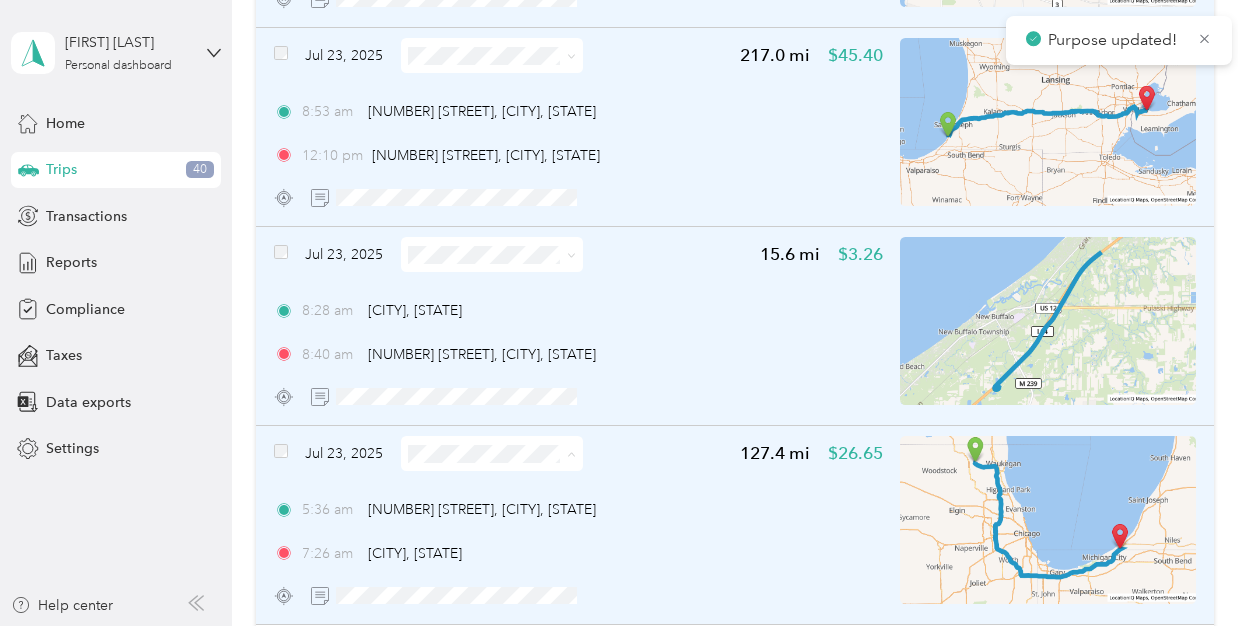 click on "Personal" at bounding box center [491, 525] 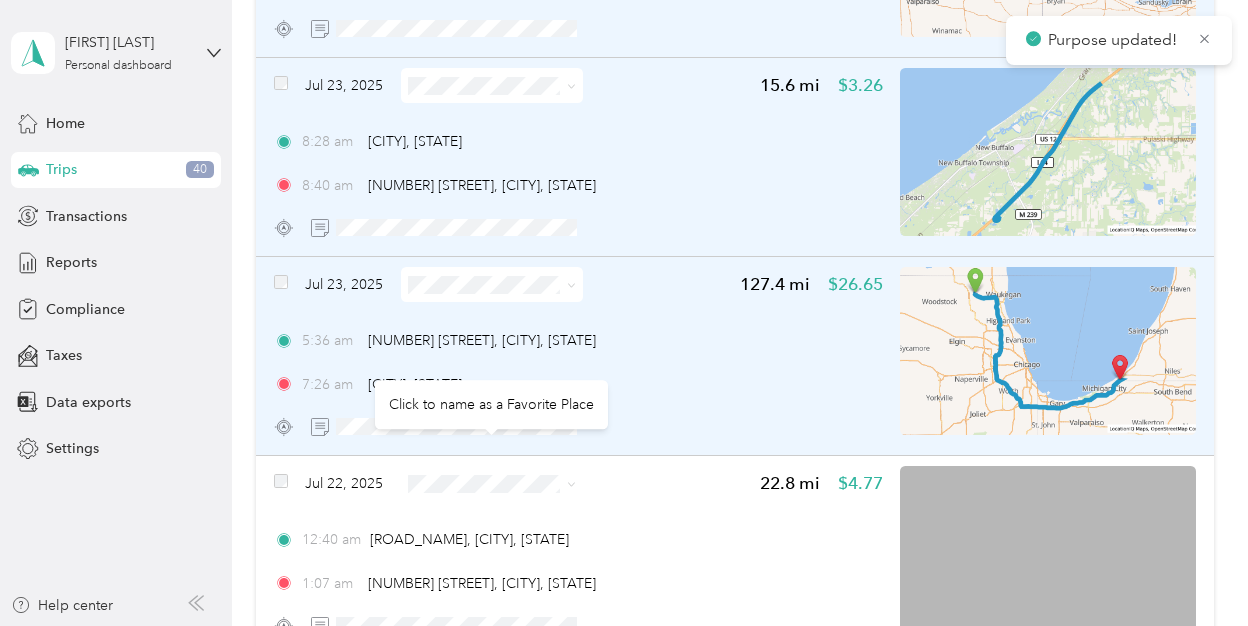 scroll, scrollTop: 16940, scrollLeft: 0, axis: vertical 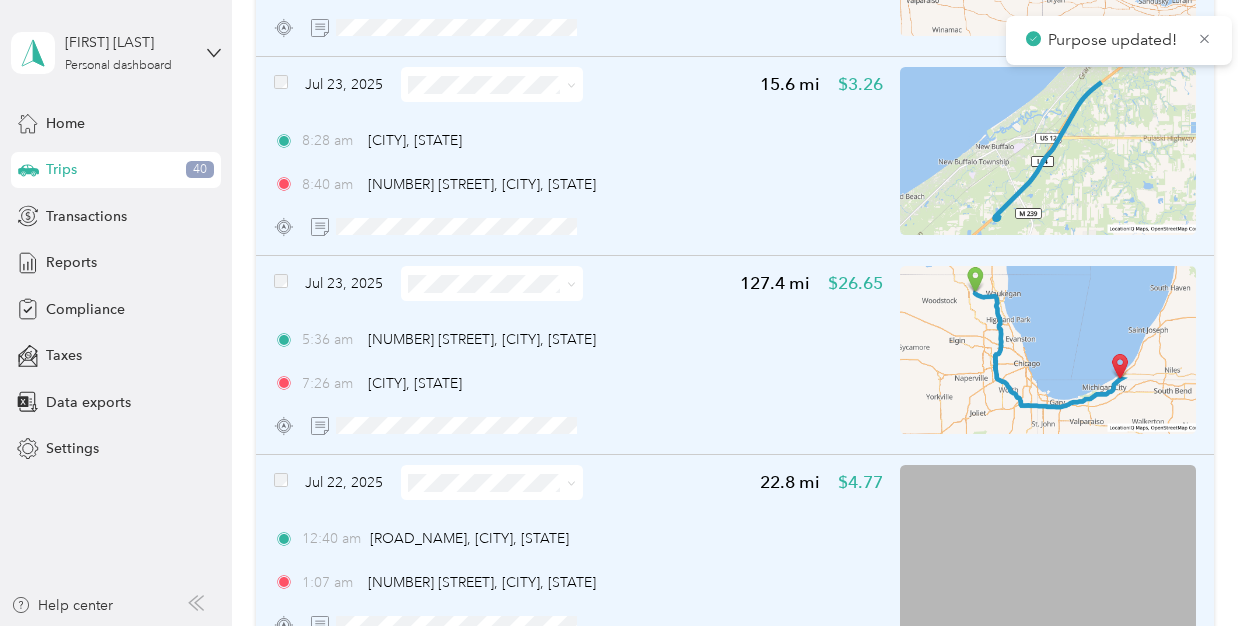 click at bounding box center (568, 482) 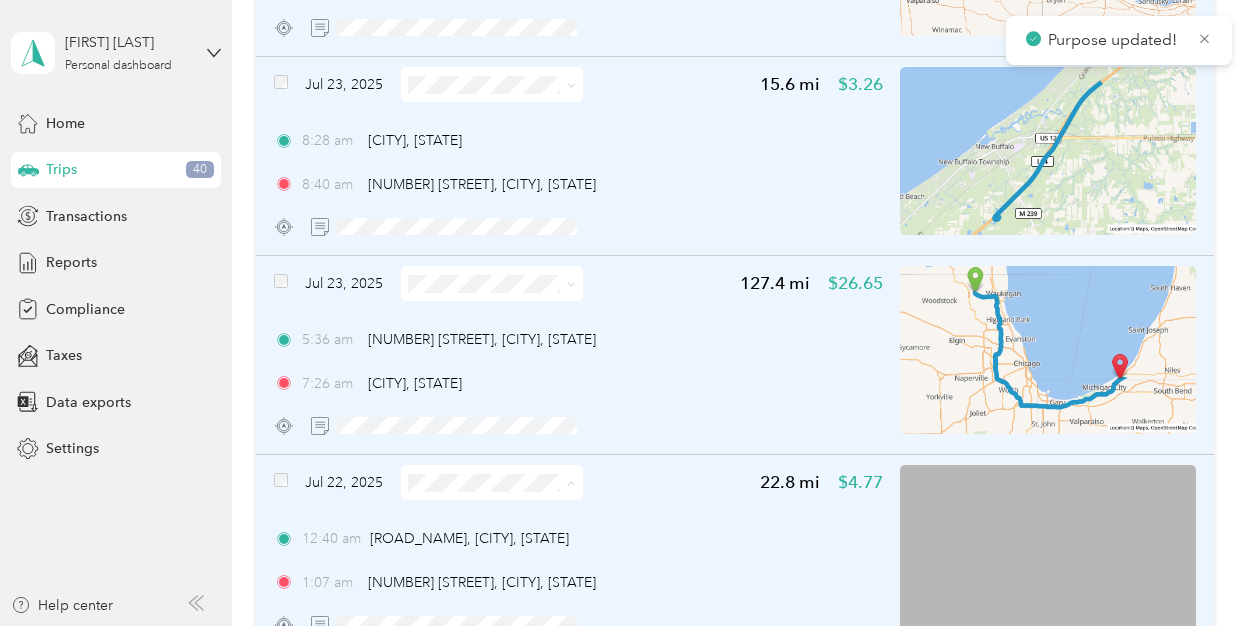 click on "Personal" at bounding box center (508, 554) 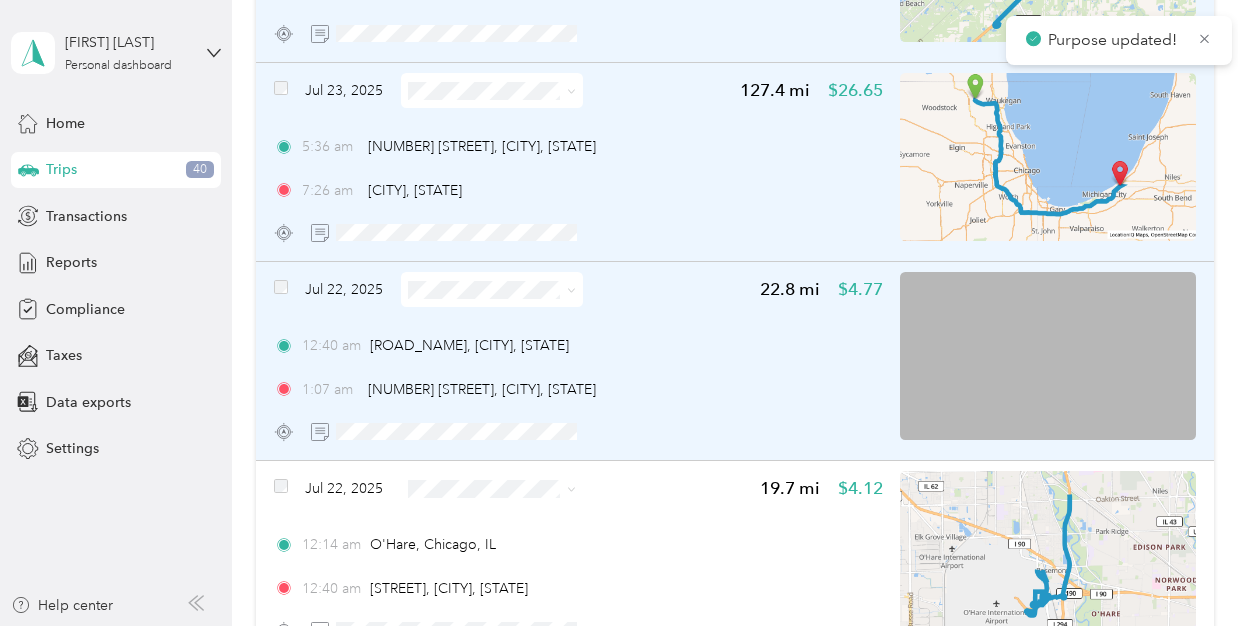 scroll, scrollTop: 17134, scrollLeft: 0, axis: vertical 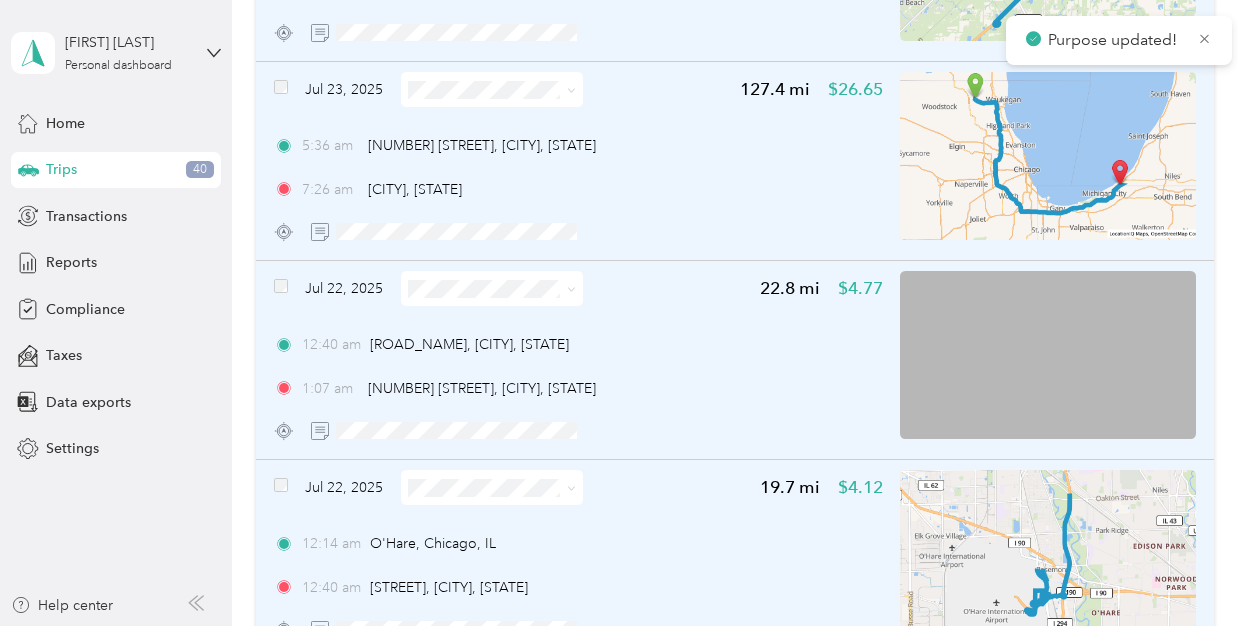 click at bounding box center [571, 487] 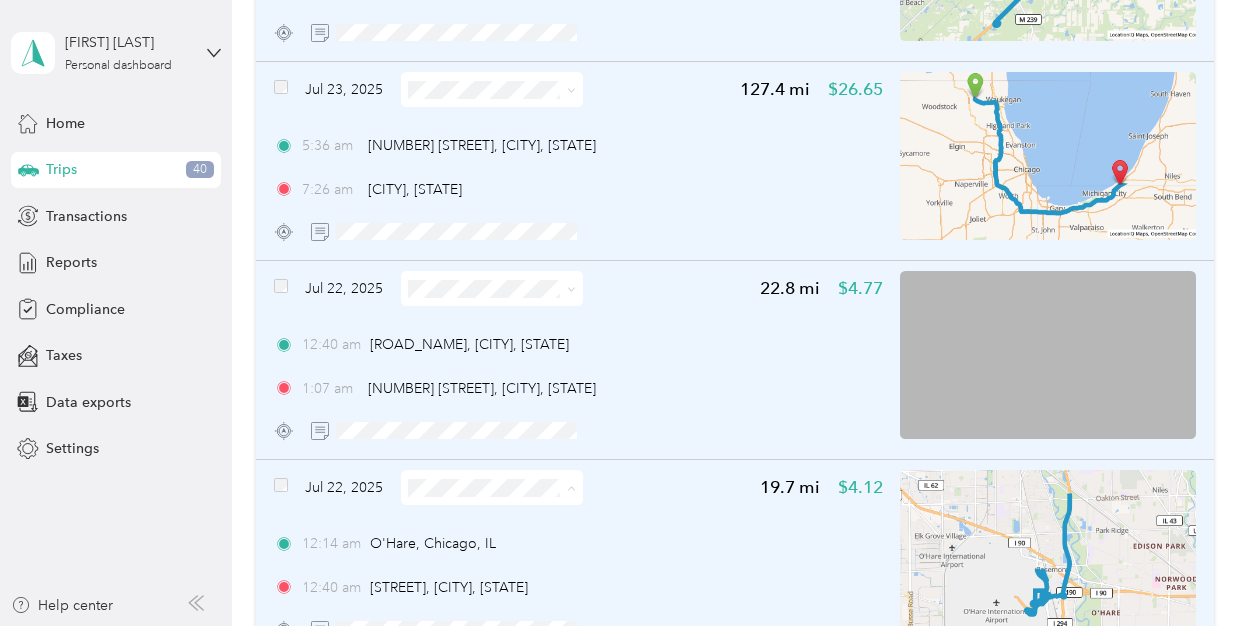 click on "Personal" at bounding box center [508, 559] 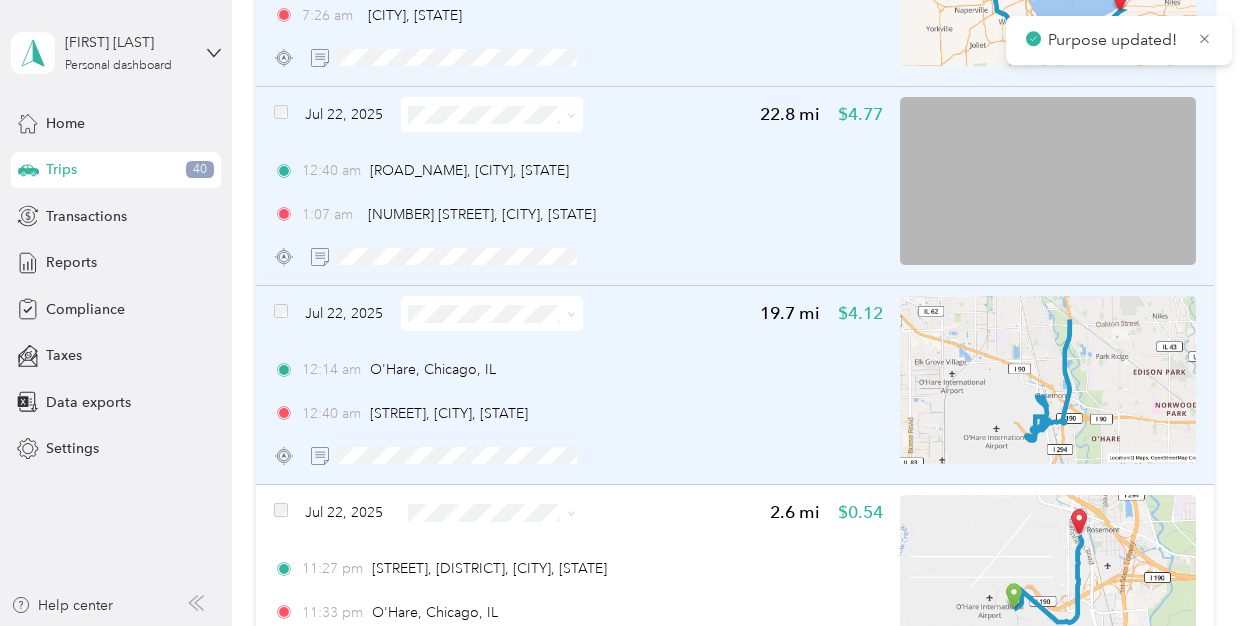 scroll, scrollTop: 17314, scrollLeft: 0, axis: vertical 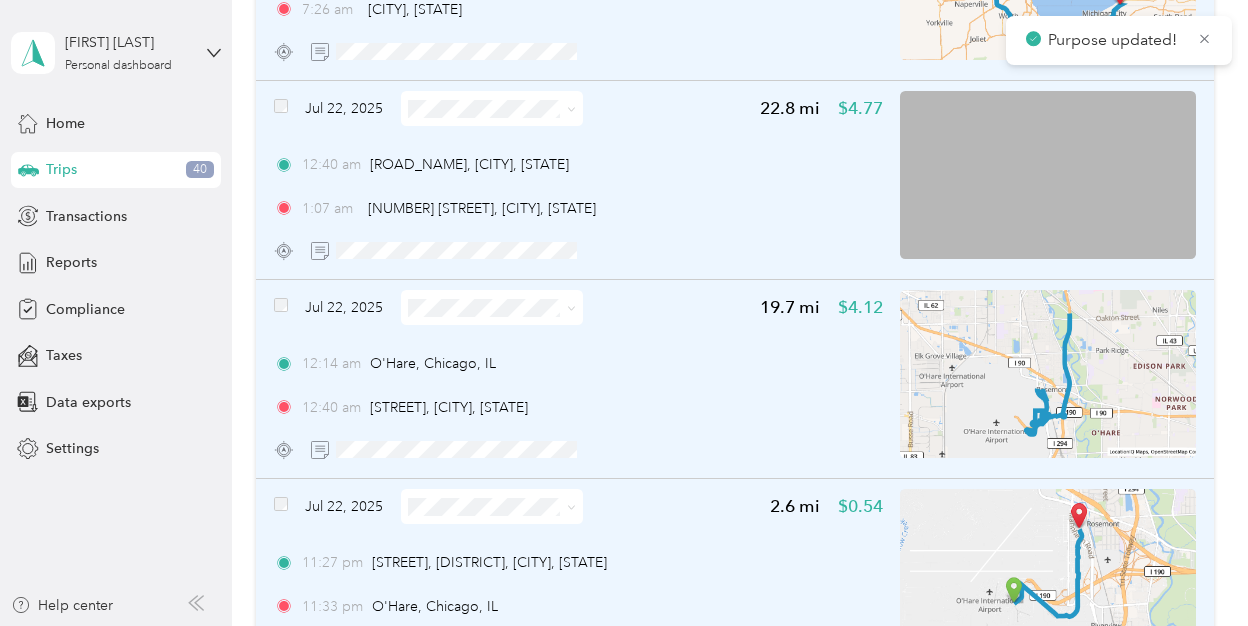 click 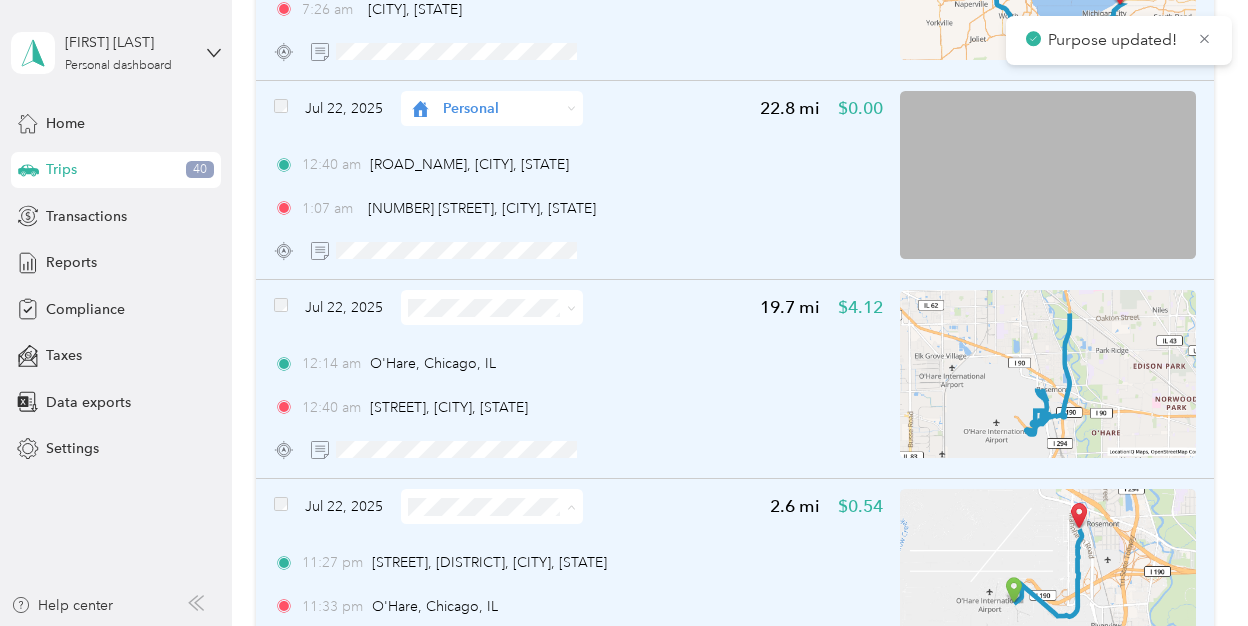 click on "Personal" at bounding box center (508, 578) 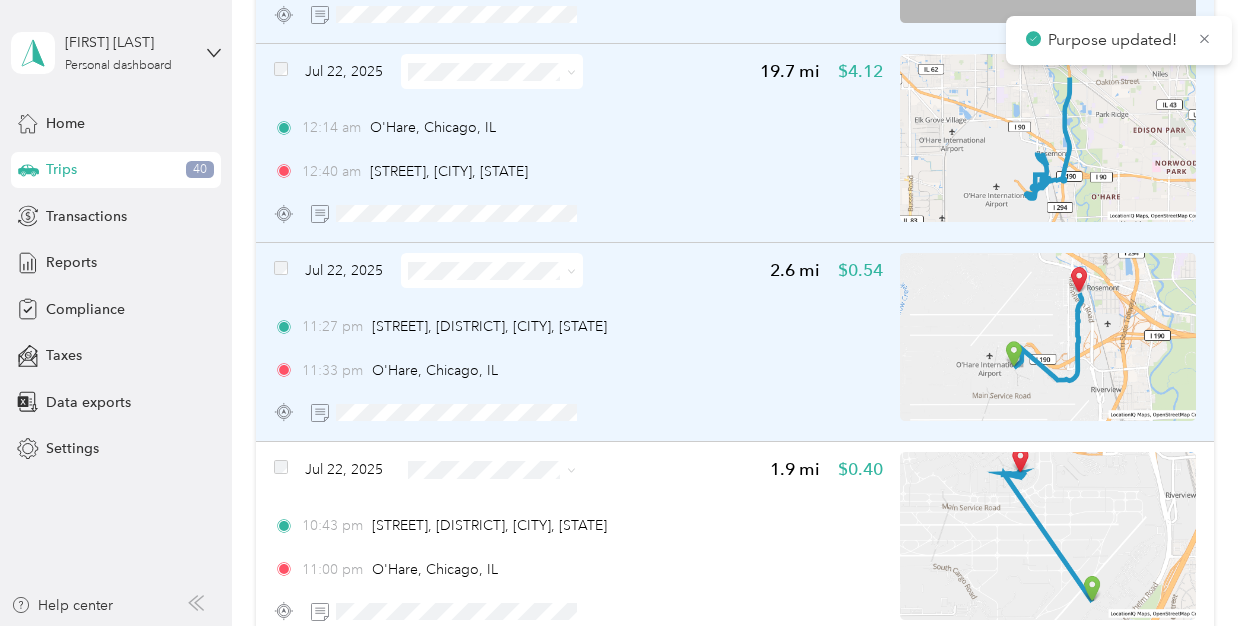 scroll, scrollTop: 17551, scrollLeft: 0, axis: vertical 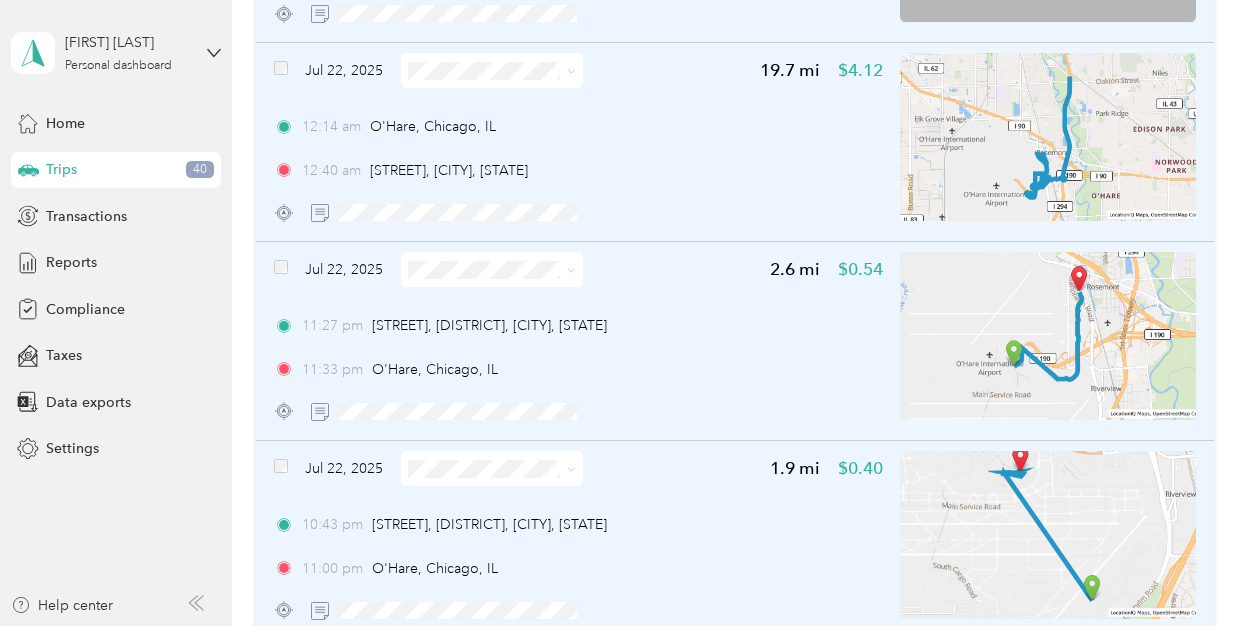 click at bounding box center [492, 468] 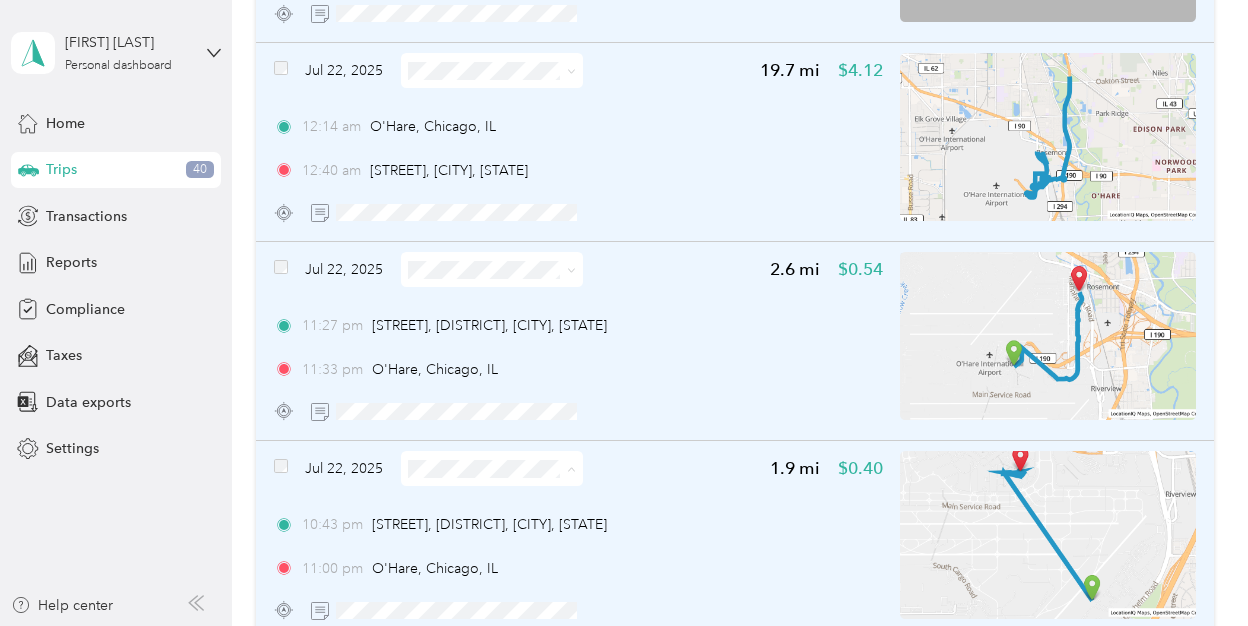 click on "Personal" at bounding box center (491, 540) 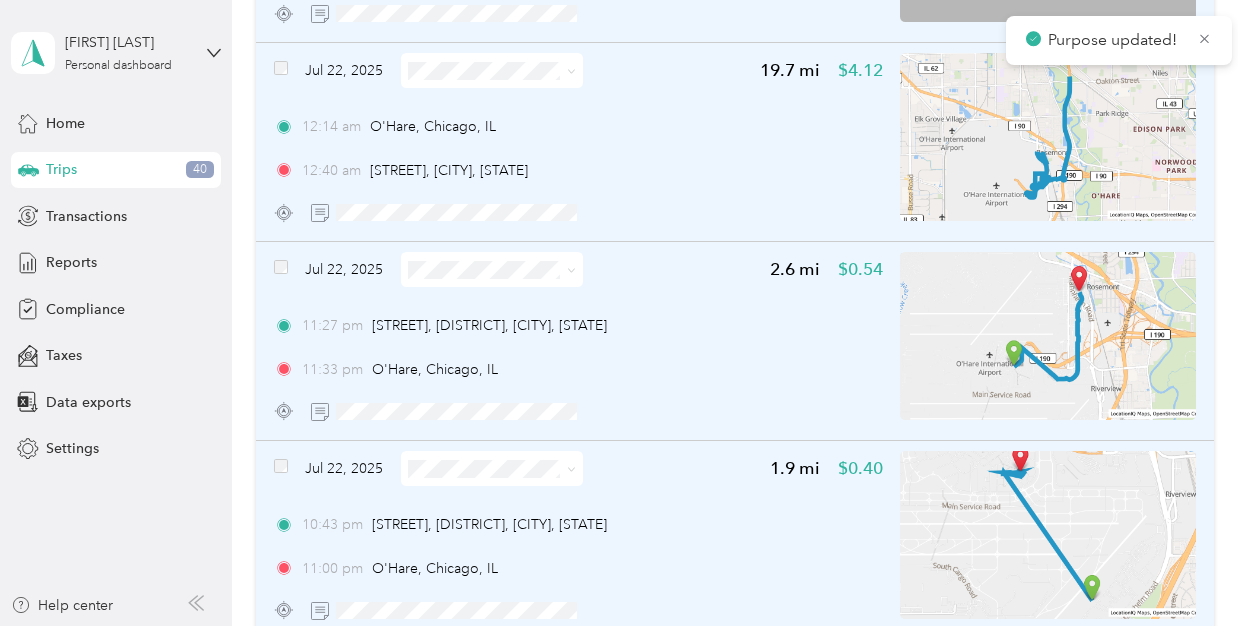 scroll, scrollTop: 17713, scrollLeft: 0, axis: vertical 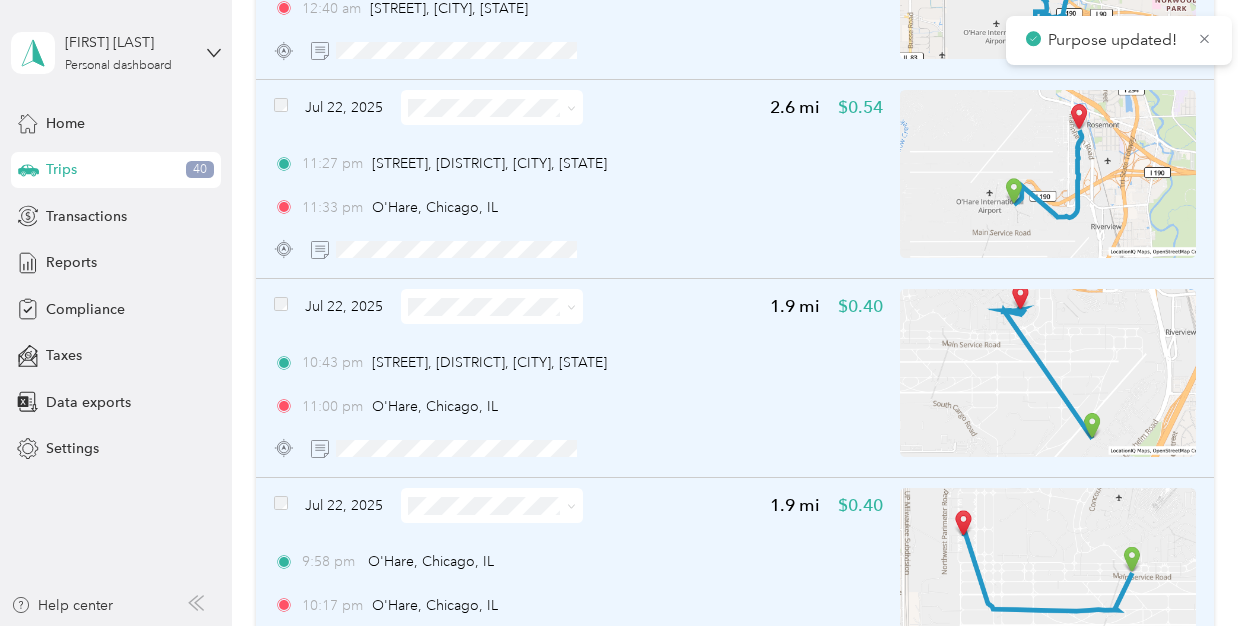 click 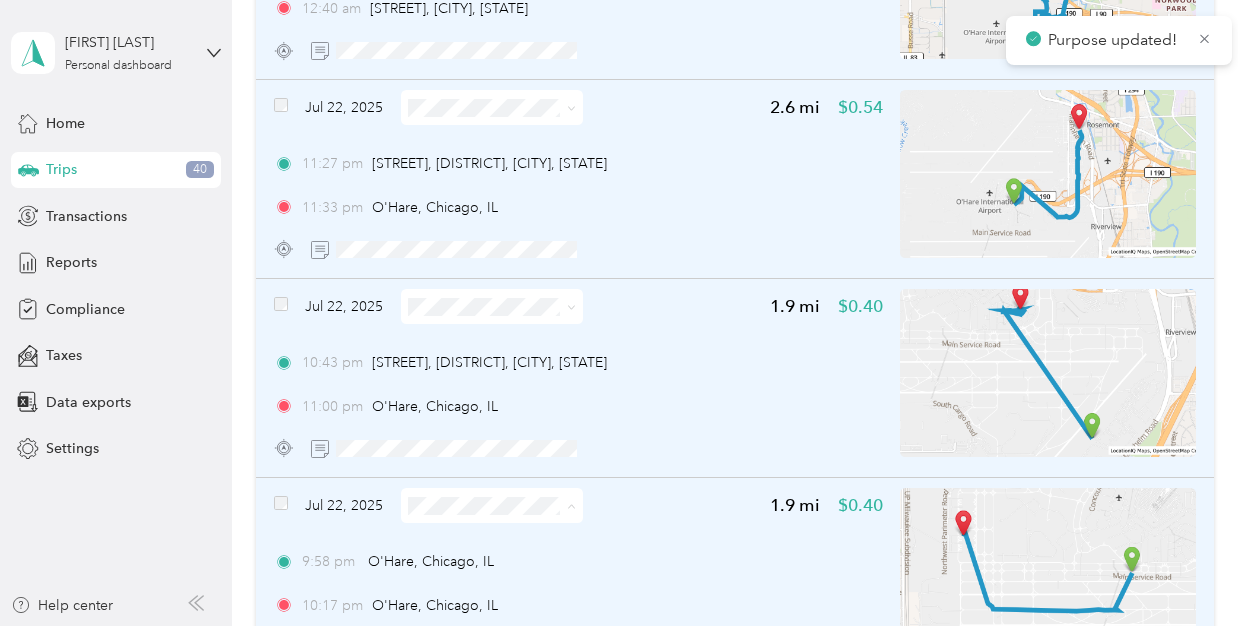 click on "Personal" at bounding box center [508, 577] 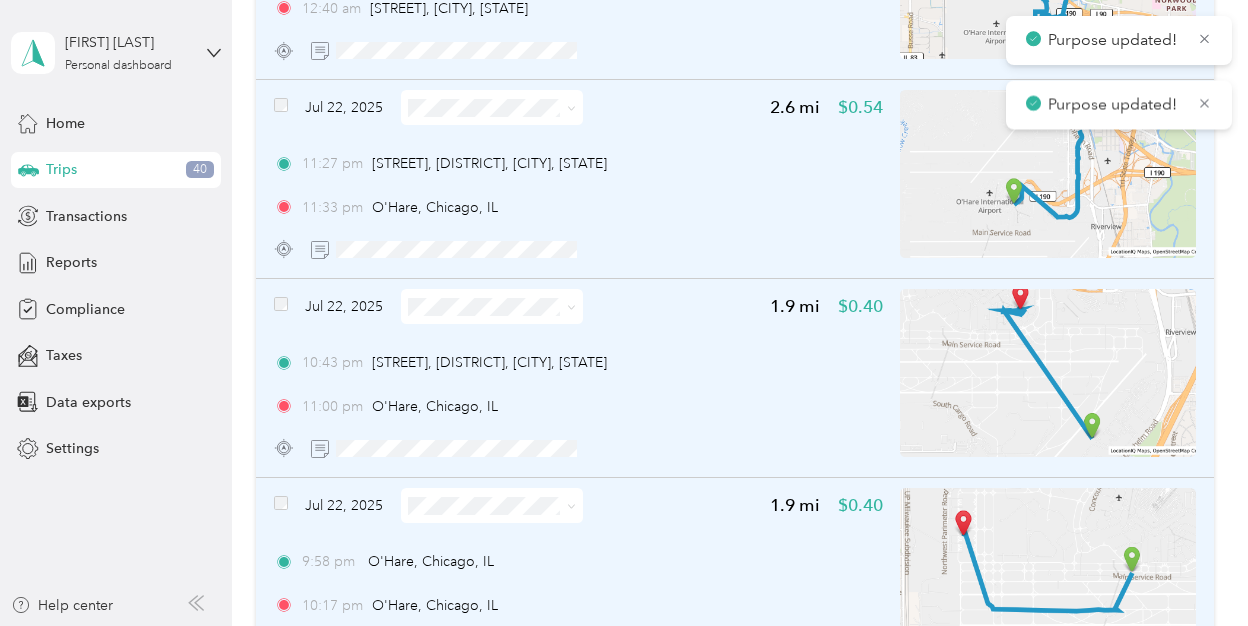 scroll, scrollTop: 17887, scrollLeft: 0, axis: vertical 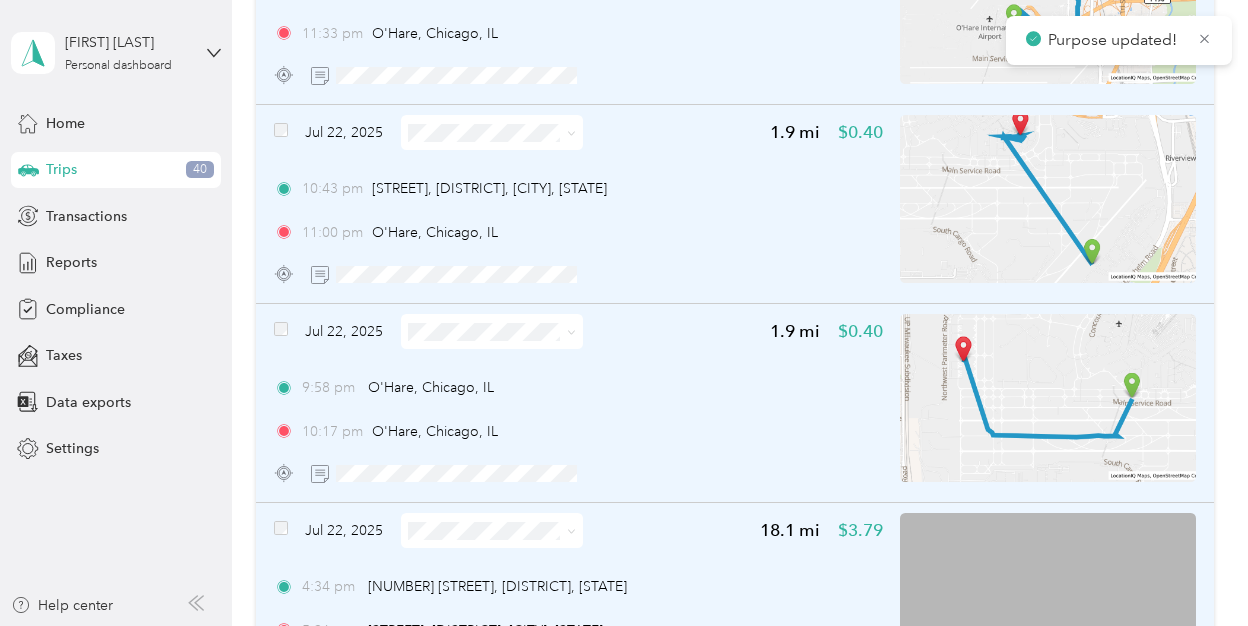 click 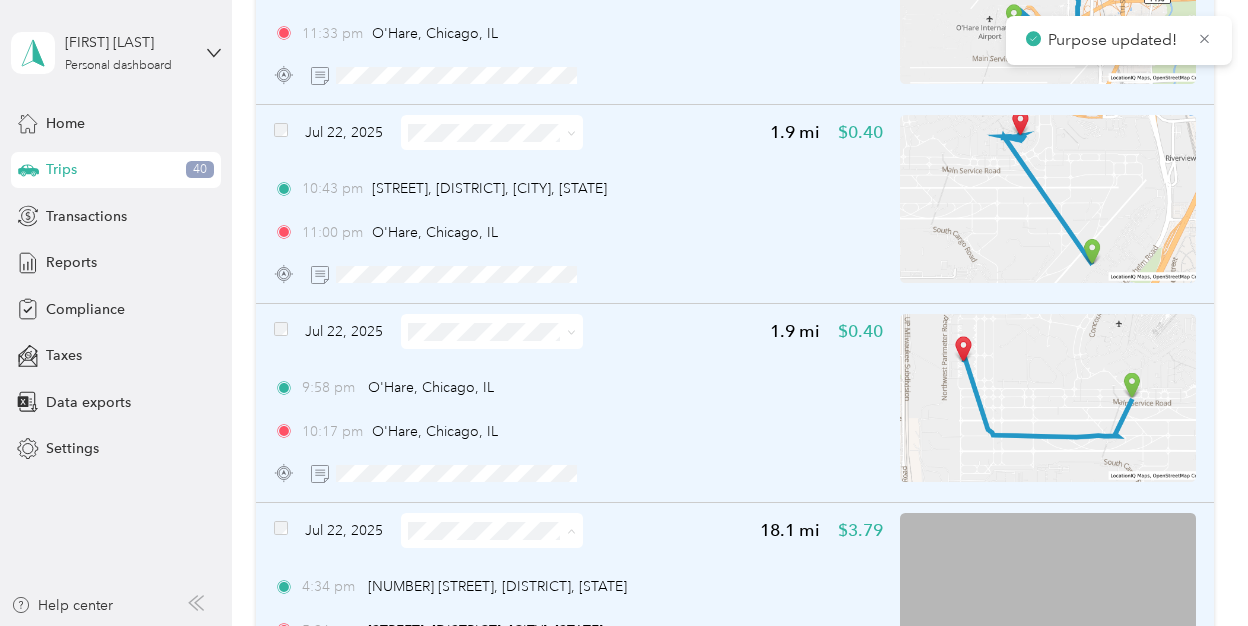 click on "Personal" at bounding box center (491, 602) 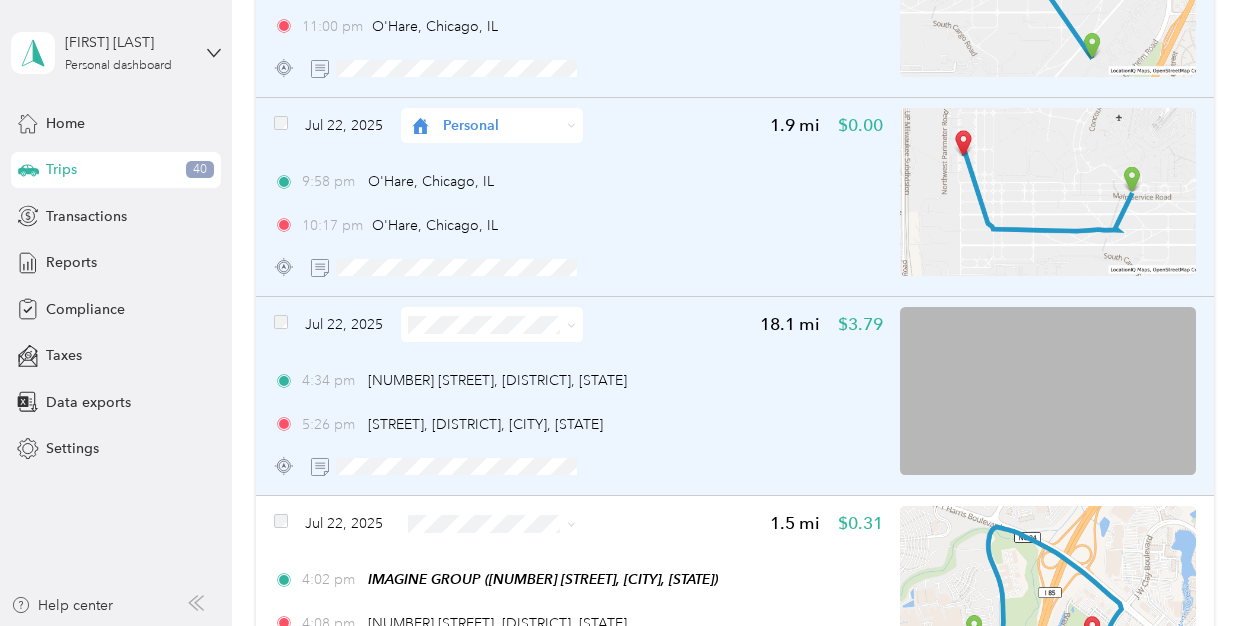 scroll, scrollTop: 18095, scrollLeft: 0, axis: vertical 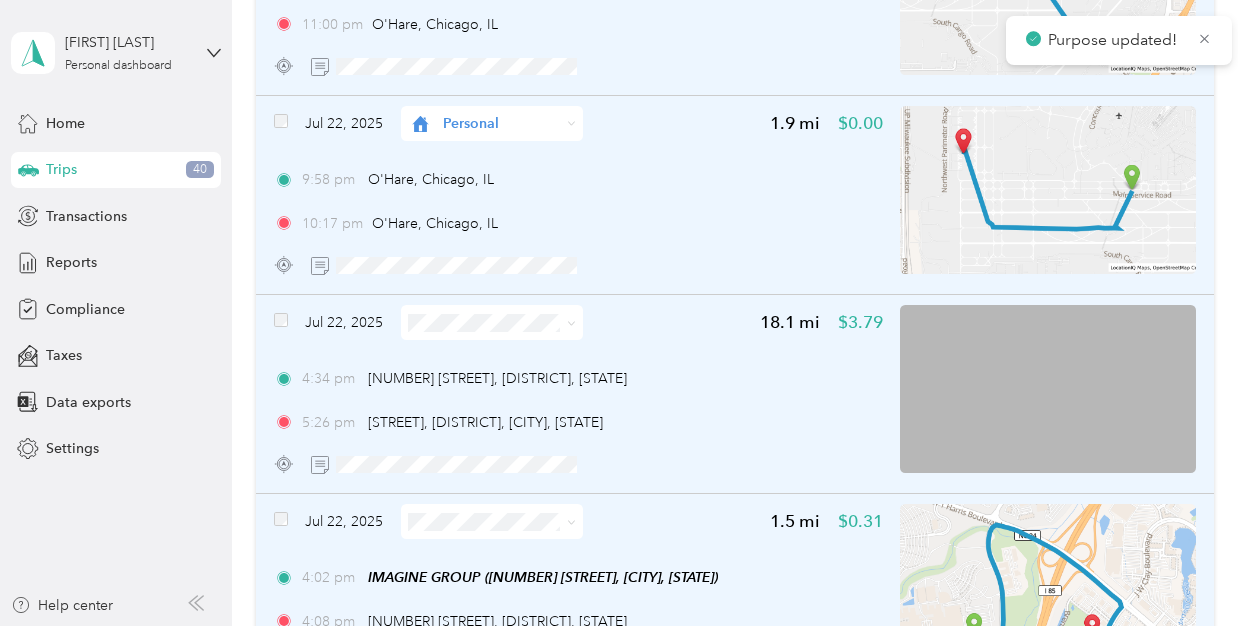 click 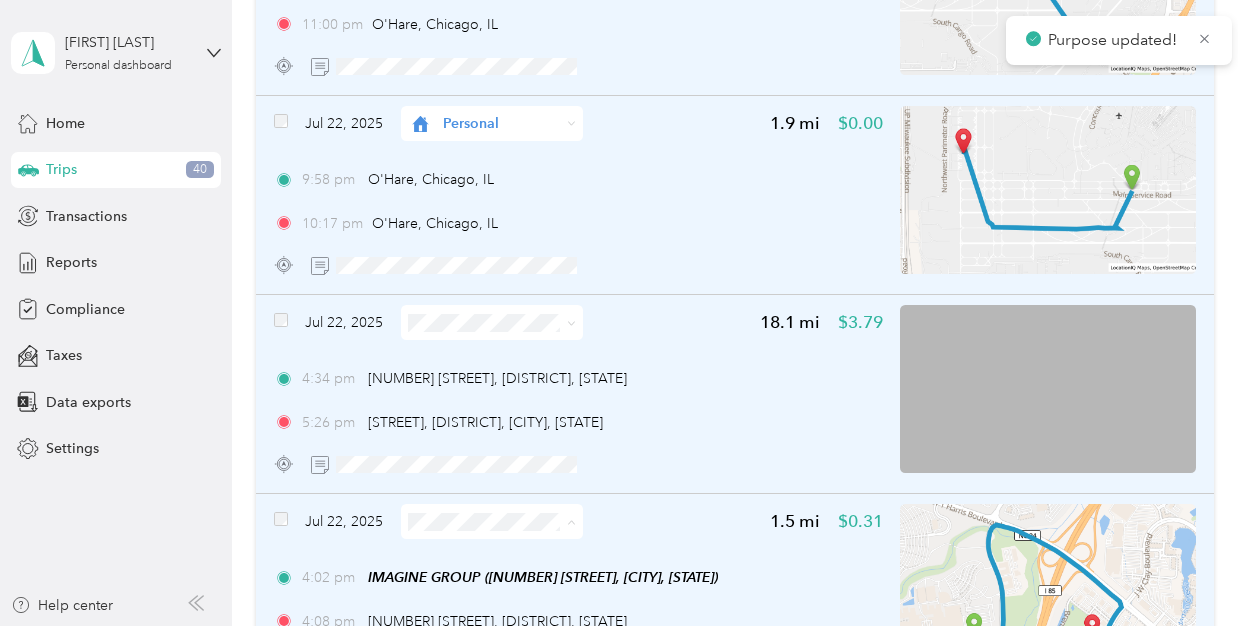 click on "Personal" at bounding box center (491, 593) 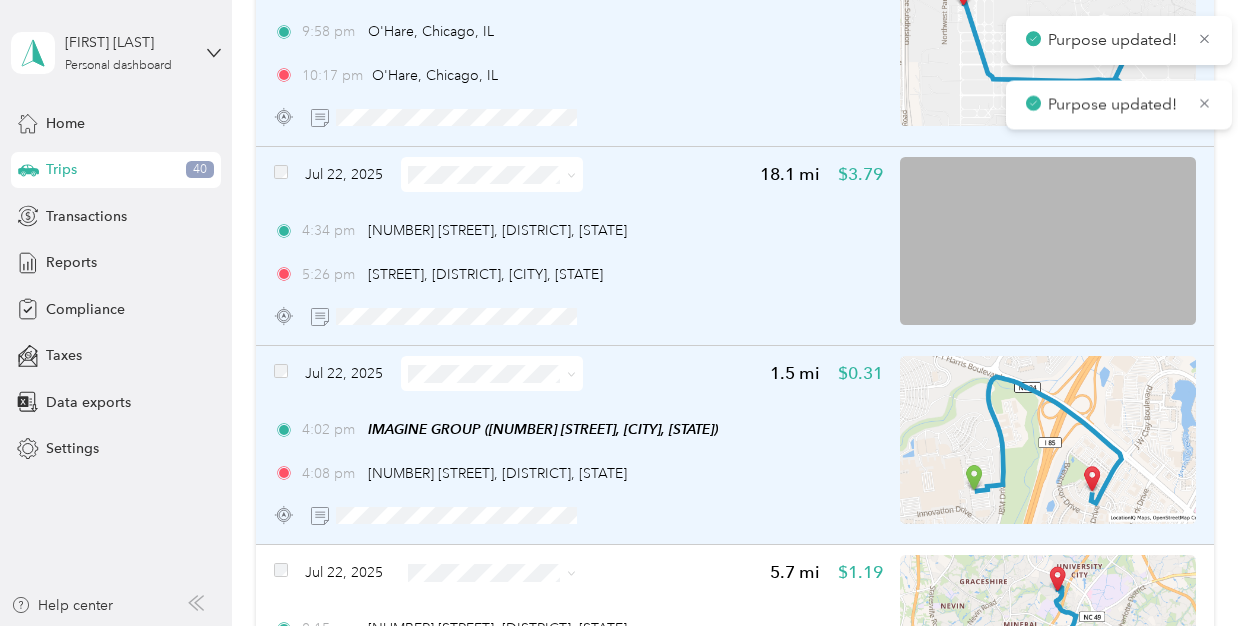 scroll, scrollTop: 18301, scrollLeft: 0, axis: vertical 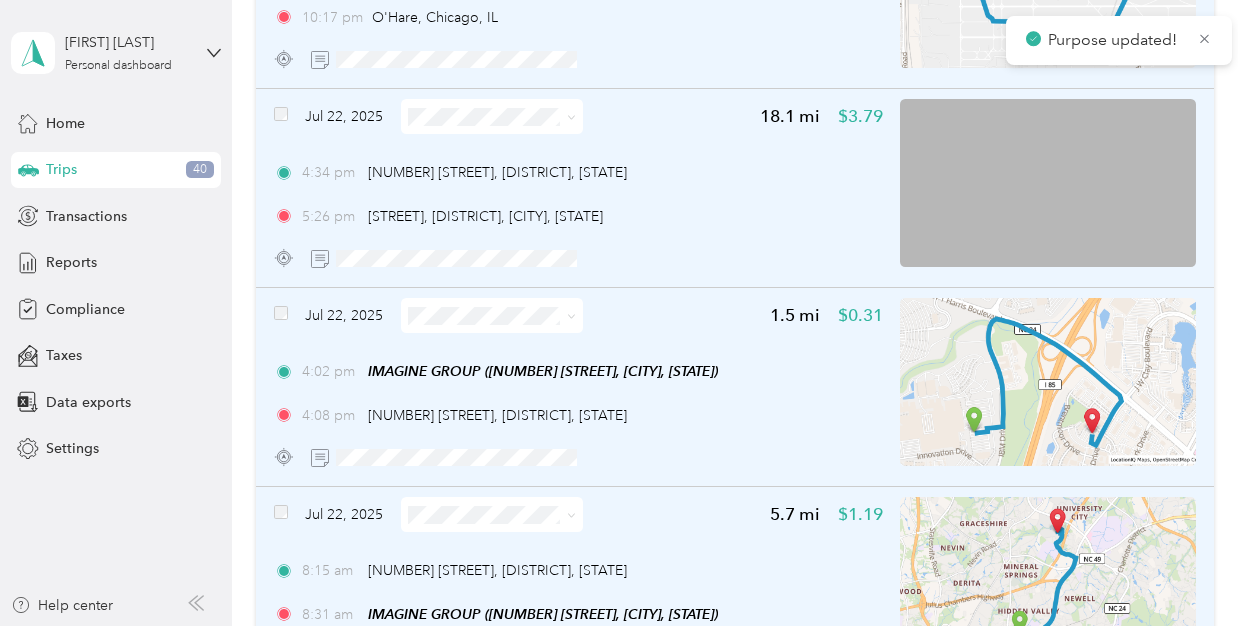 click 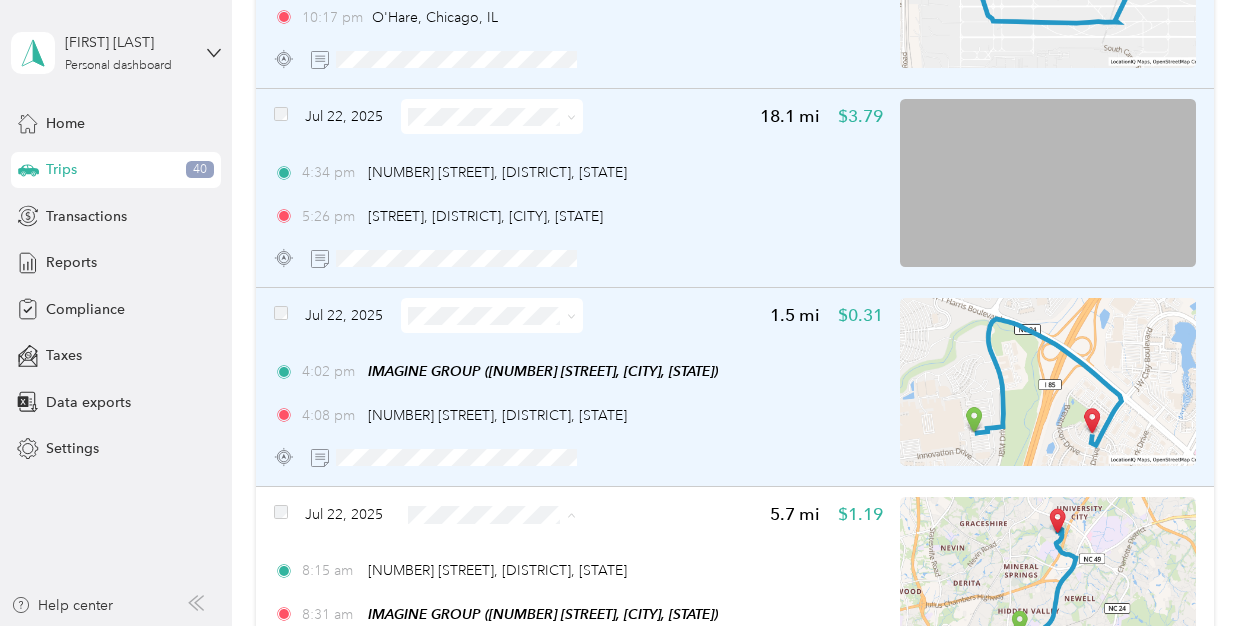click on "Personal" at bounding box center (508, 586) 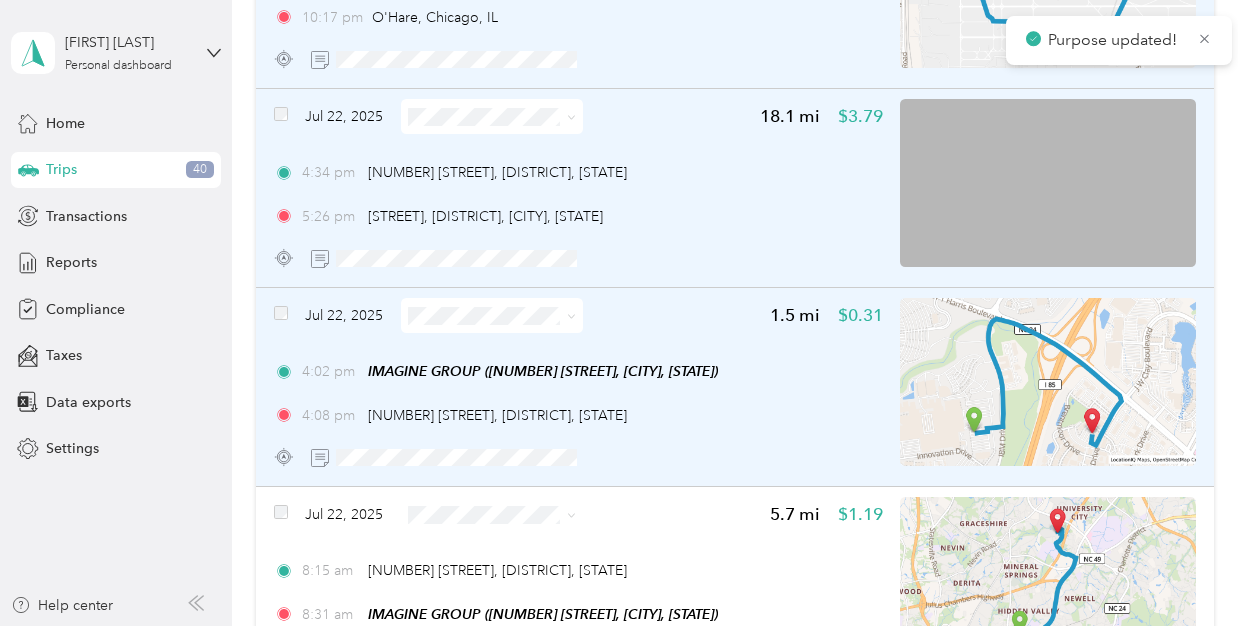 scroll, scrollTop: 18469, scrollLeft: 0, axis: vertical 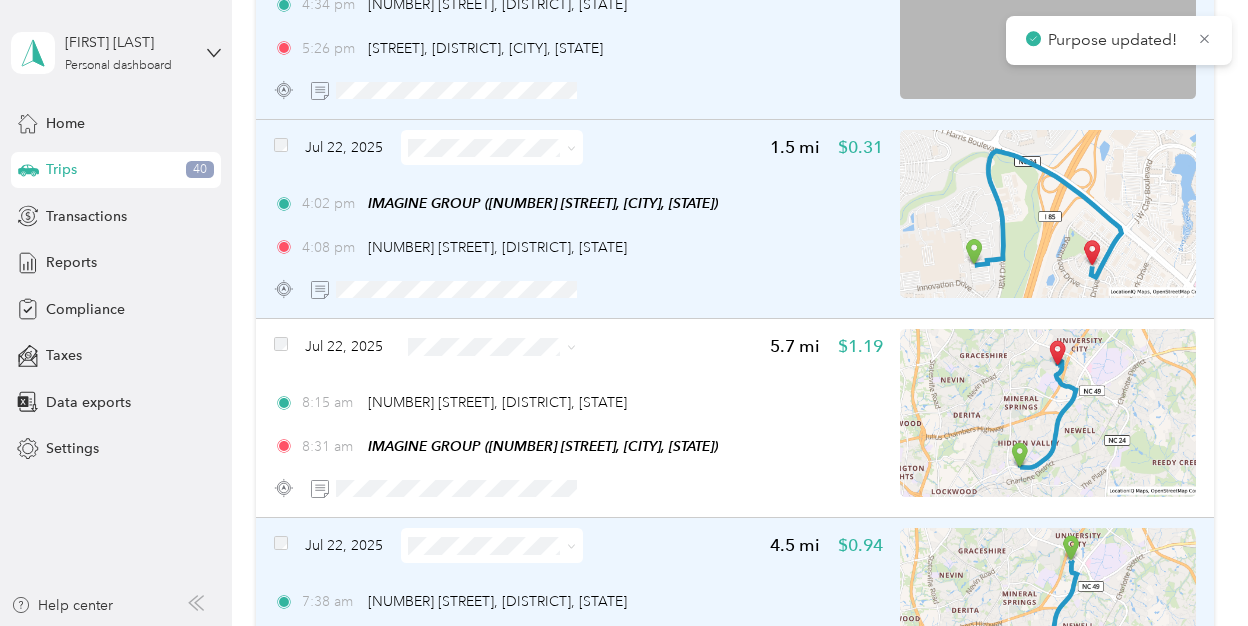 click 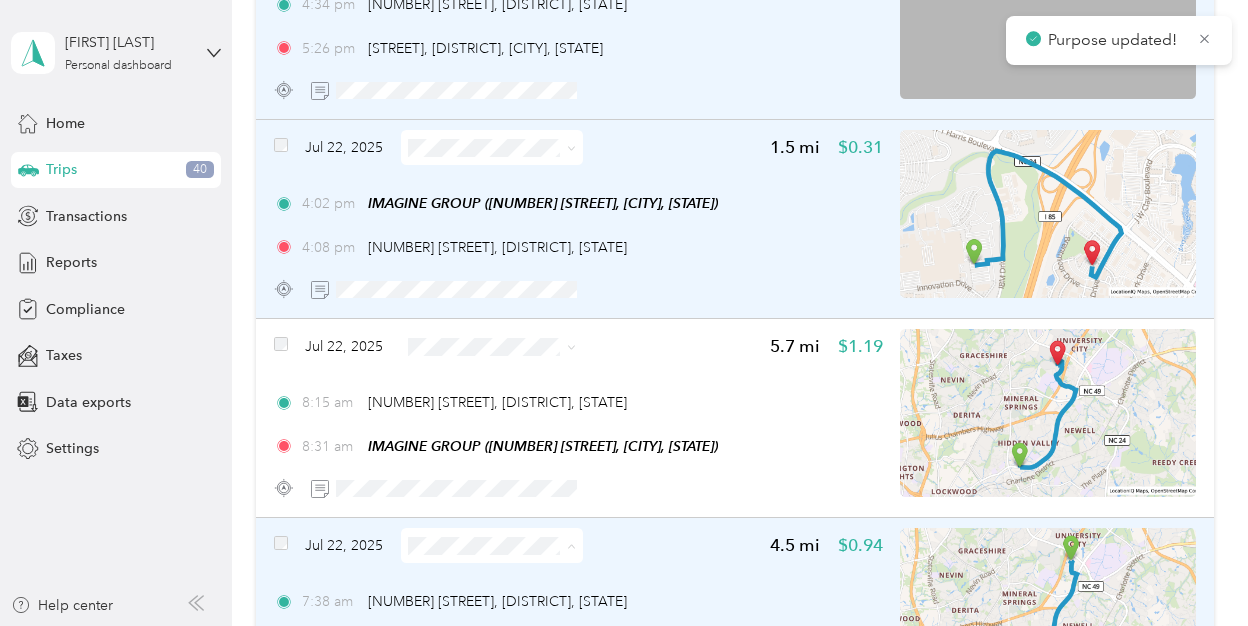 click on "Personal" at bounding box center (508, 508) 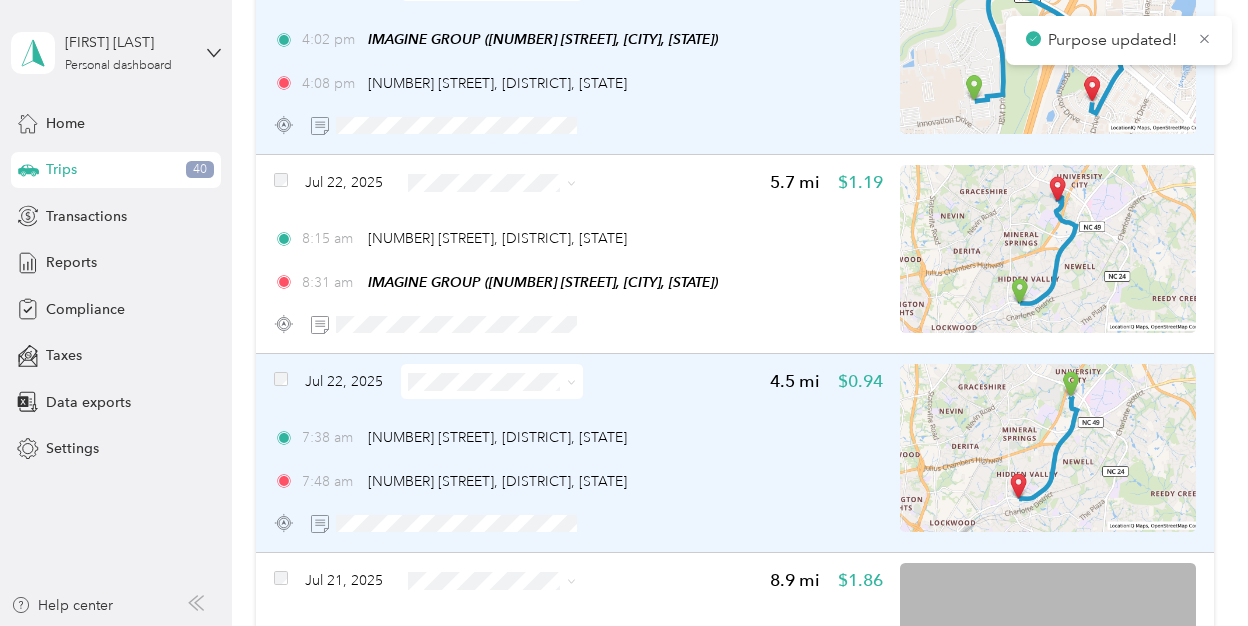 scroll, scrollTop: 18737, scrollLeft: 0, axis: vertical 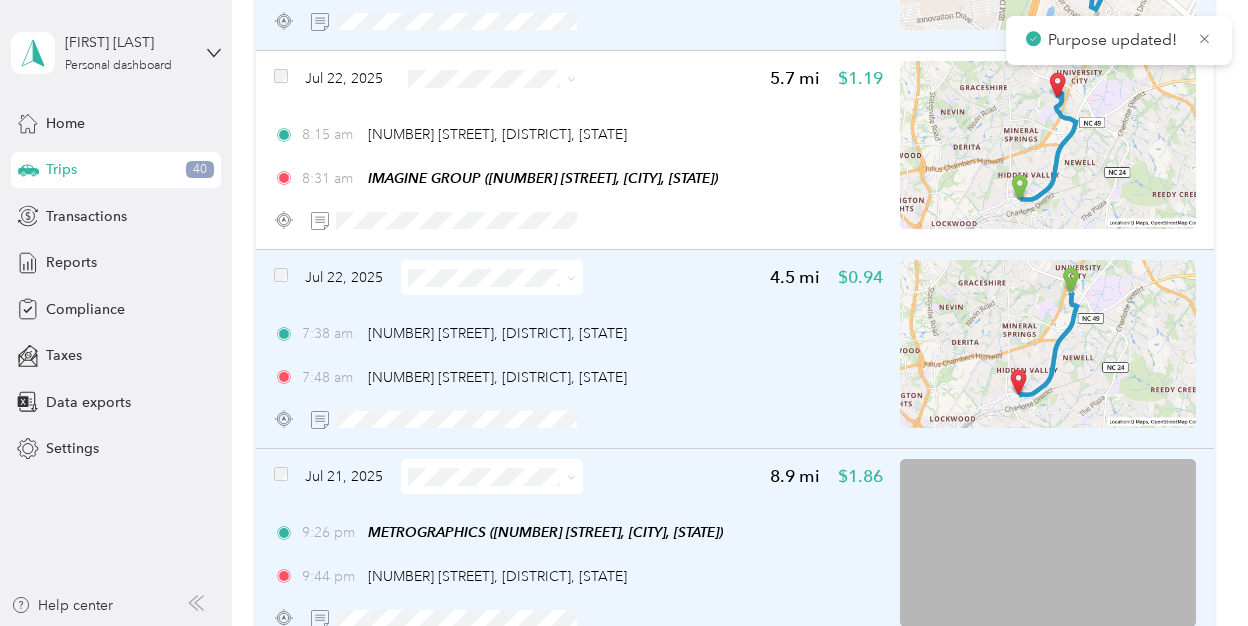 click 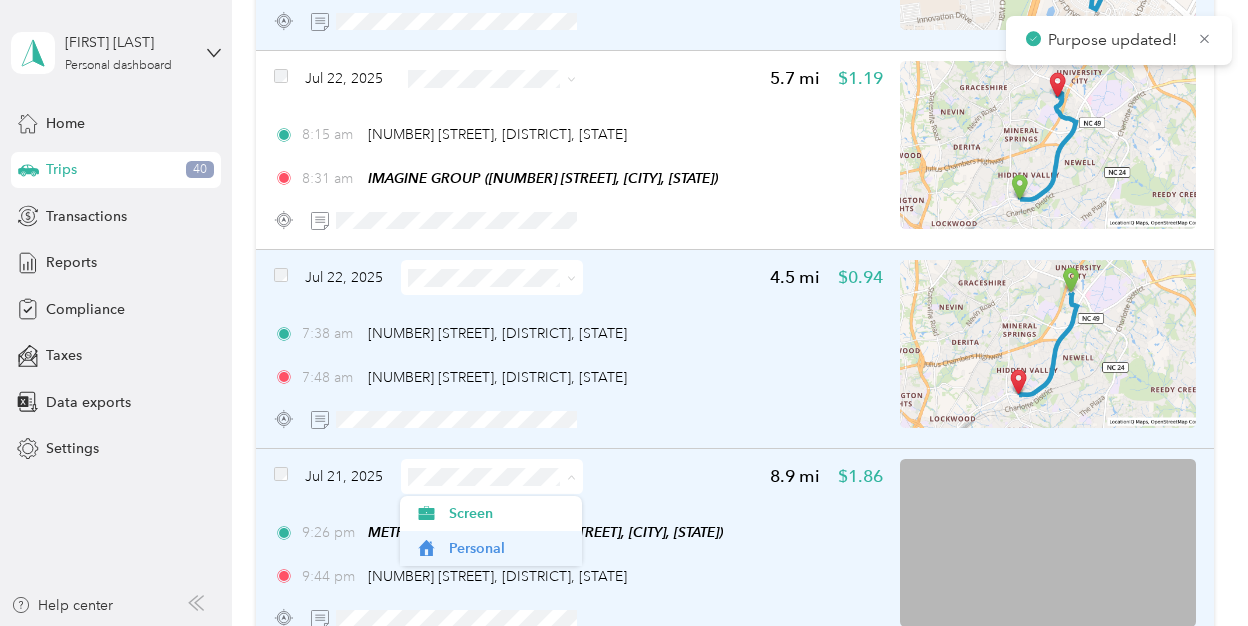 click on "Personal" at bounding box center (508, 548) 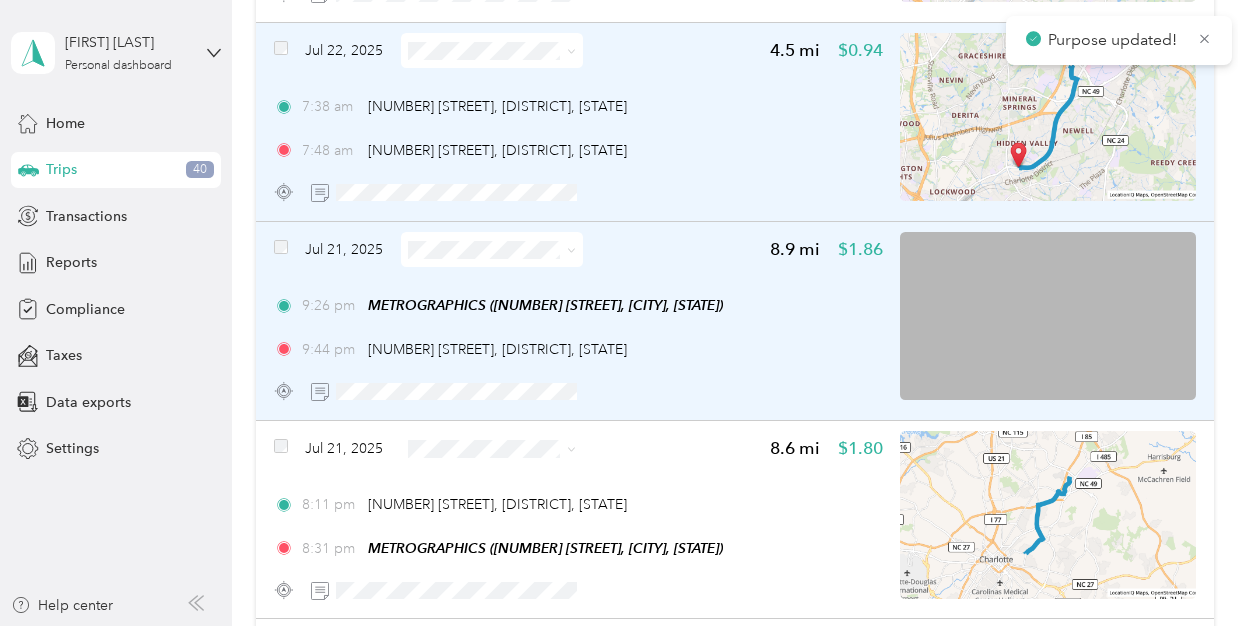 scroll, scrollTop: 18965, scrollLeft: 0, axis: vertical 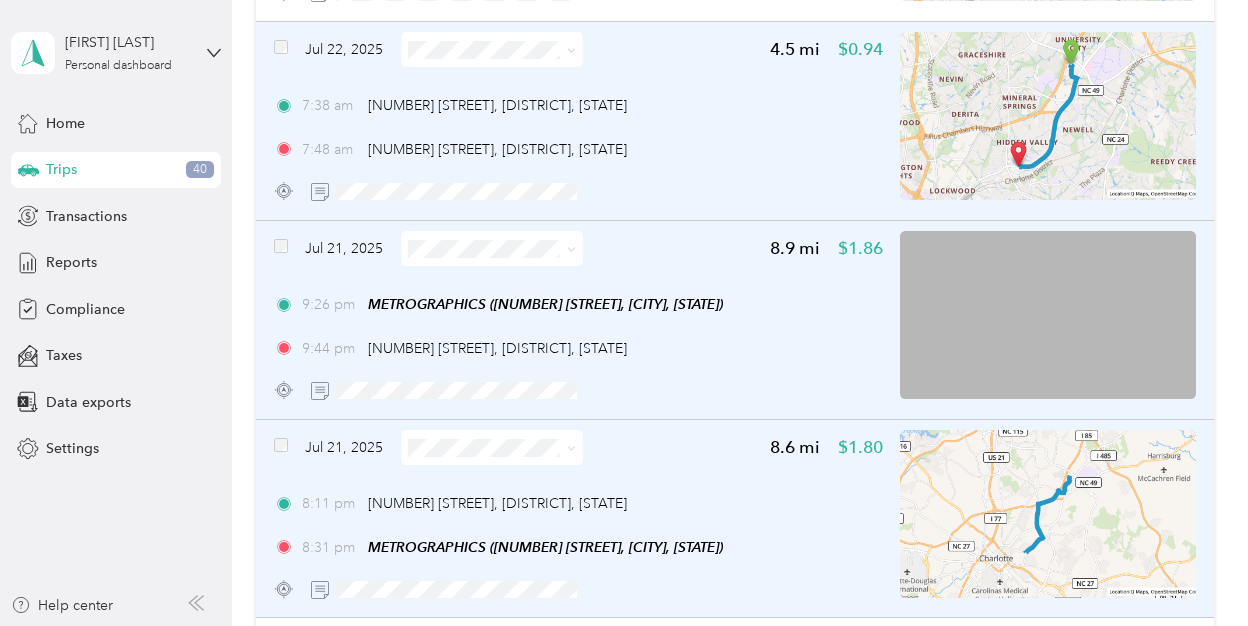 click 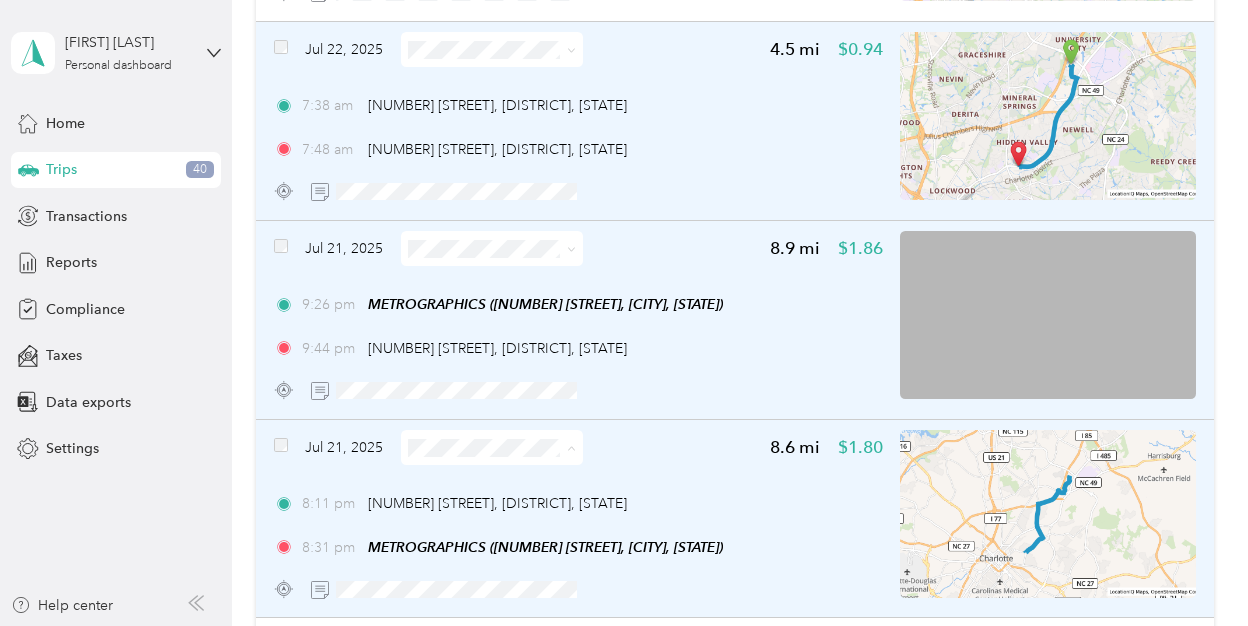 click on "Personal" at bounding box center [508, 519] 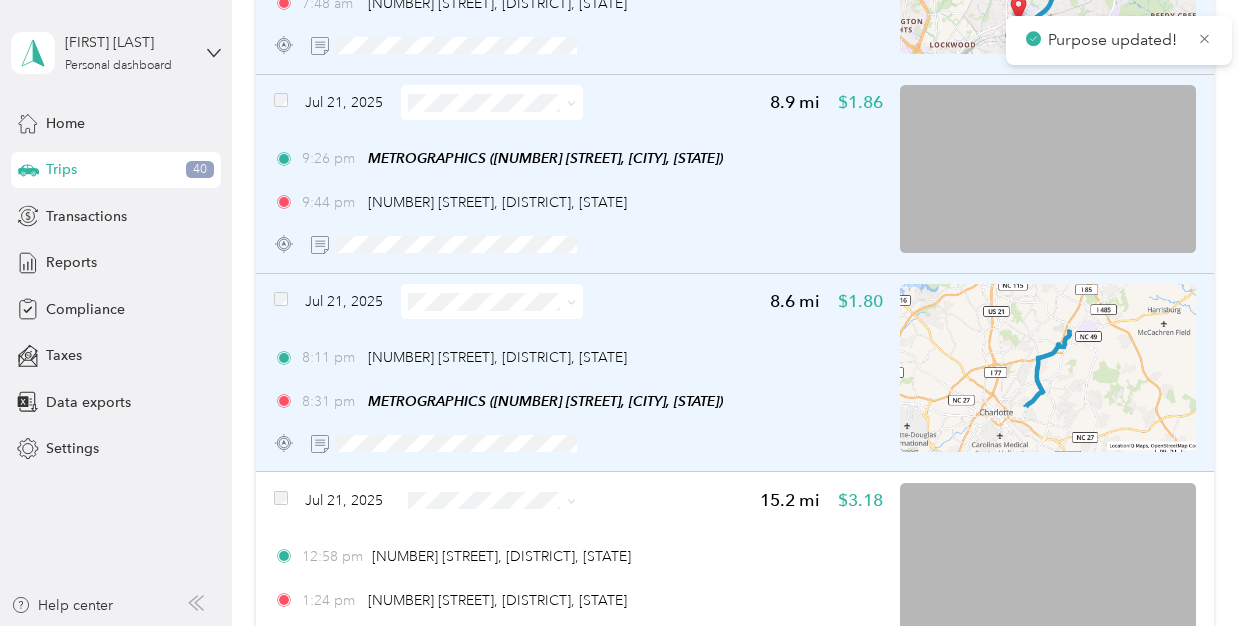 scroll, scrollTop: 19114, scrollLeft: 0, axis: vertical 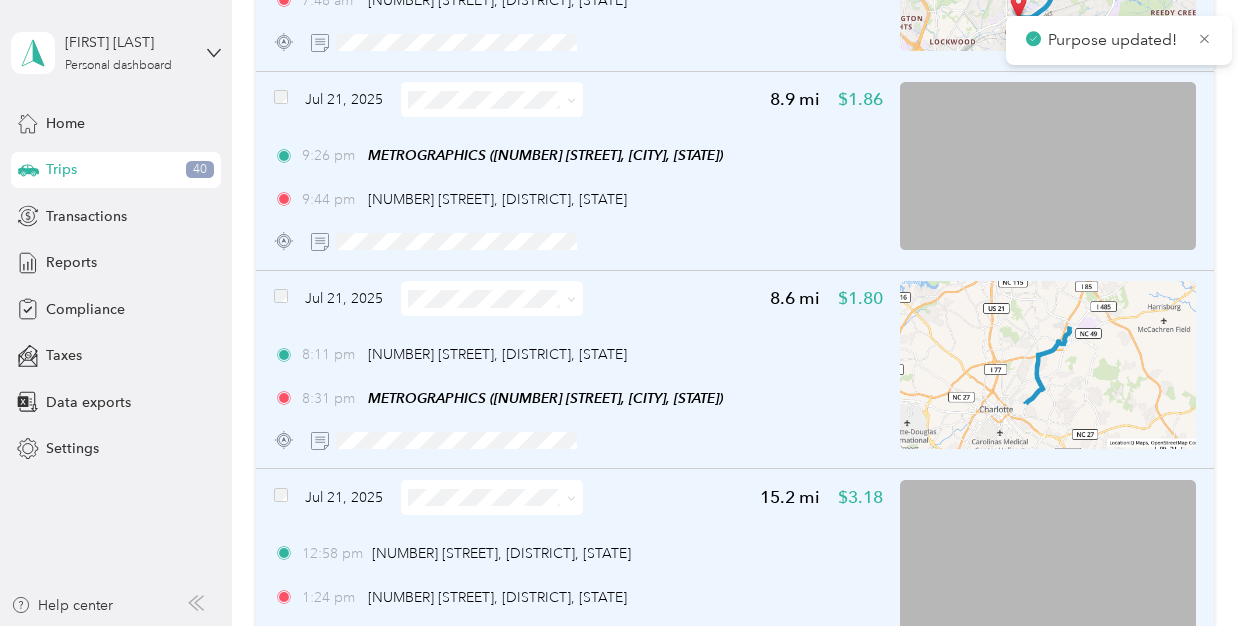 click at bounding box center [492, 497] 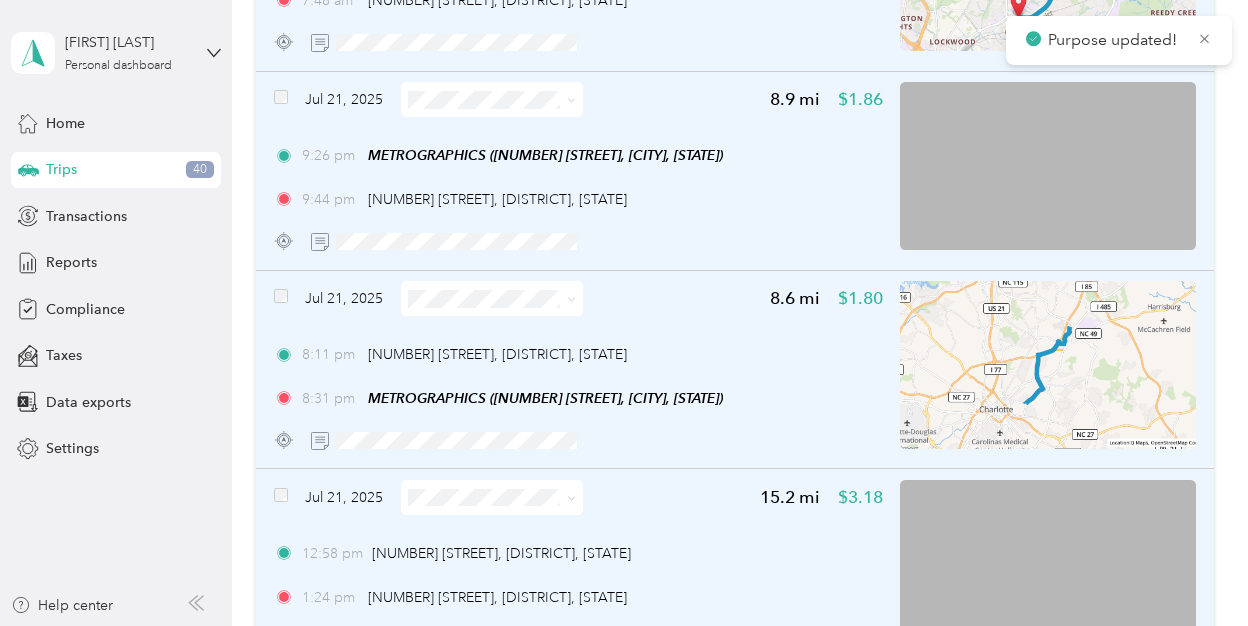 click 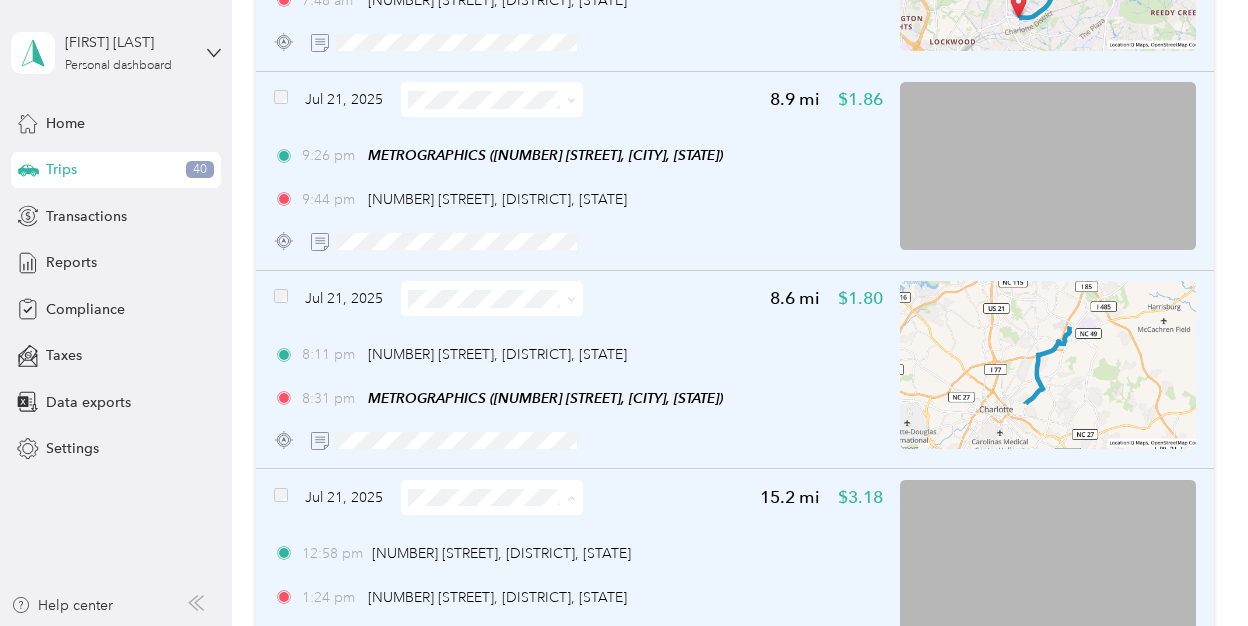 click on "Screen Personal" at bounding box center (491, 552) 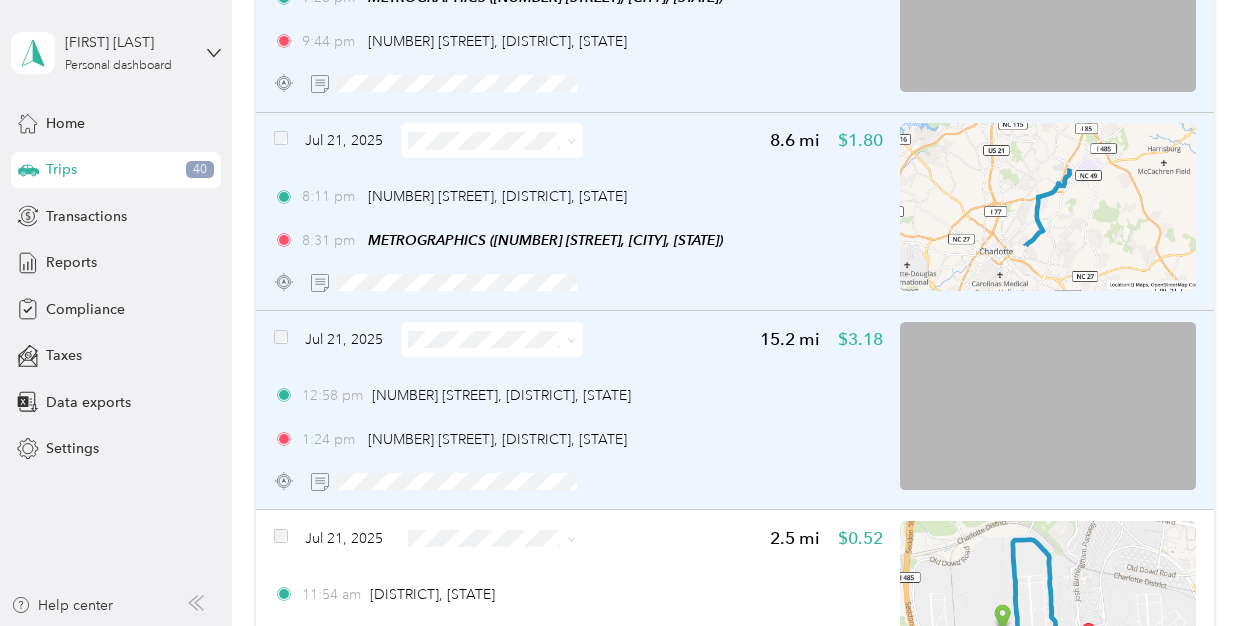 scroll, scrollTop: 19282, scrollLeft: 0, axis: vertical 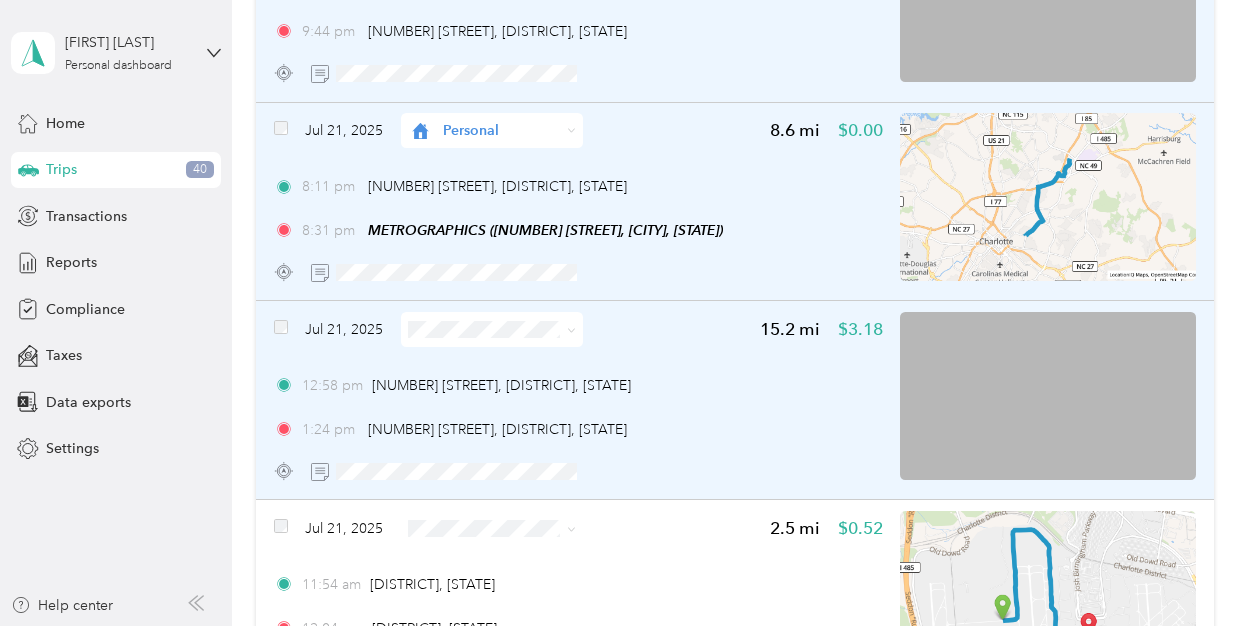click 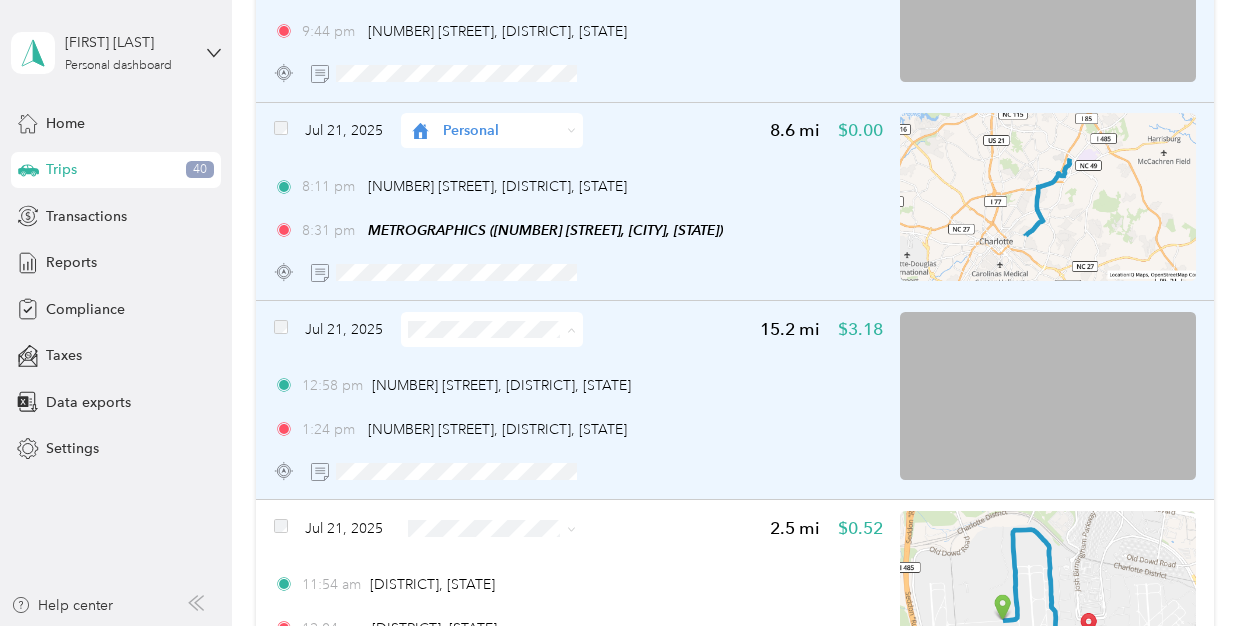 click on "Personal" at bounding box center [491, 401] 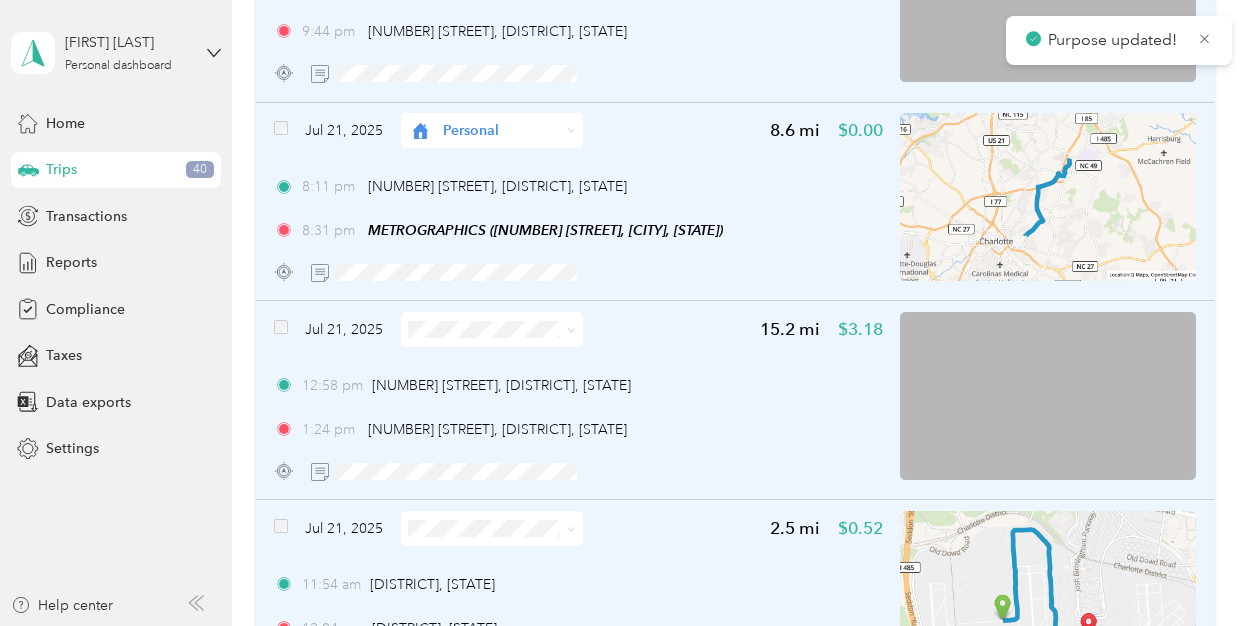 click 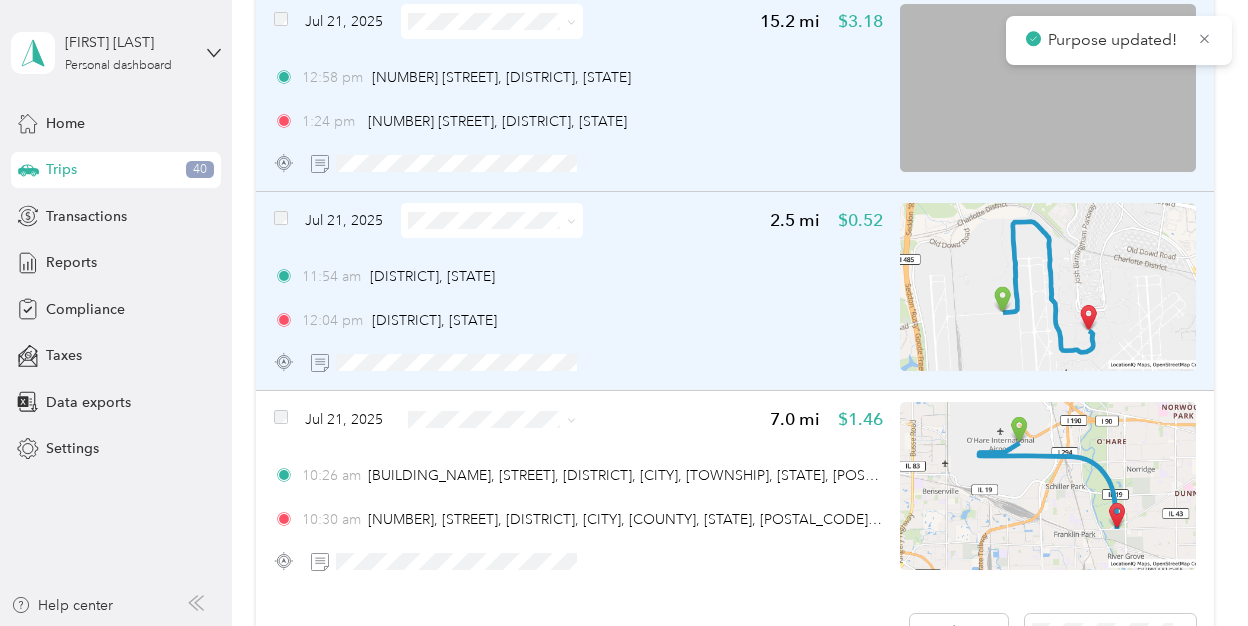 scroll, scrollTop: 19607, scrollLeft: 0, axis: vertical 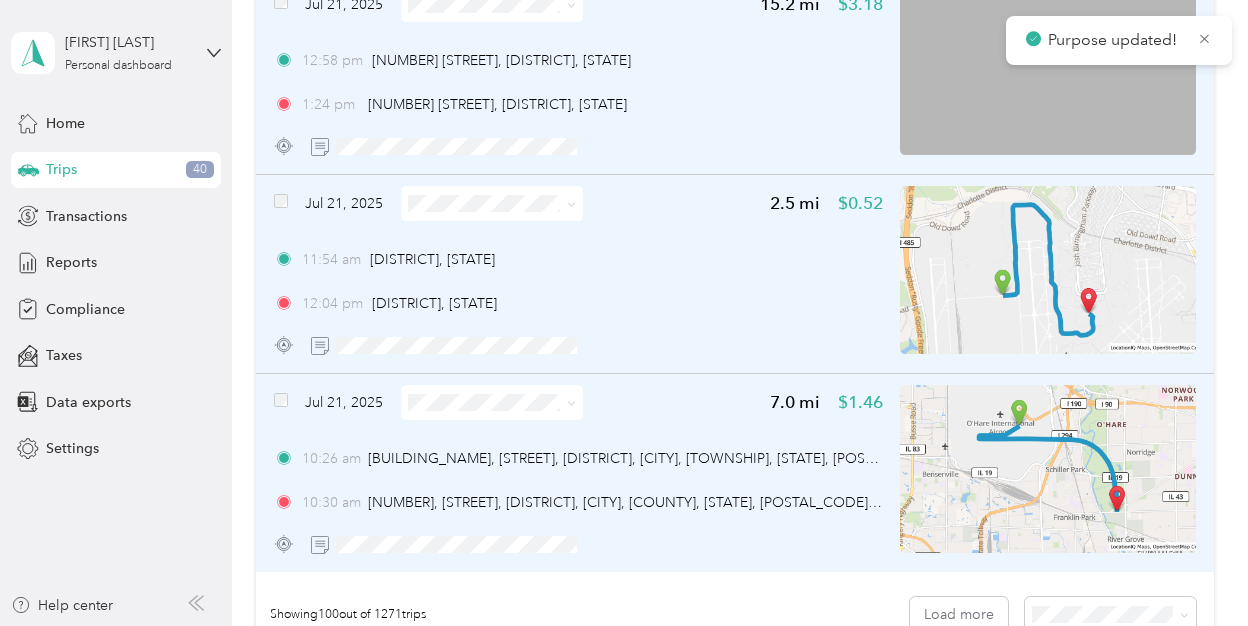 click 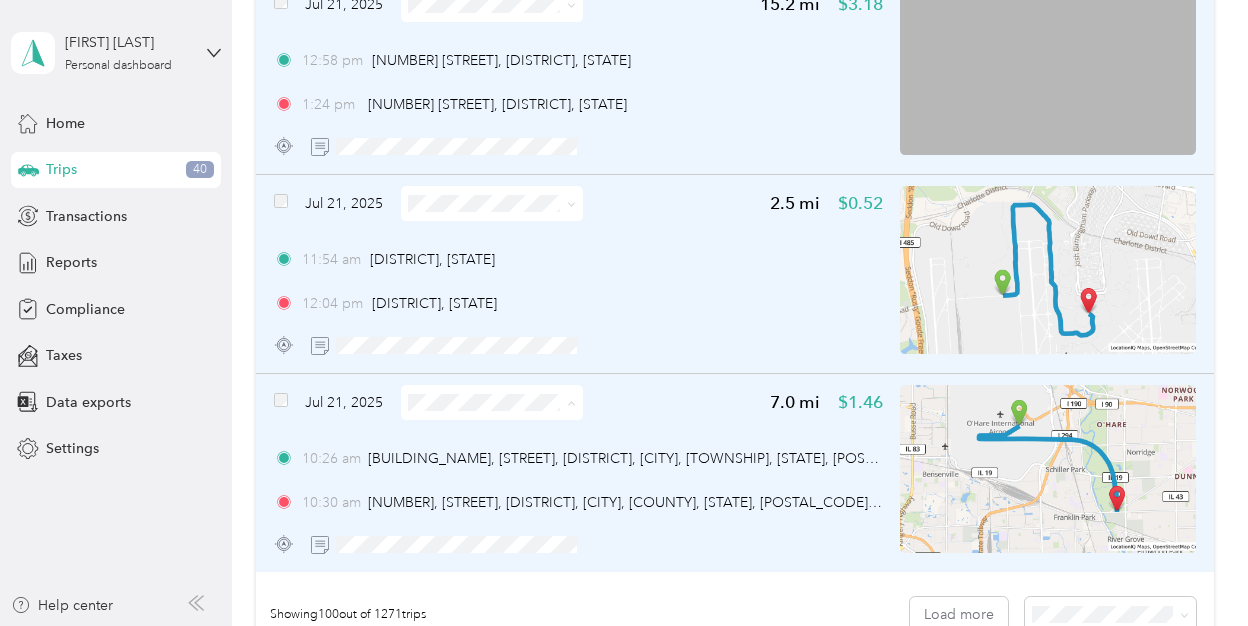 click on "Personal" at bounding box center (508, 473) 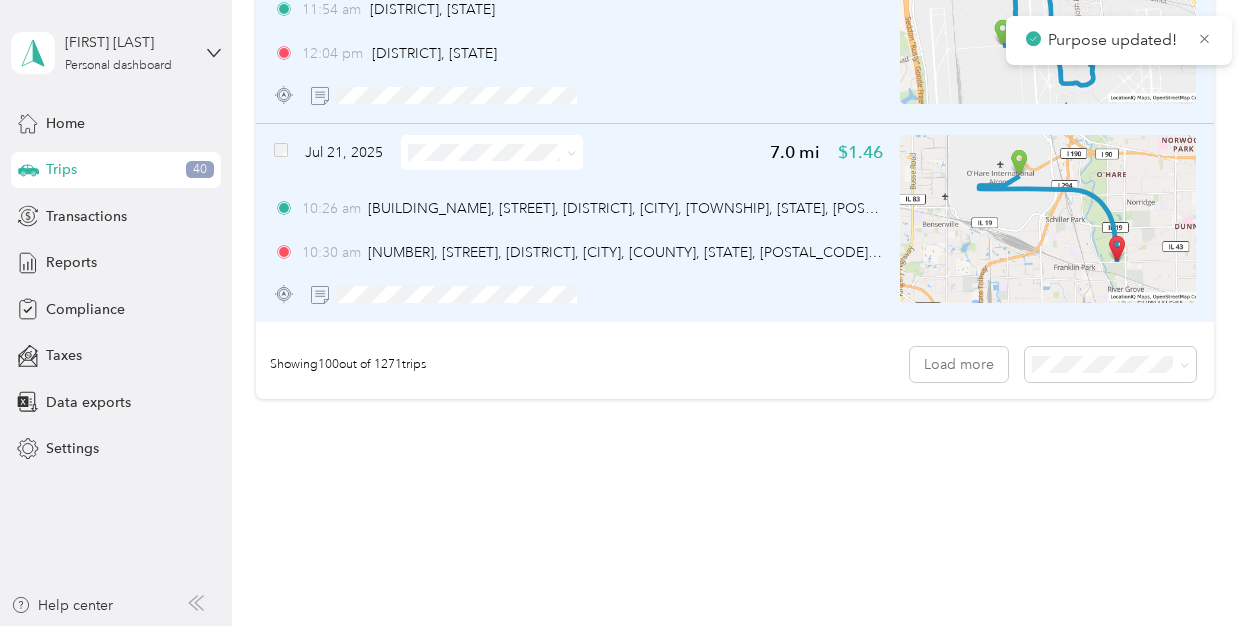 scroll, scrollTop: 19858, scrollLeft: 0, axis: vertical 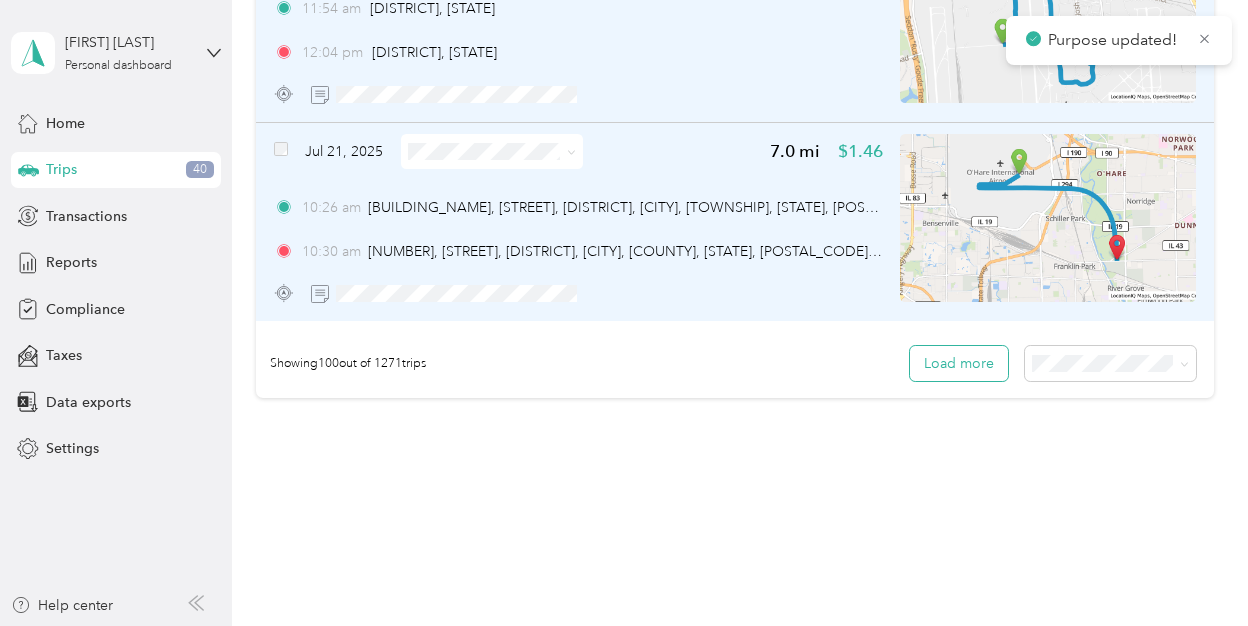 click on "Load more" at bounding box center (959, 363) 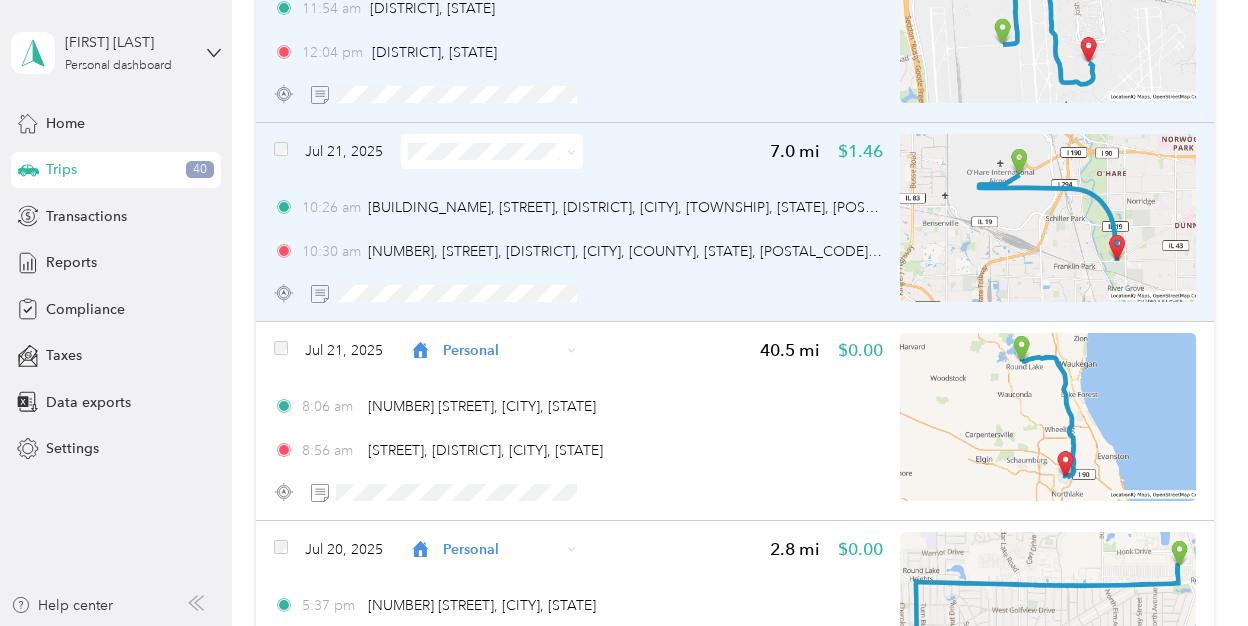 click at bounding box center (492, 151) 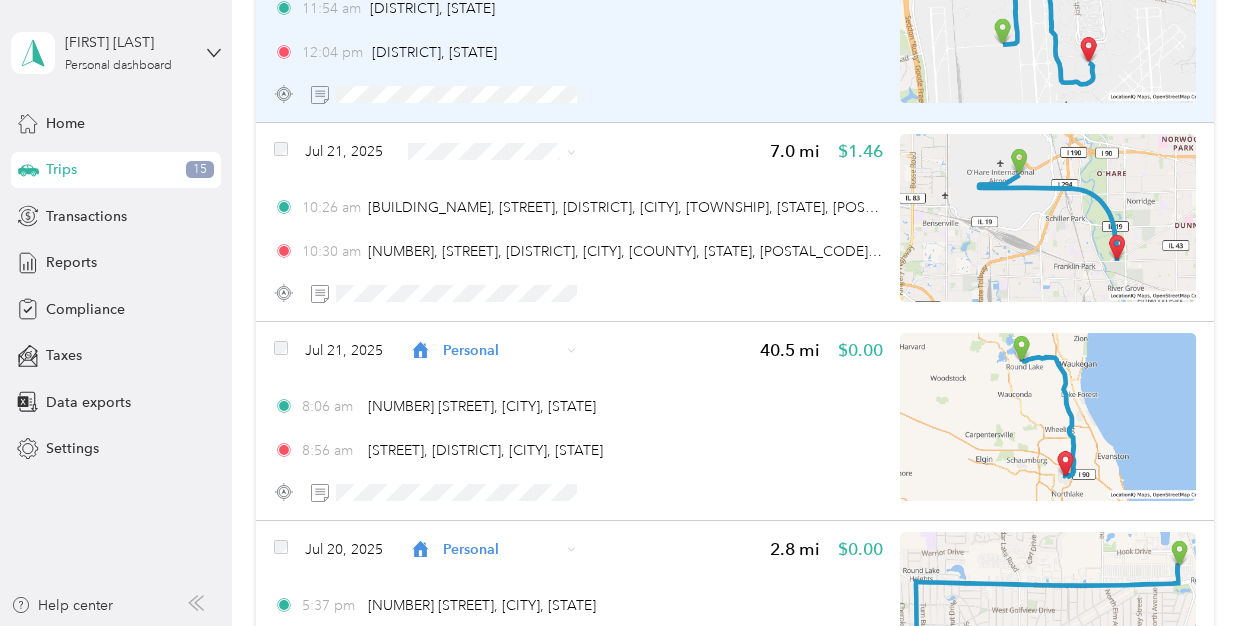 click at bounding box center [568, 151] 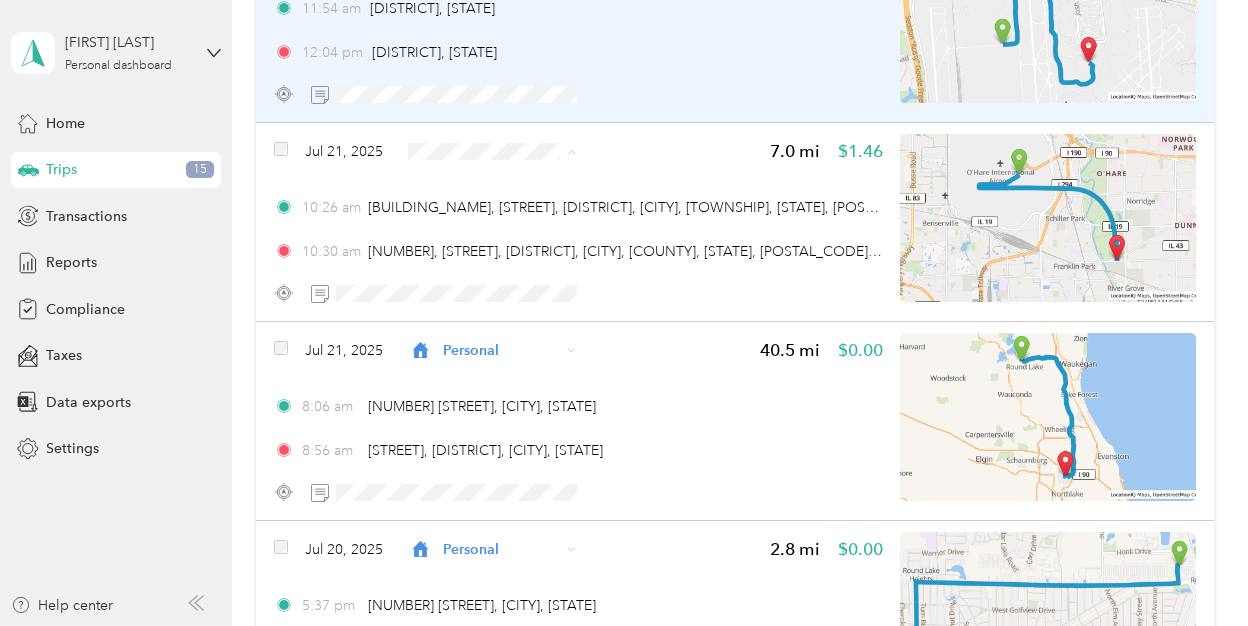 click on "Personal" at bounding box center (491, 223) 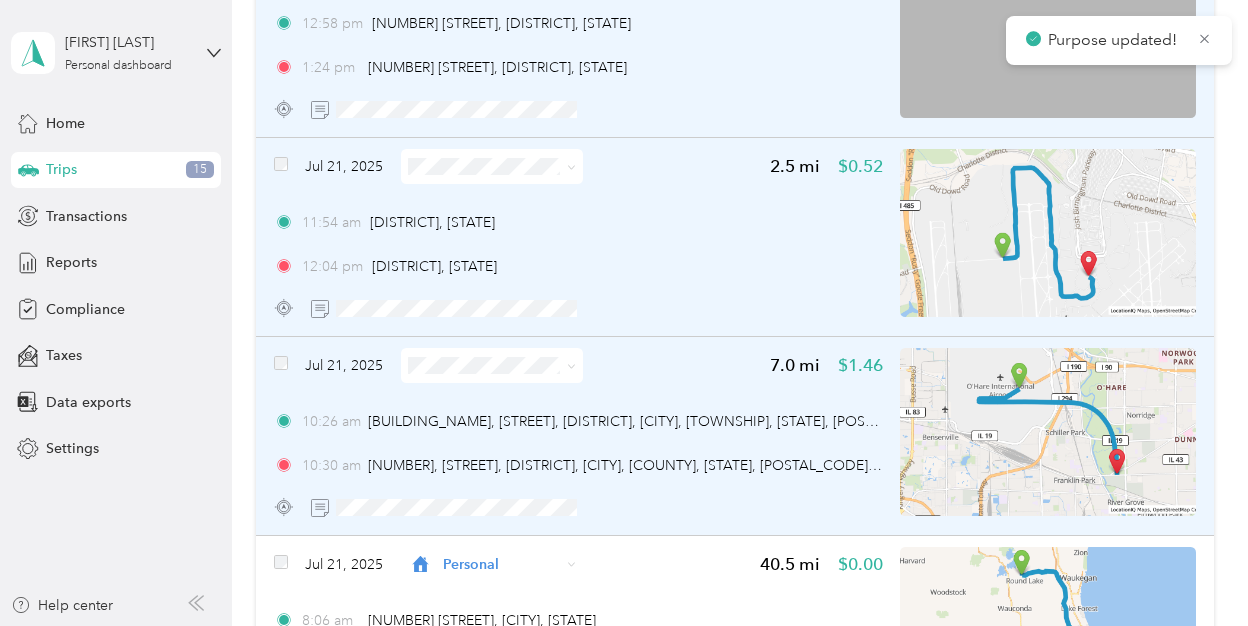 scroll, scrollTop: 19631, scrollLeft: 0, axis: vertical 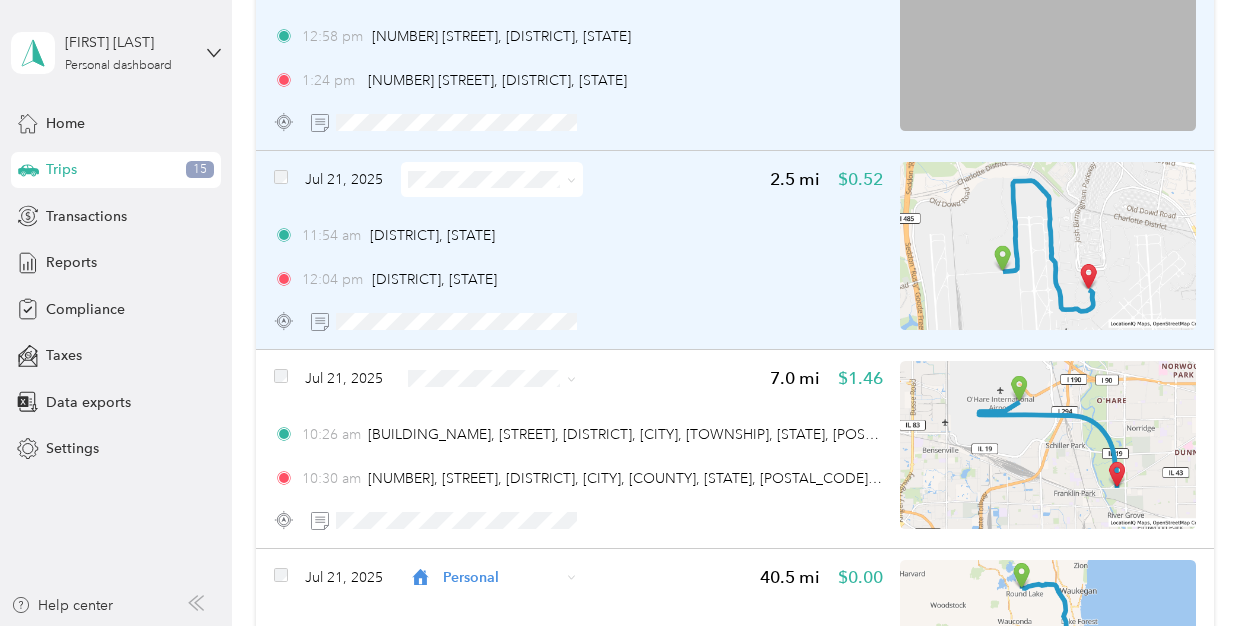 click 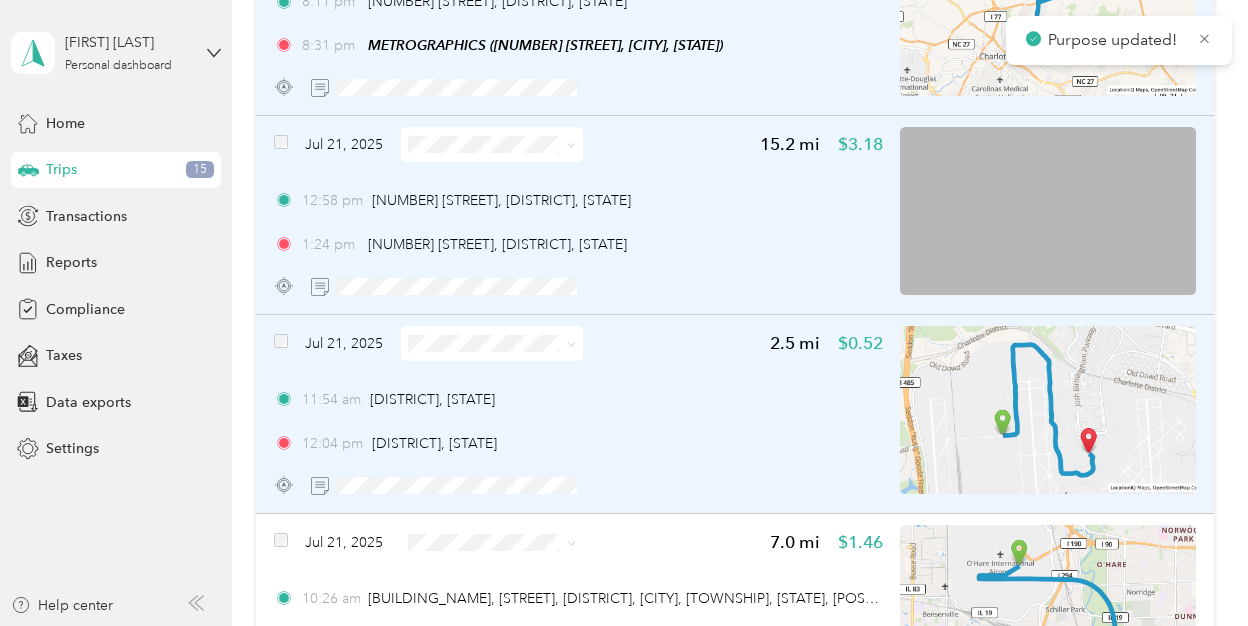scroll, scrollTop: 19414, scrollLeft: 0, axis: vertical 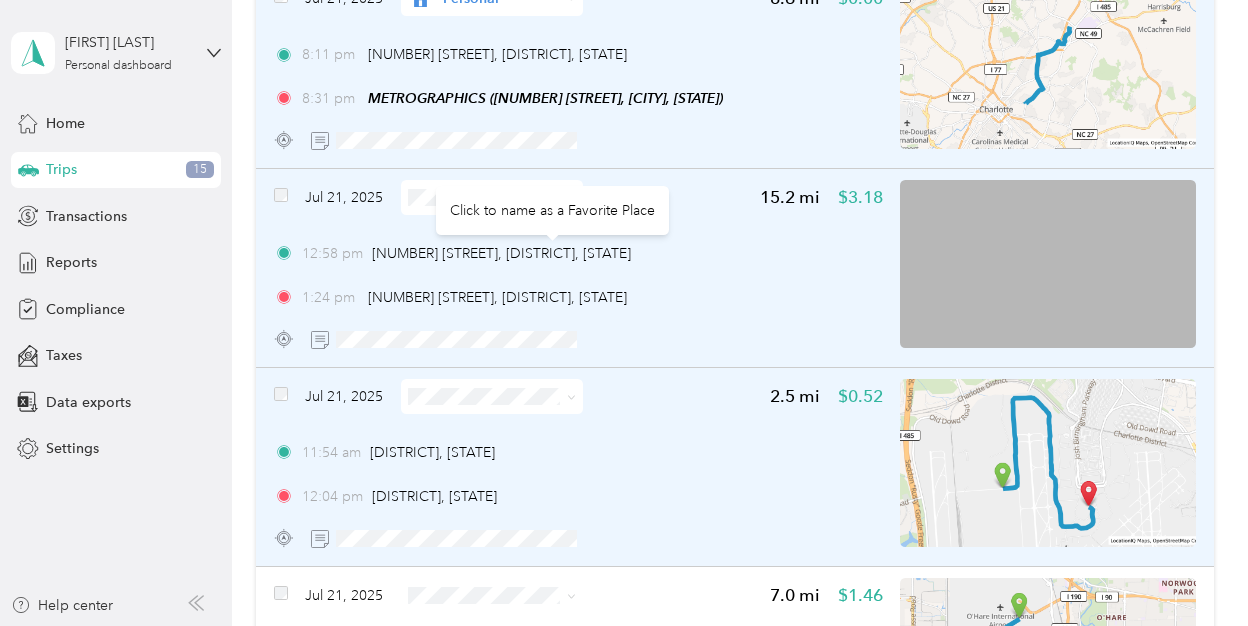 click on "Click to name as a Favorite Place" at bounding box center [552, 210] 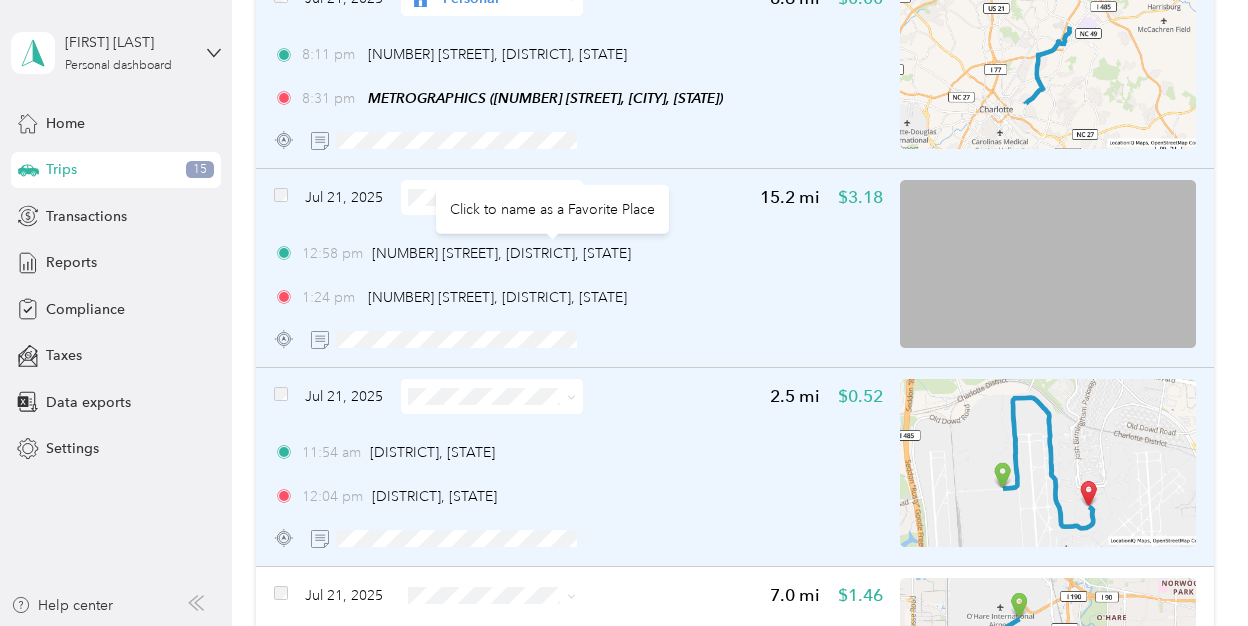 click on "[FIRST] [LAST] Personal dashboard Home Trips 15 Transactions Reports Compliance Taxes Data exports Settings   Help center Trips New trip 990.6   mi Work 35,684.2   mi Personal 495.9   mi Unclassified $198.02 Value All purposes Filters Aug 5, [YEAR] Personal 3.7   mi $0.00 11:54 pm [NUMBER] [STREET], [CITY], [STATE] 12:04 am [NUMBER] [STREET], [CITY], [STATE] Aug 5, [YEAR] Personal 17.8   mi $0.00 10:49 pm [NUMBER] [STREET], [CITY], [STATE] 11:25 pm [NUMBER] [STREET], [CITY], [STATE] Aug 5, [YEAR] Personal 18.0   mi $0.00 10:11 pm [NUMBER] [STREET], [CITY], [STATE] 10:37 pm [NUMBER] [STREET], [CITY], [STATE] Aug 5, [YEAR] Personal 34.9   mi $0.00 7:21 pm [NUMBER] [STREET], [CITY], [STATE] 8:14 pm [NUMBER] [STREET], [CITY], [STATE] Aug 5, [YEAR] Personal 1.4   mi $0.00 2:35 pm [NUMBER] [STREET], [CITY], [STATE] 2:40 pm [NUMBER] [STREET], [CITY], [STATE] Aug 5, [YEAR] Personal 2.9   mi $0.00 2:14 pm [NUMBER] [STREET], [CITY], [STATE] 2:21 pm [NUMBER] [STREET], [CITY], [STATE] Aug 5, [YEAR] 2.4" at bounding box center [619, 313] 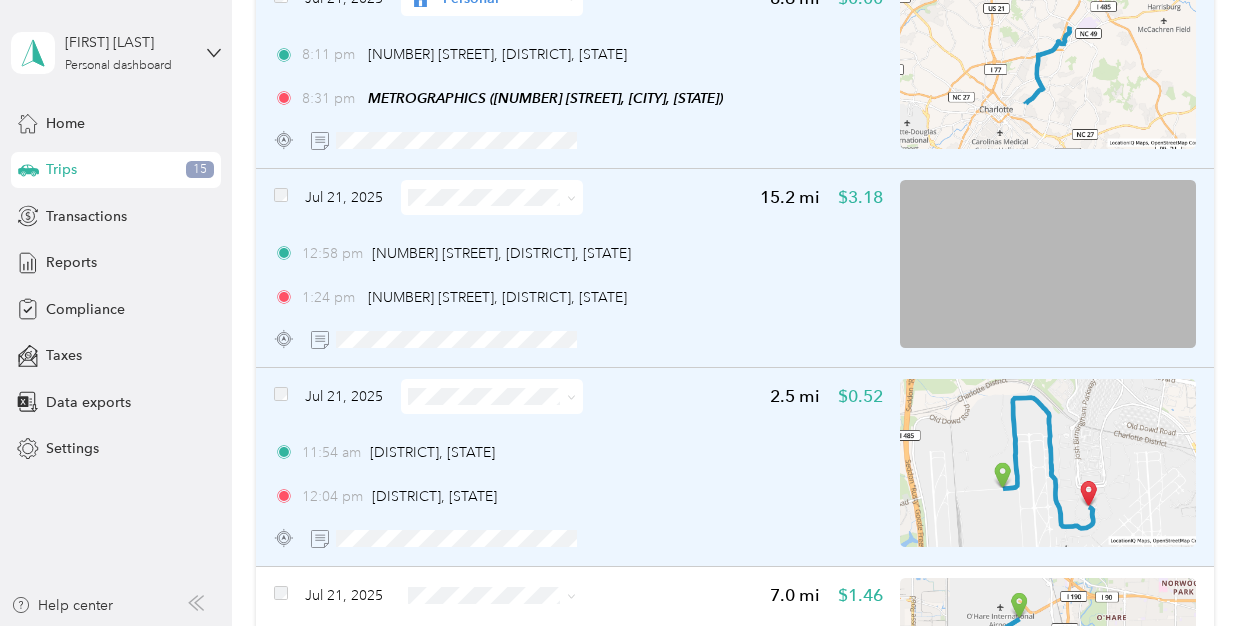 click 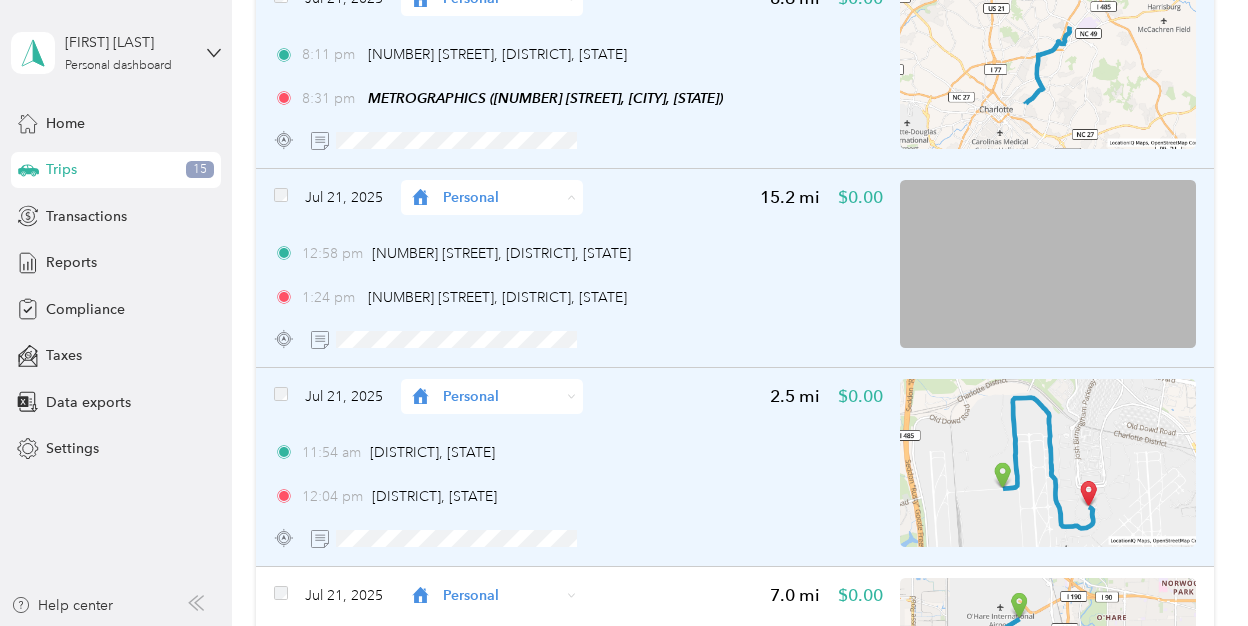 click at bounding box center (556, 269) 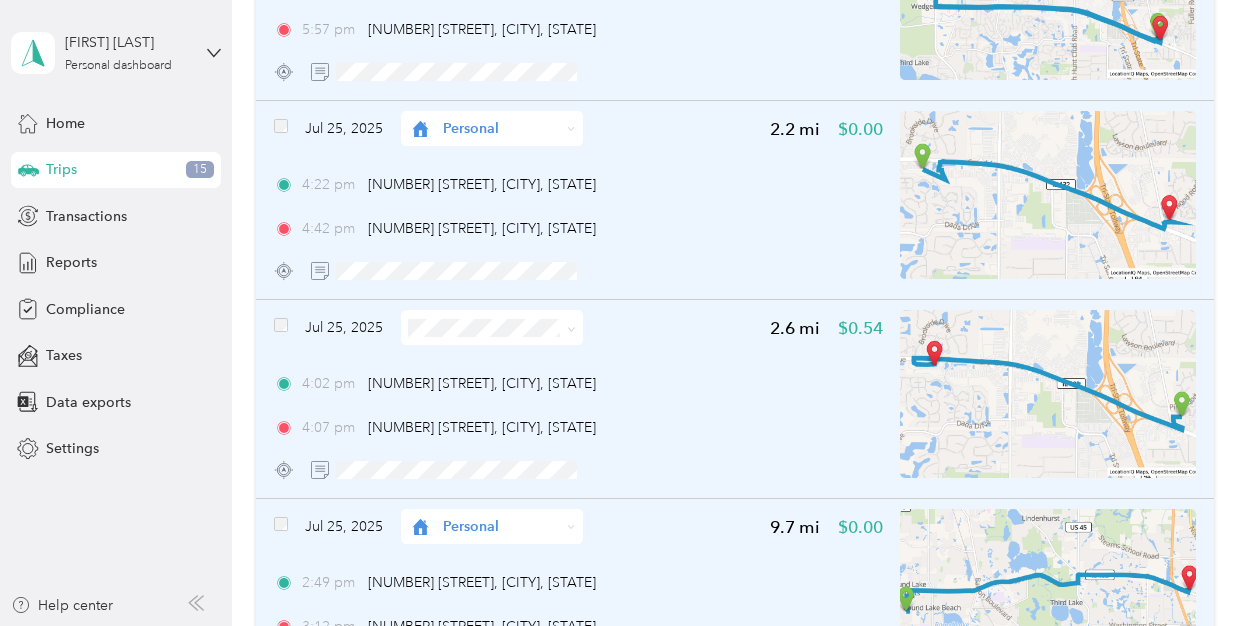 scroll, scrollTop: 13711, scrollLeft: 0, axis: vertical 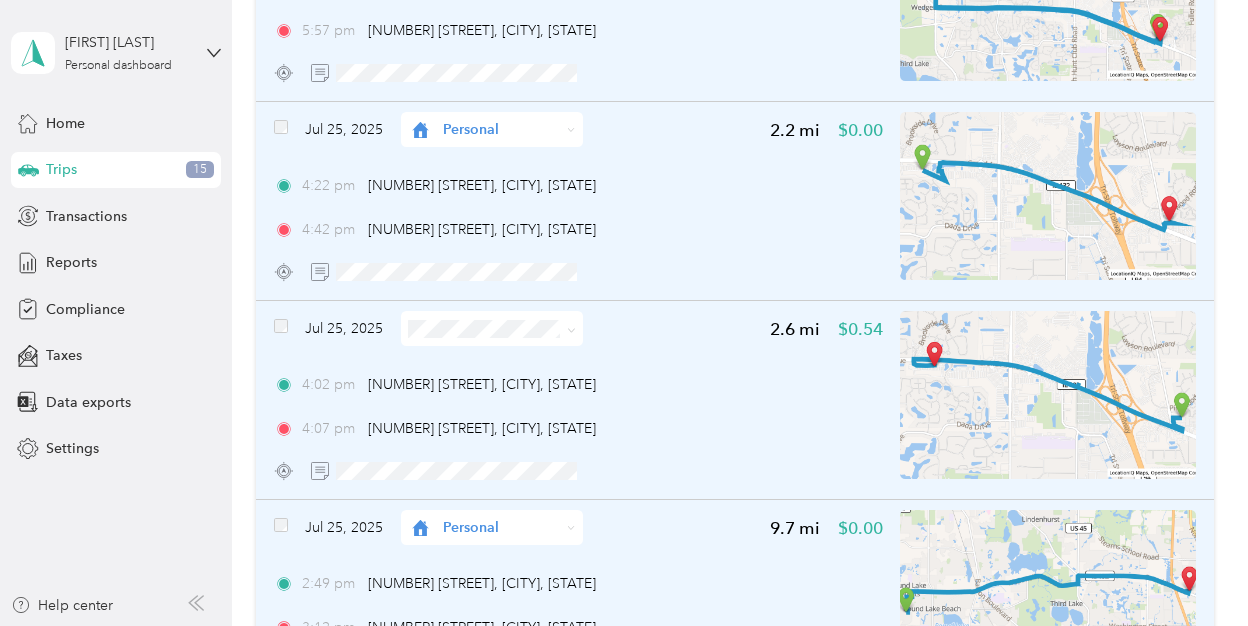 click 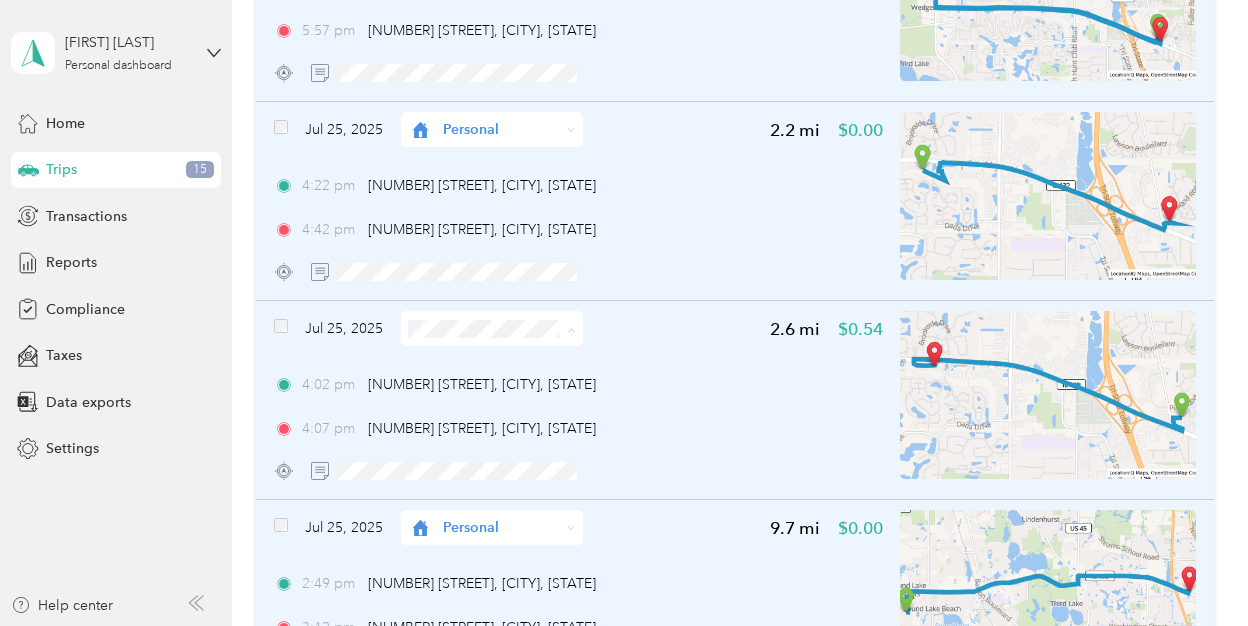 click on "Personal" at bounding box center [508, 400] 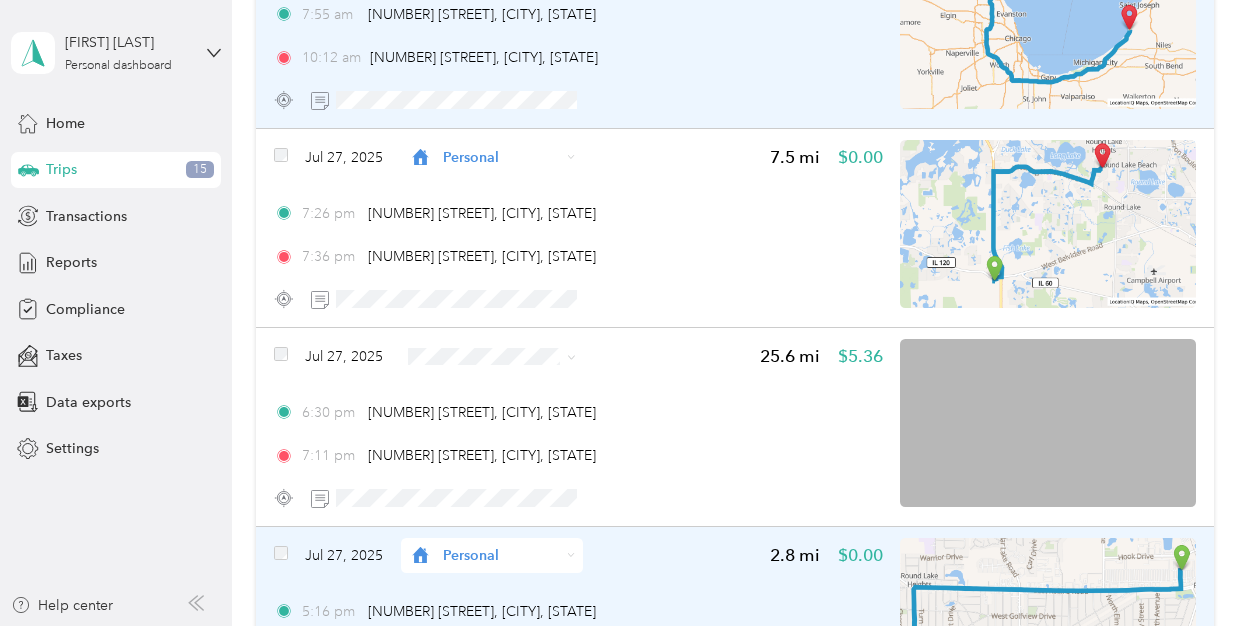 scroll, scrollTop: 10215, scrollLeft: 0, axis: vertical 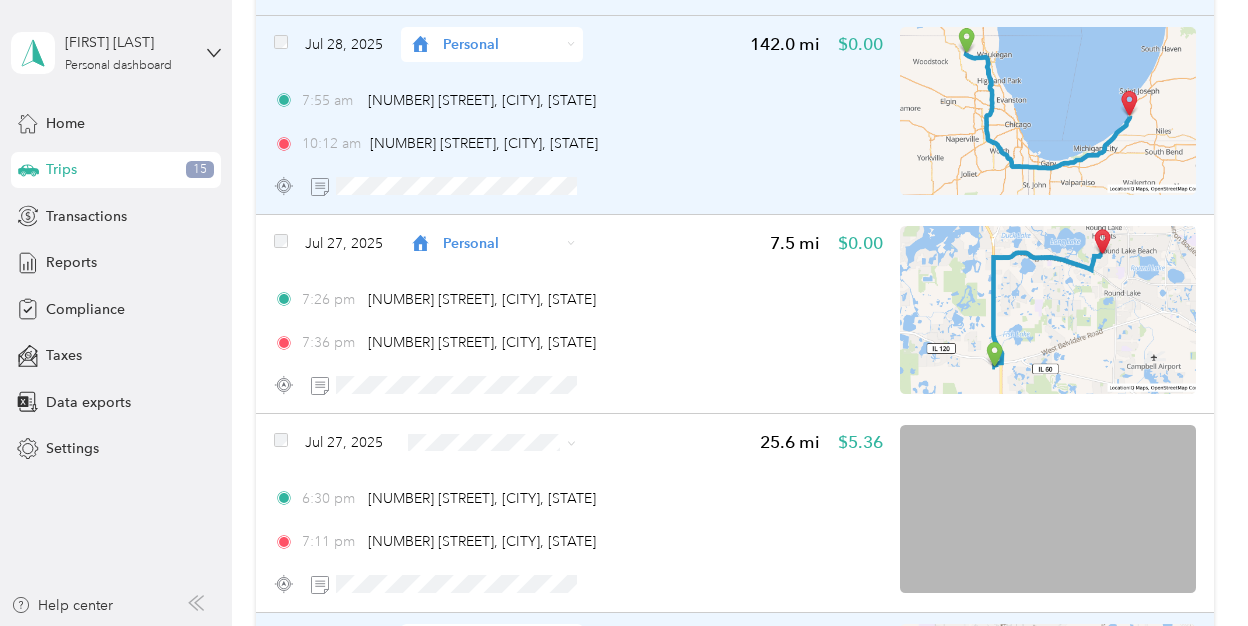 click 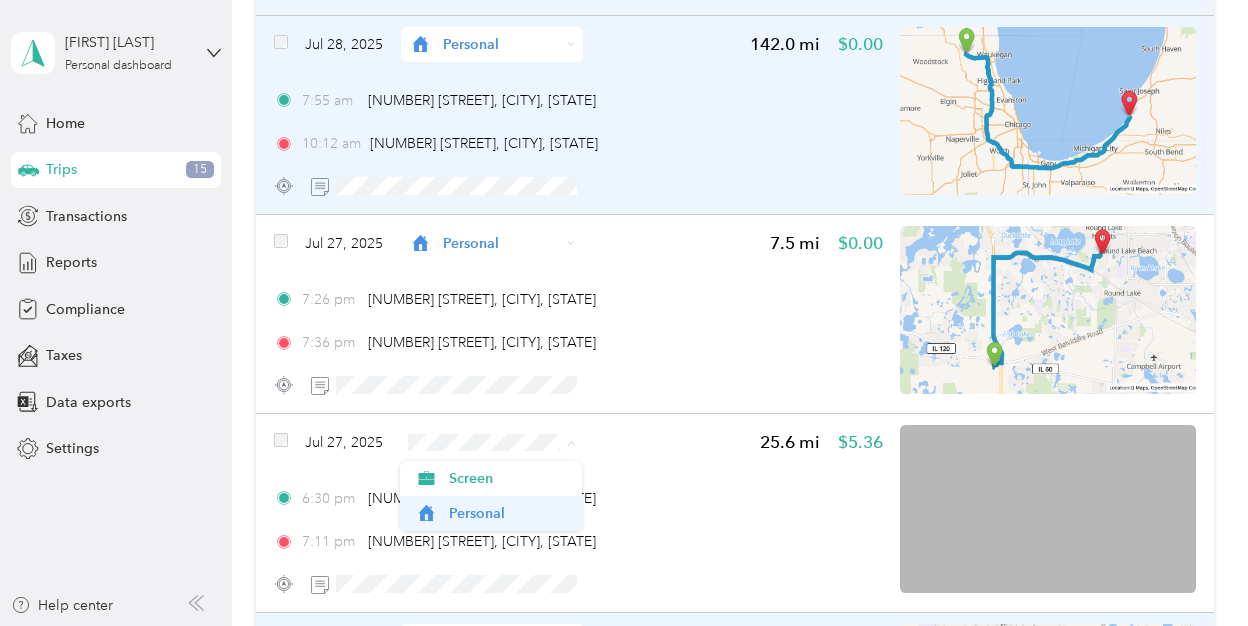 click on "Personal" at bounding box center (508, 513) 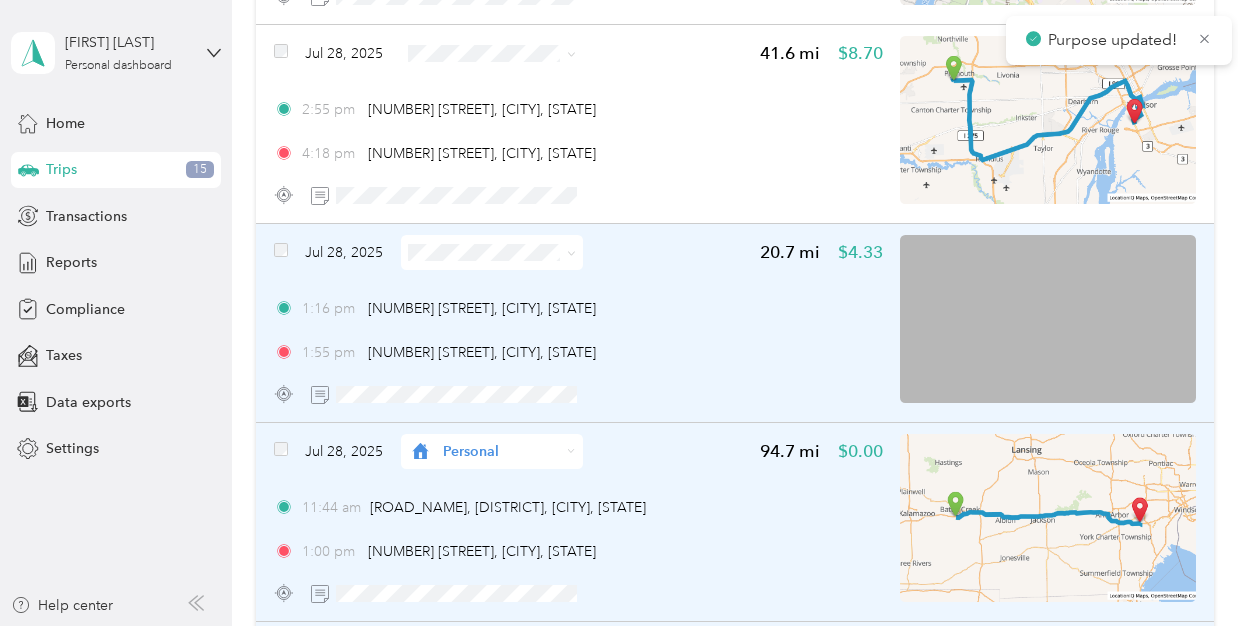 scroll, scrollTop: 9408, scrollLeft: 0, axis: vertical 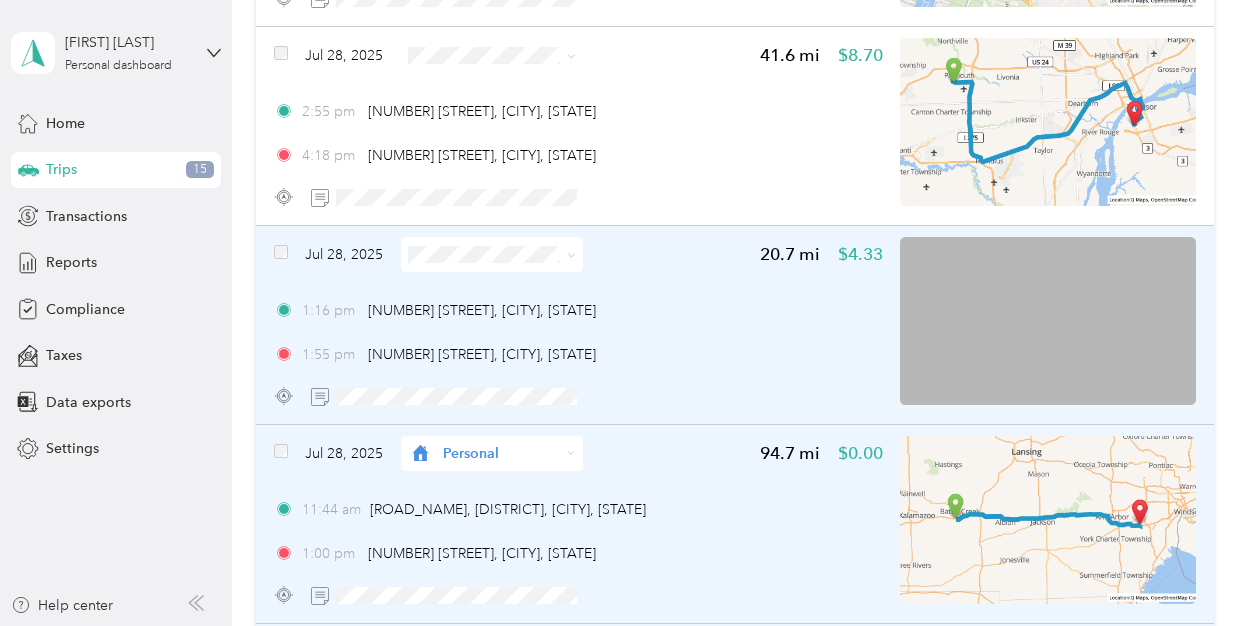 click 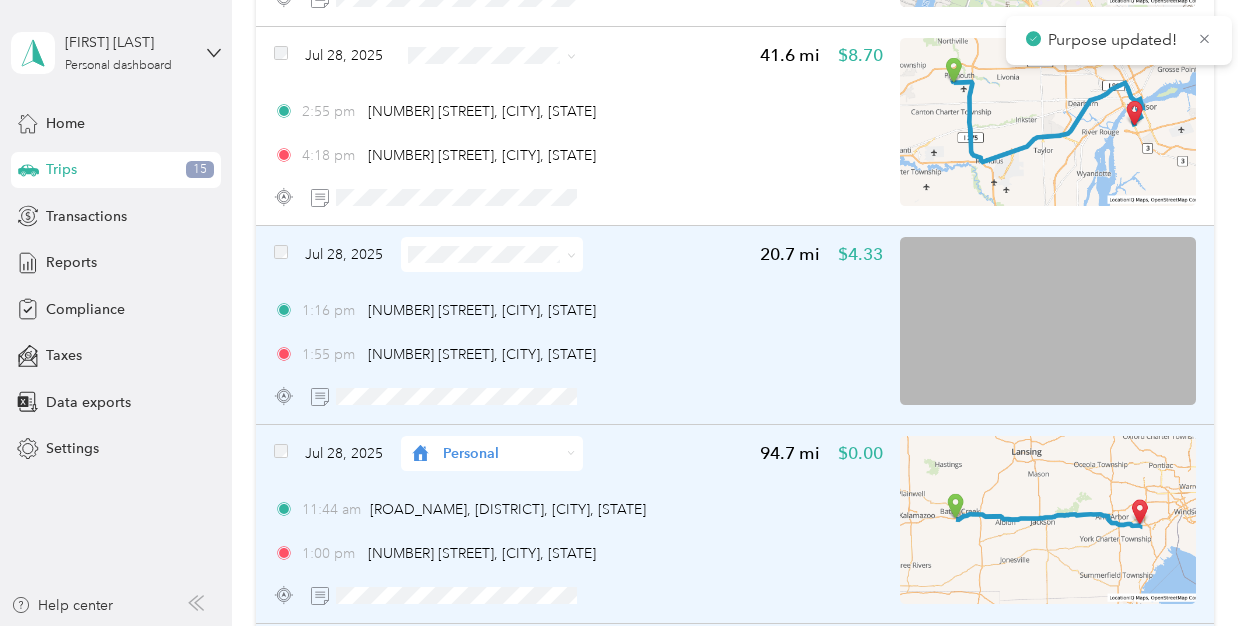 click 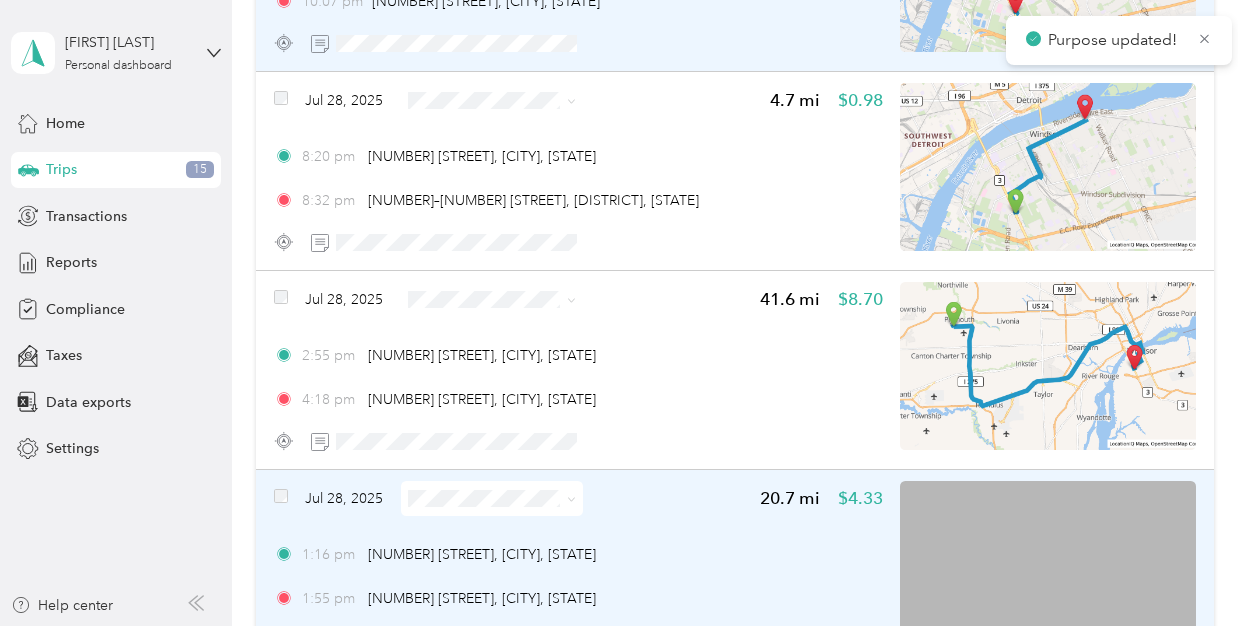 scroll, scrollTop: 9156, scrollLeft: 0, axis: vertical 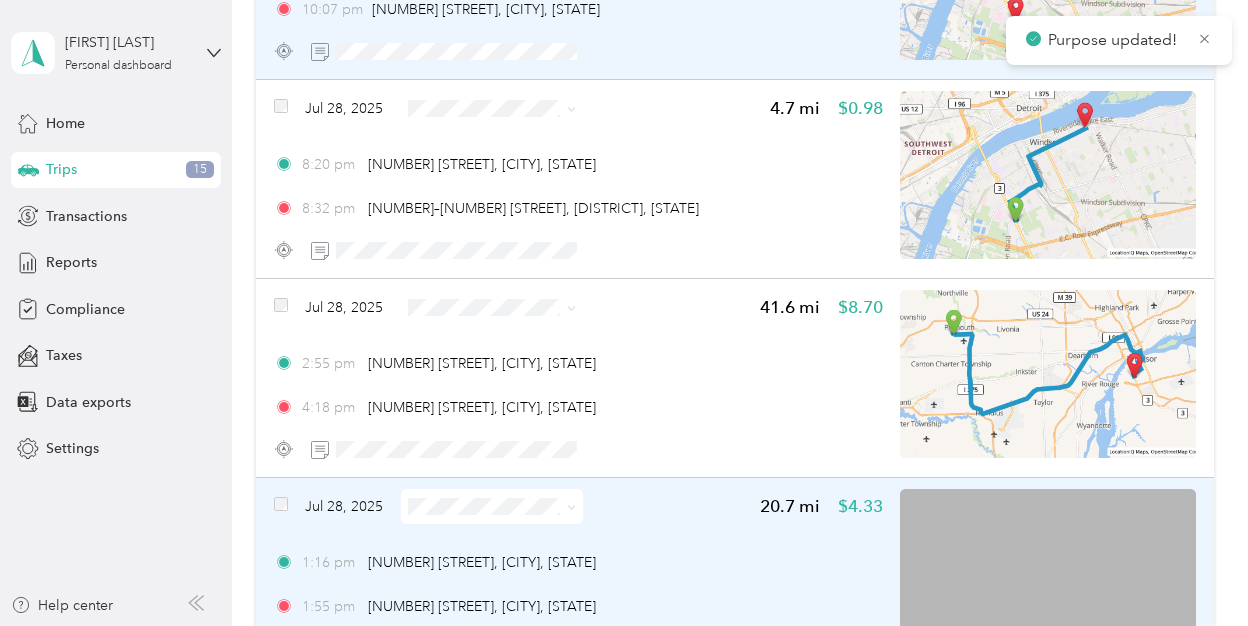 click 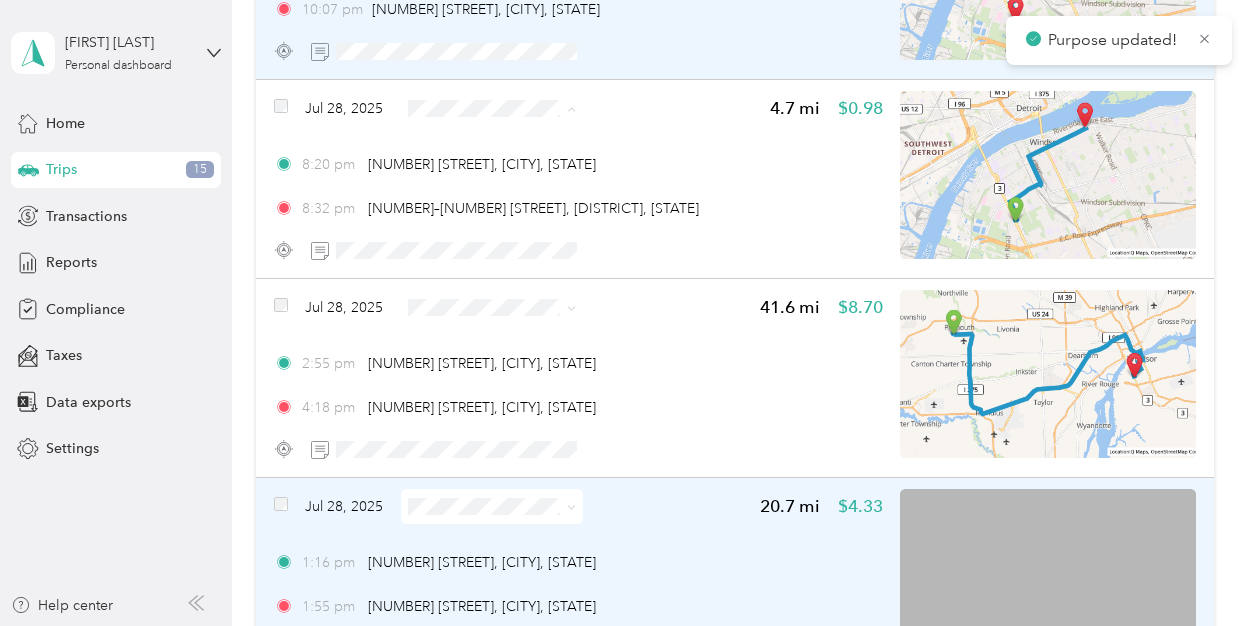 click on "Personal" at bounding box center [508, 179] 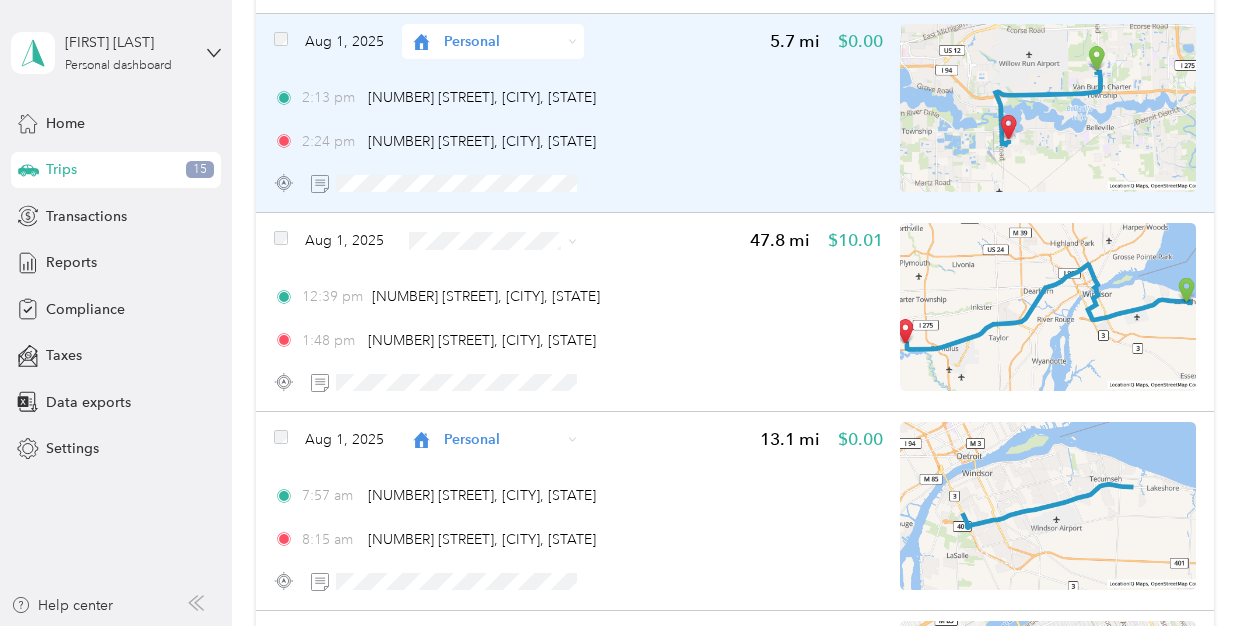 scroll, scrollTop: 5242, scrollLeft: 0, axis: vertical 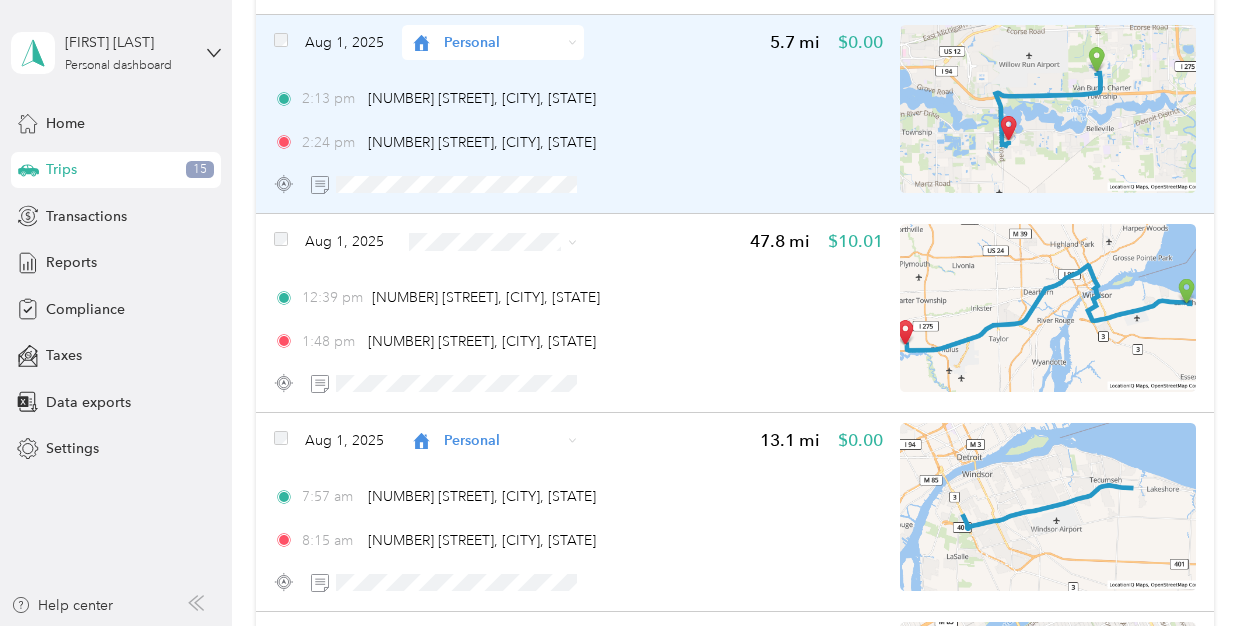 click 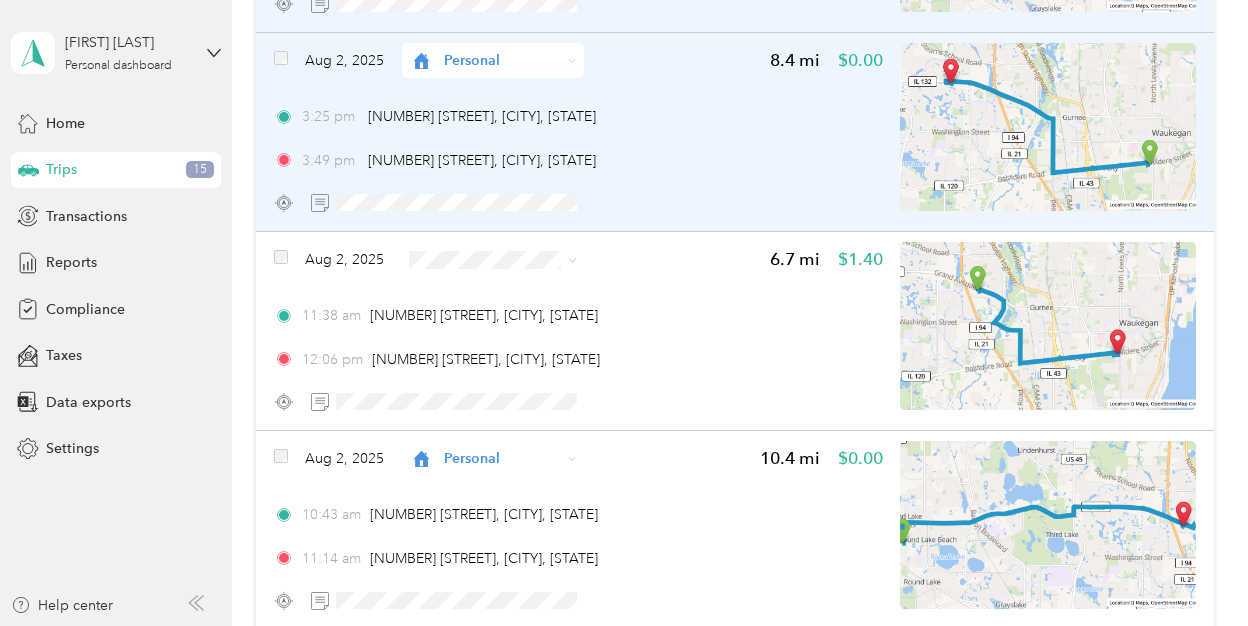 scroll, scrollTop: 3828, scrollLeft: 0, axis: vertical 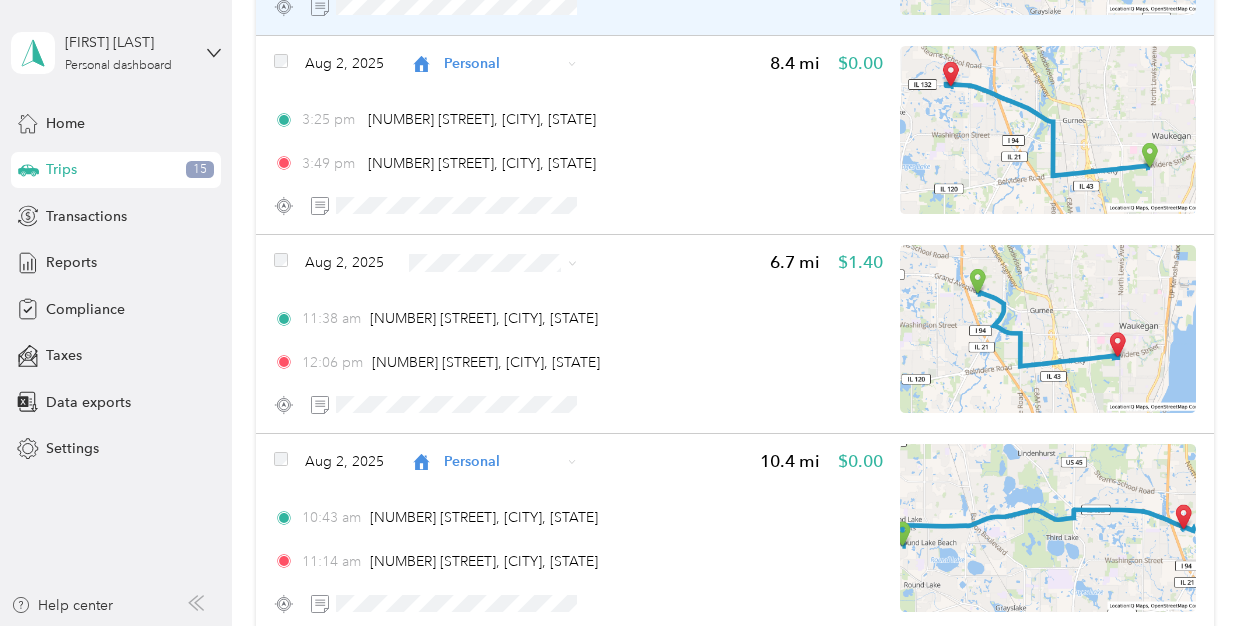 click at bounding box center (493, 262) 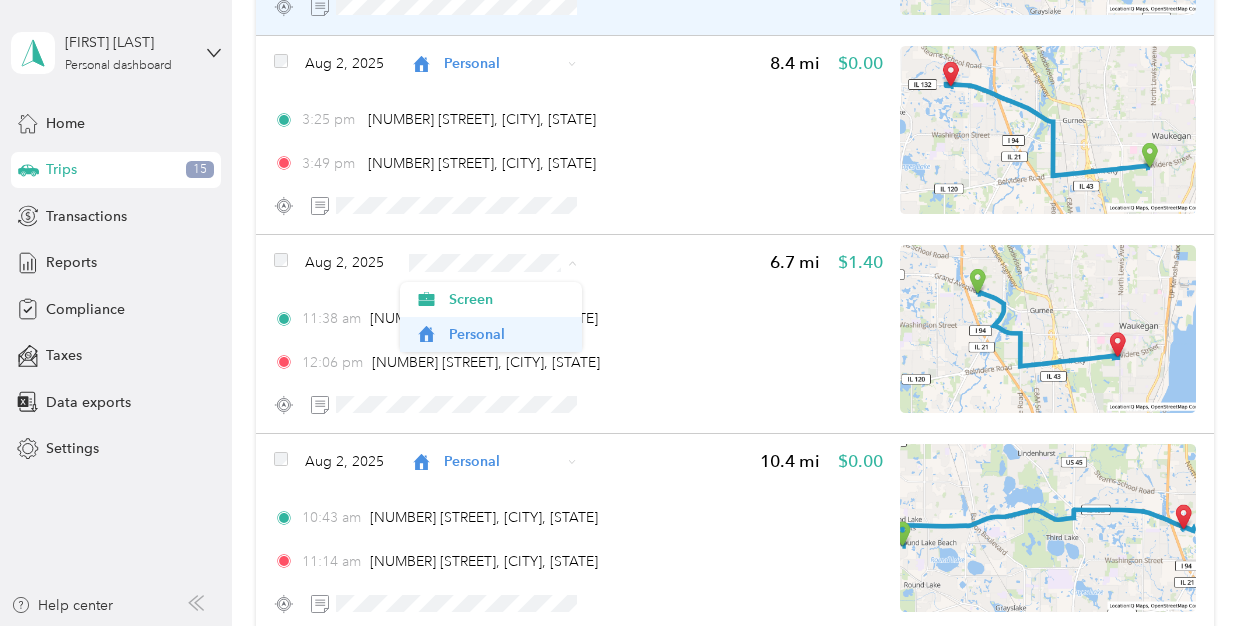 click on "Personal" at bounding box center (508, 334) 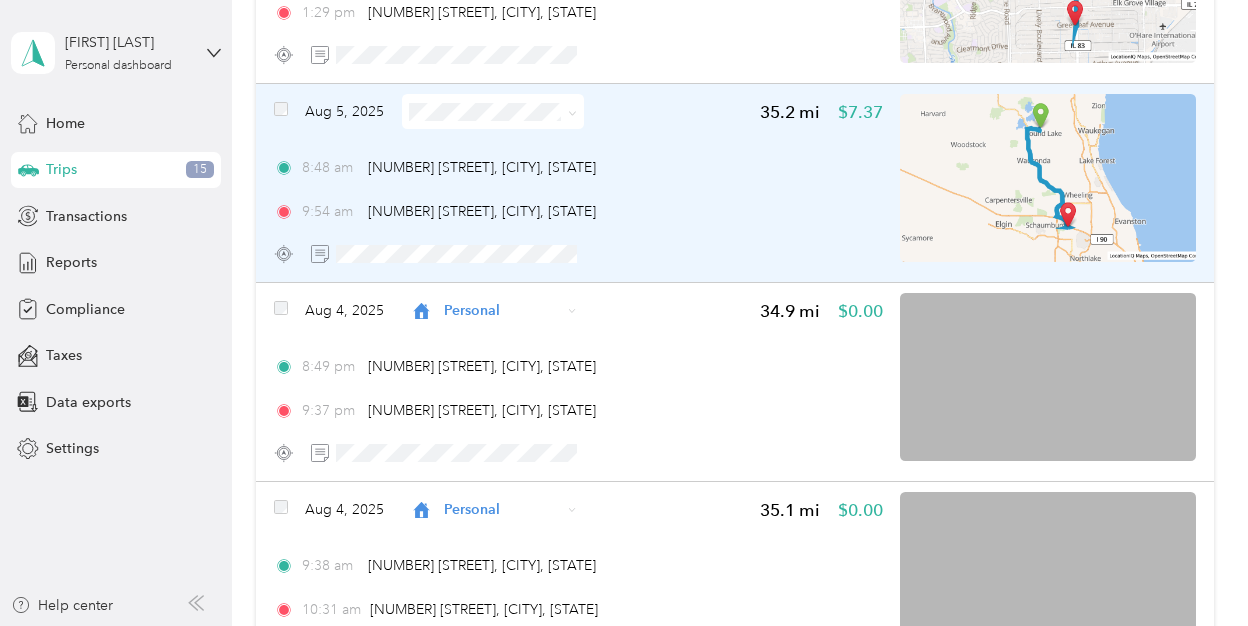 scroll, scrollTop: 1590, scrollLeft: 0, axis: vertical 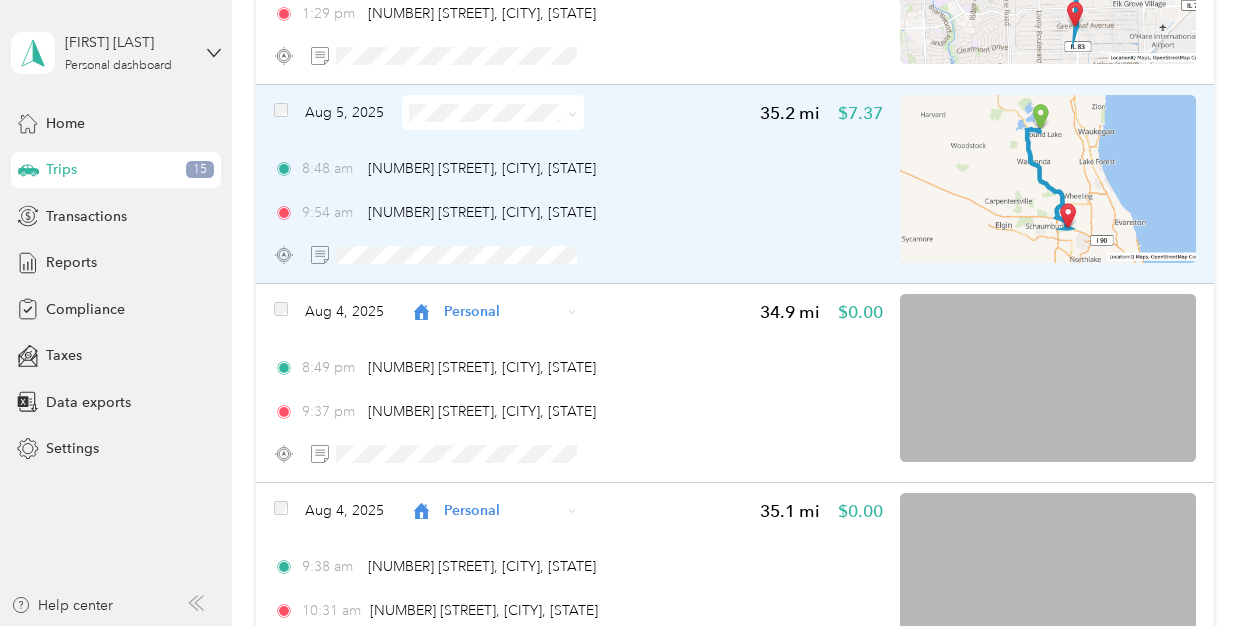 click 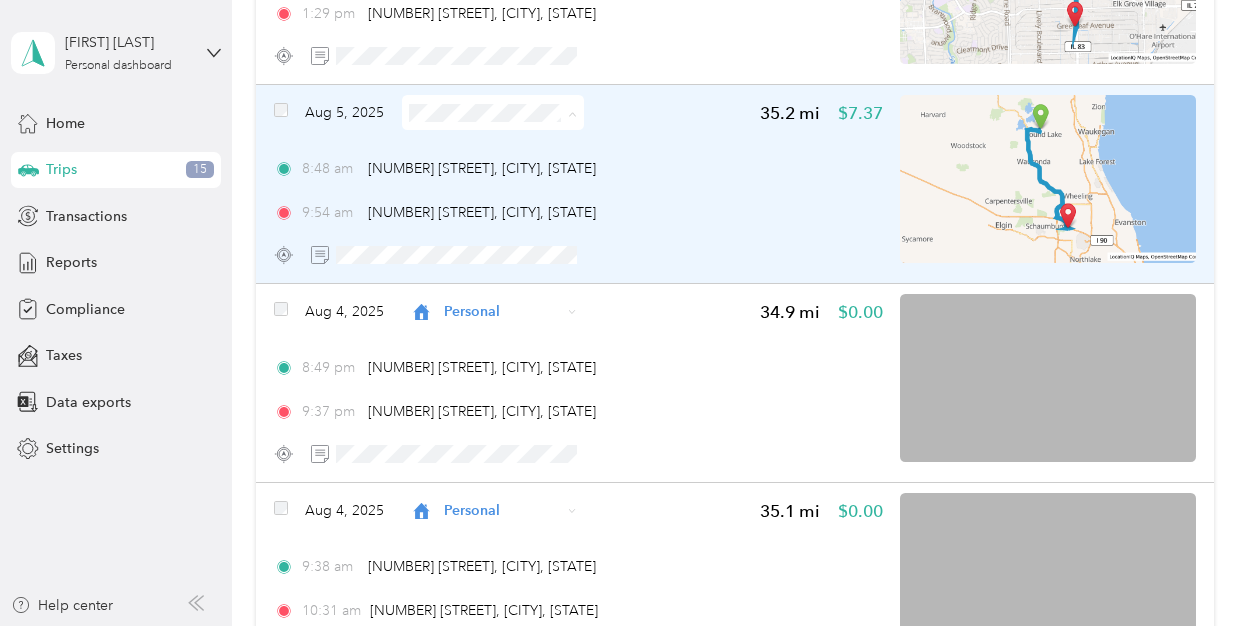 click on "Personal" at bounding box center (508, 184) 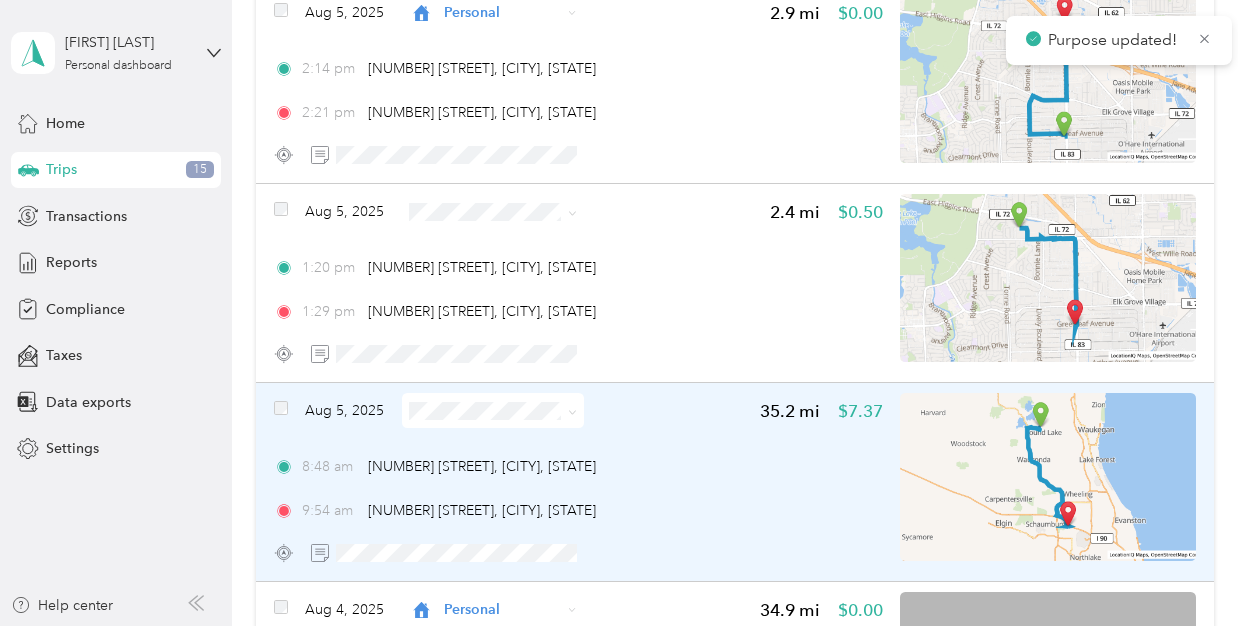 scroll, scrollTop: 1287, scrollLeft: 0, axis: vertical 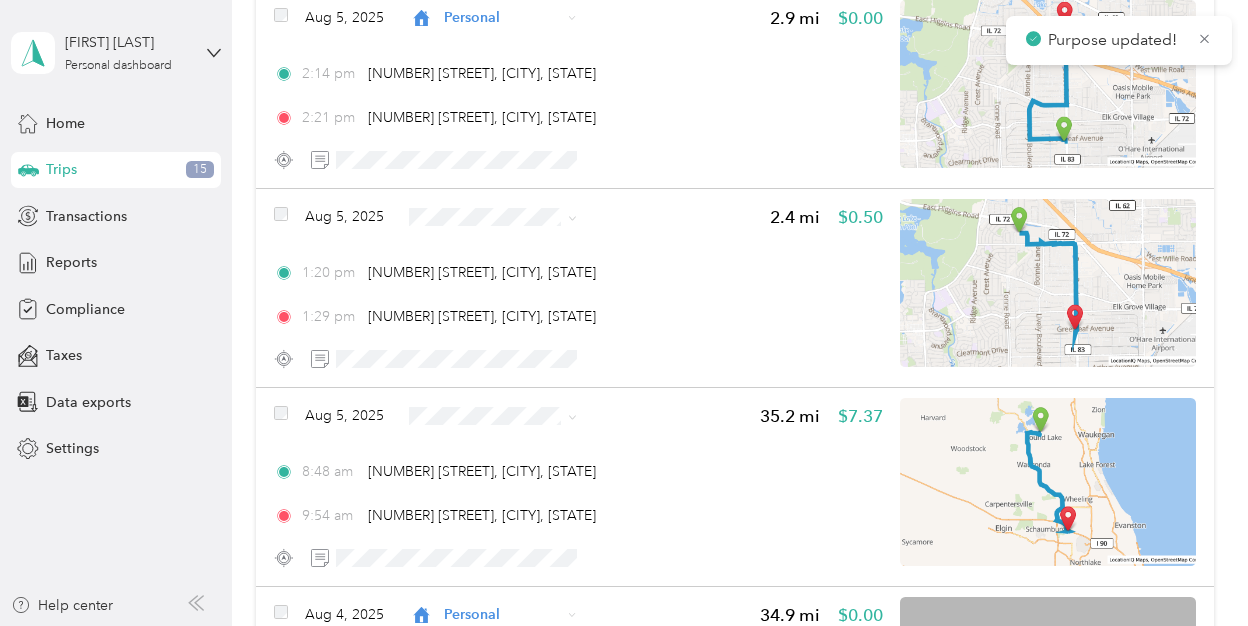 click 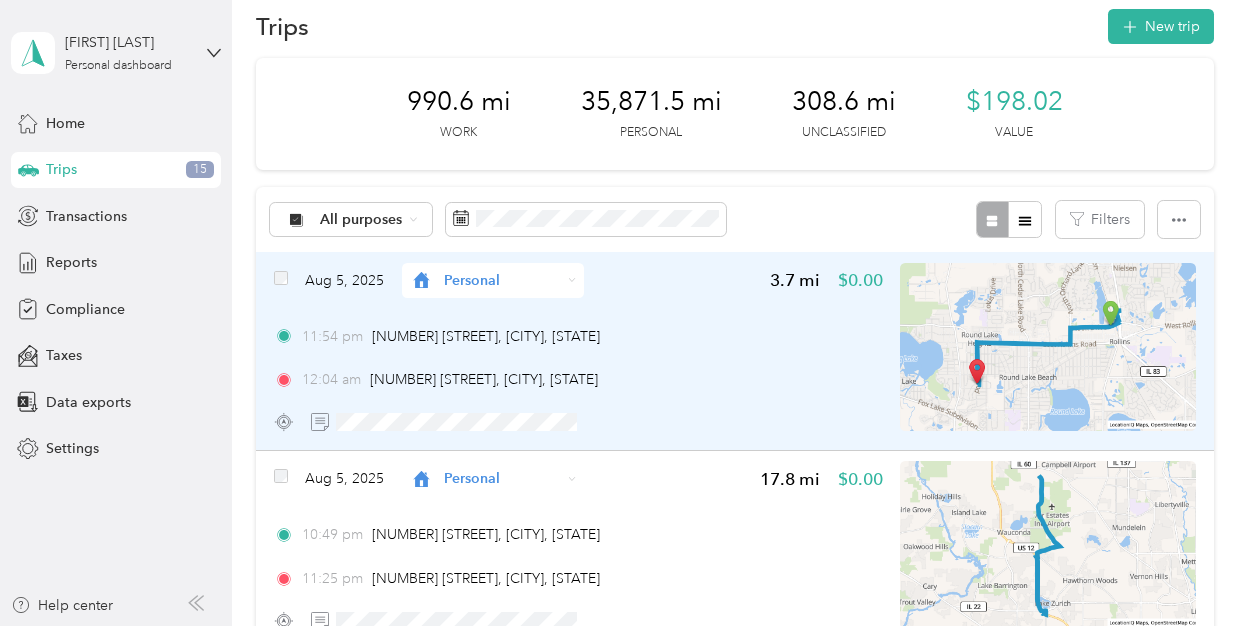 scroll, scrollTop: 29, scrollLeft: 0, axis: vertical 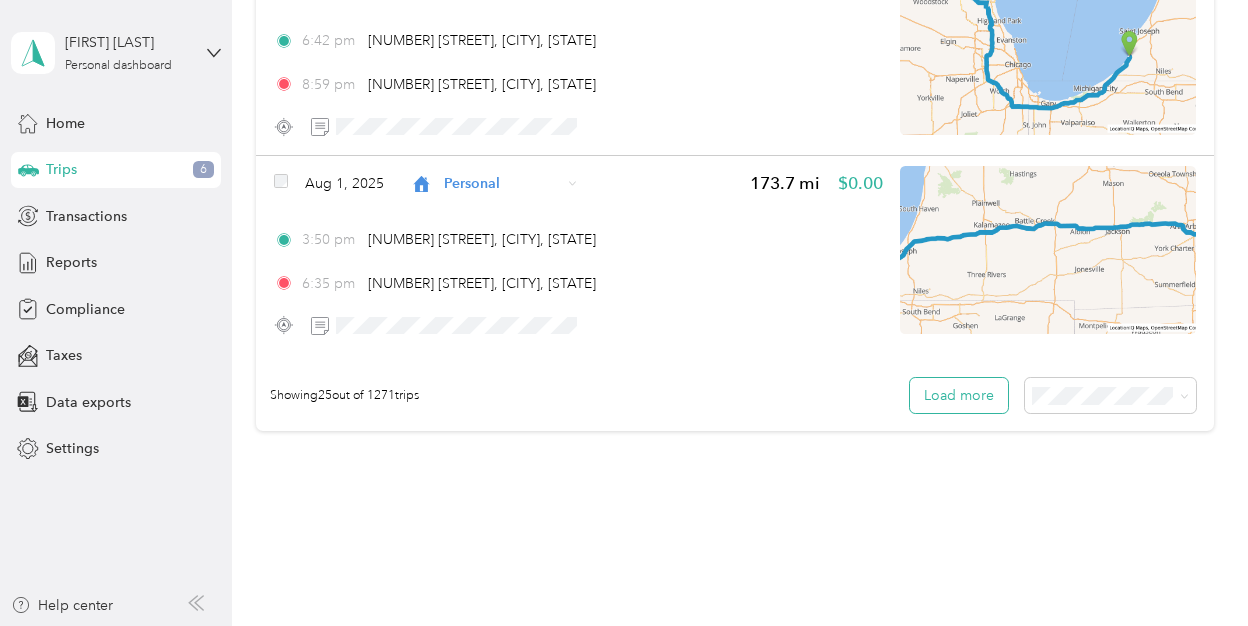click on "Load more" at bounding box center (959, 395) 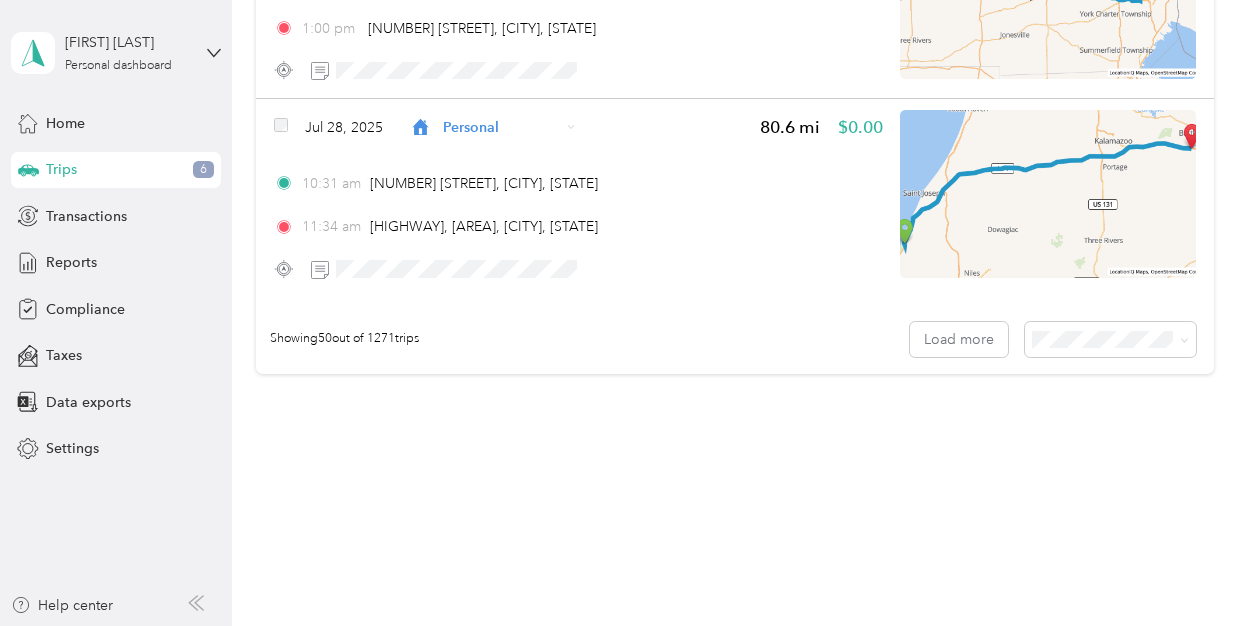 scroll, scrollTop: 9936, scrollLeft: 0, axis: vertical 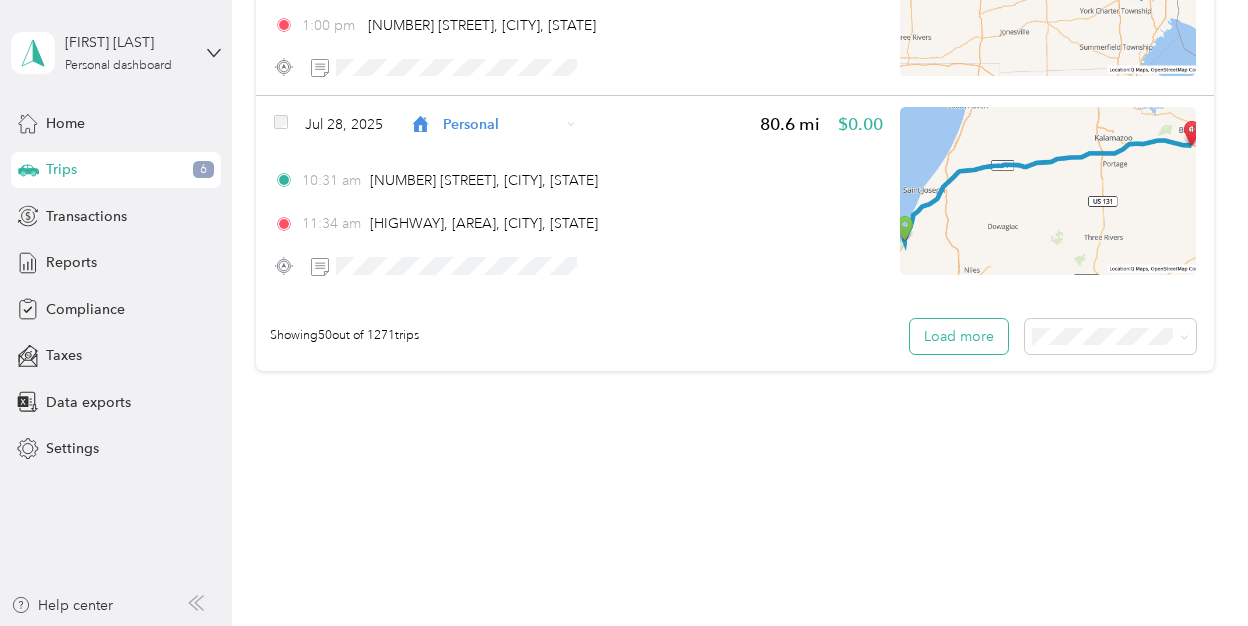 click on "Load more" at bounding box center (959, 336) 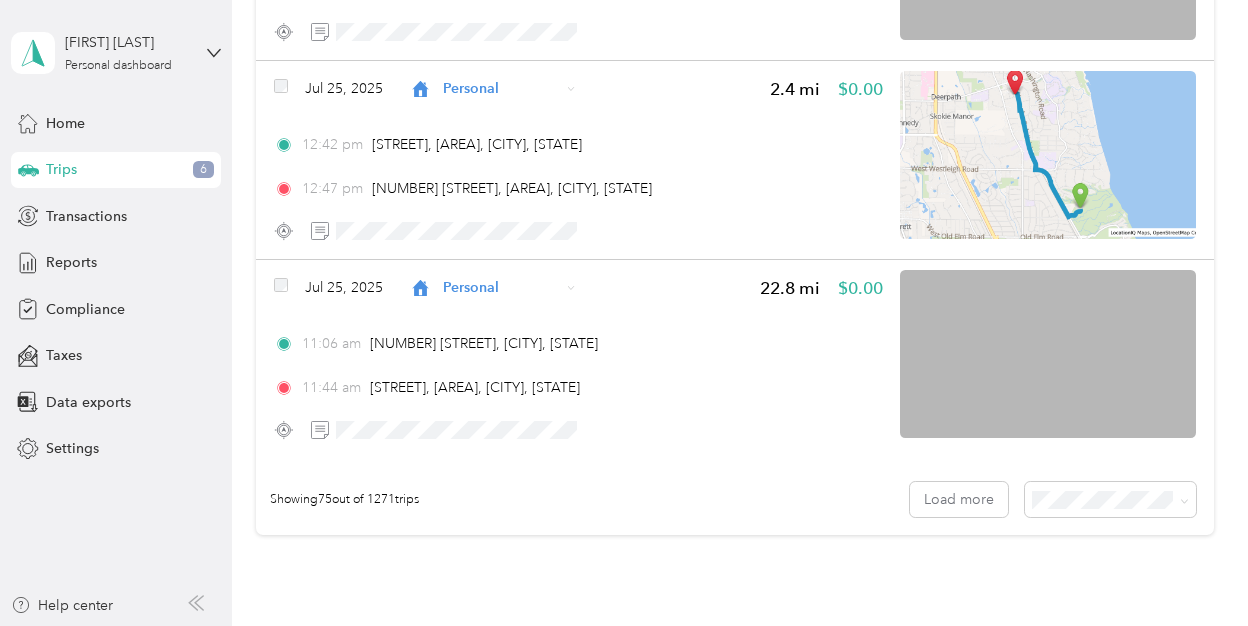 scroll, scrollTop: 14932, scrollLeft: 0, axis: vertical 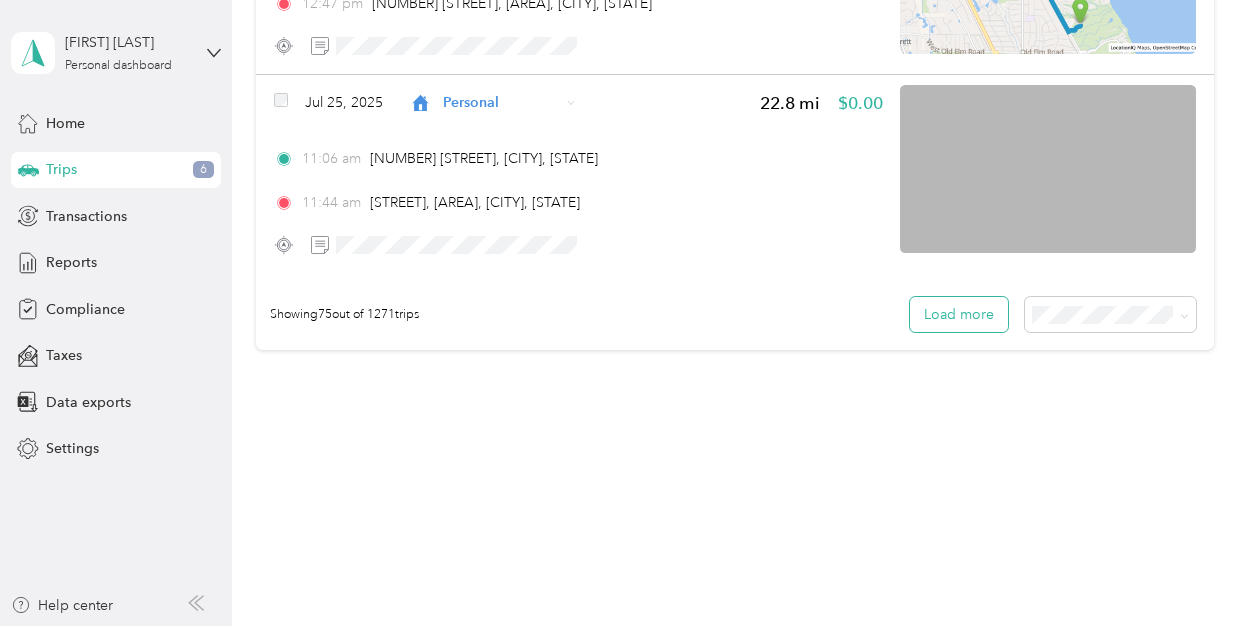 click on "Load more" at bounding box center (959, 314) 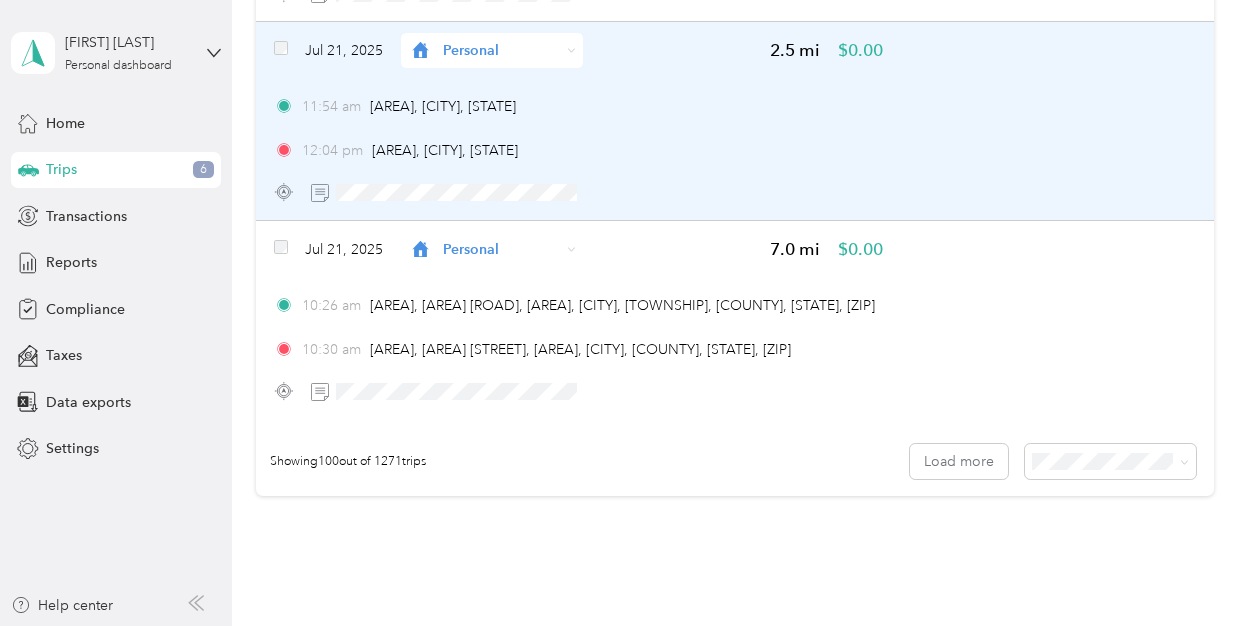scroll, scrollTop: 19812, scrollLeft: 0, axis: vertical 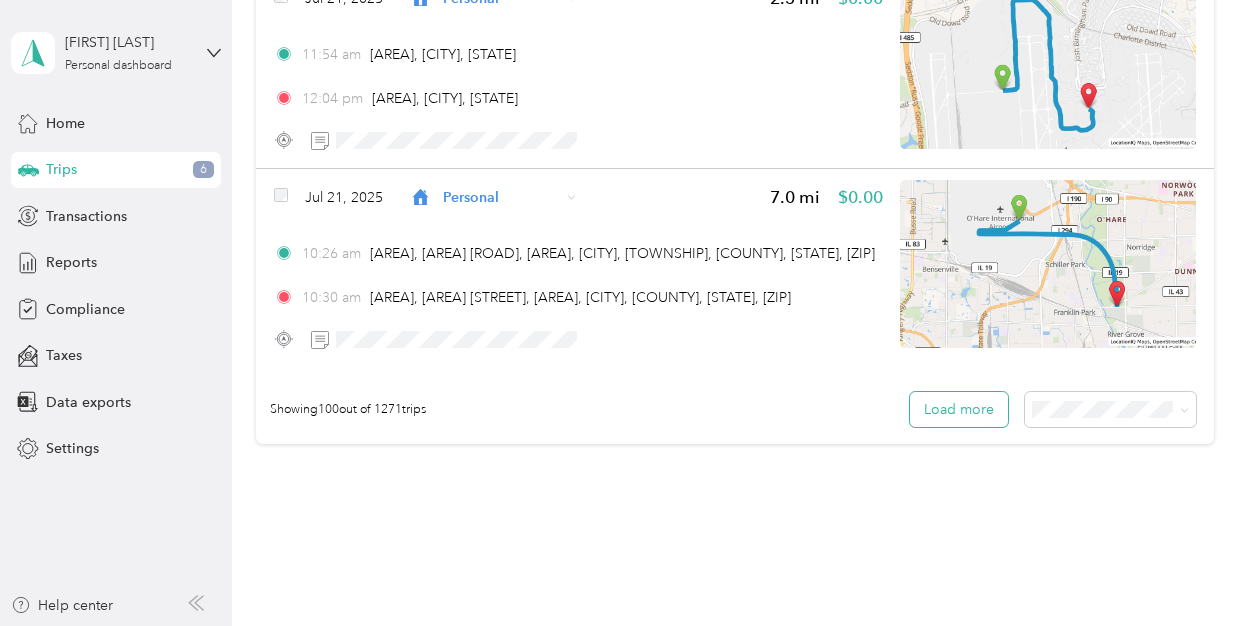 click on "Load more" at bounding box center [959, 409] 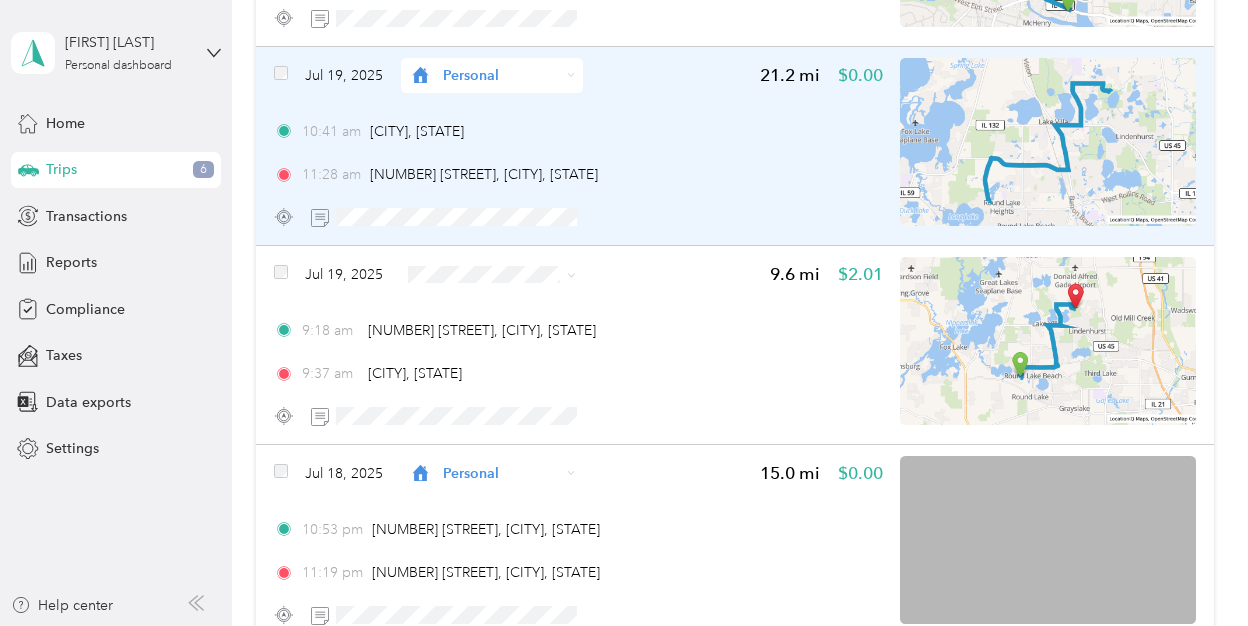 scroll, scrollTop: 22726, scrollLeft: 0, axis: vertical 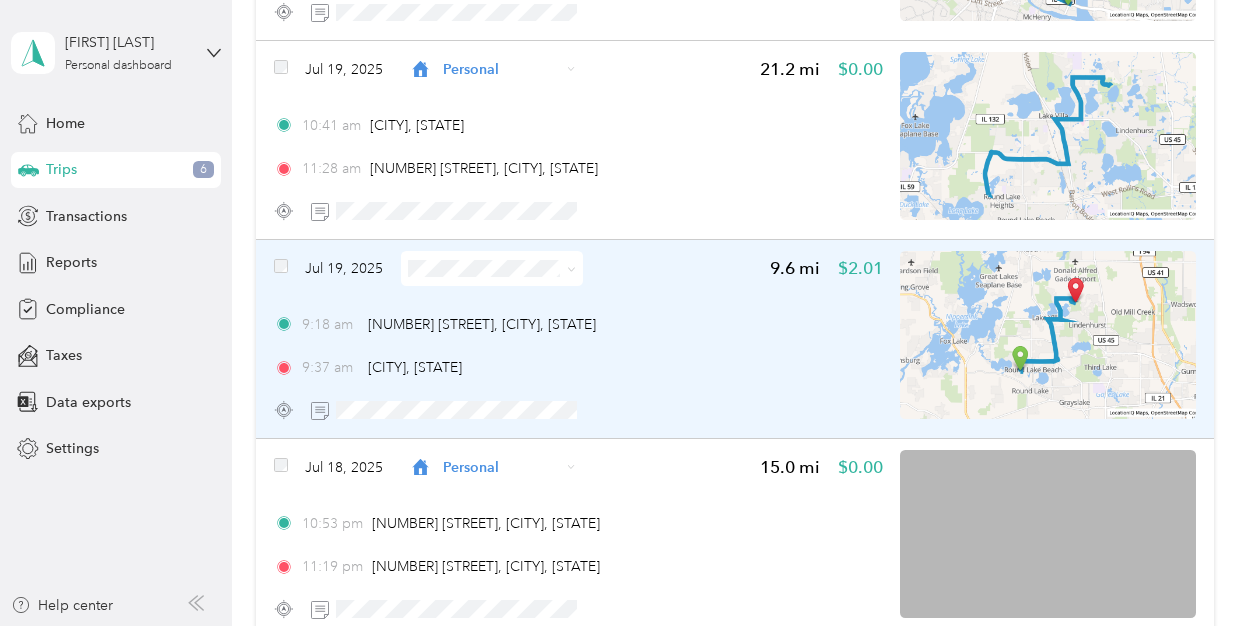 click at bounding box center (492, 268) 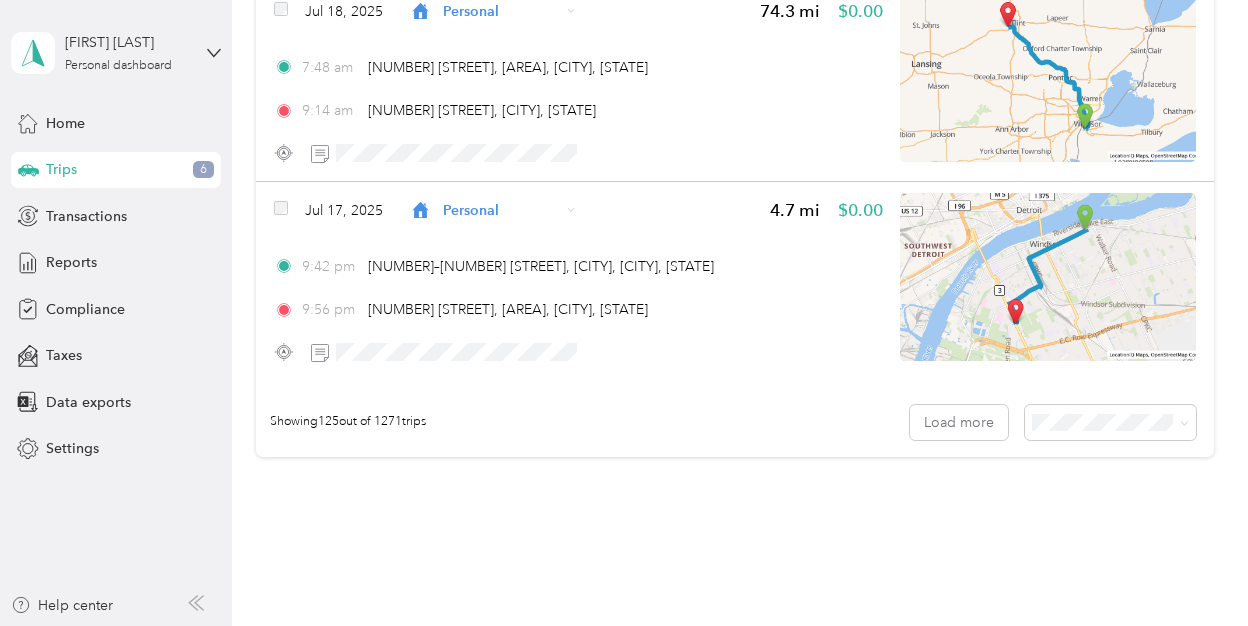 scroll, scrollTop: 24776, scrollLeft: 0, axis: vertical 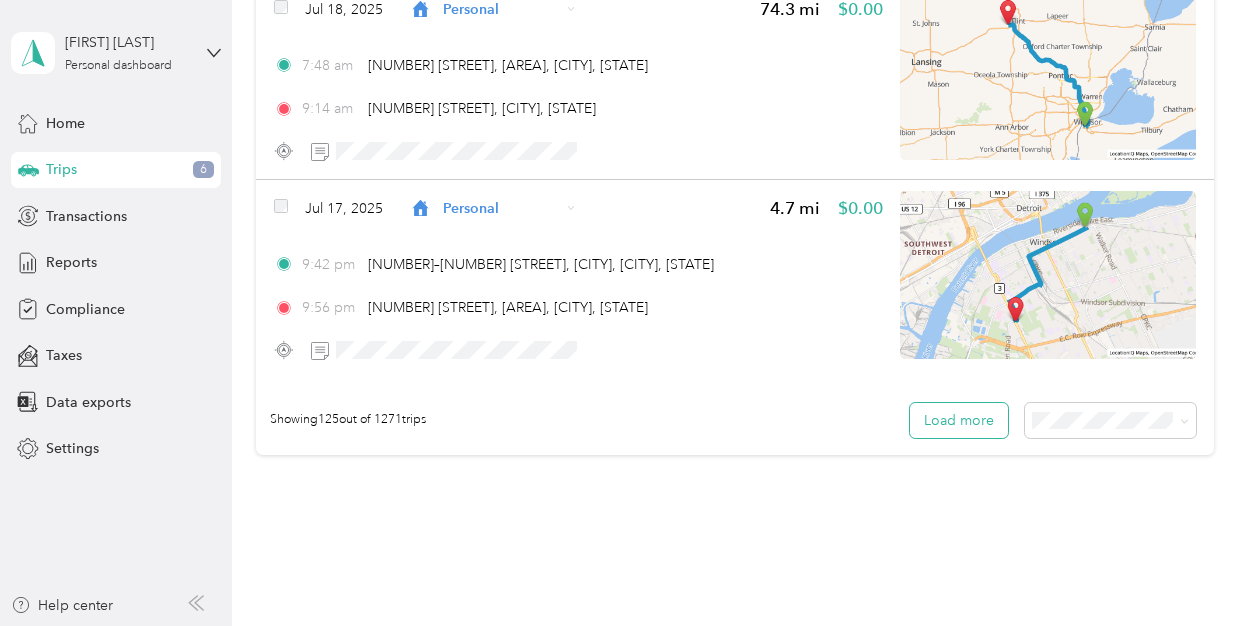 click on "Load more" at bounding box center [959, 420] 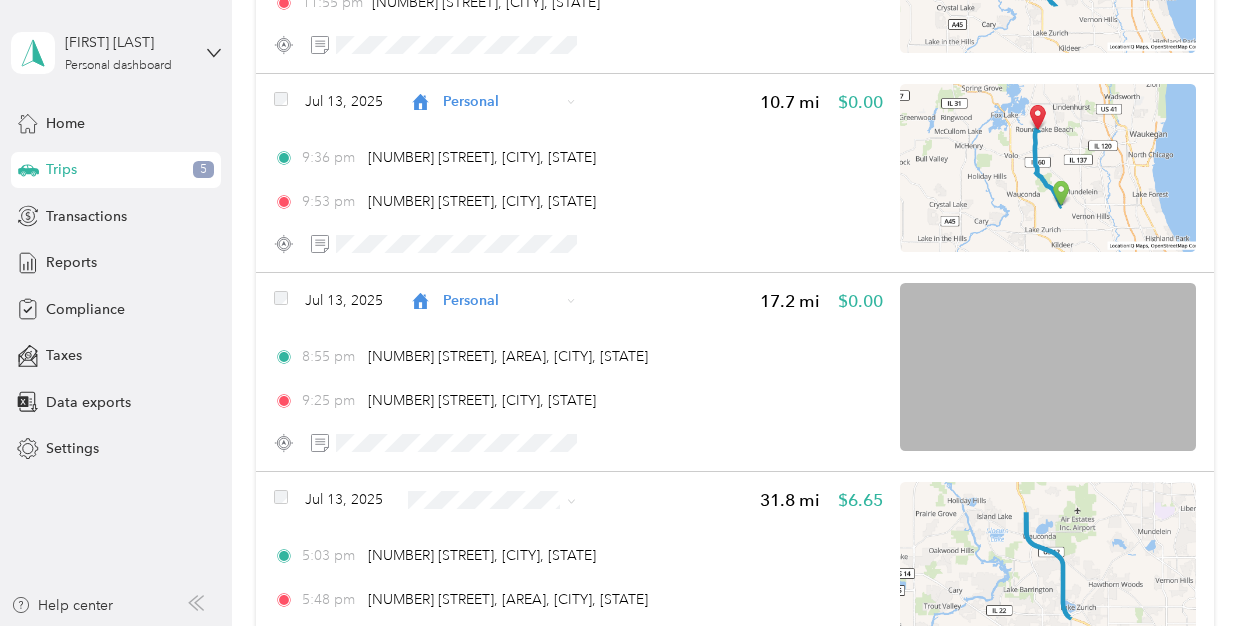 scroll, scrollTop: 28226, scrollLeft: 0, axis: vertical 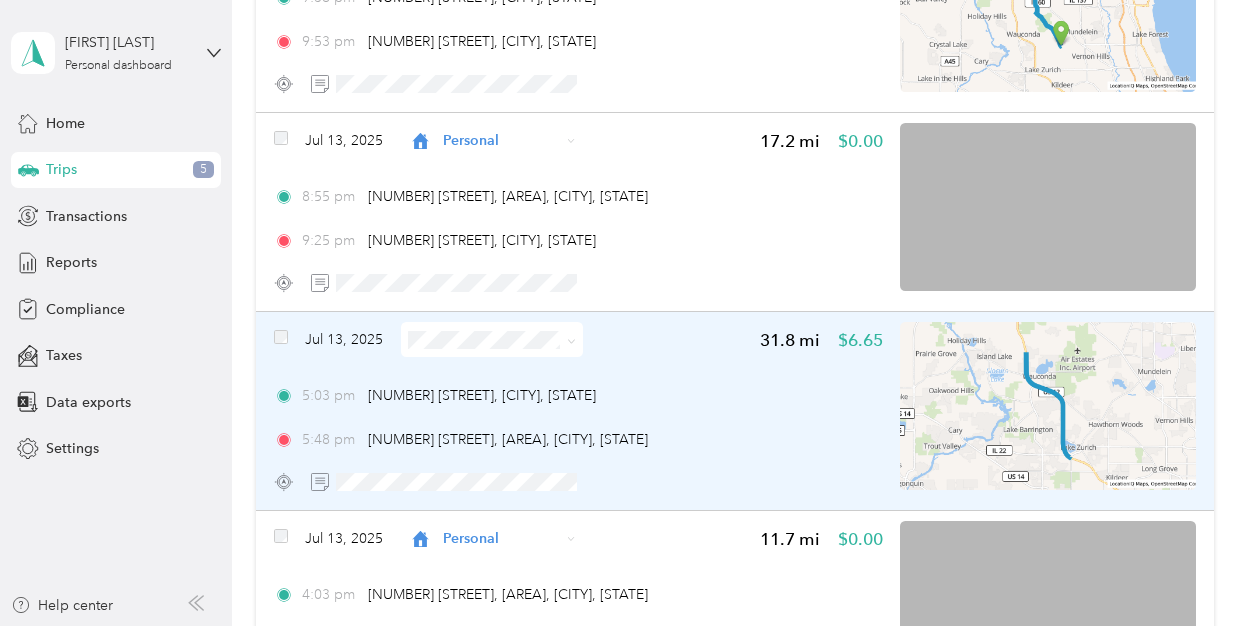 click 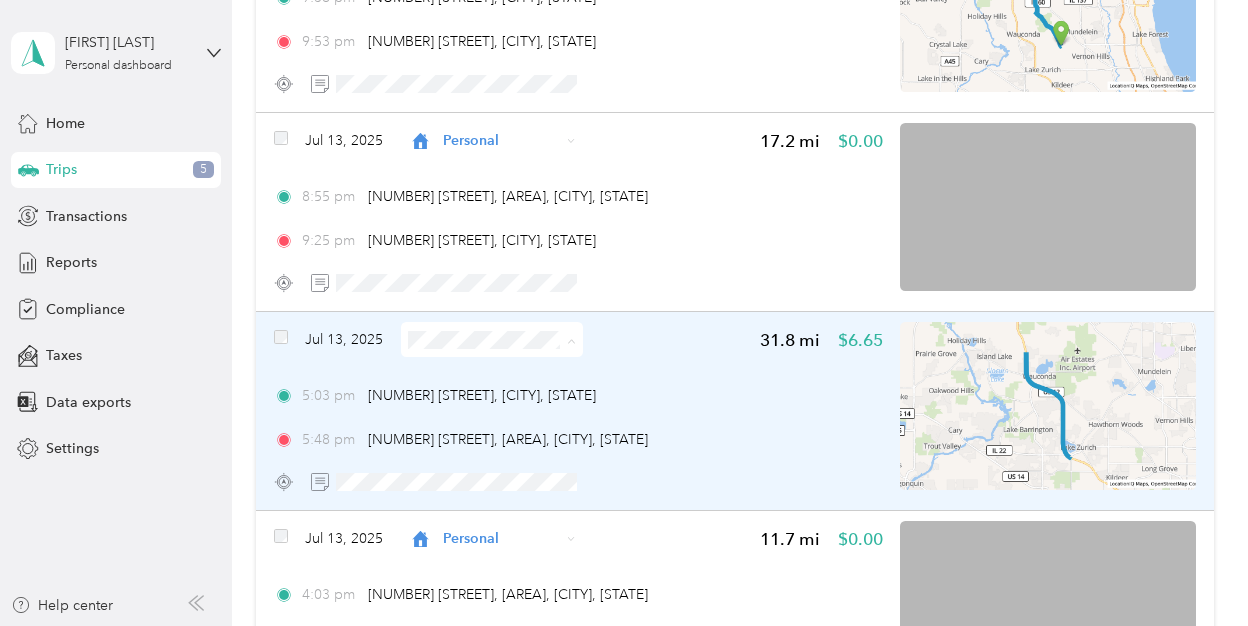 click on "Personal" at bounding box center (491, 411) 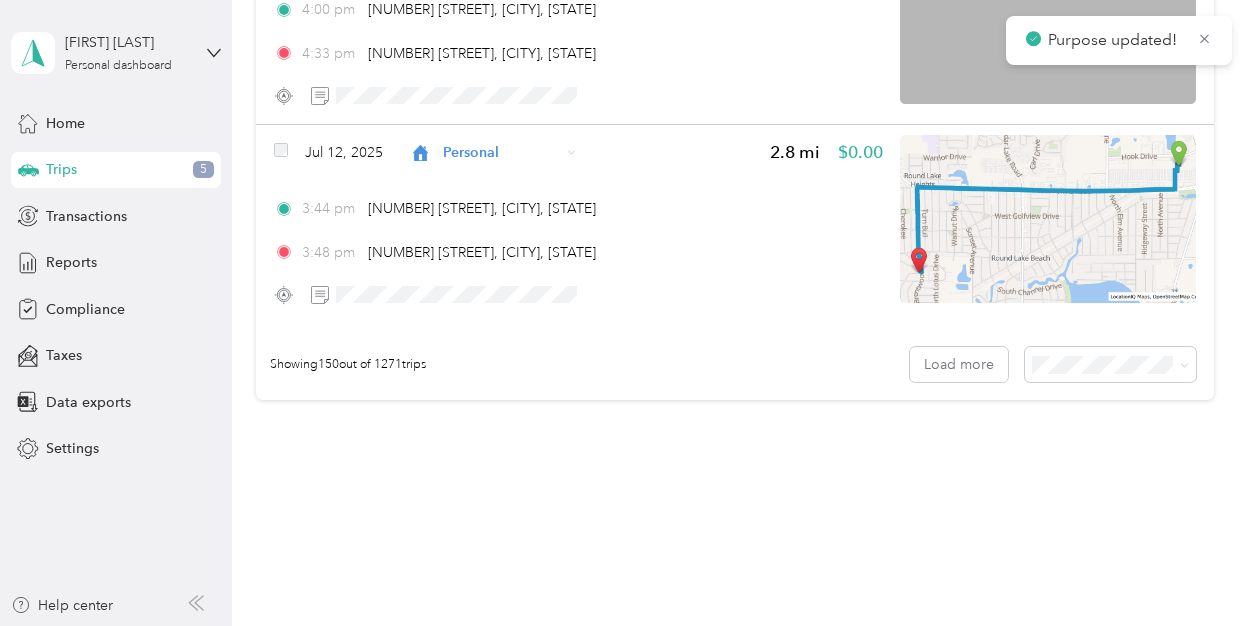 scroll, scrollTop: 29814, scrollLeft: 0, axis: vertical 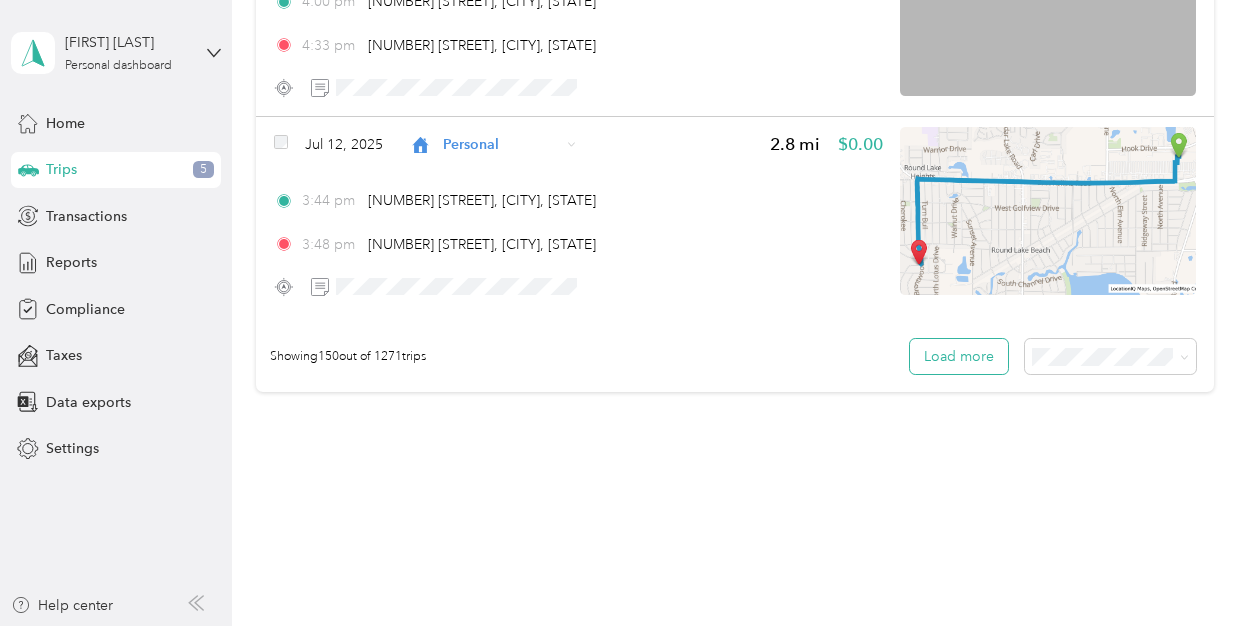 click on "Load more" at bounding box center [959, 356] 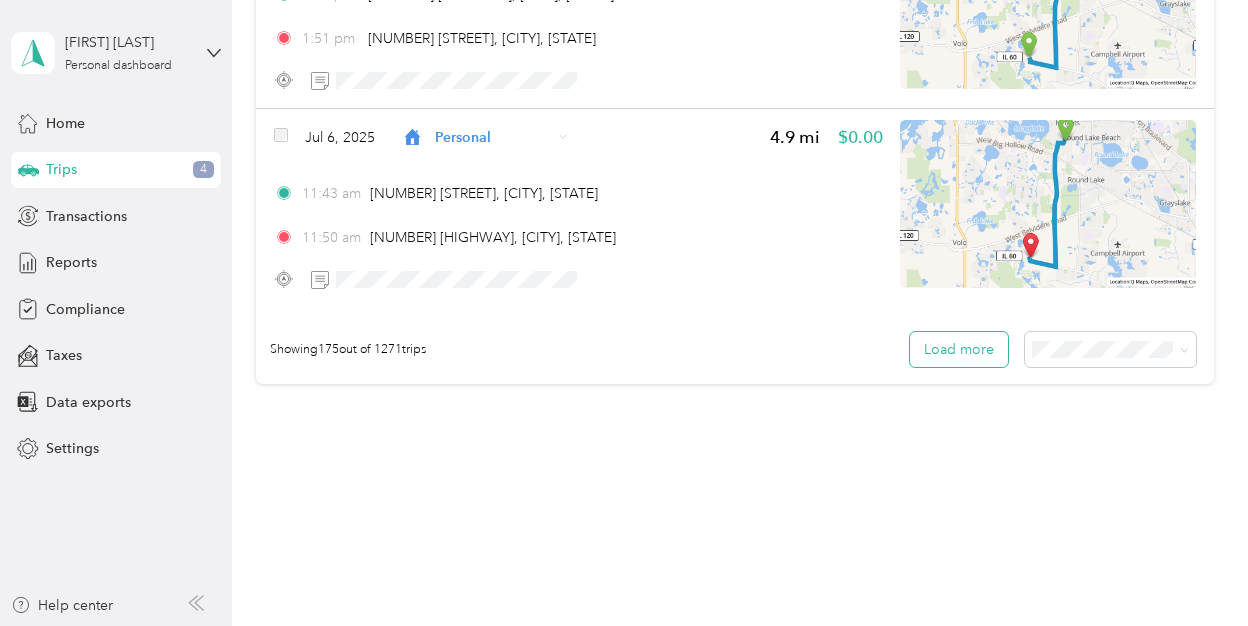 scroll, scrollTop: 34831, scrollLeft: 0, axis: vertical 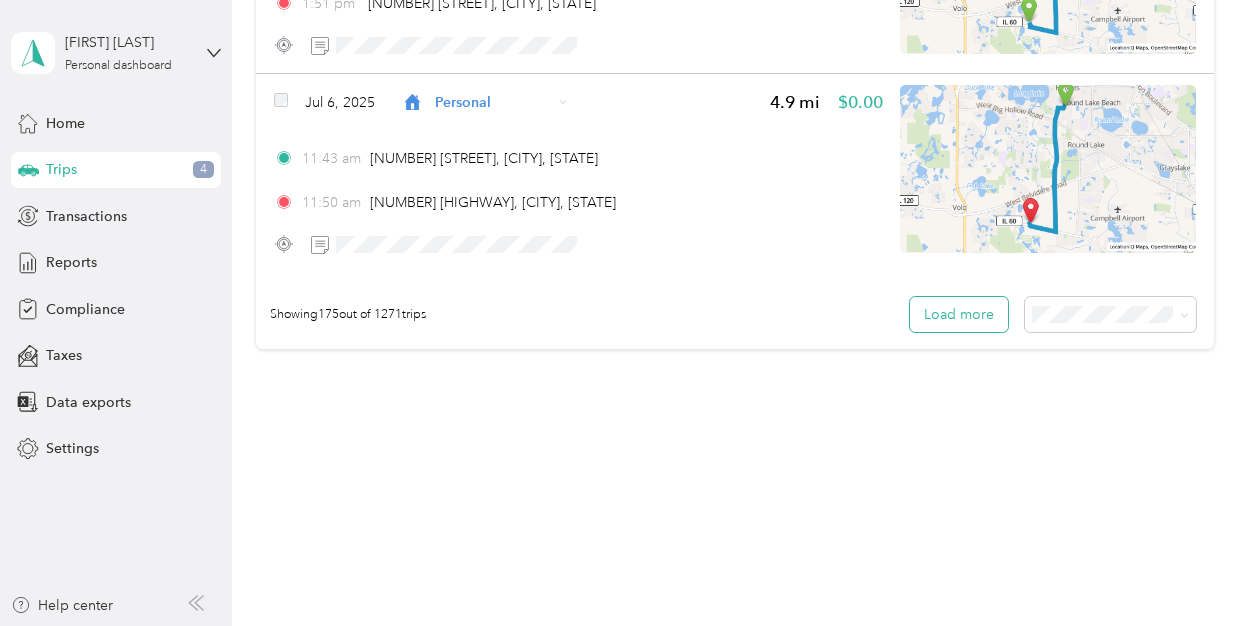 click on "Load more" at bounding box center [959, 314] 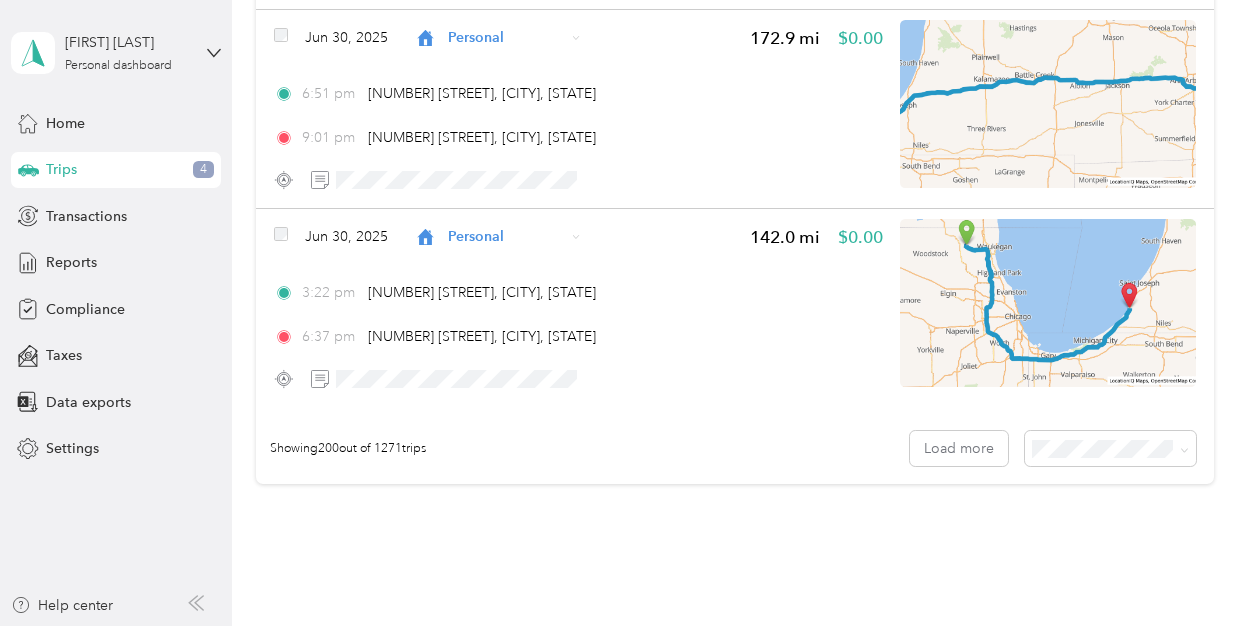 scroll, scrollTop: 39806, scrollLeft: 0, axis: vertical 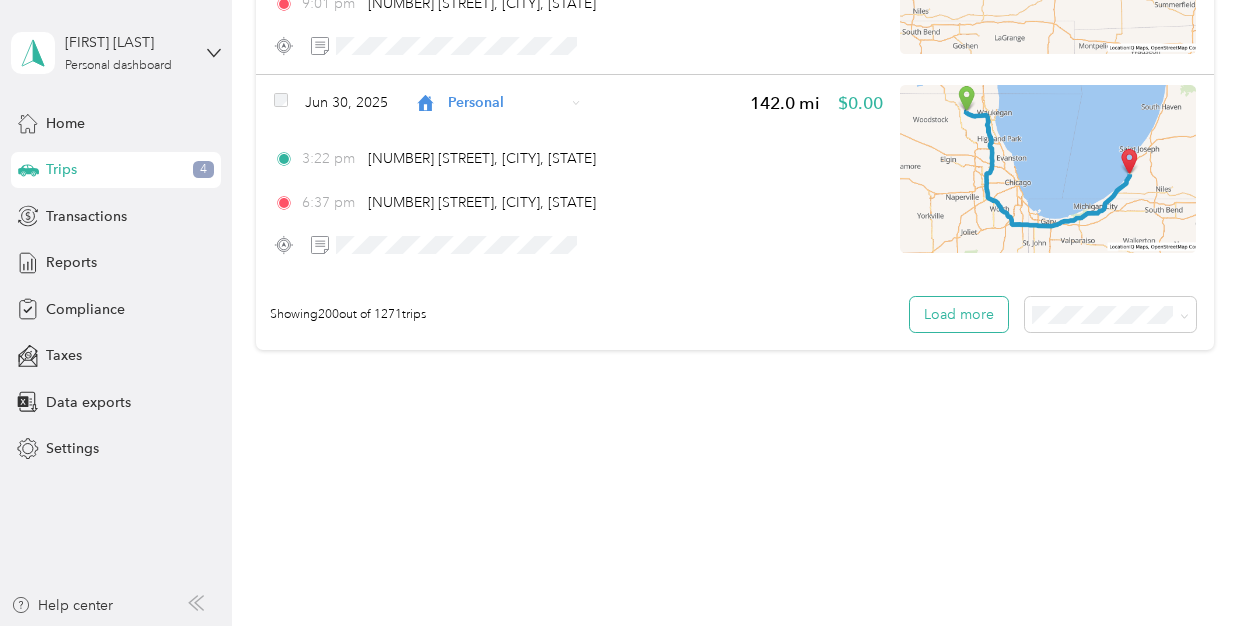 click on "Load more" at bounding box center (959, 314) 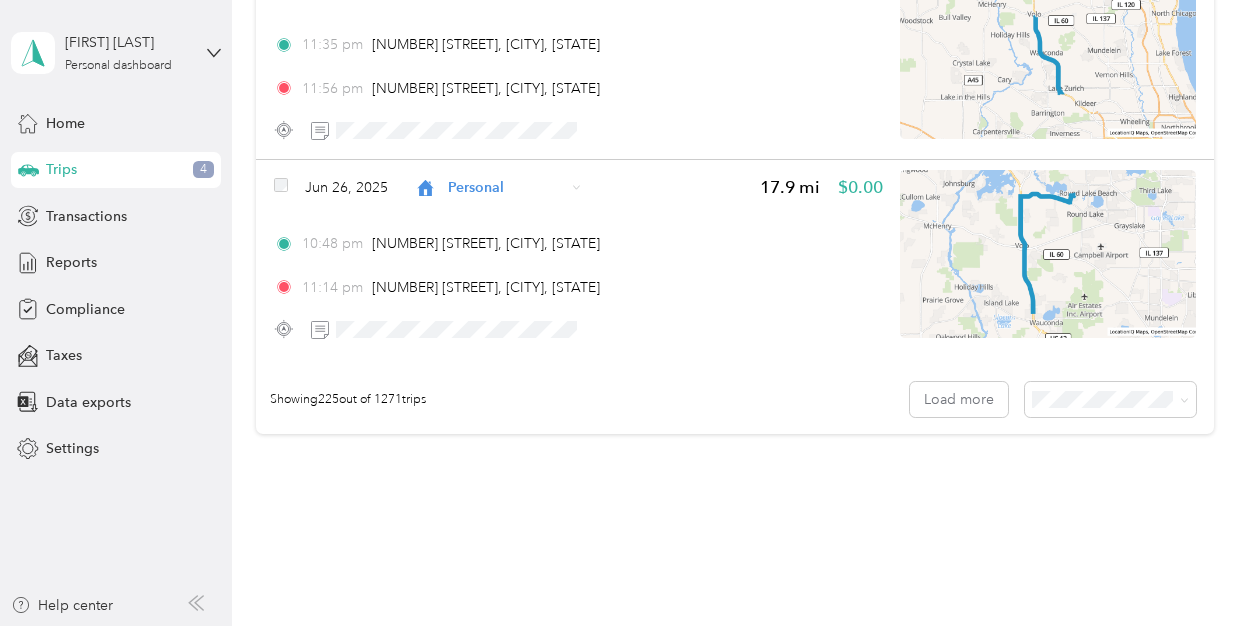 scroll, scrollTop: 44697, scrollLeft: 0, axis: vertical 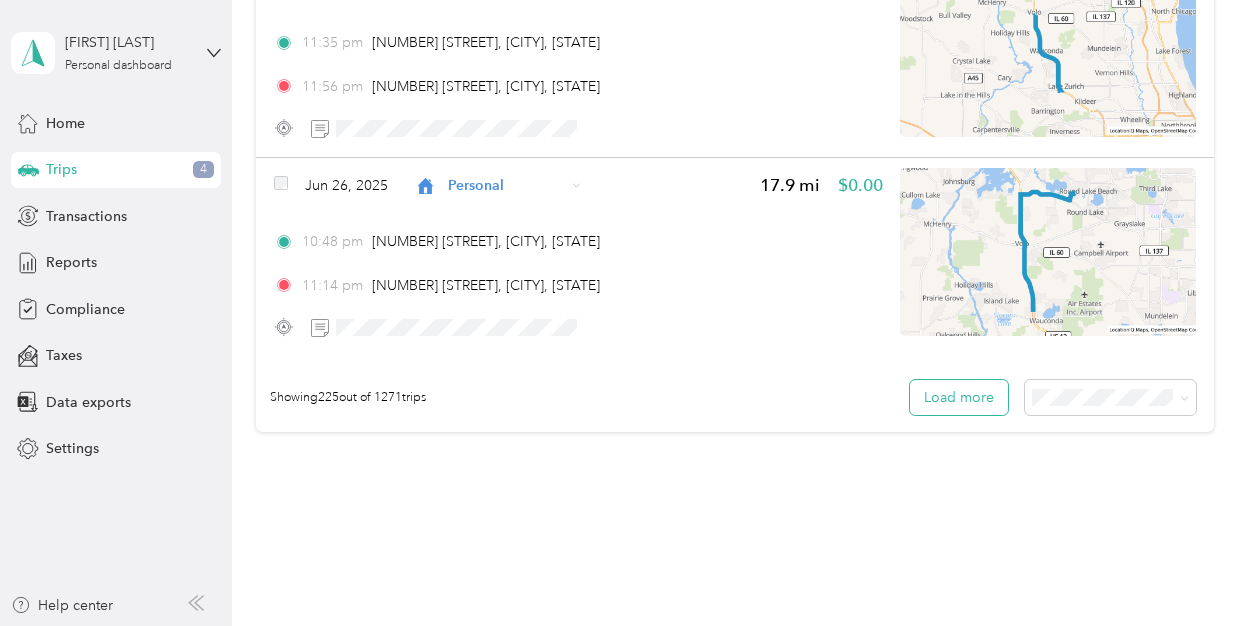 click on "Load more" at bounding box center (959, 397) 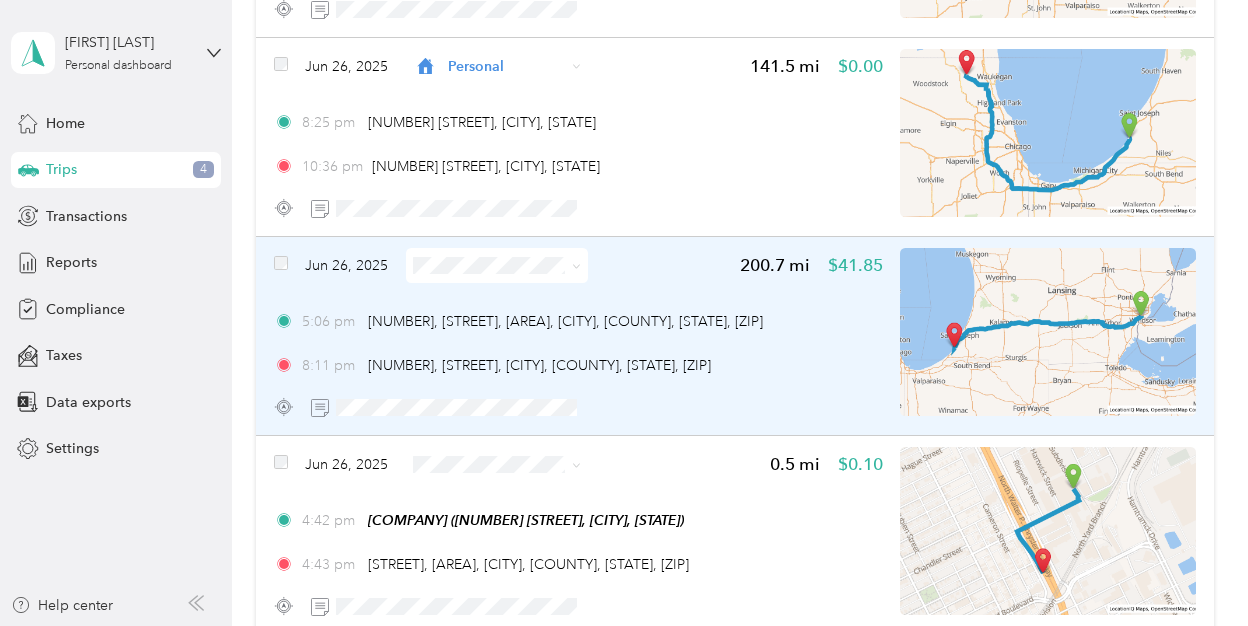scroll, scrollTop: 45217, scrollLeft: 0, axis: vertical 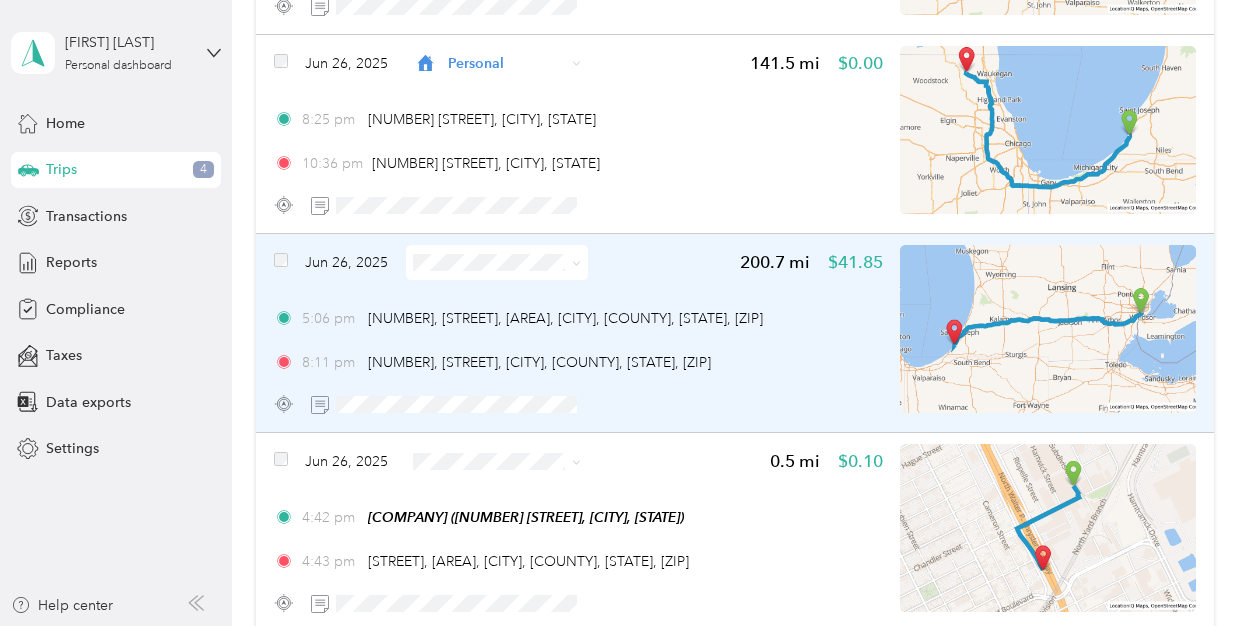 click 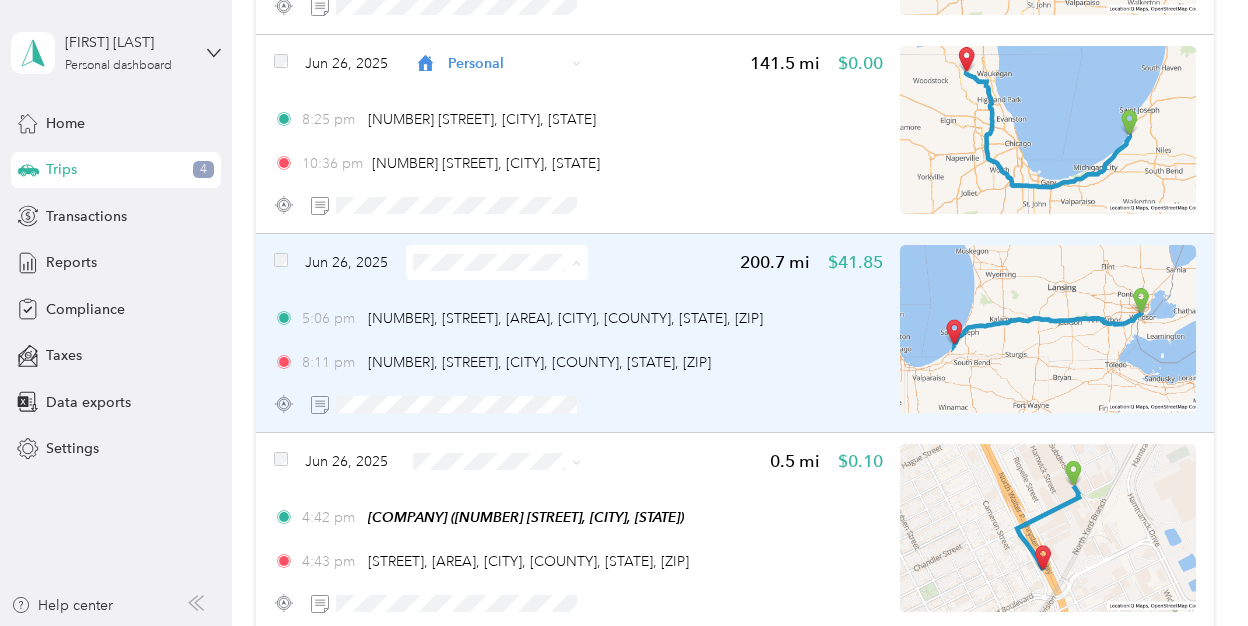 click on "Personal" at bounding box center (513, 334) 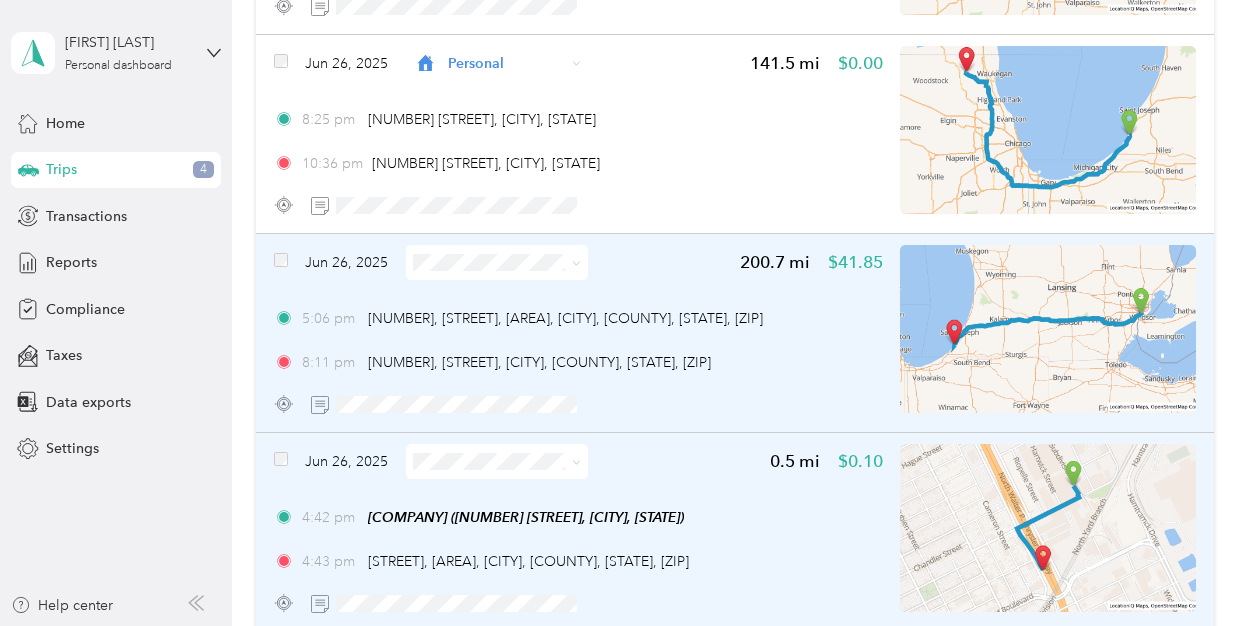 click 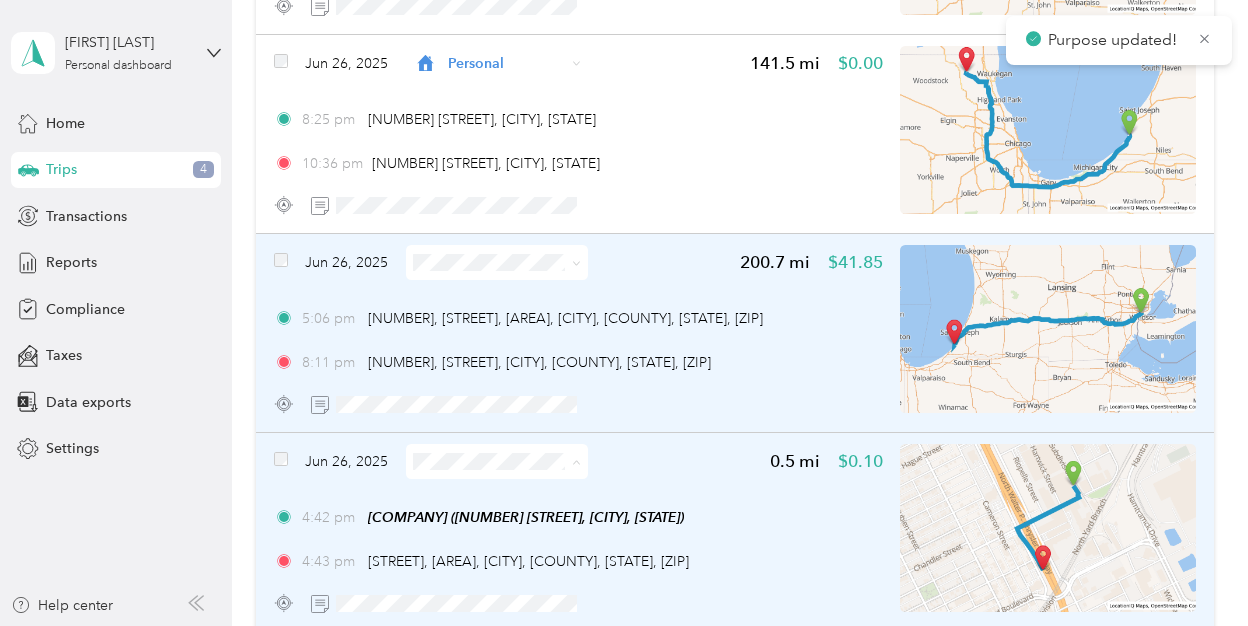 click on "Personal" at bounding box center [495, 533] 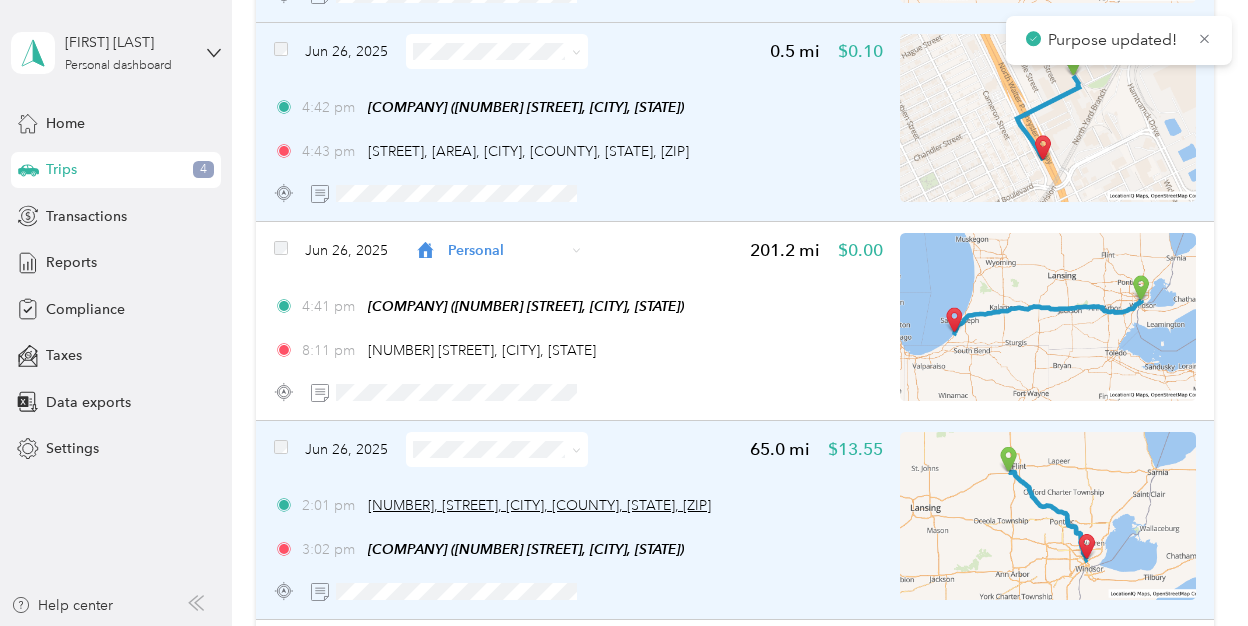 scroll, scrollTop: 45741, scrollLeft: 0, axis: vertical 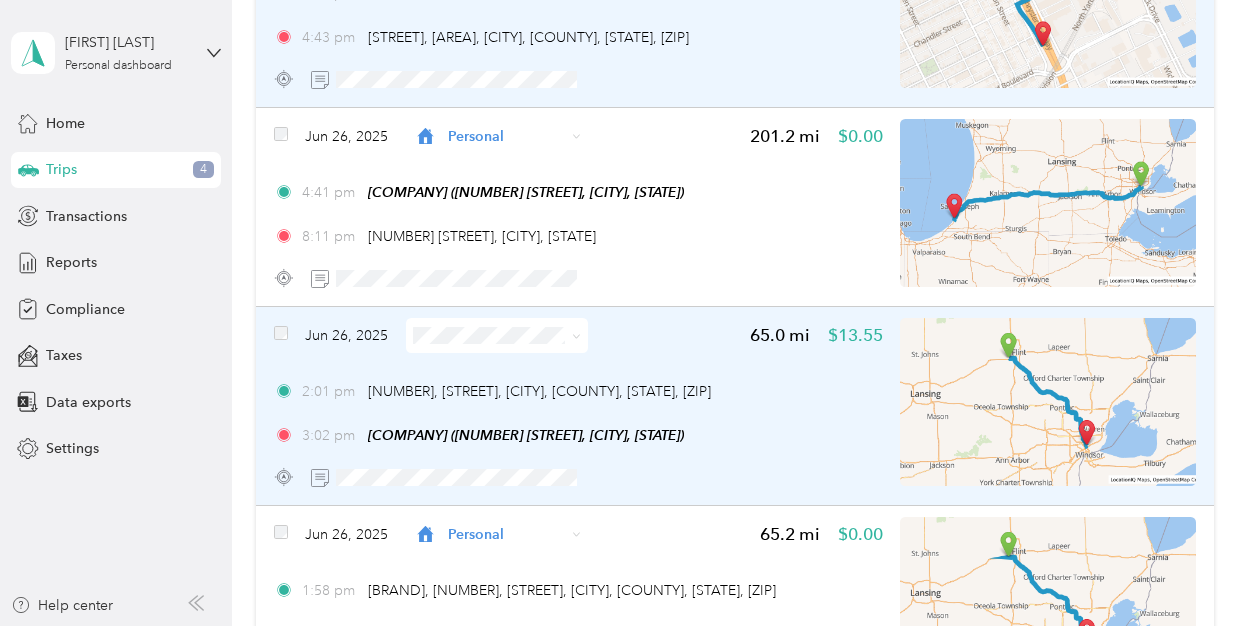 click 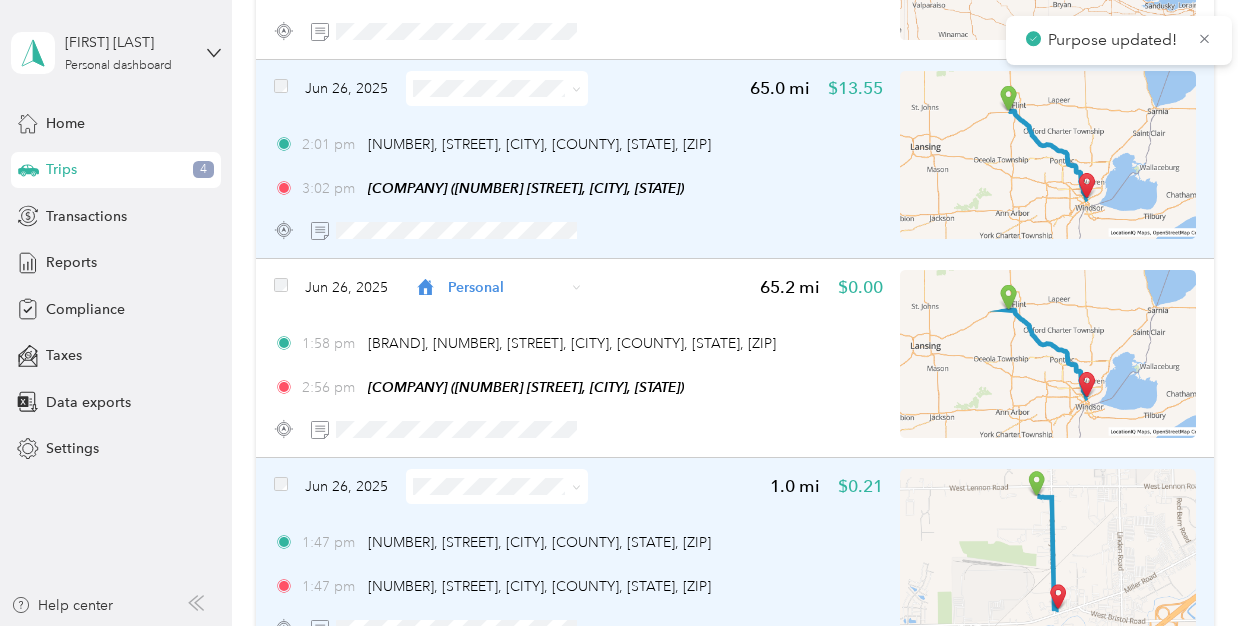 scroll, scrollTop: 46098, scrollLeft: 0, axis: vertical 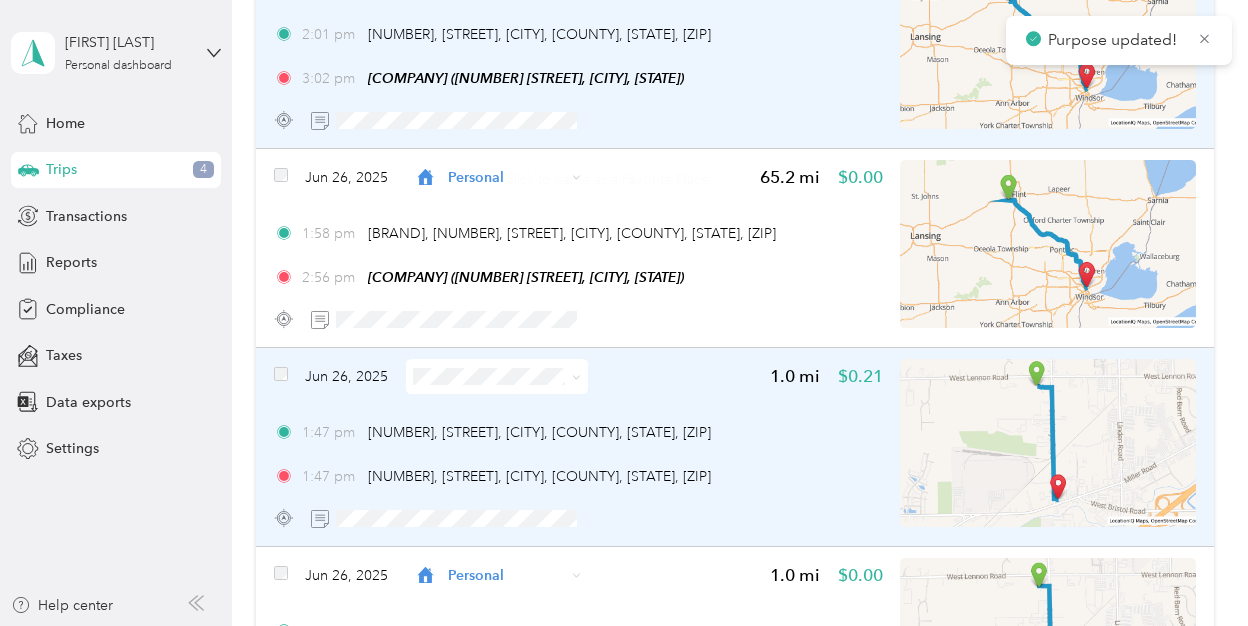 click 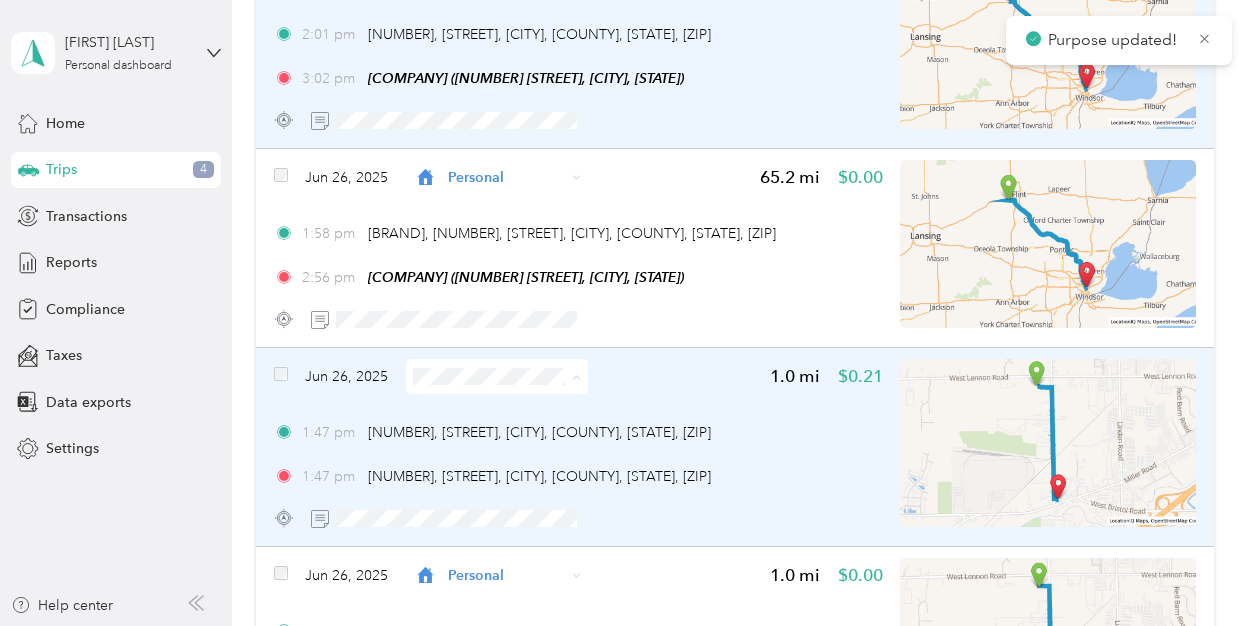 click on "Personal" at bounding box center [513, 448] 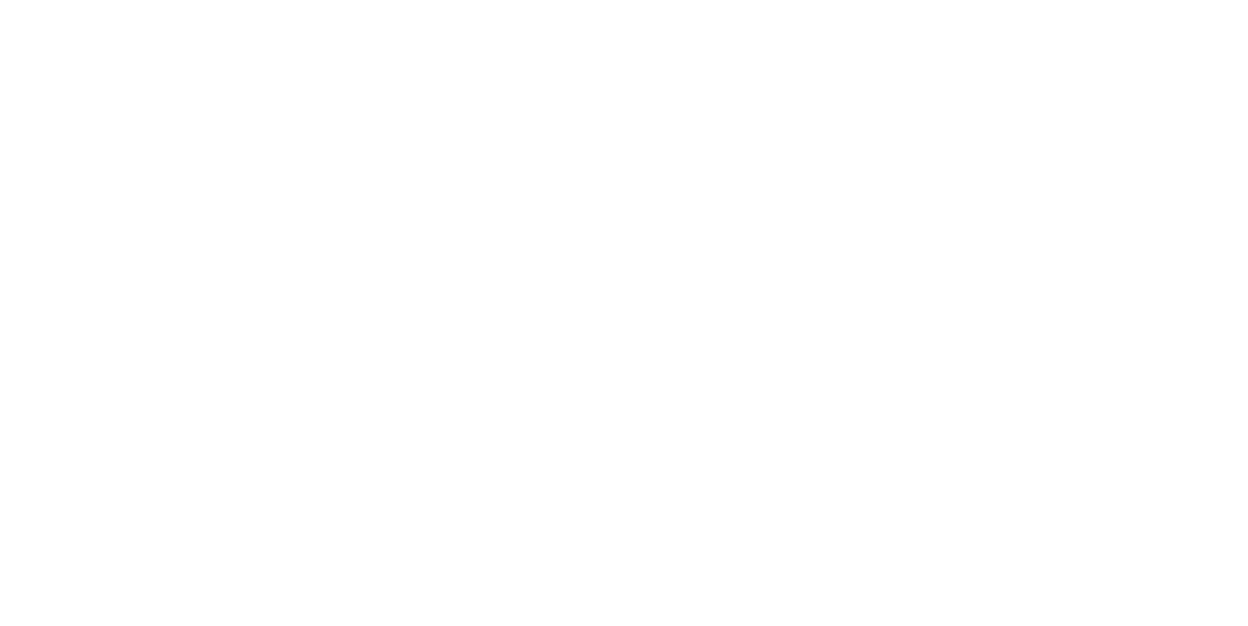 scroll, scrollTop: 0, scrollLeft: 0, axis: both 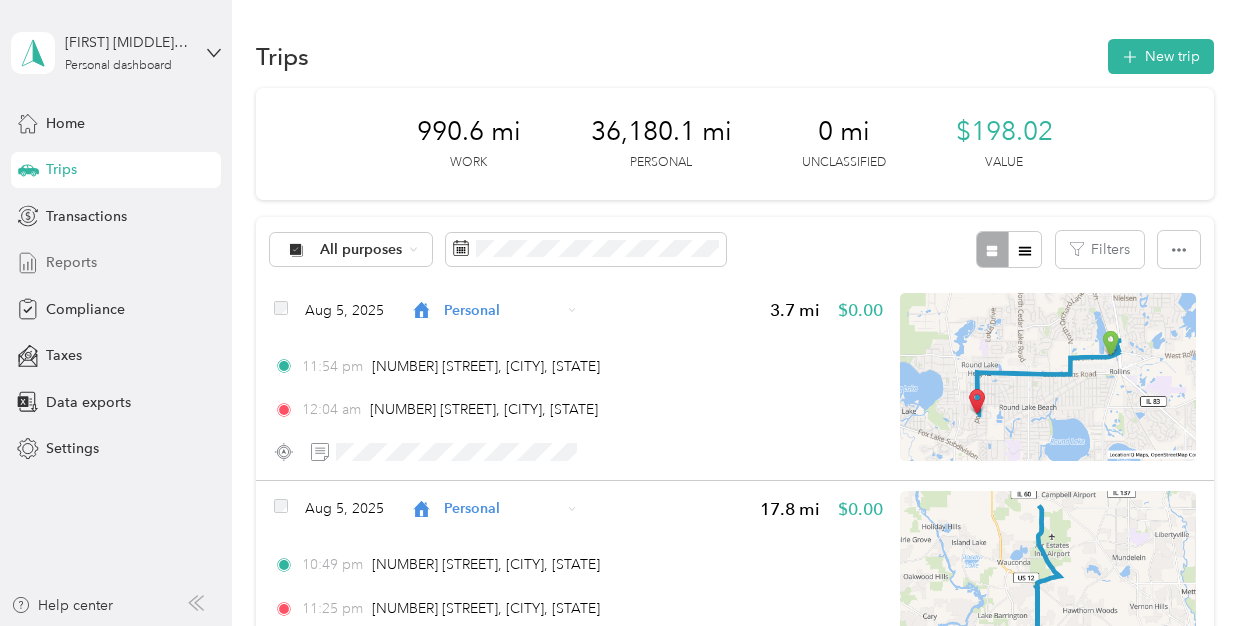 click on "Reports" at bounding box center (71, 262) 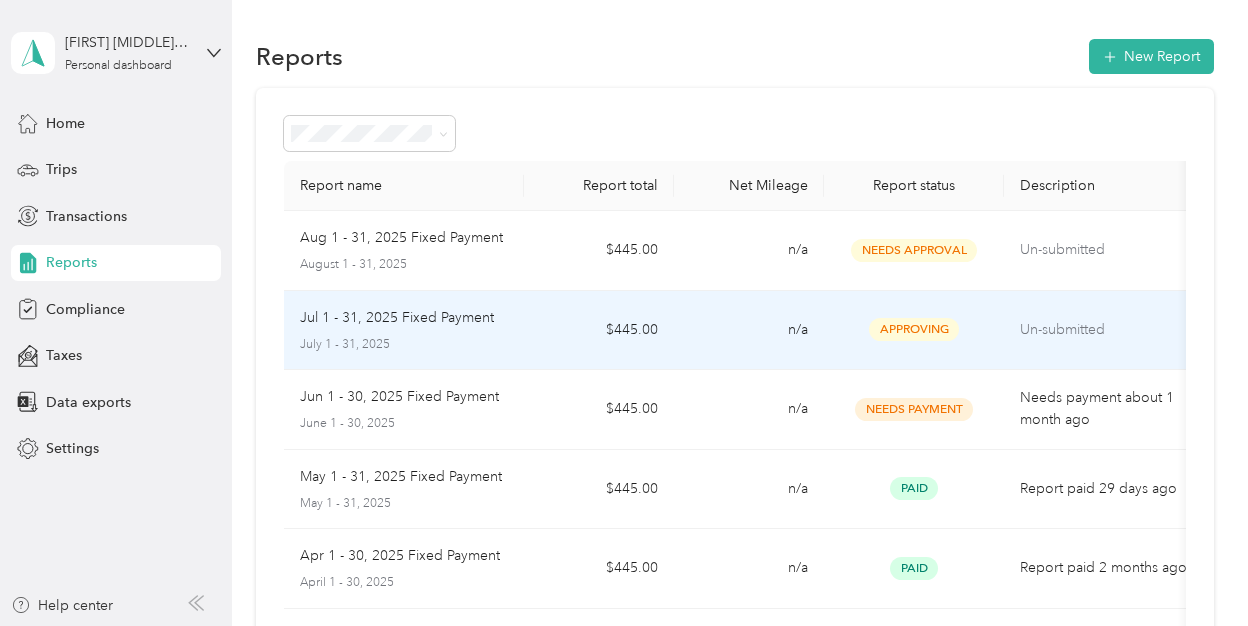 drag, startPoint x: 898, startPoint y: 323, endPoint x: 795, endPoint y: 323, distance: 103 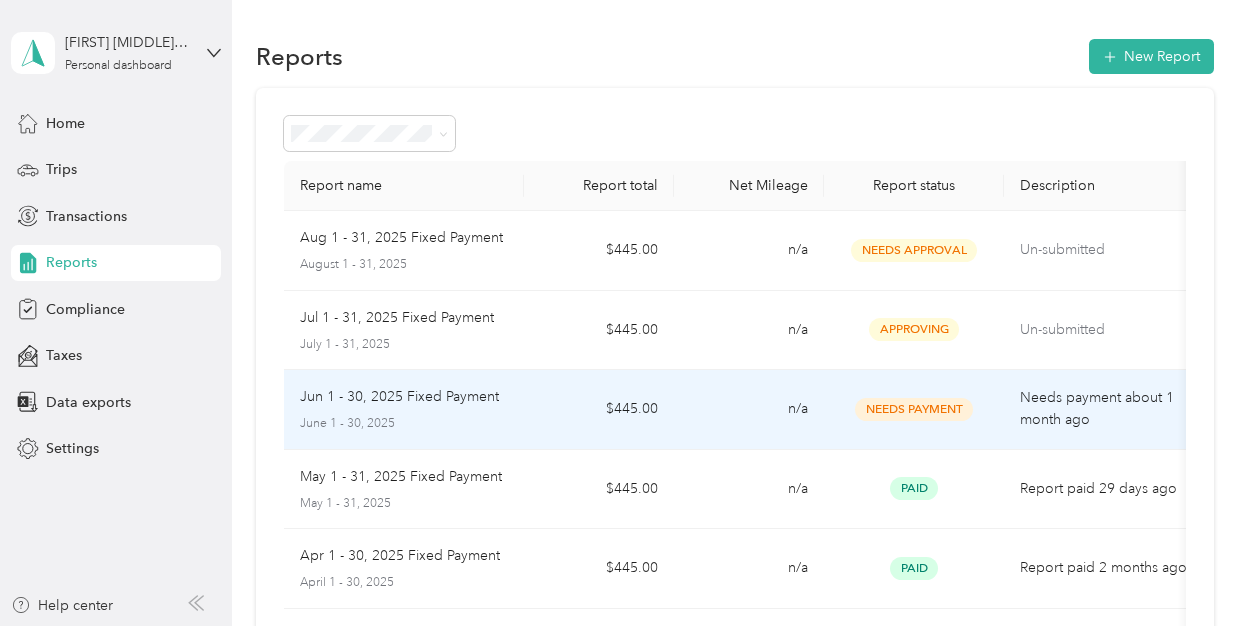 click on "Jun 1 - 30, 2025 Fixed Payment" at bounding box center [399, 397] 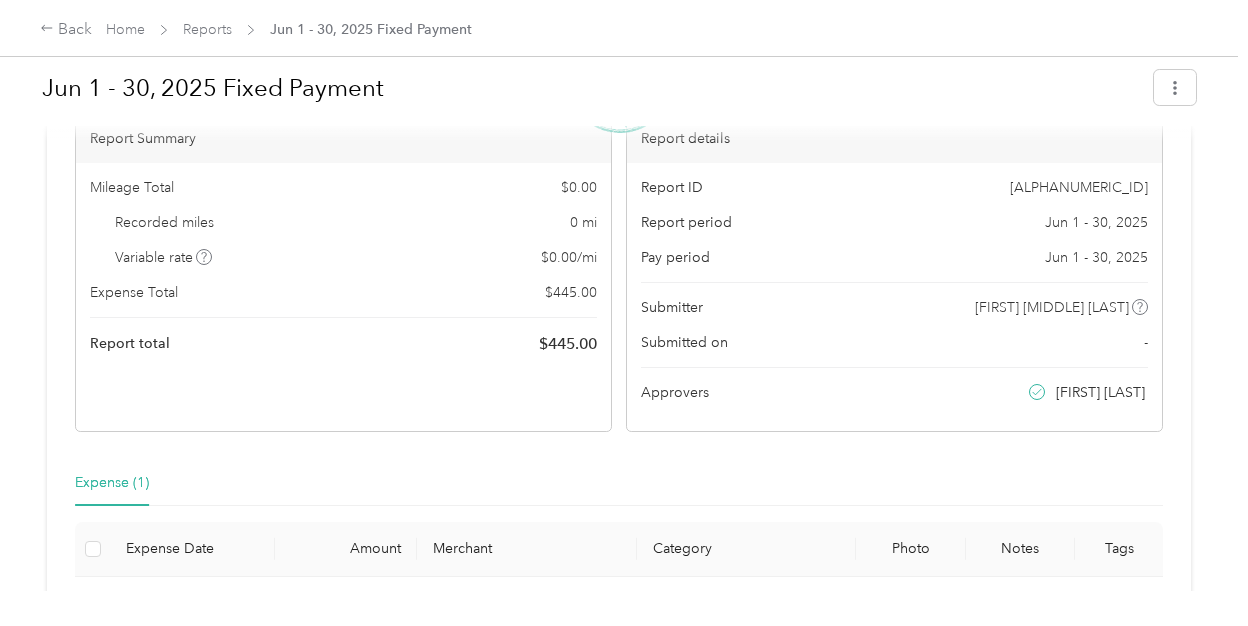 scroll, scrollTop: 0, scrollLeft: 0, axis: both 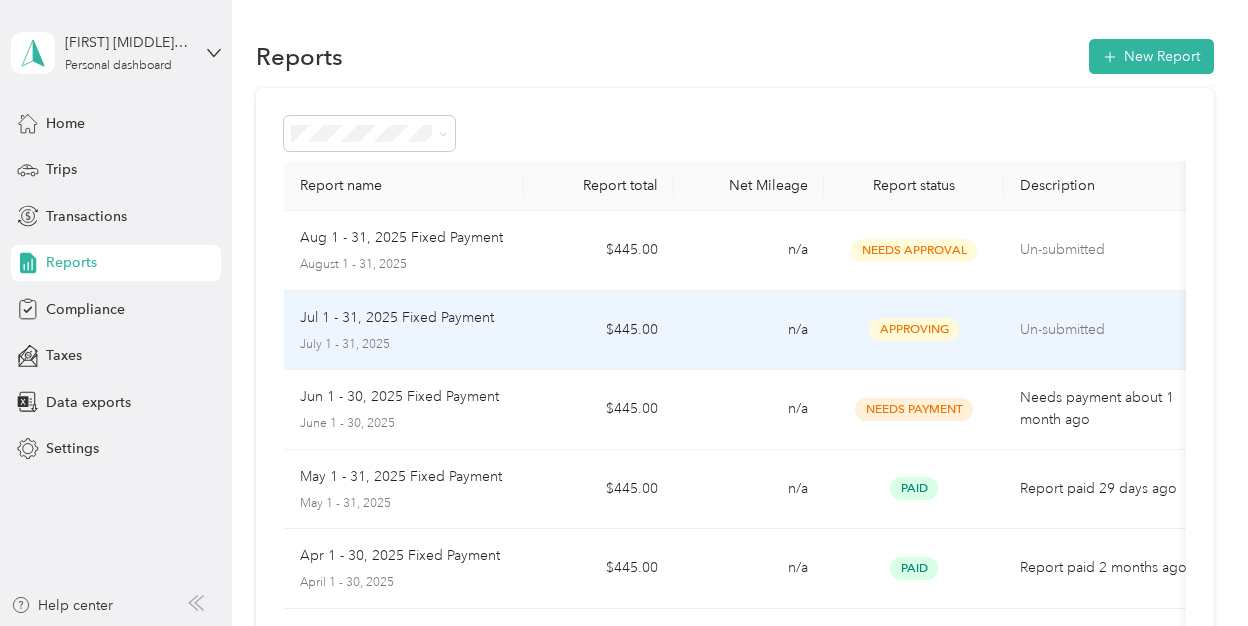 click on "n/a" at bounding box center [749, 331] 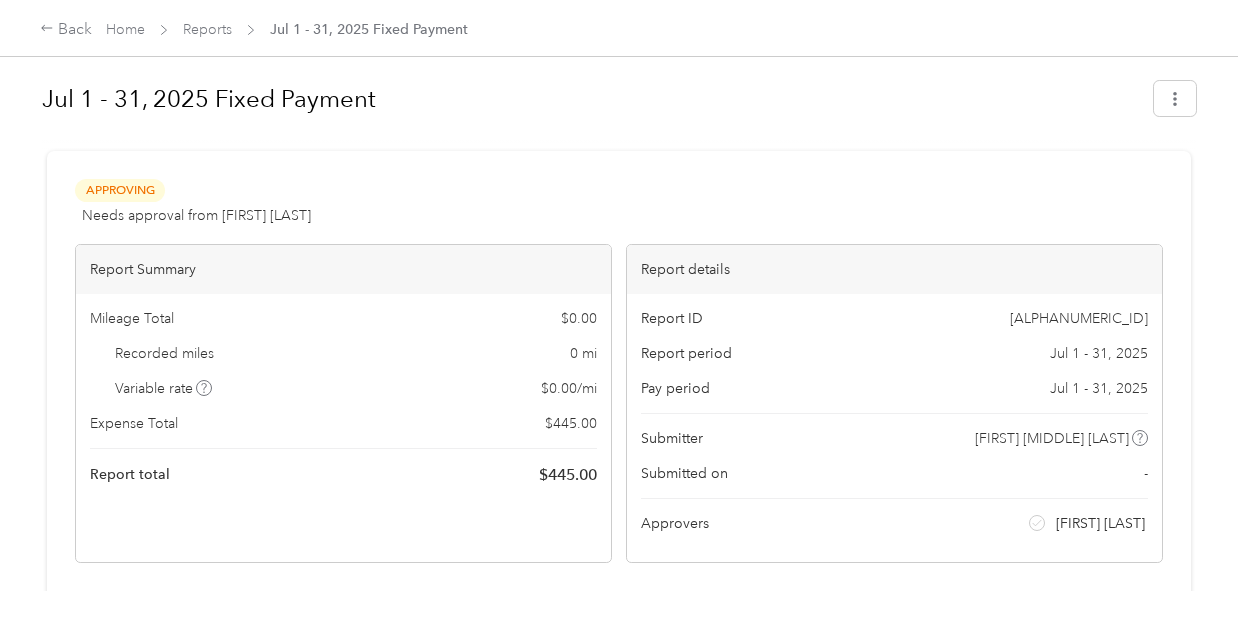 scroll, scrollTop: 0, scrollLeft: 0, axis: both 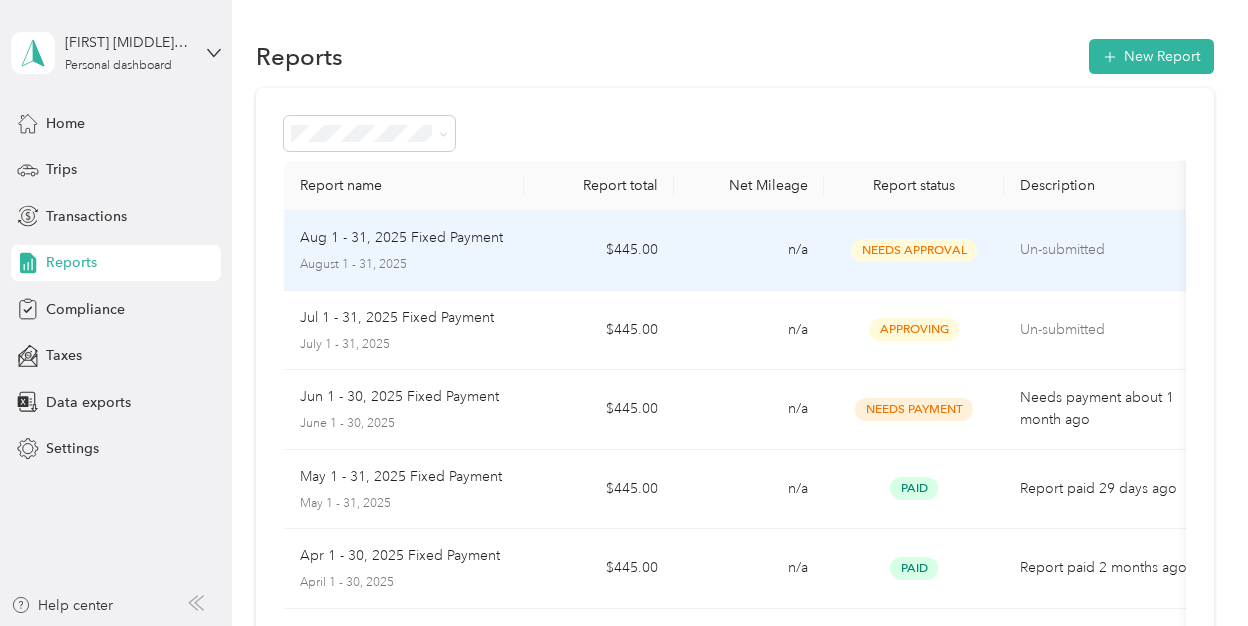 click on "Aug 1 - 31, 2025 Fixed Payment August 1 - 31, 2025" at bounding box center (404, 250) 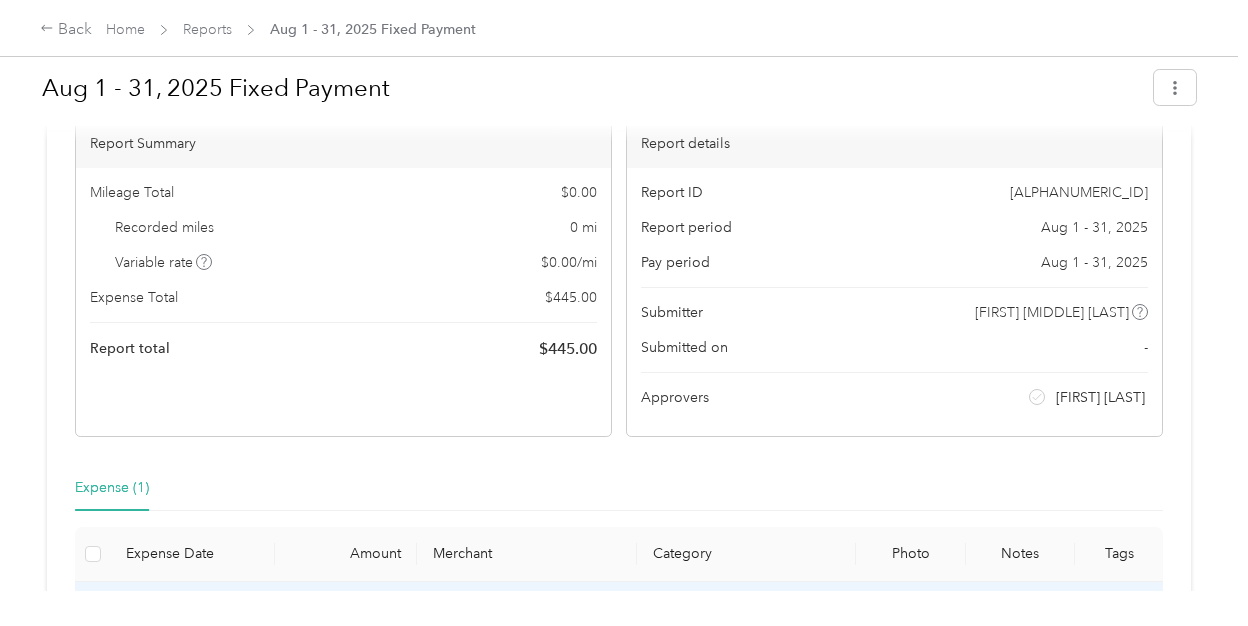 scroll, scrollTop: 124, scrollLeft: 0, axis: vertical 